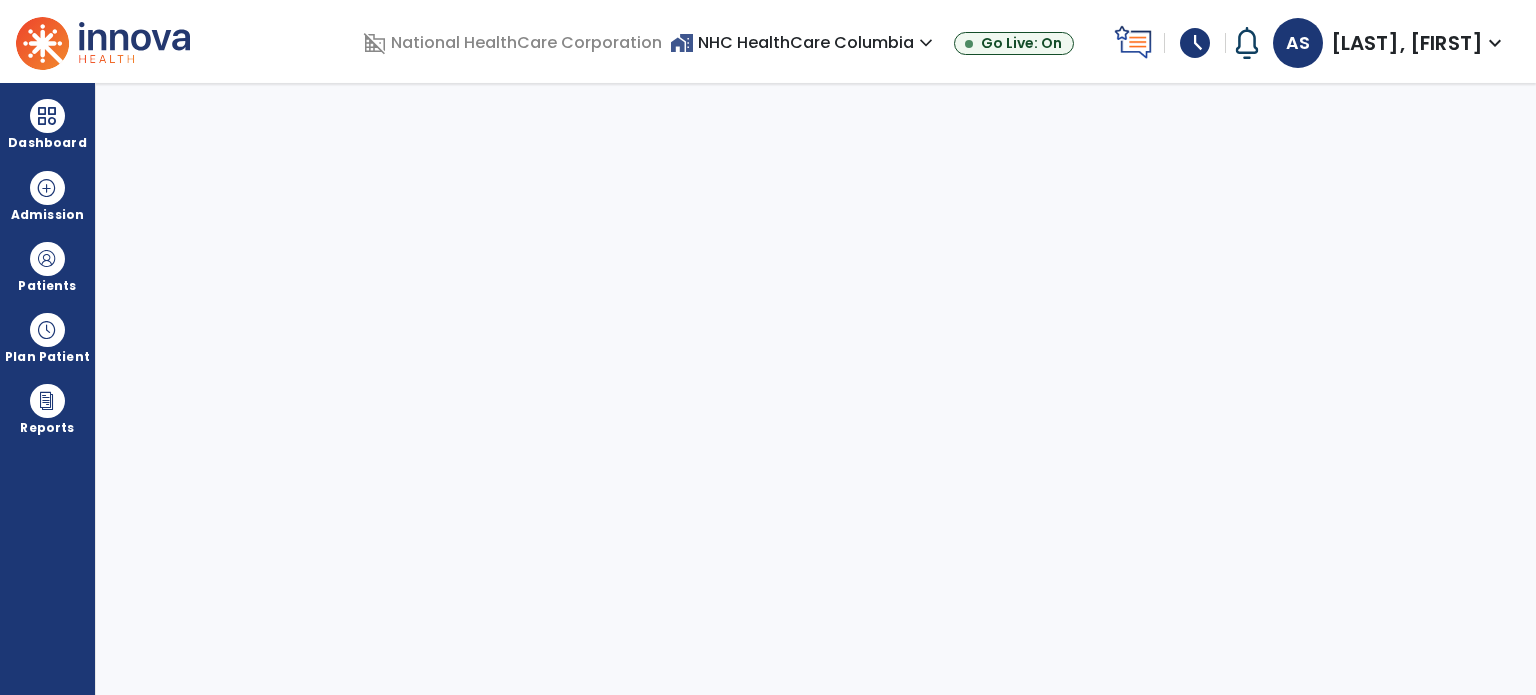 scroll, scrollTop: 0, scrollLeft: 0, axis: both 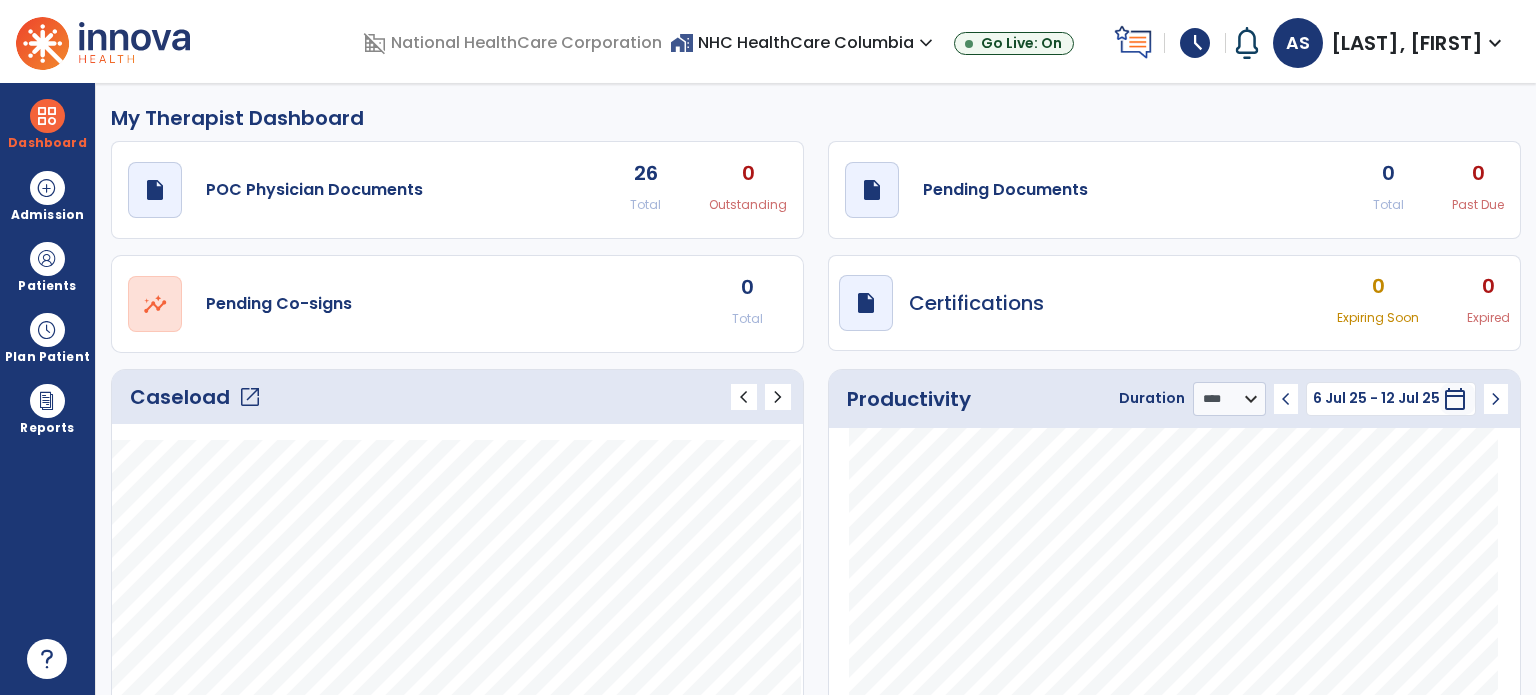 click on "schedule" at bounding box center [1195, 43] 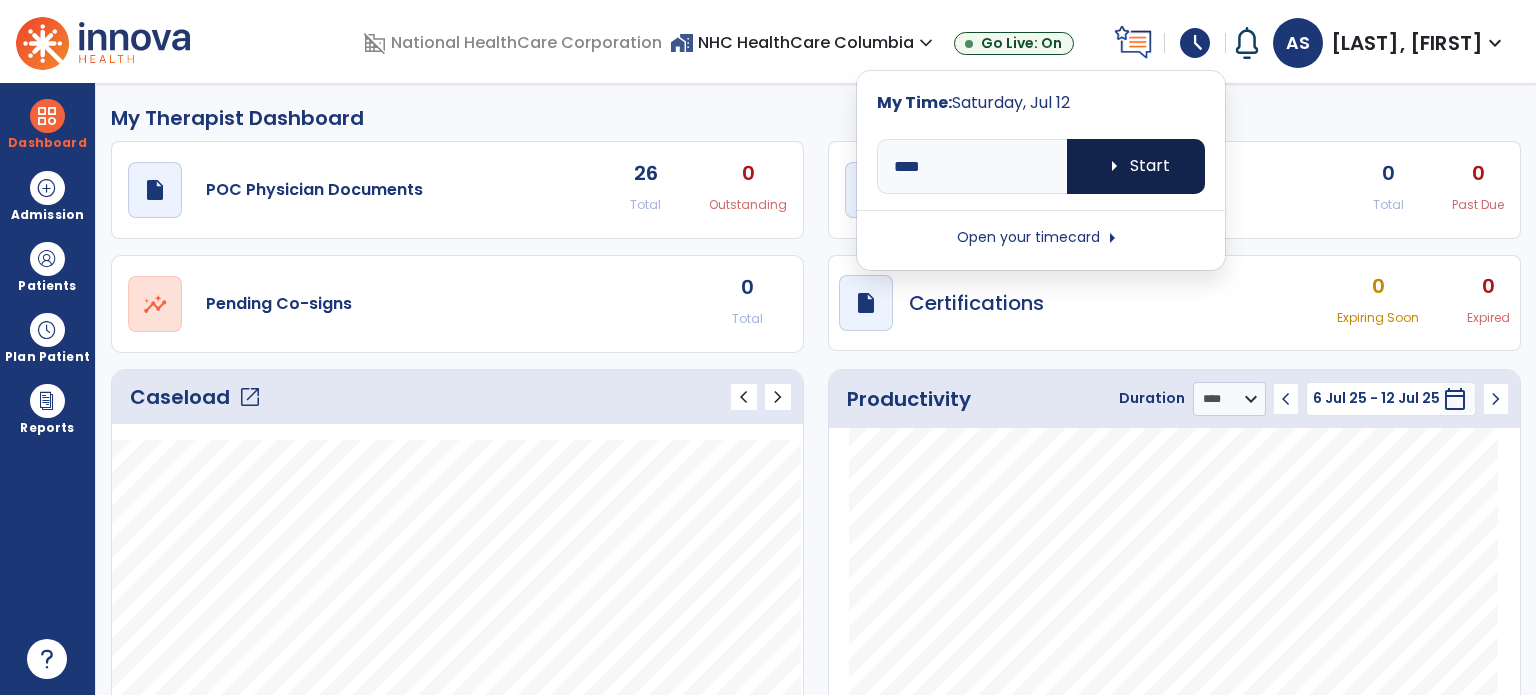 click on "arrow_right  Start" at bounding box center (1136, 166) 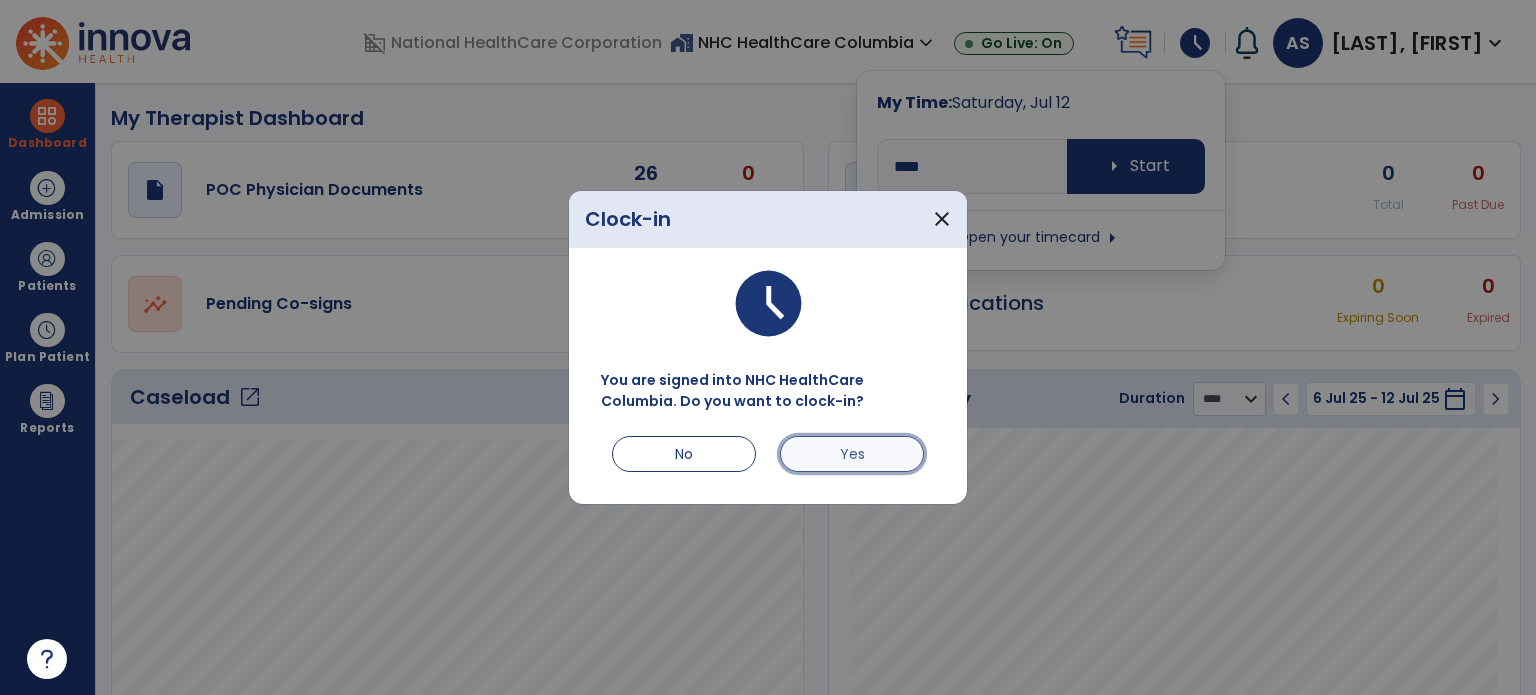 click on "Yes" at bounding box center [852, 454] 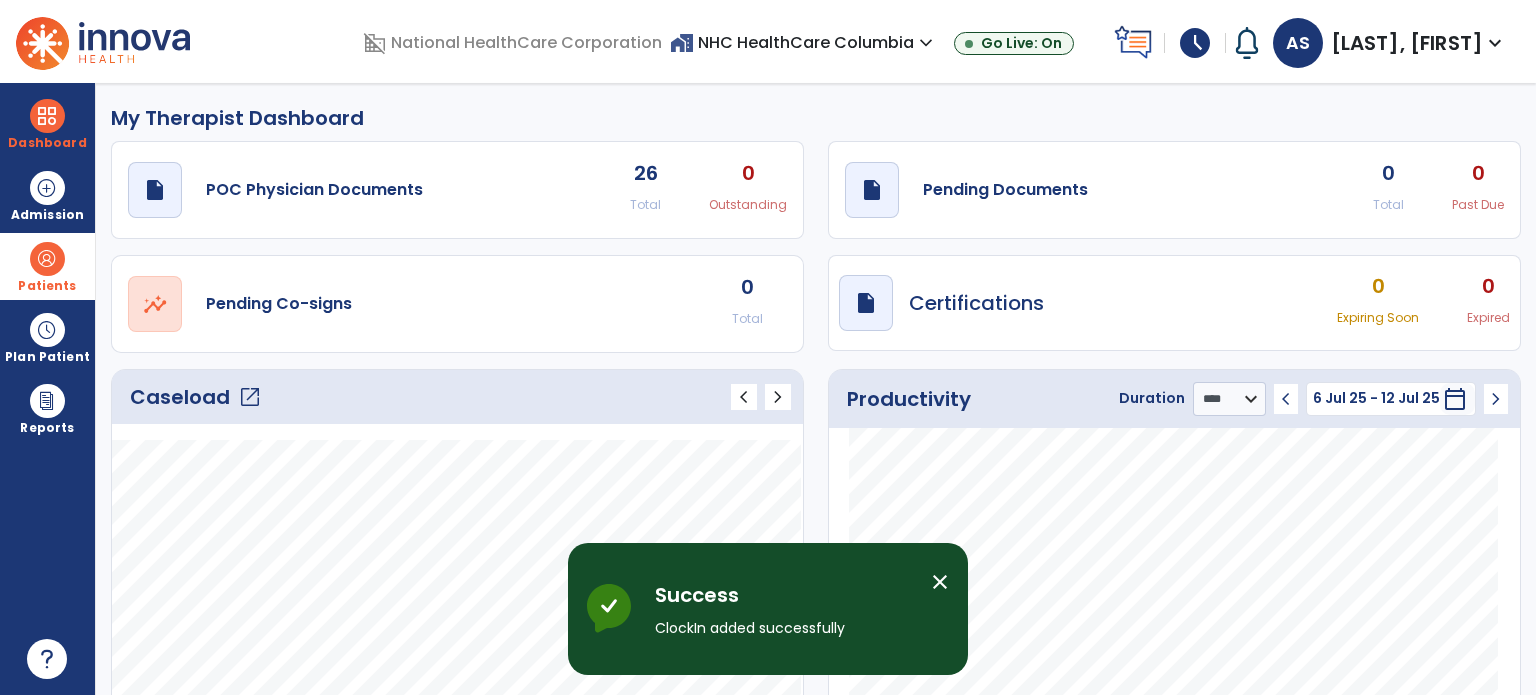click at bounding box center [47, 259] 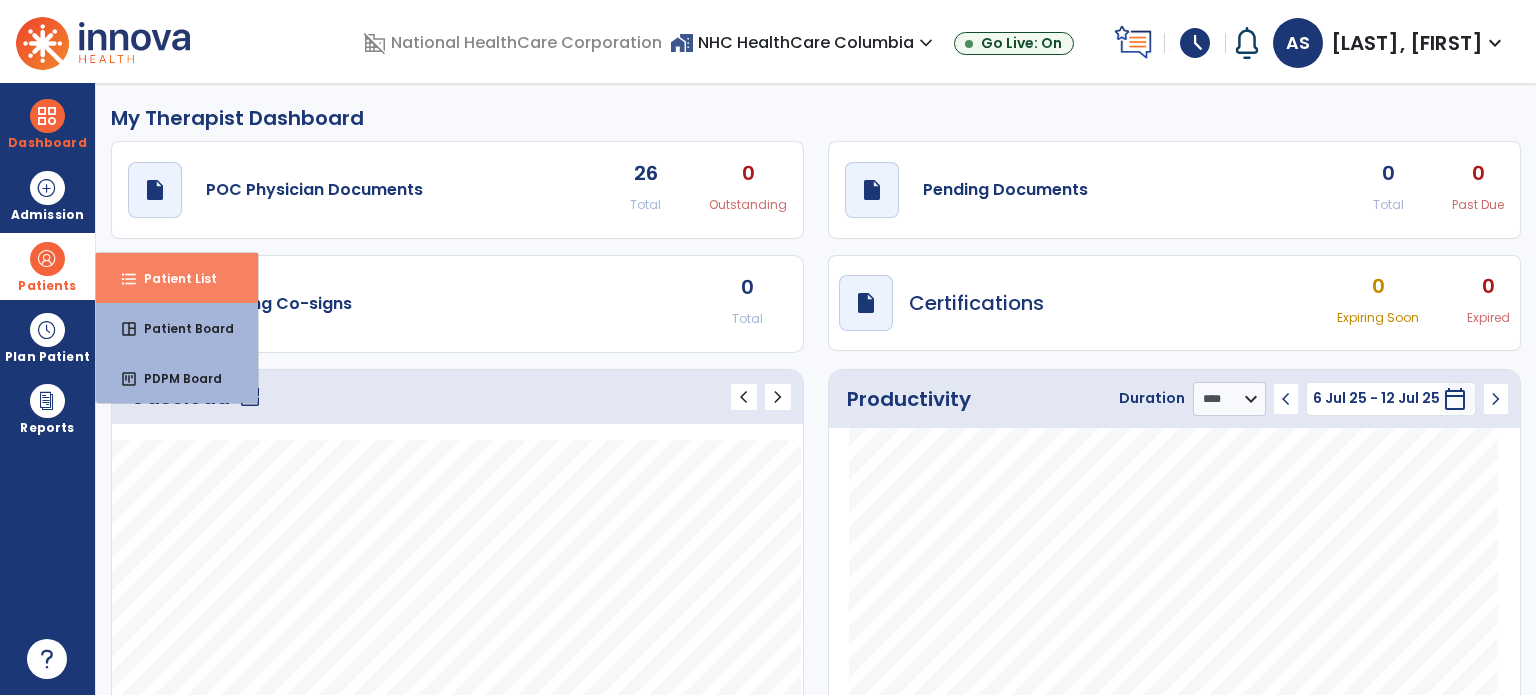 click on "Patient List" at bounding box center [172, 278] 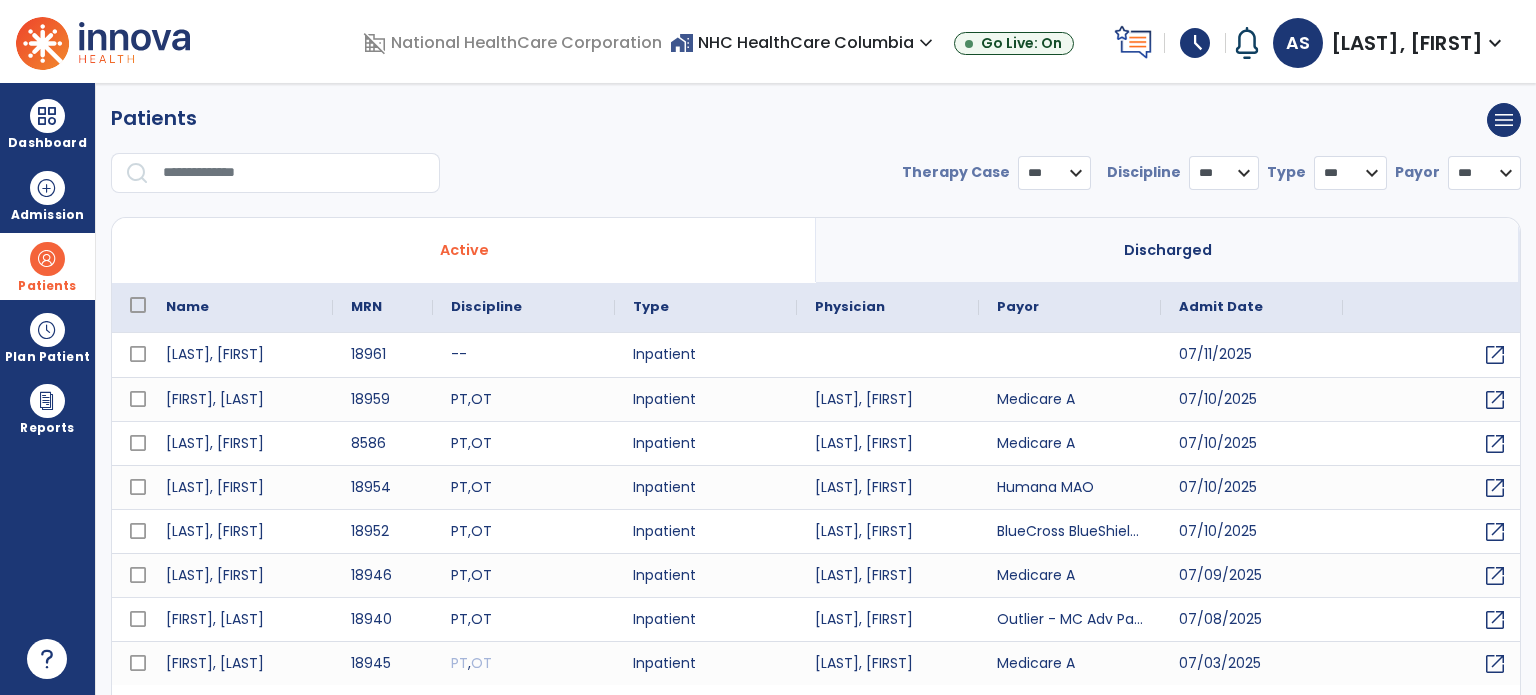 select on "***" 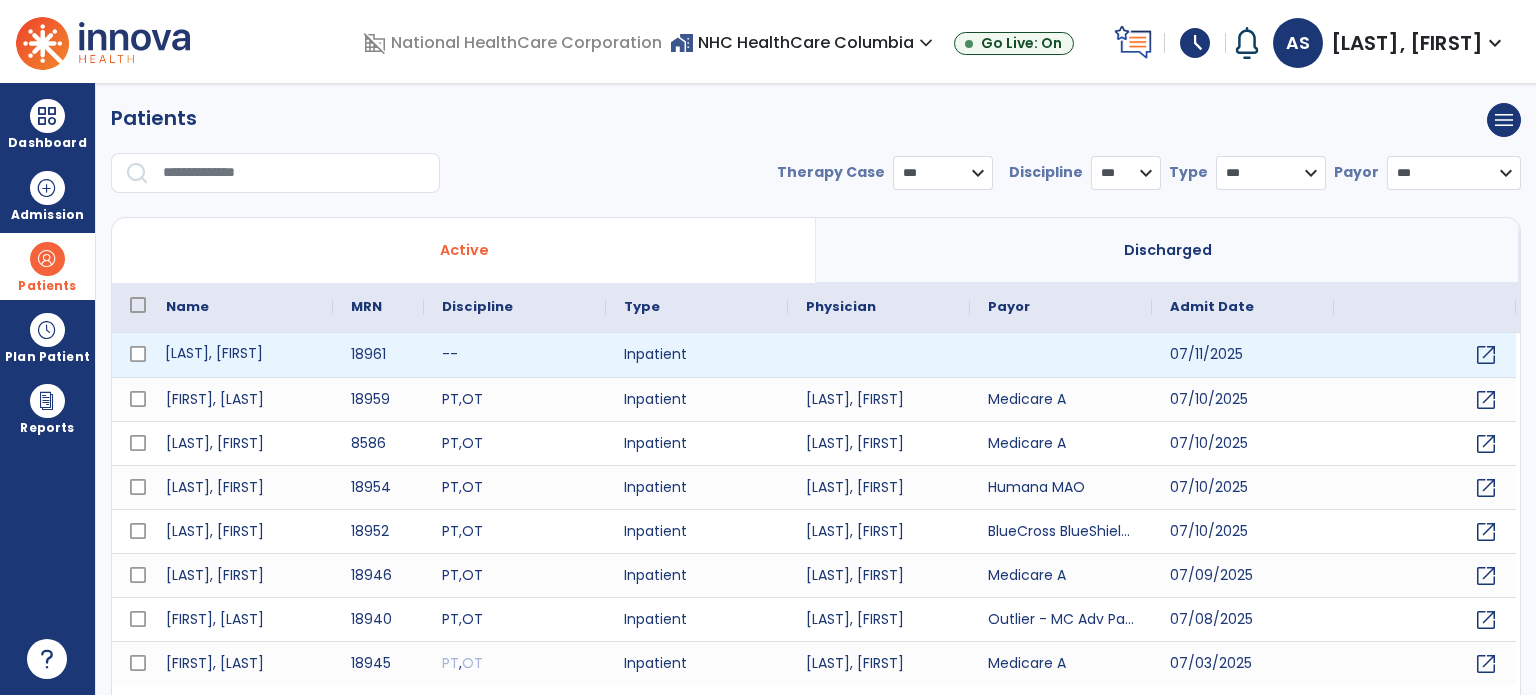 click on "[LAST], [FIRST]" at bounding box center [240, 355] 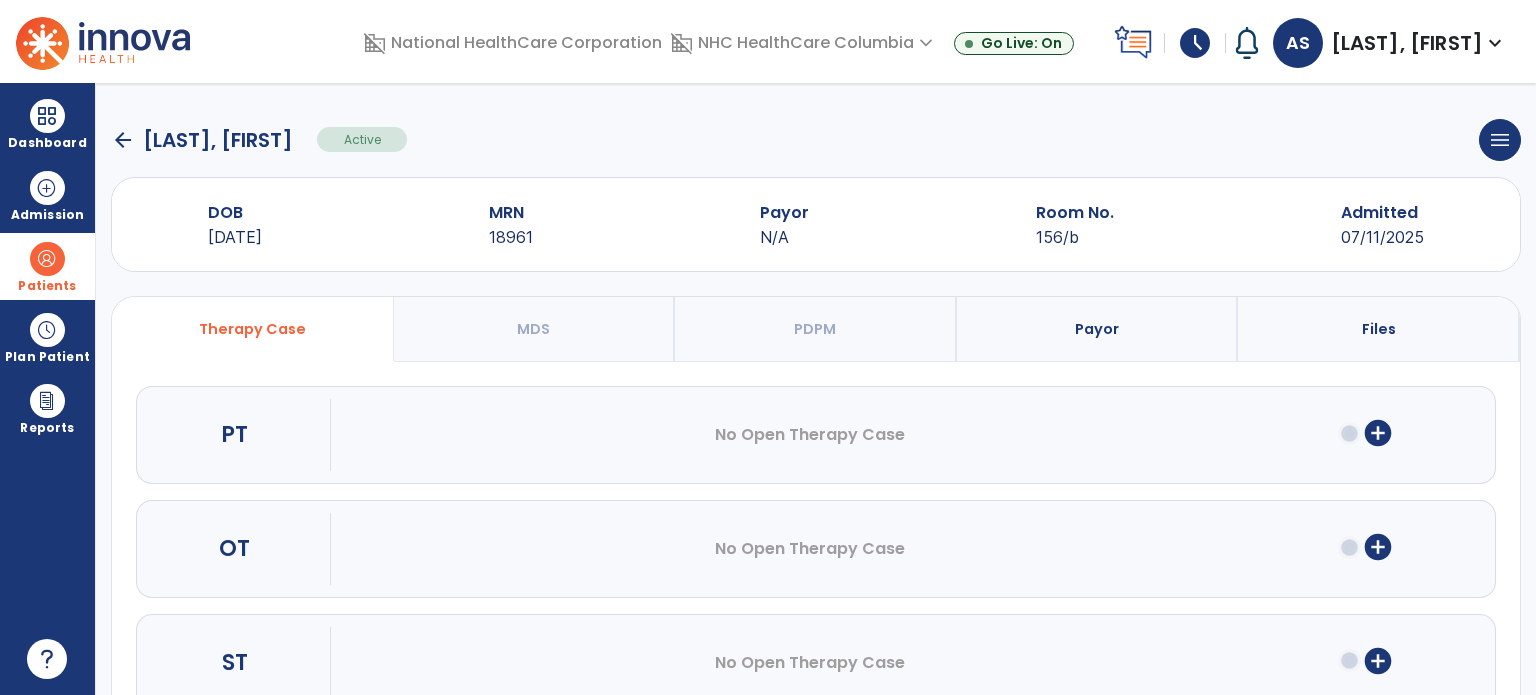 click on "arrow_back" 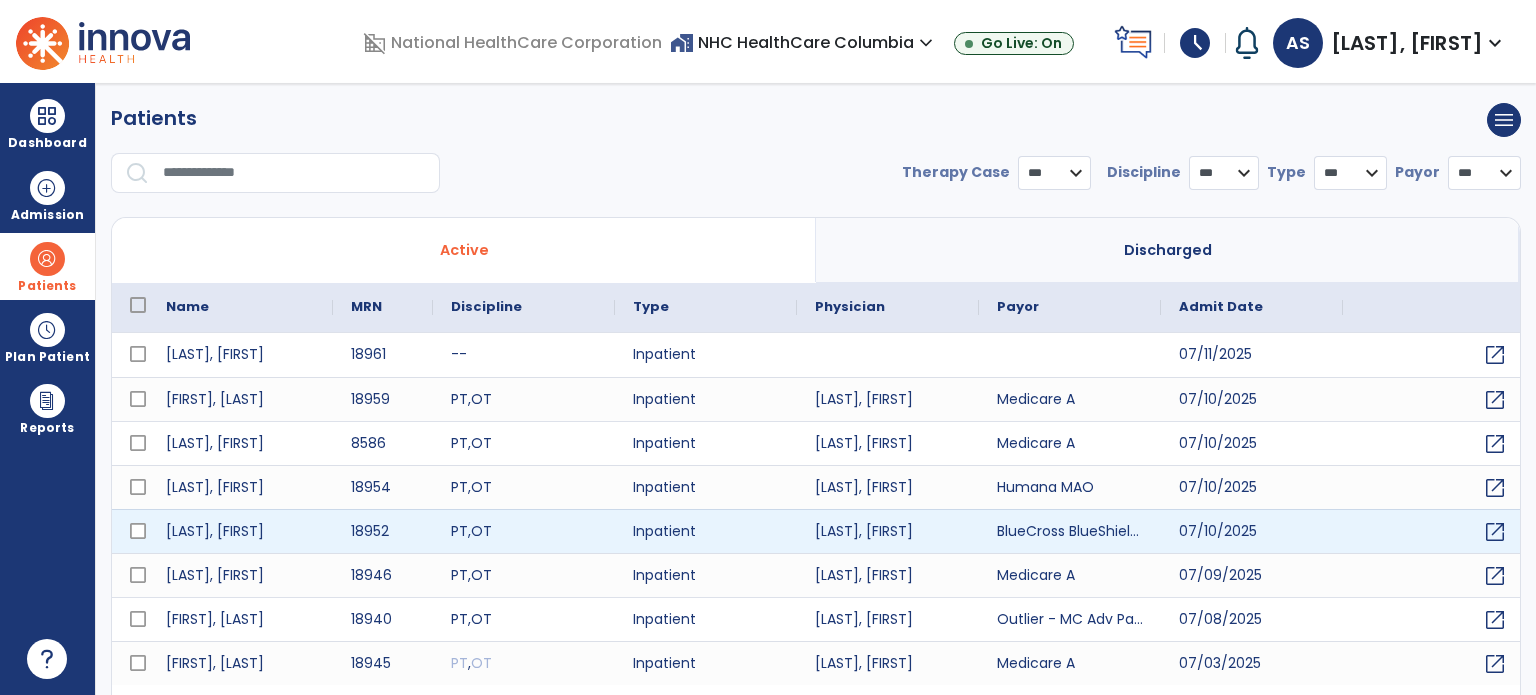 select on "***" 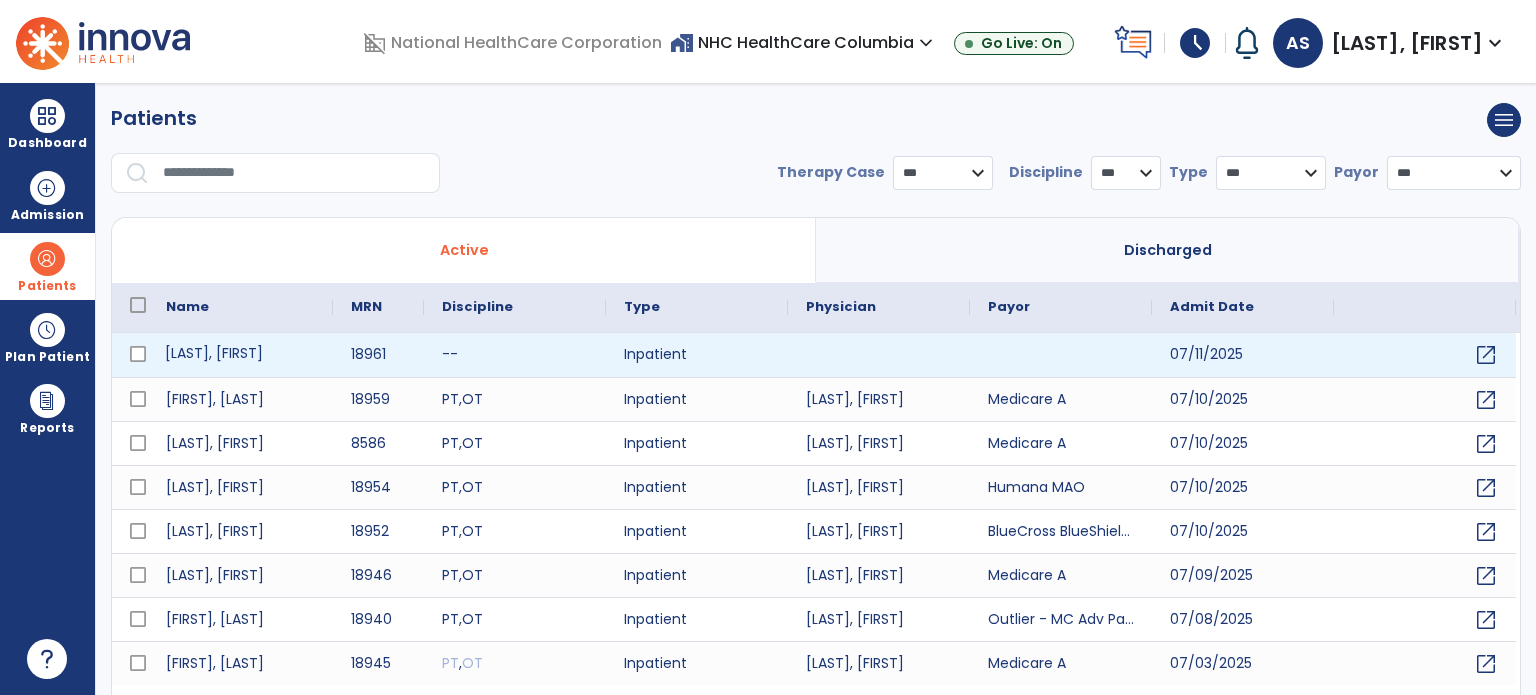 click on "[LAST], [FIRST]" at bounding box center (240, 355) 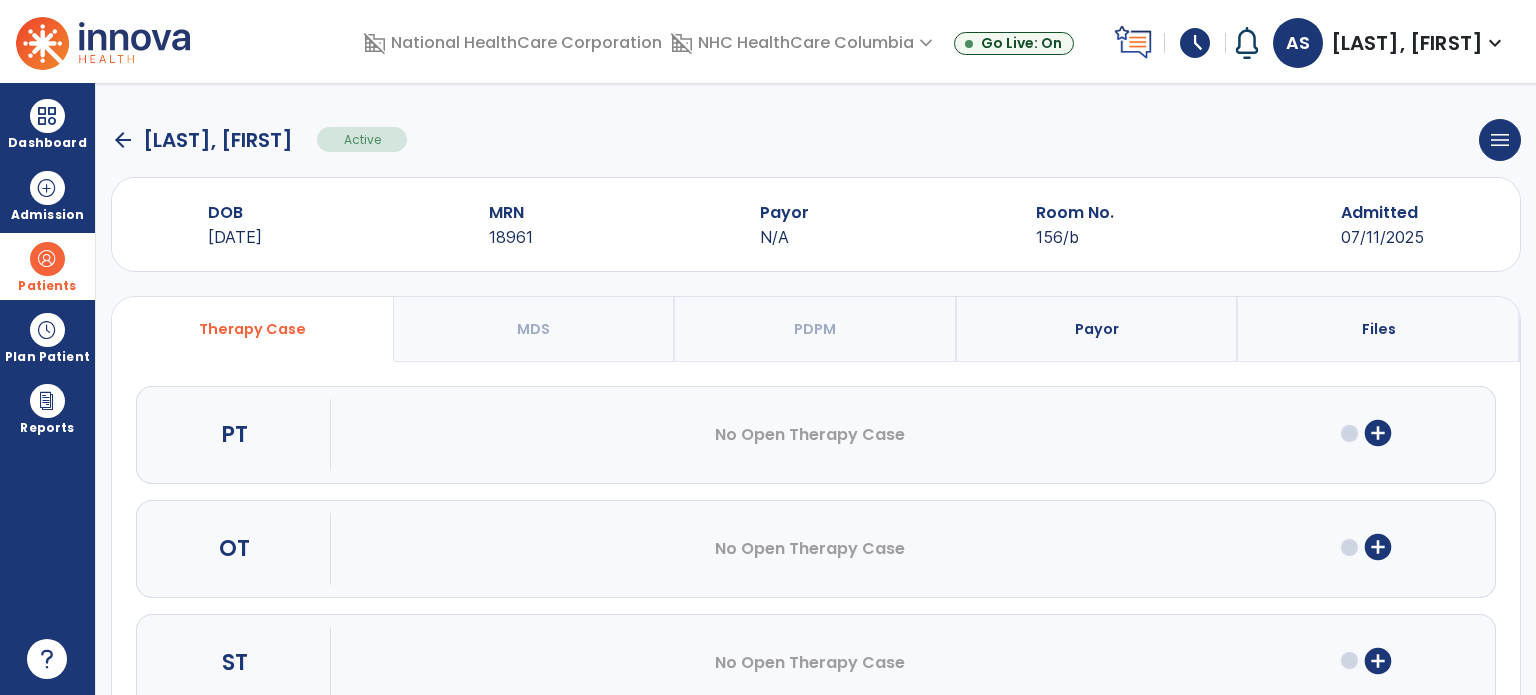 click on "add_circle" at bounding box center (1378, 547) 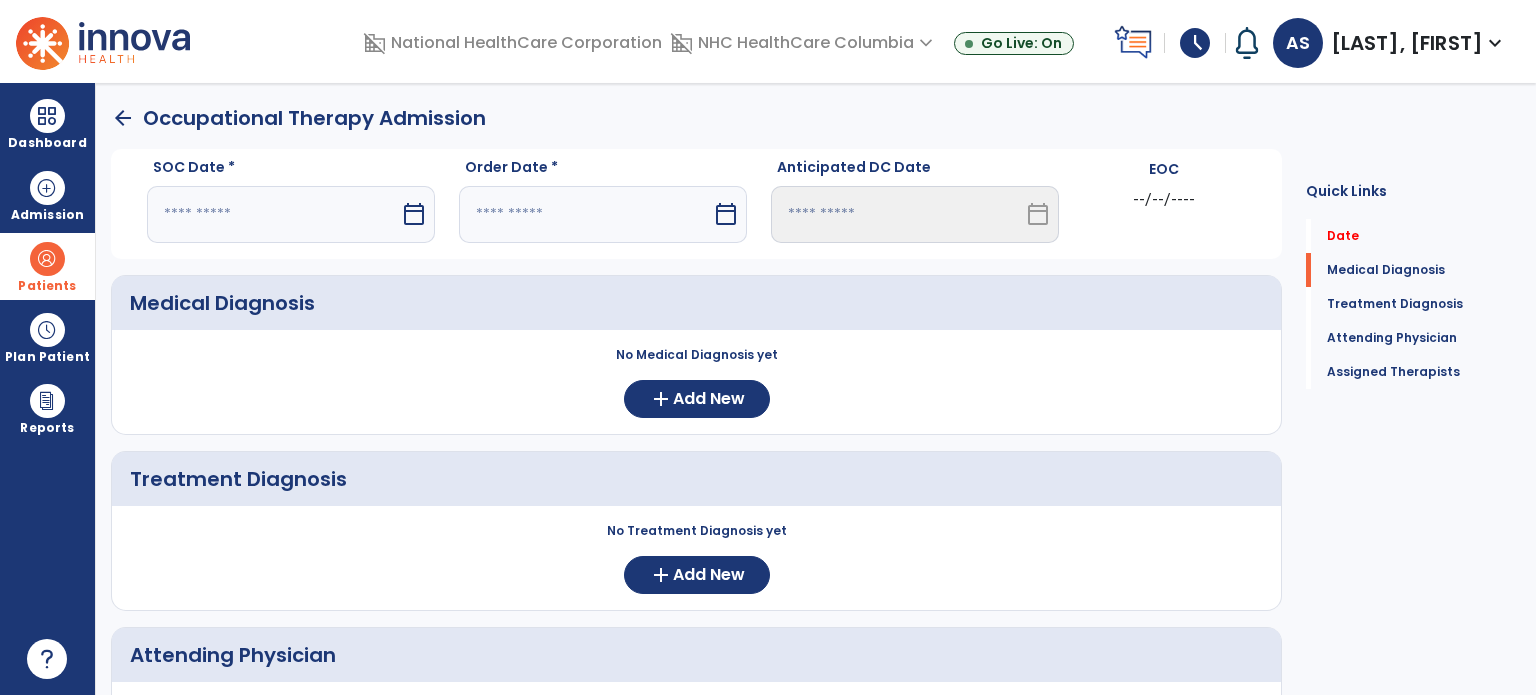 click at bounding box center (273, 214) 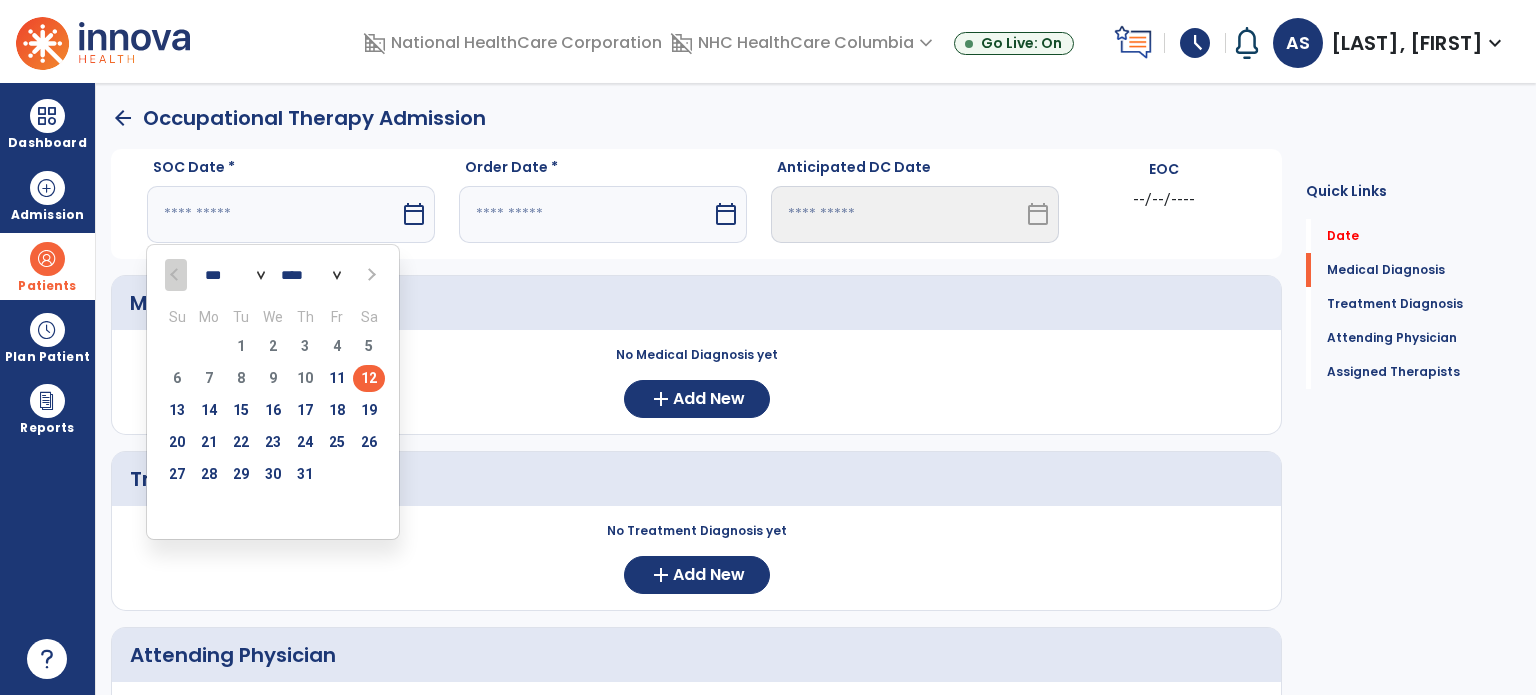 click on "12" at bounding box center [369, 378] 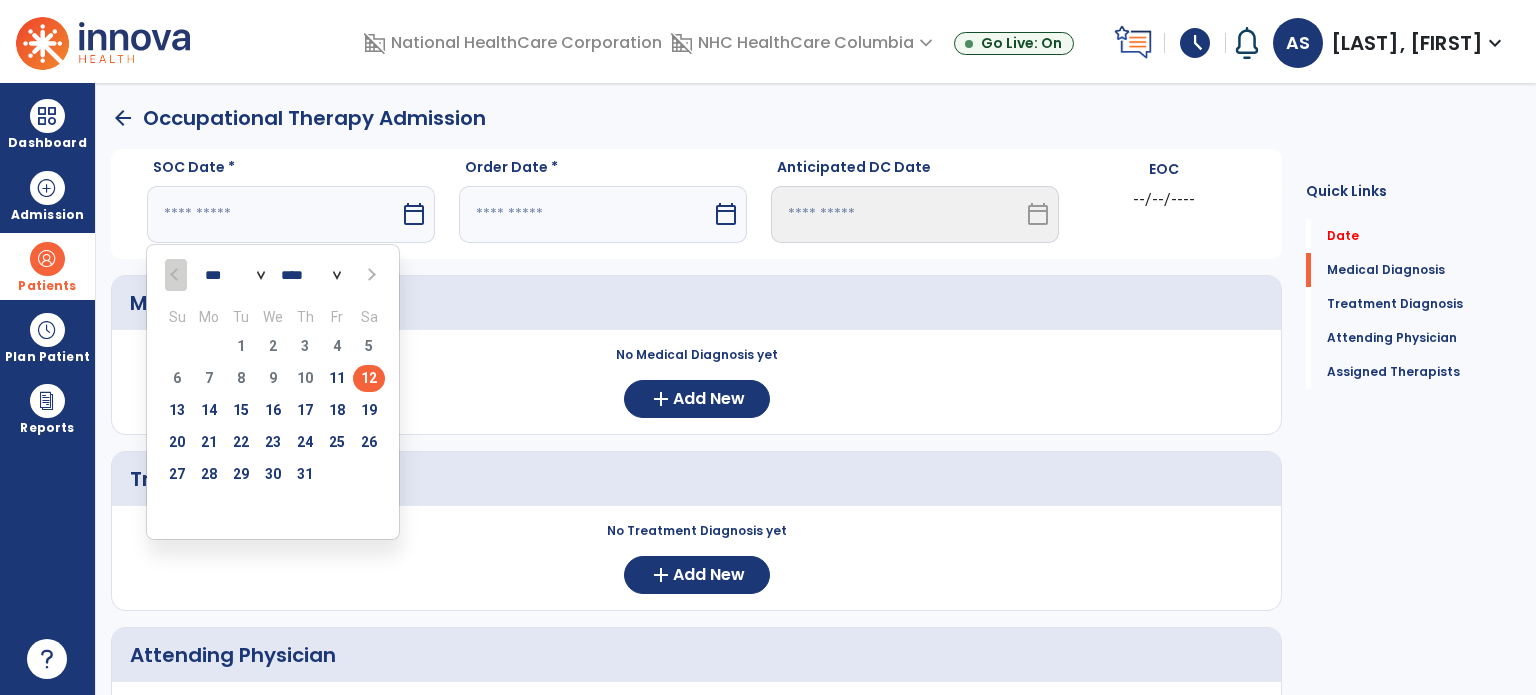 type on "*********" 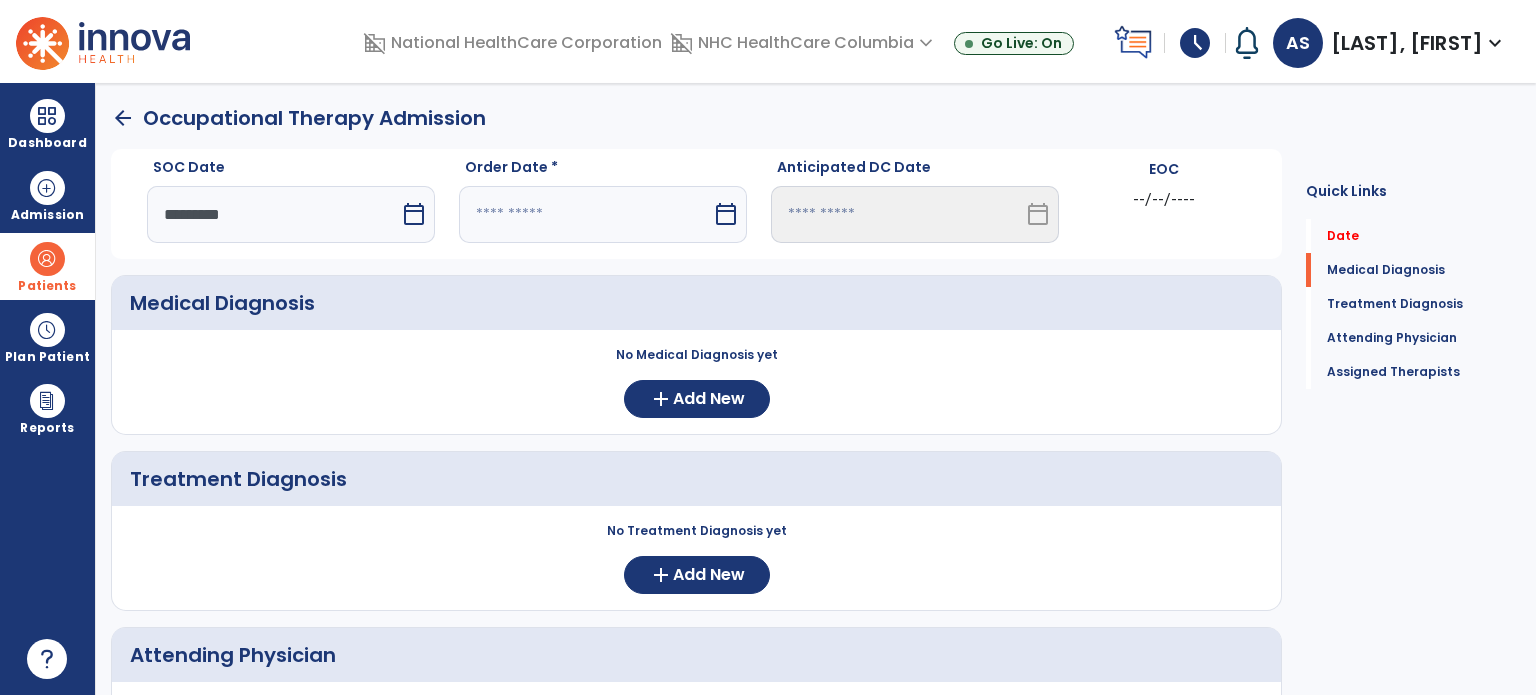 click at bounding box center [585, 214] 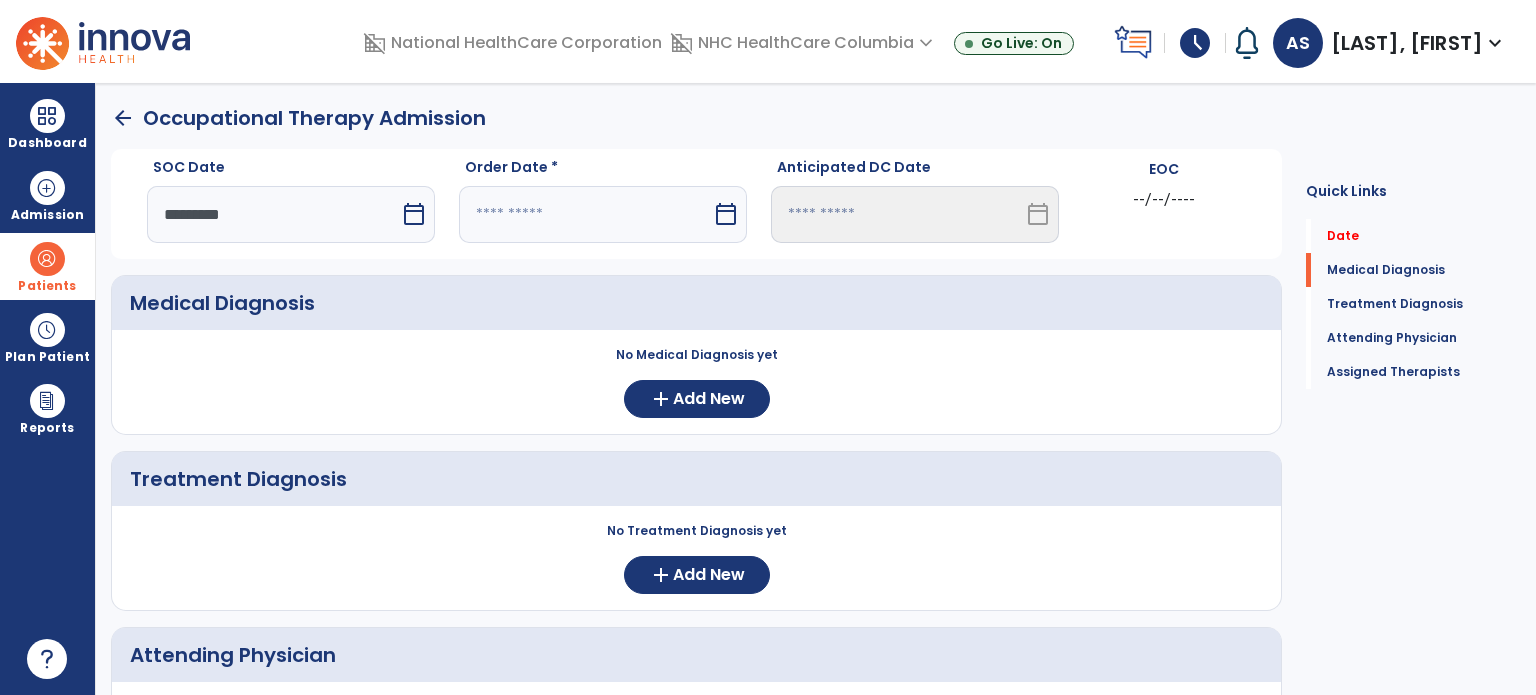 select on "*" 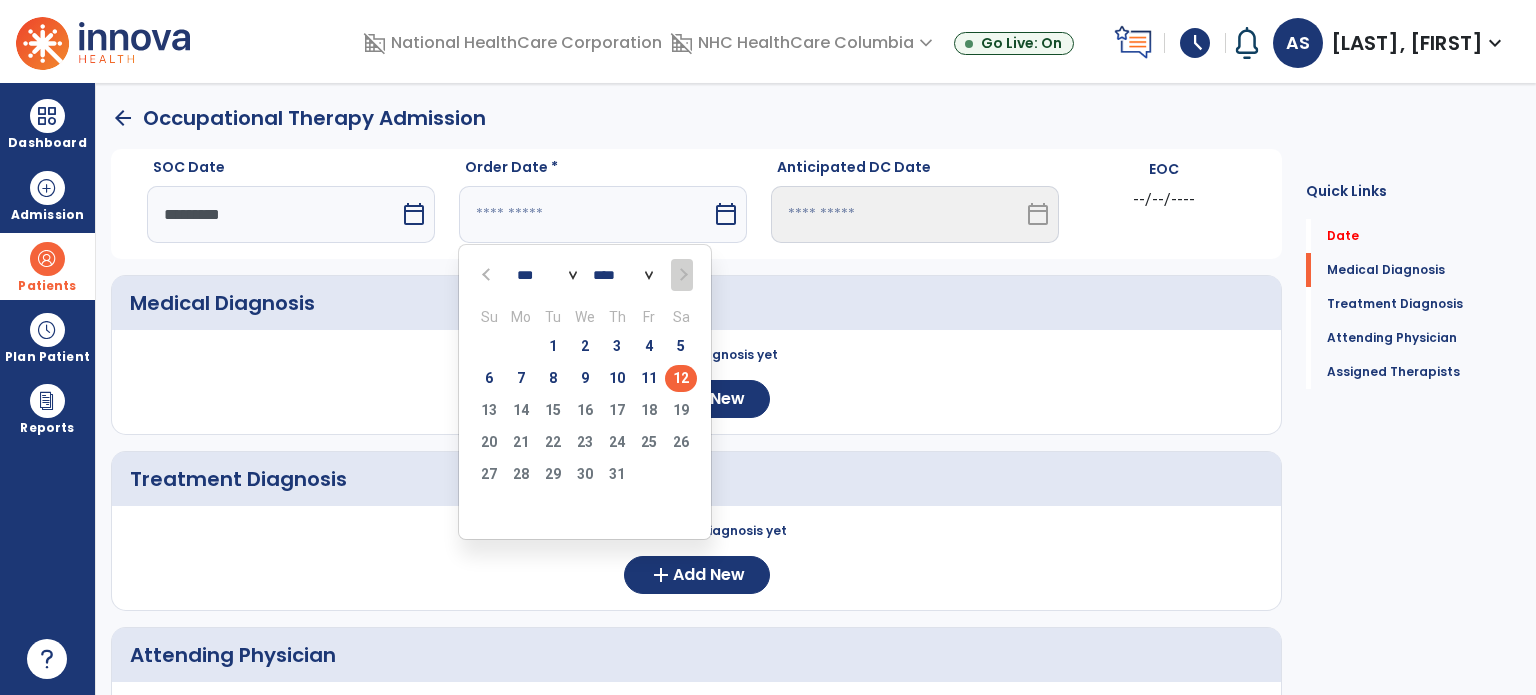 click on "12" at bounding box center [681, 378] 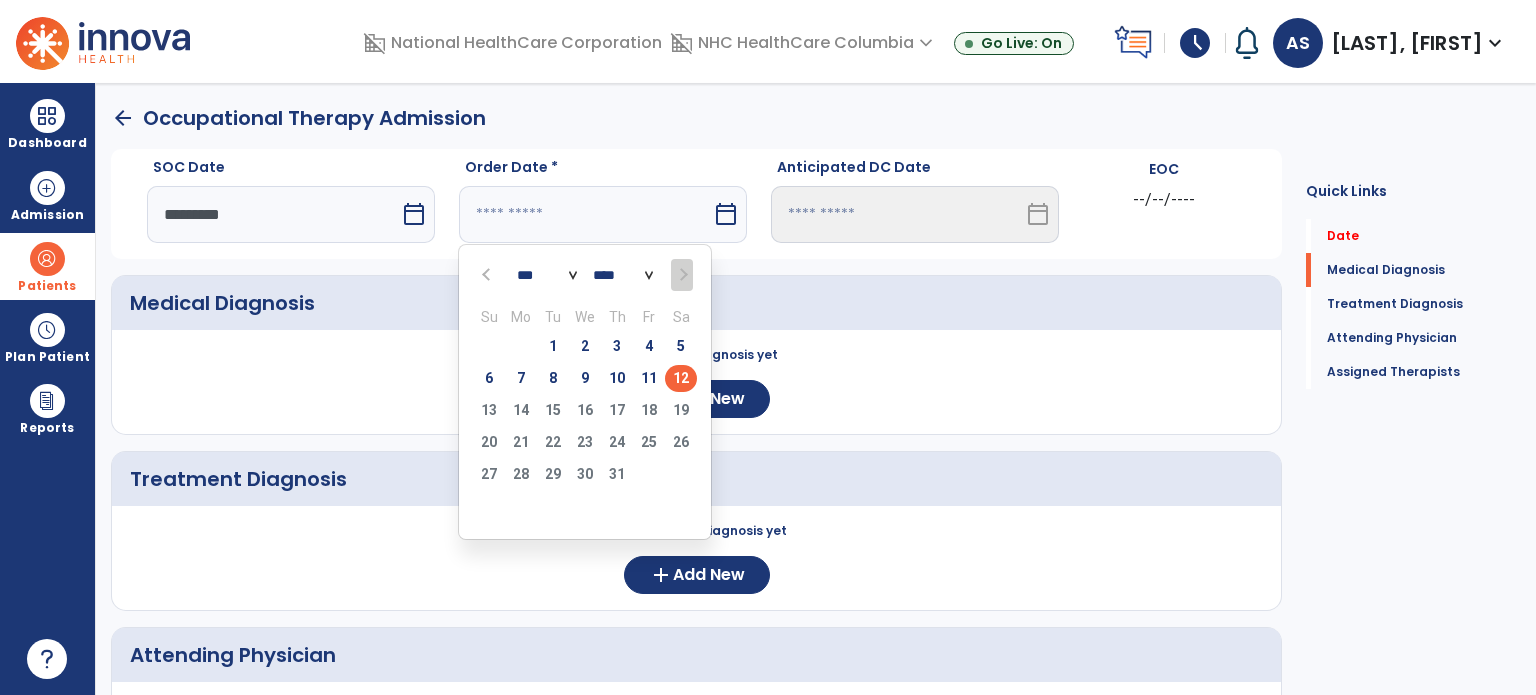 type on "*********" 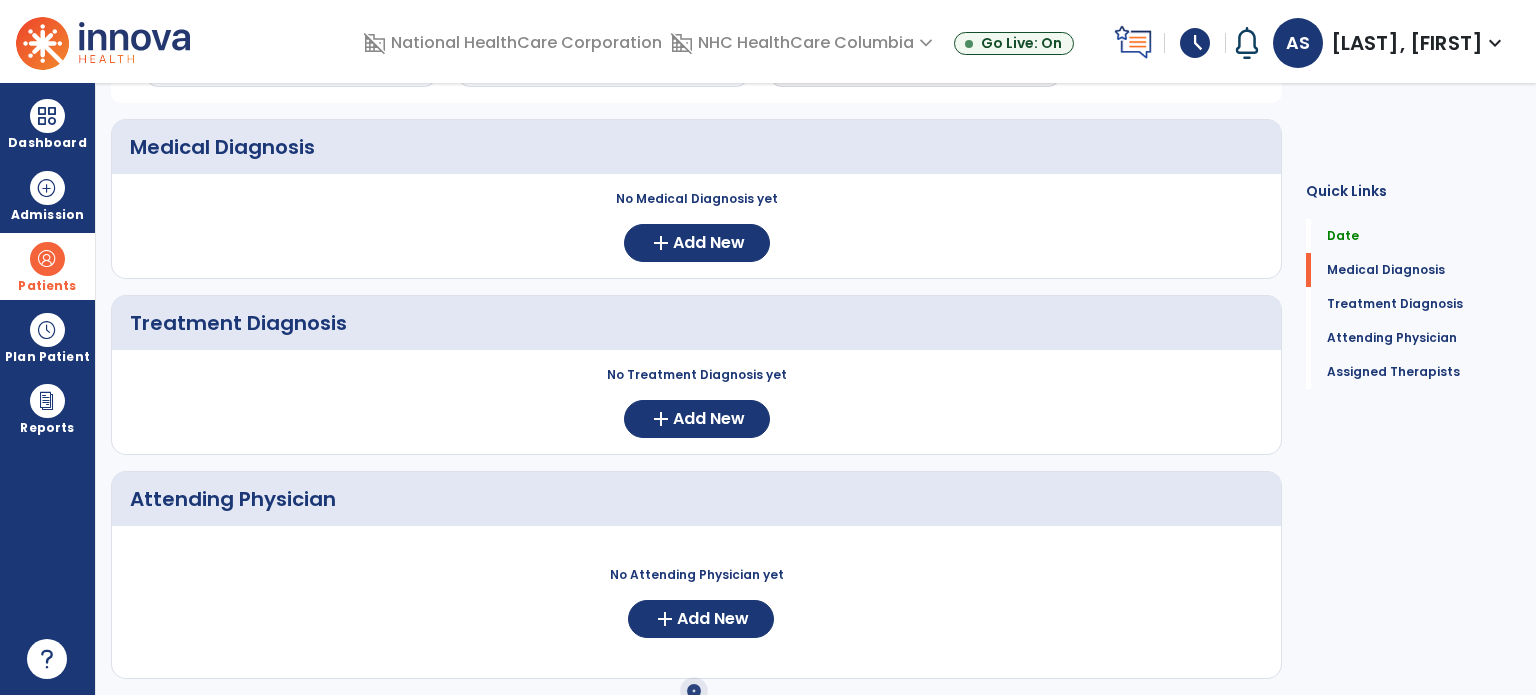 scroll, scrollTop: 200, scrollLeft: 0, axis: vertical 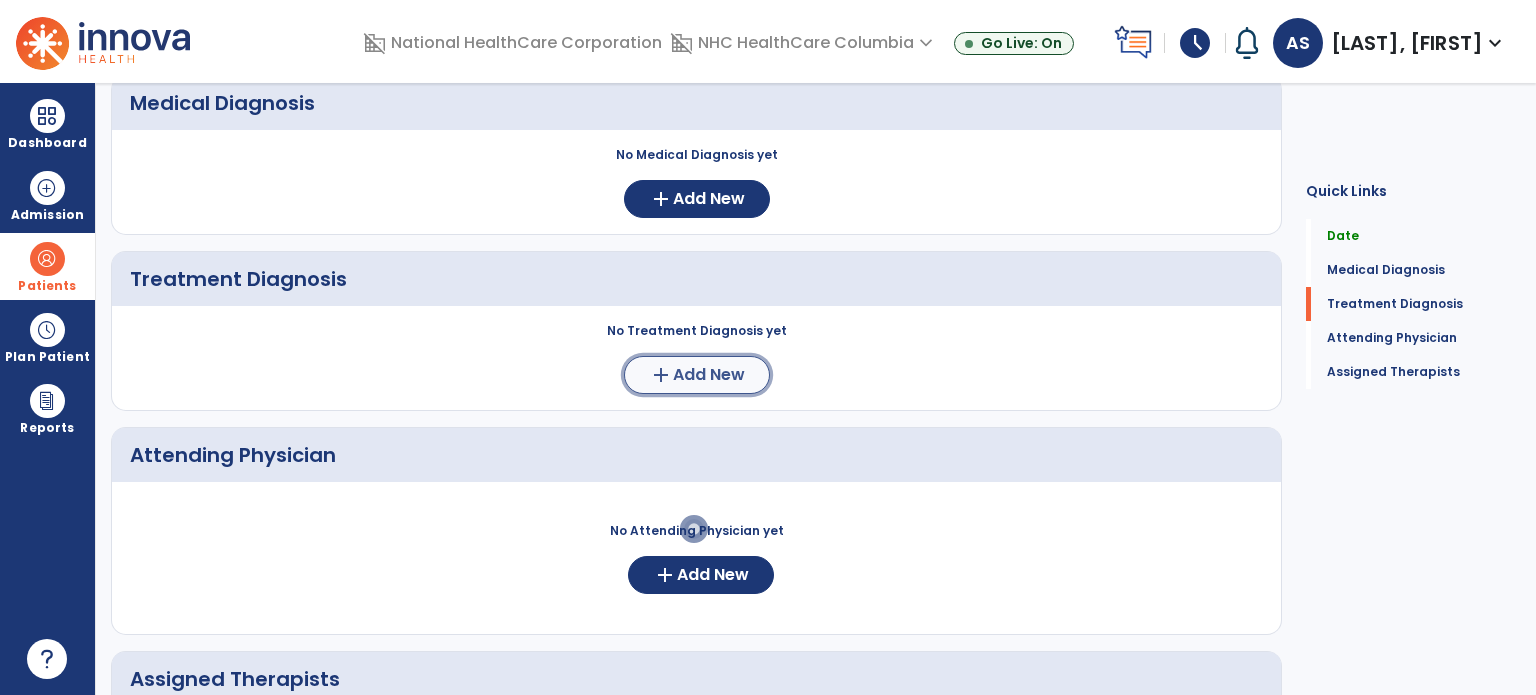 click on "add" 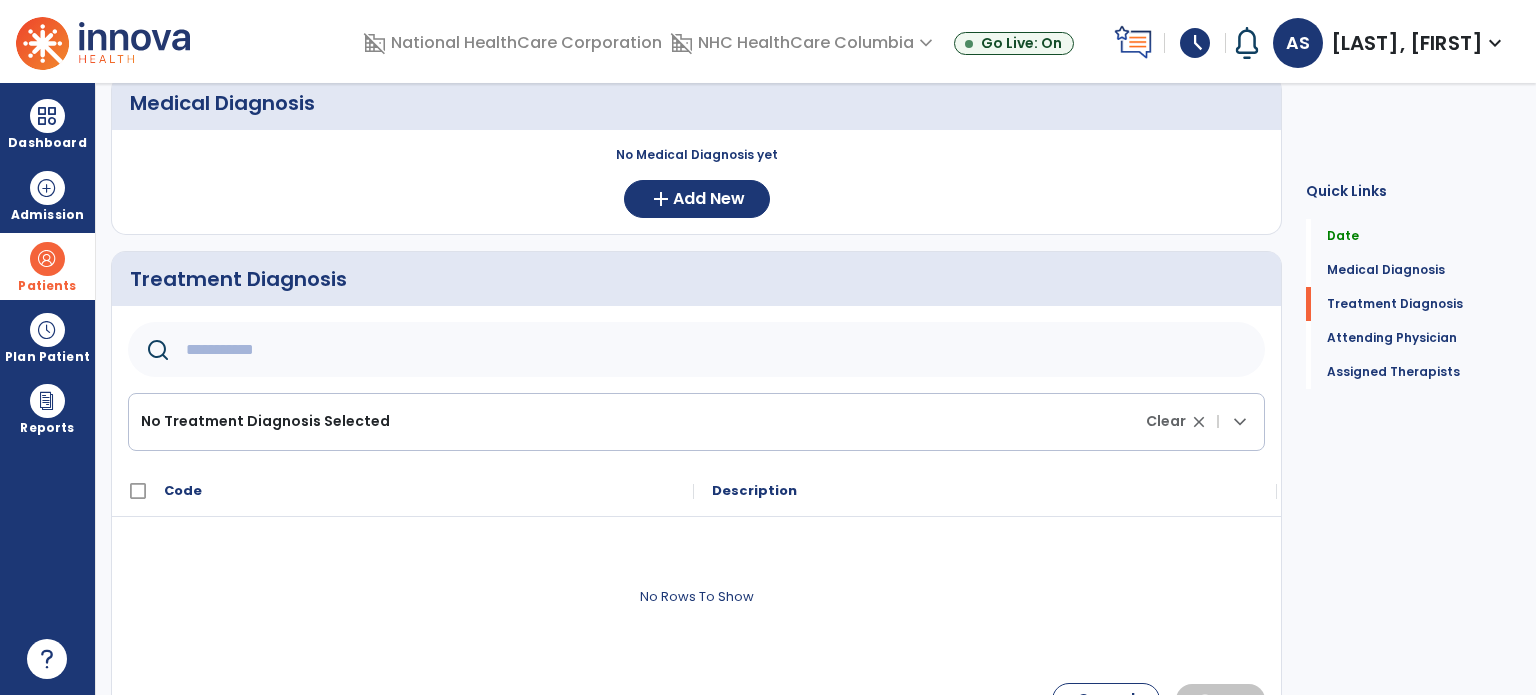click 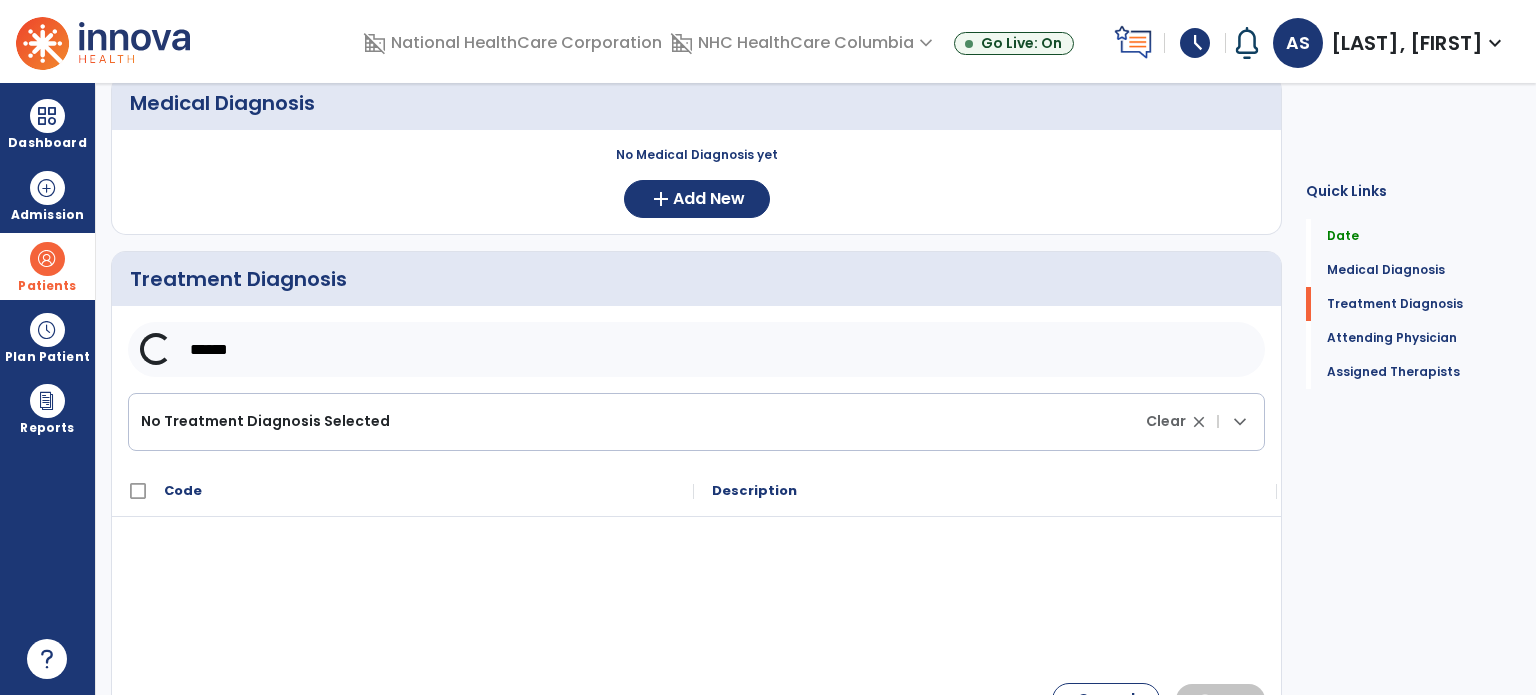 scroll, scrollTop: 300, scrollLeft: 0, axis: vertical 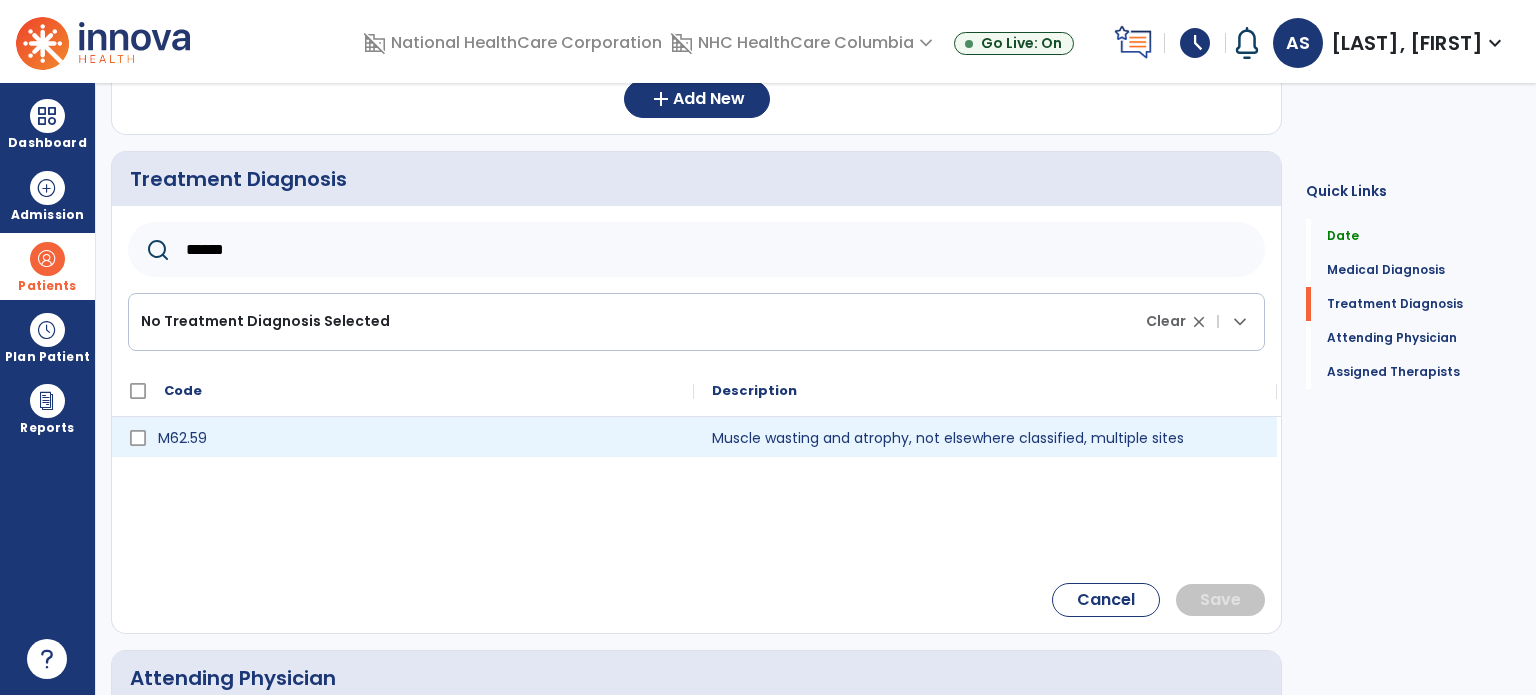 type on "******" 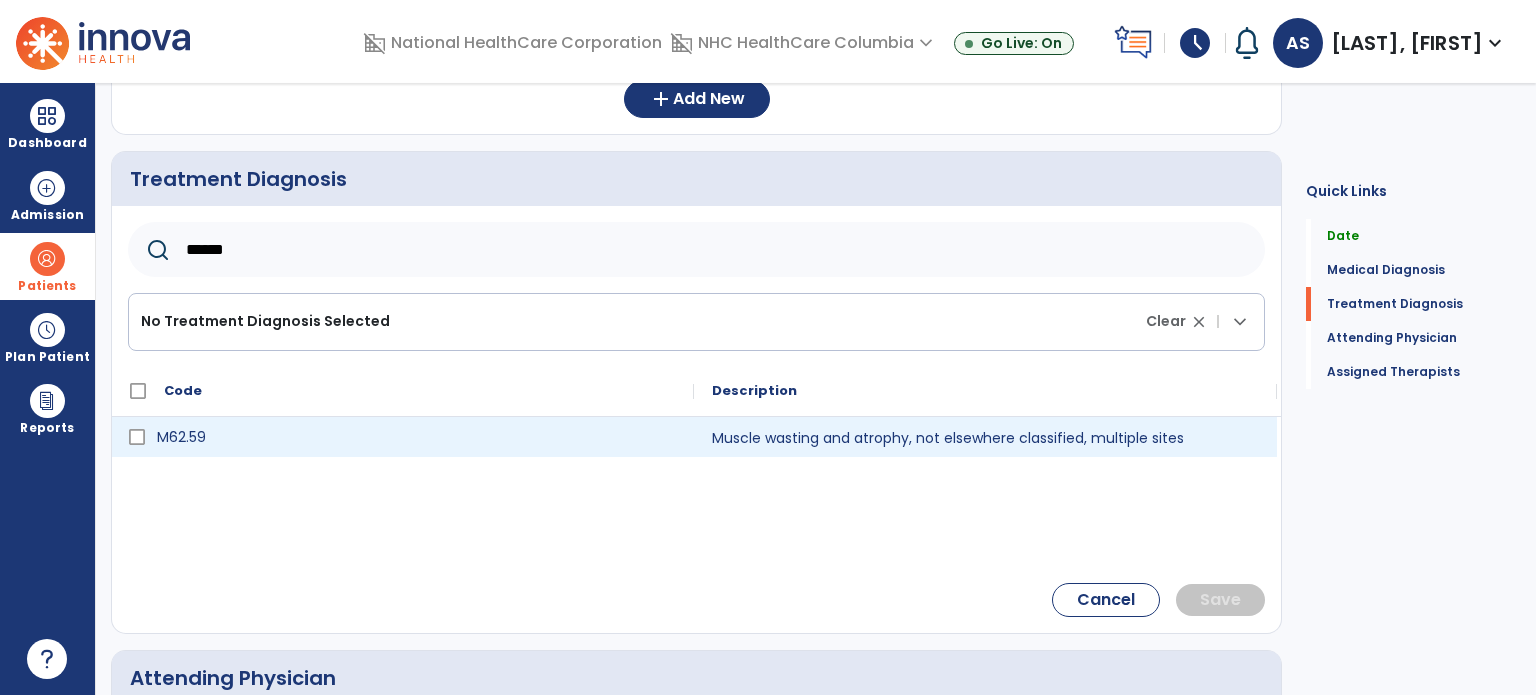 click 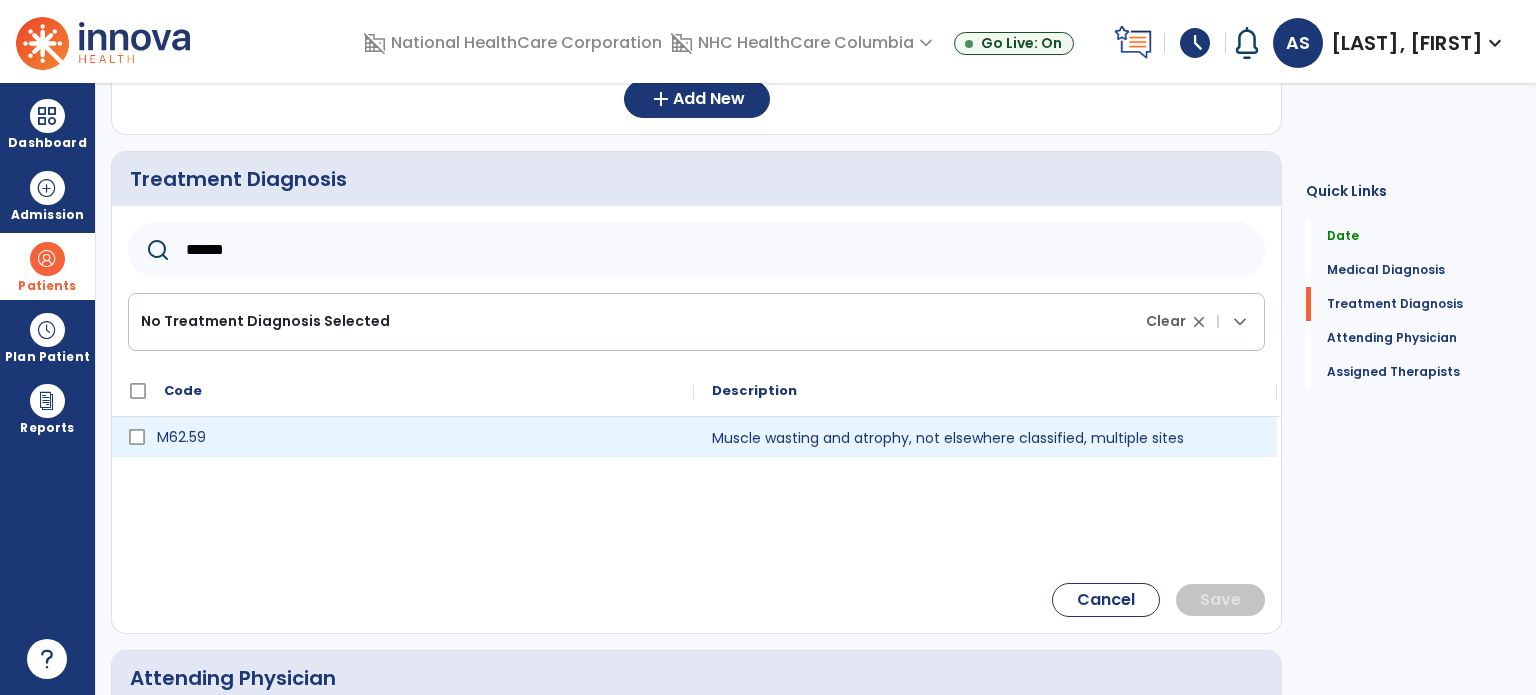 click on "M62.59" 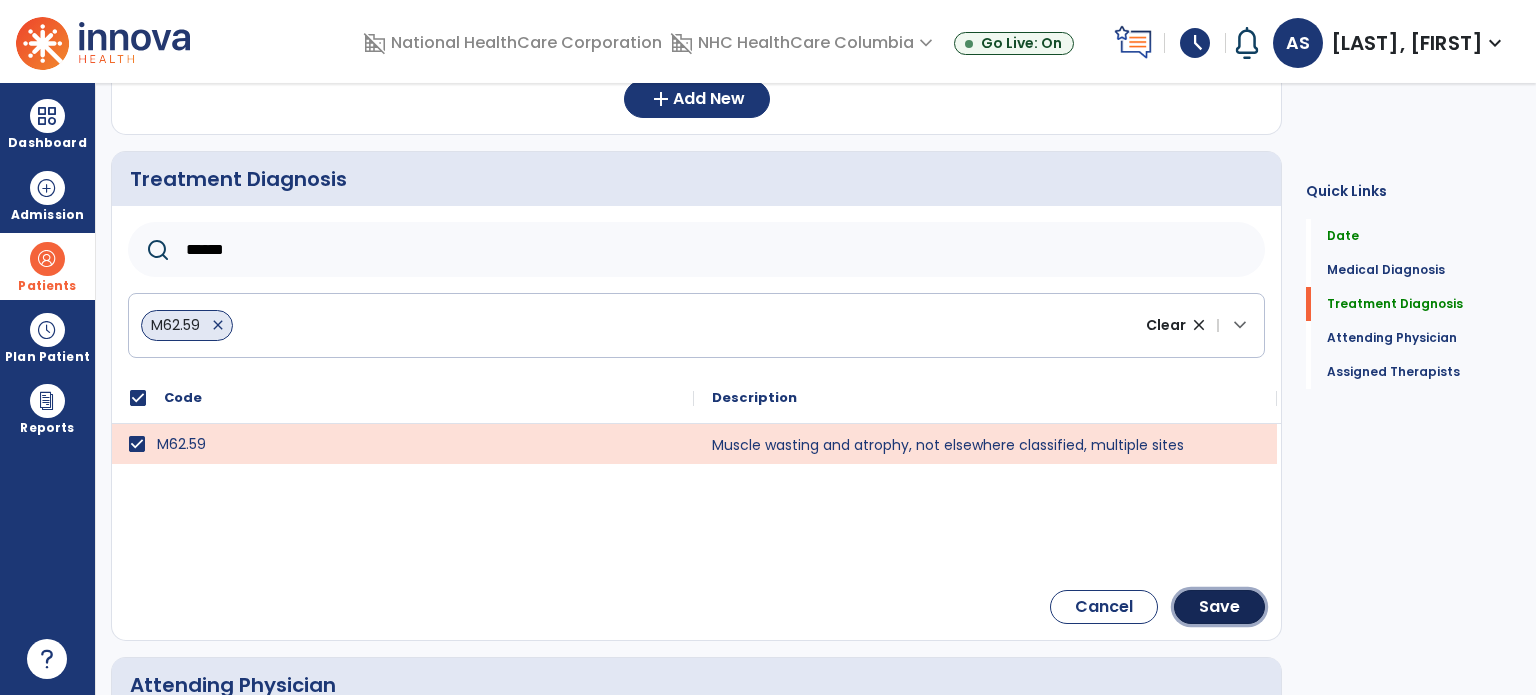 click on "Save" 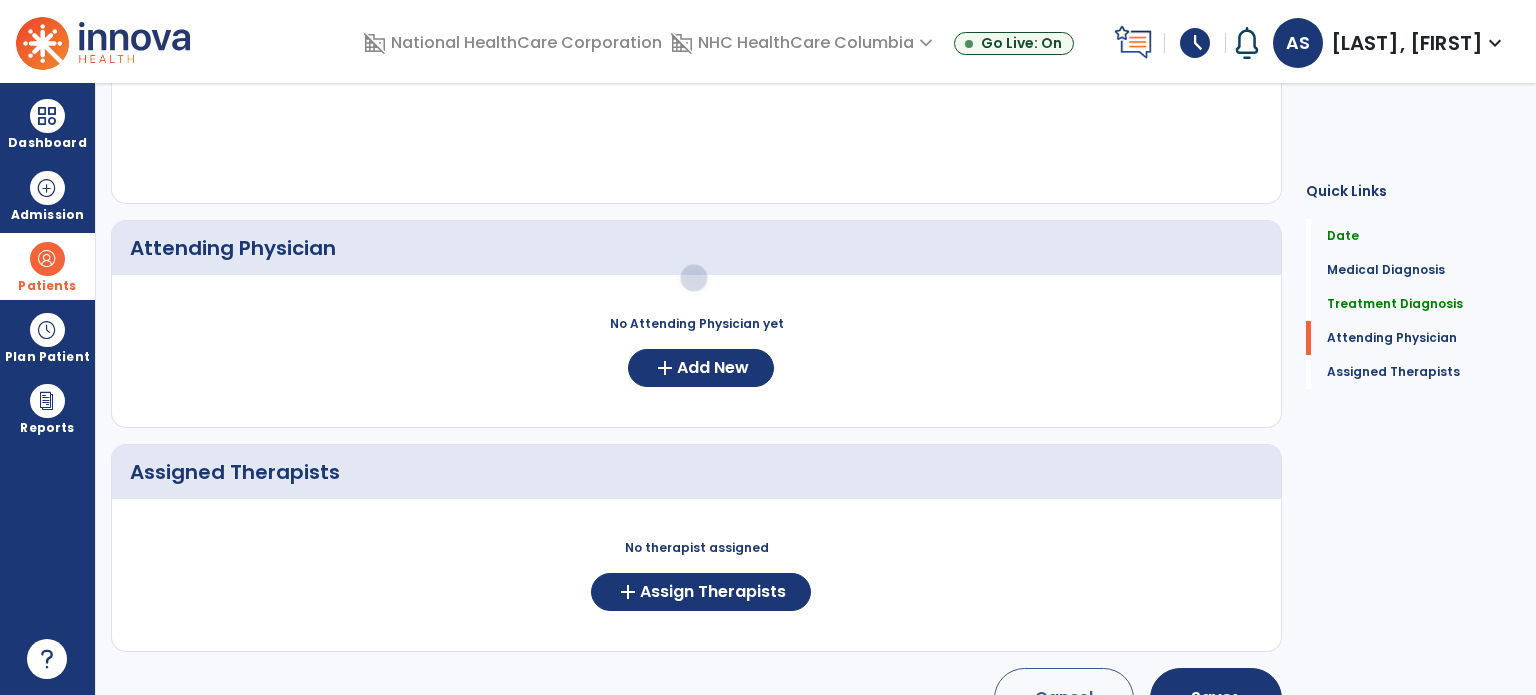 scroll, scrollTop: 551, scrollLeft: 0, axis: vertical 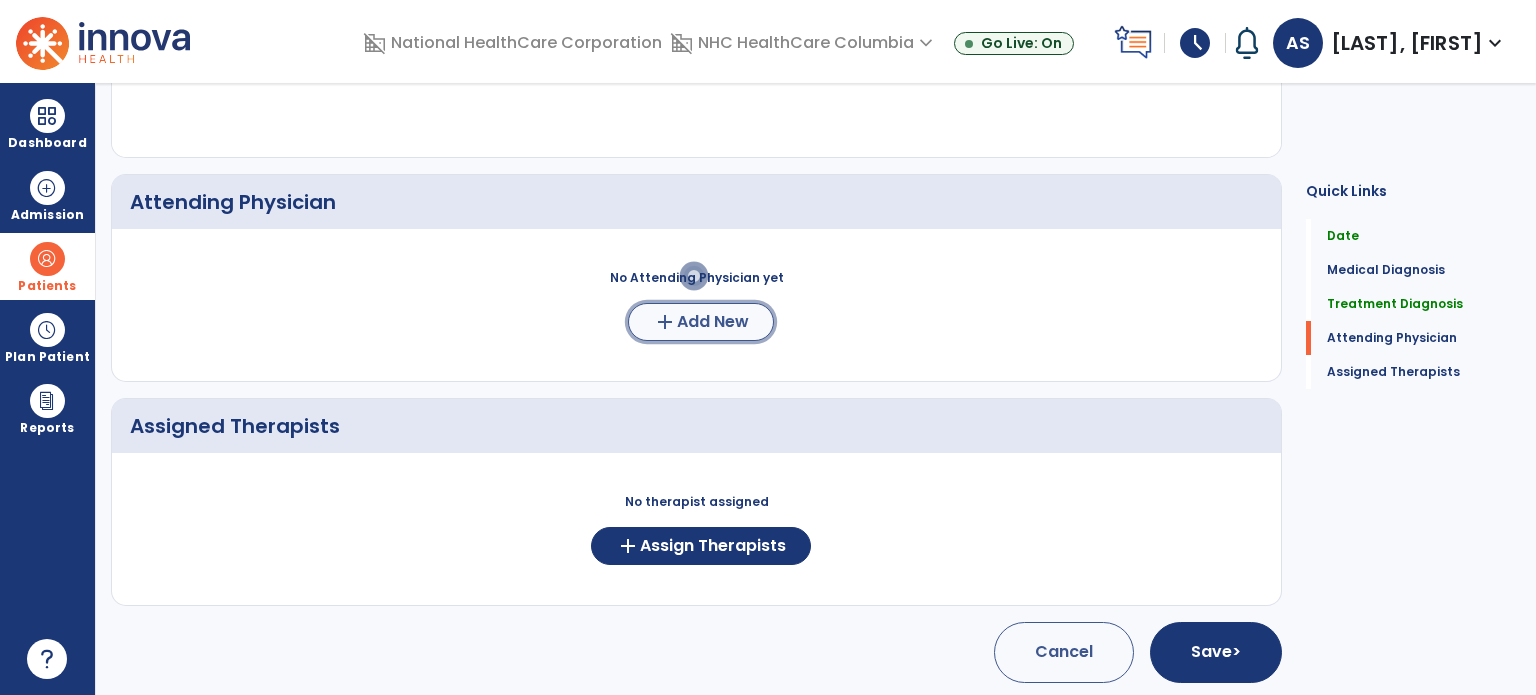 click on "Add New" 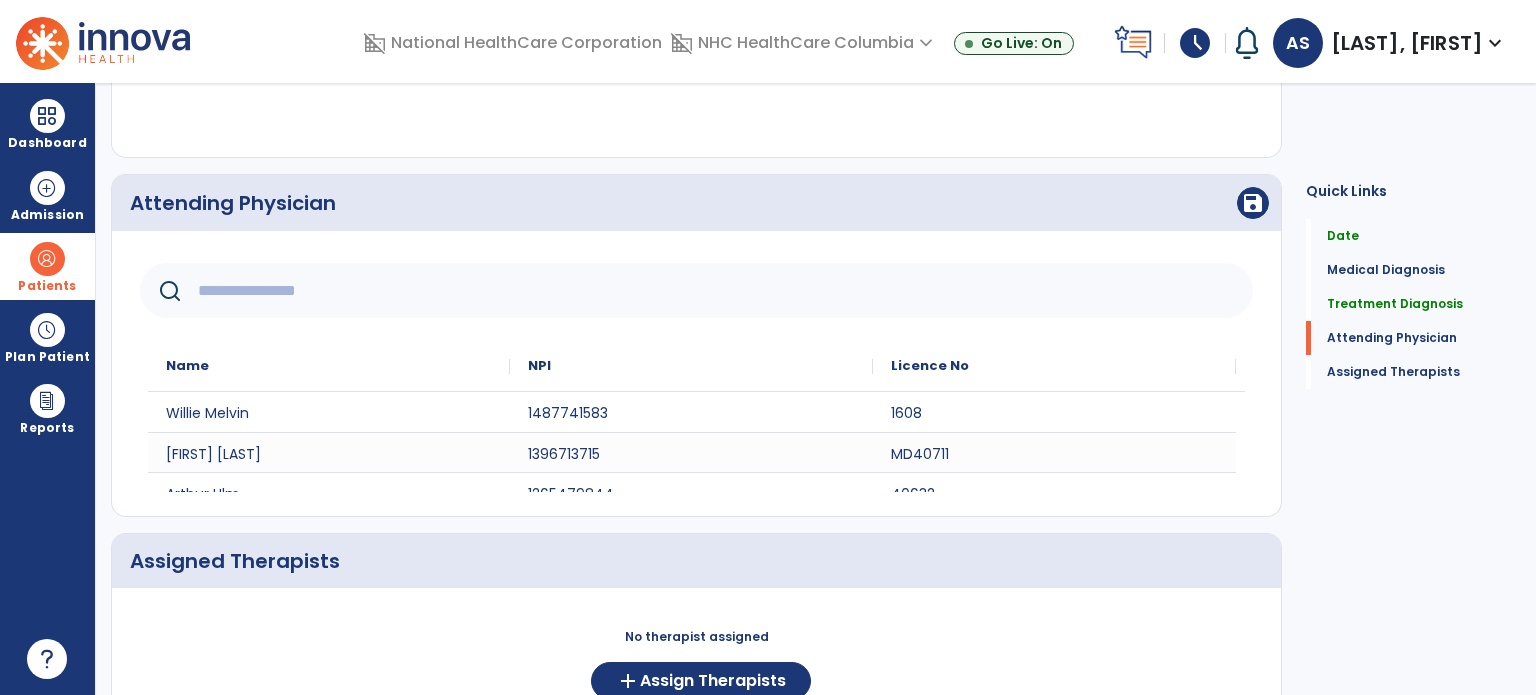 click 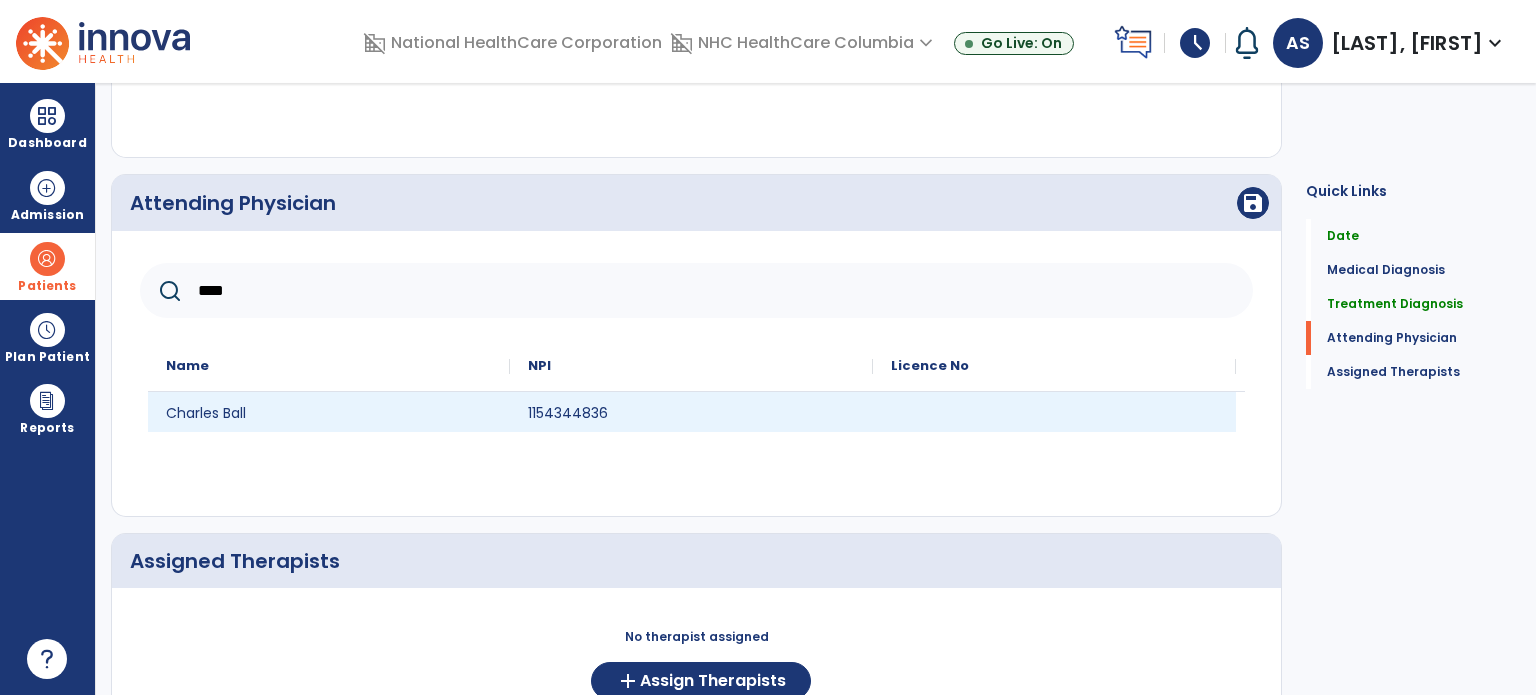 type on "****" 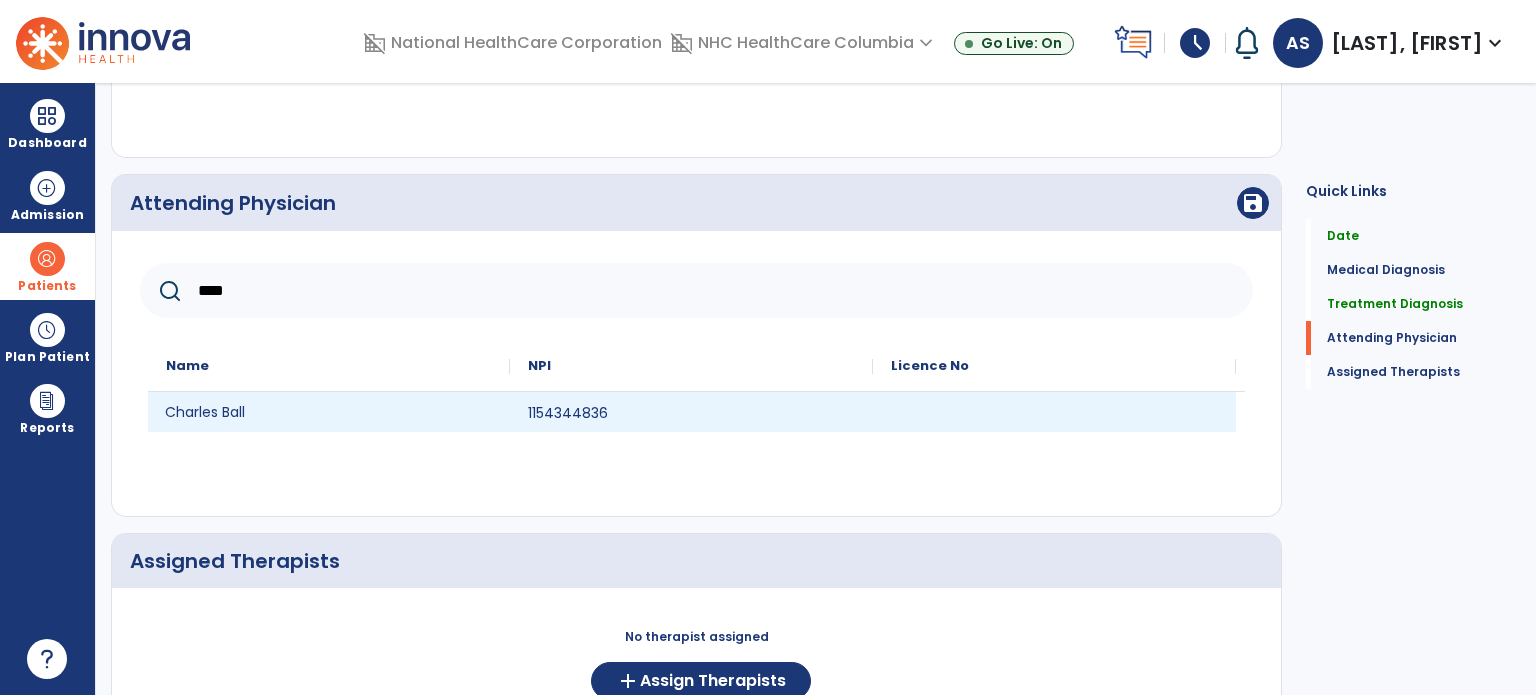 click on "Charles Ball" 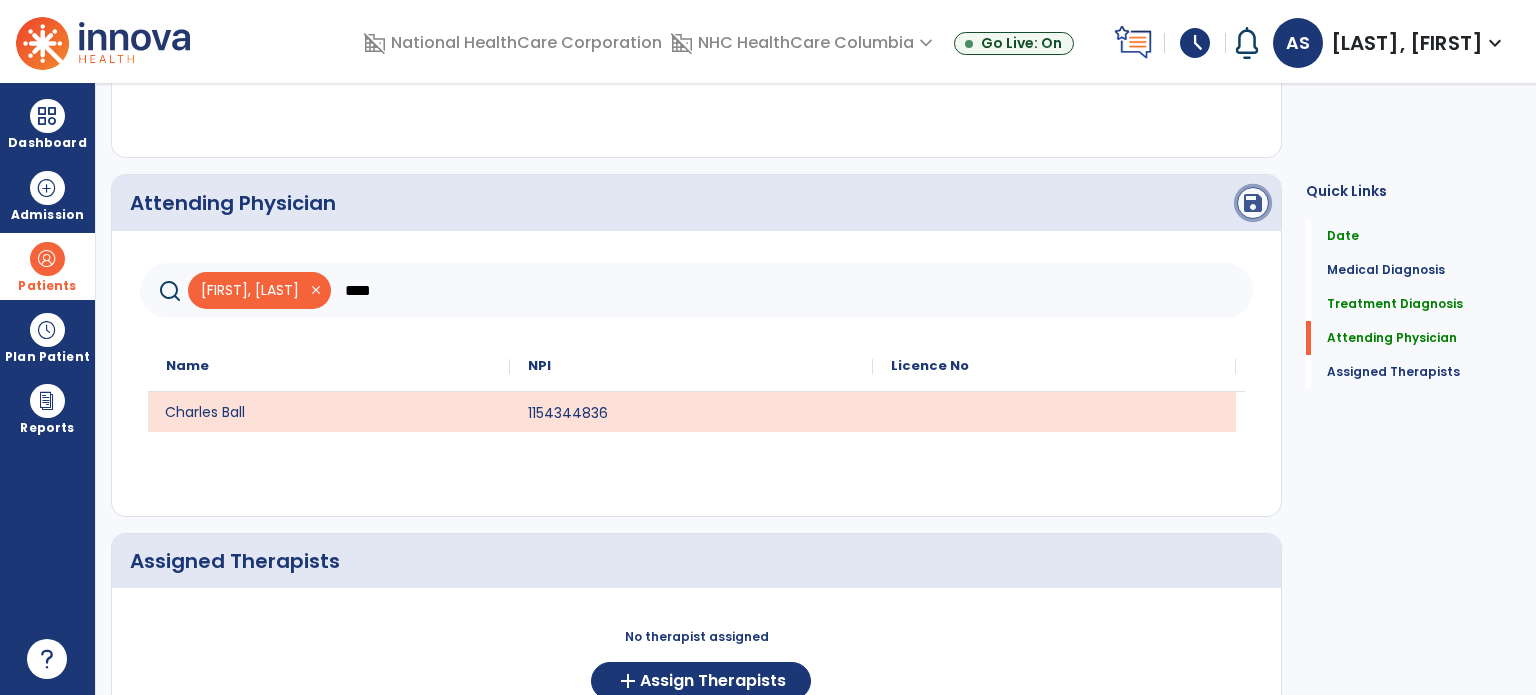 click on "save" 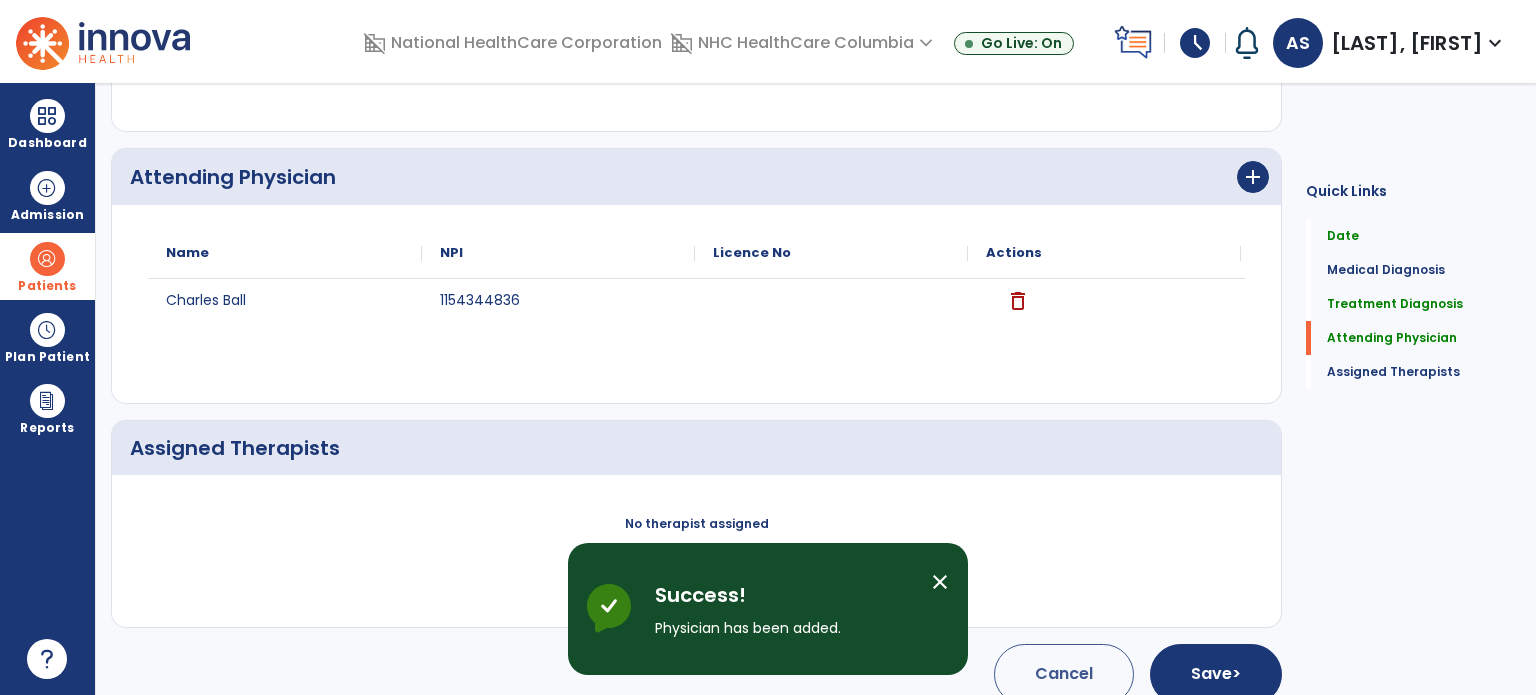 scroll, scrollTop: 599, scrollLeft: 0, axis: vertical 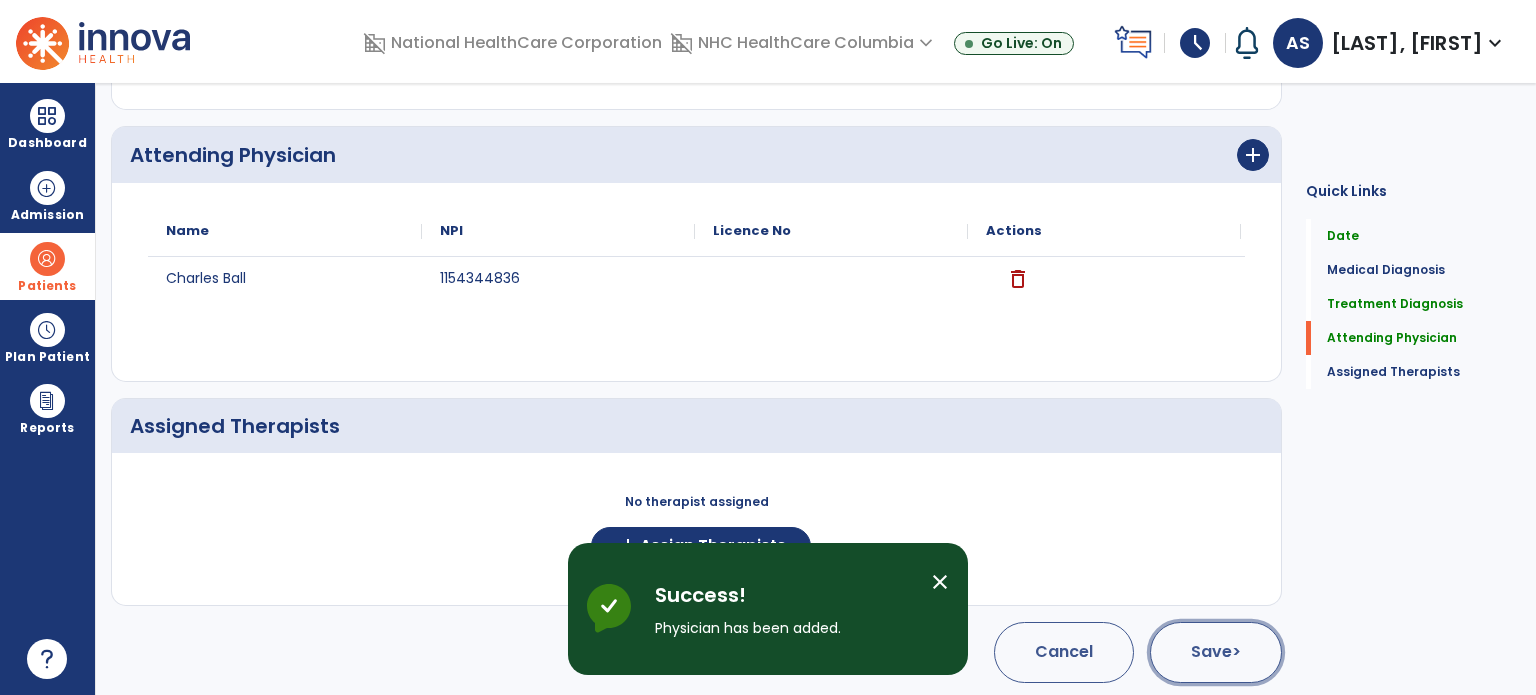 click on "Save  >" 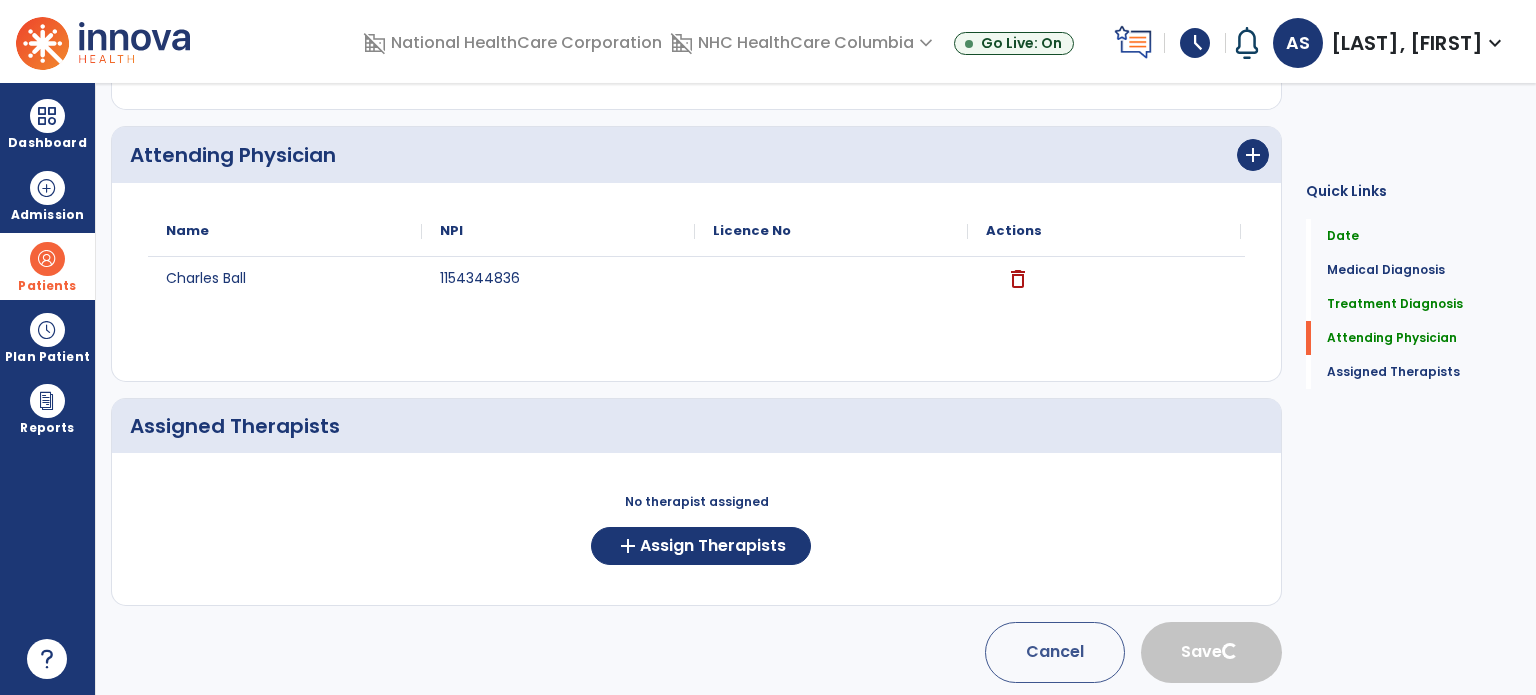 type 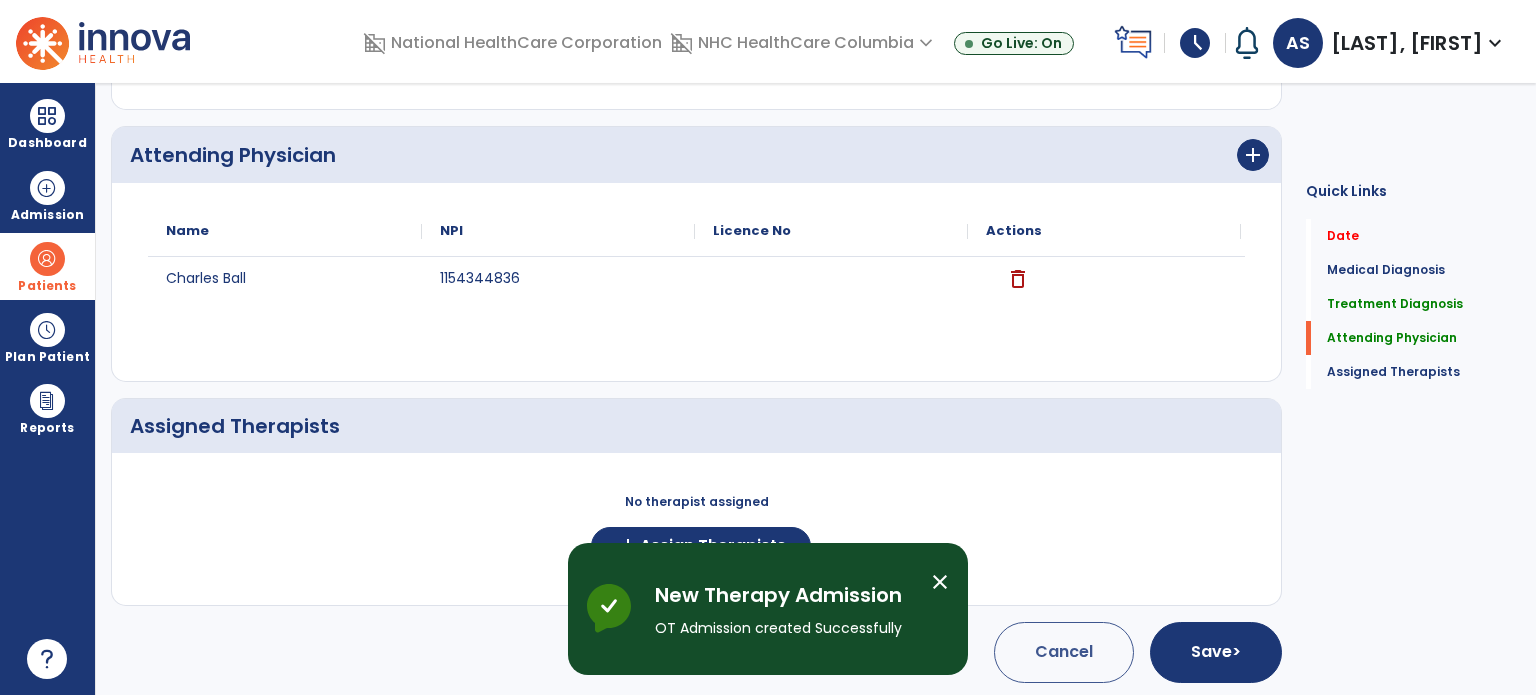 scroll, scrollTop: 62, scrollLeft: 0, axis: vertical 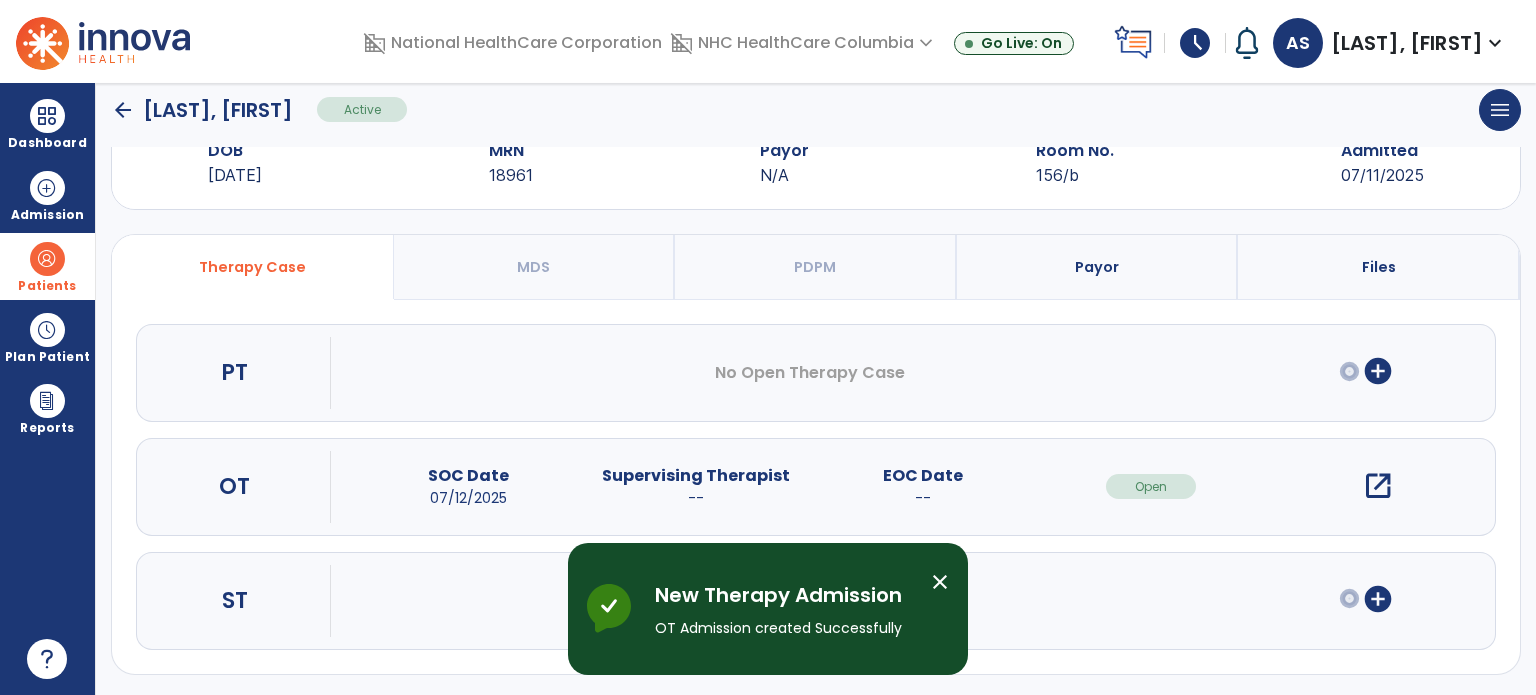 click on "open_in_new" at bounding box center [1378, 486] 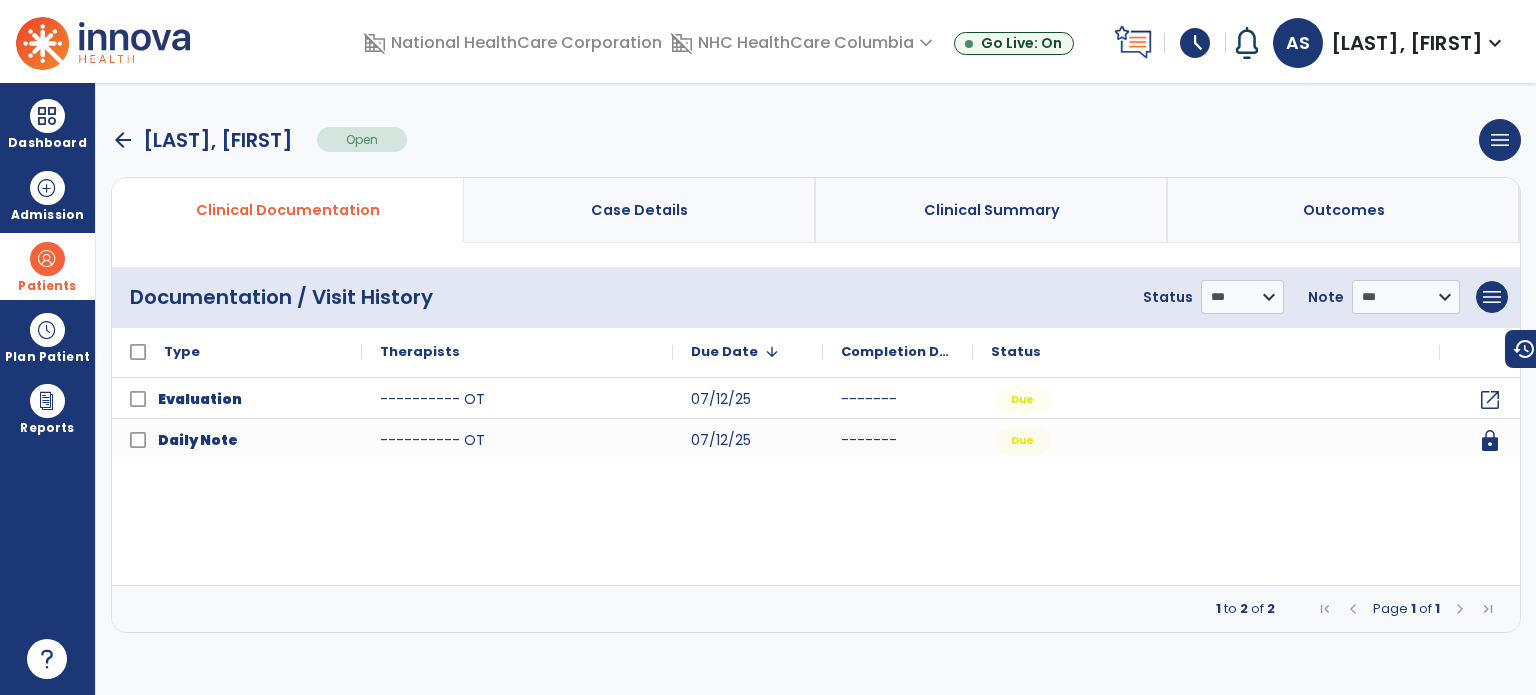 scroll, scrollTop: 0, scrollLeft: 0, axis: both 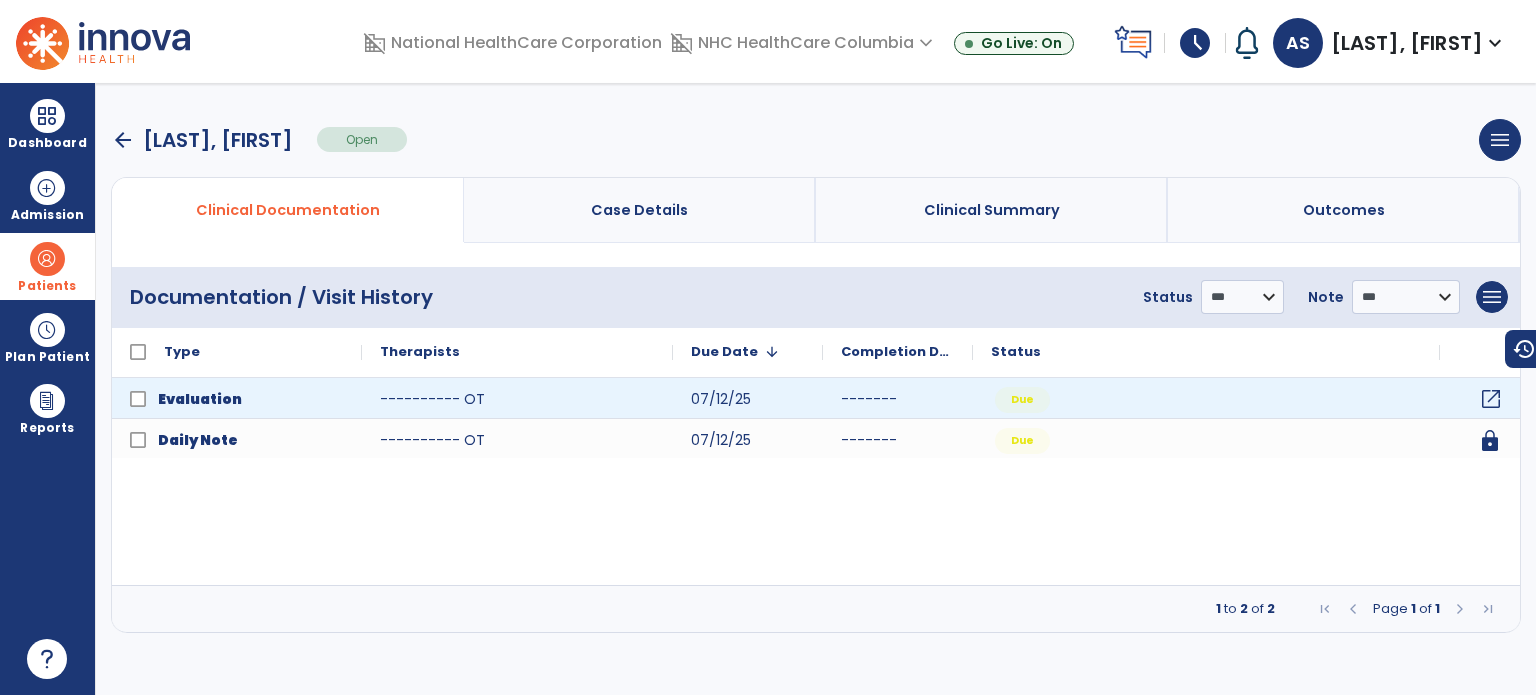 click on "open_in_new" 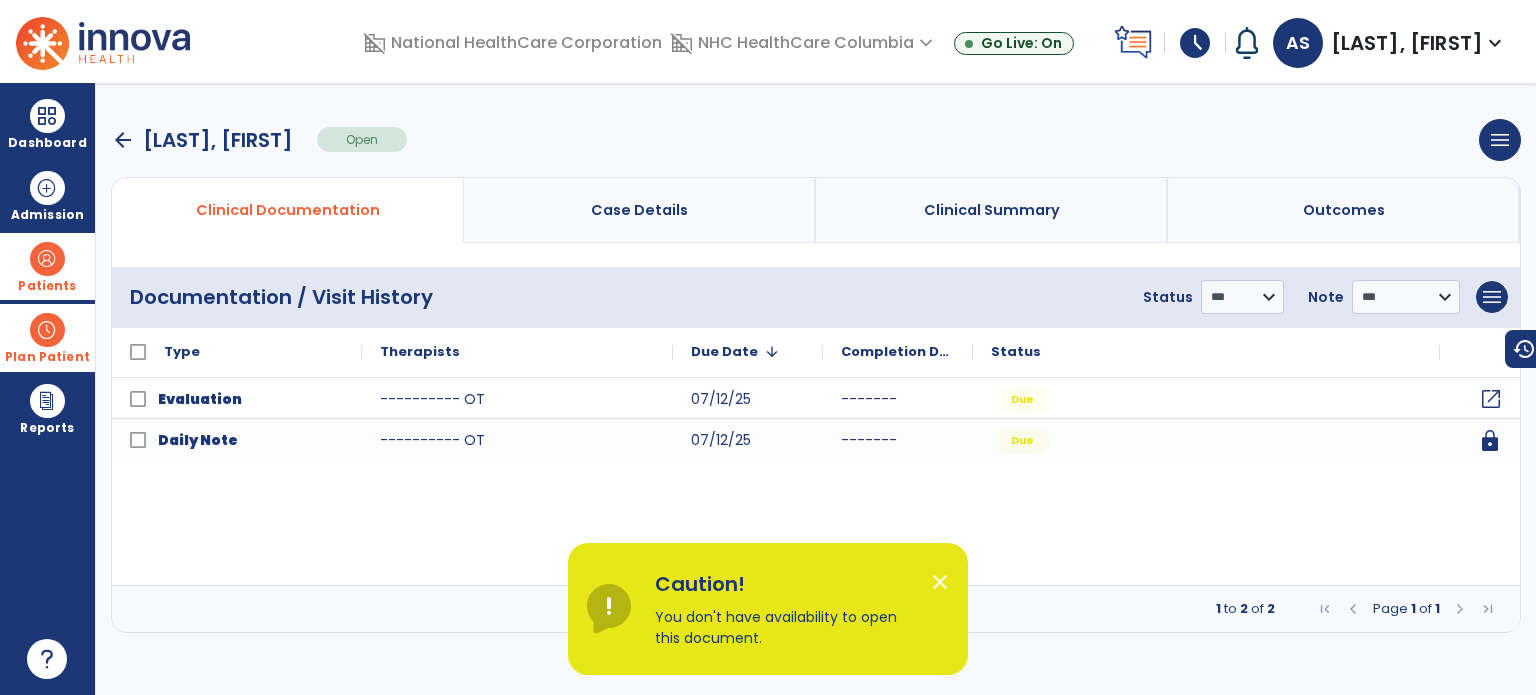 click on "Plan Patient" at bounding box center (47, 286) 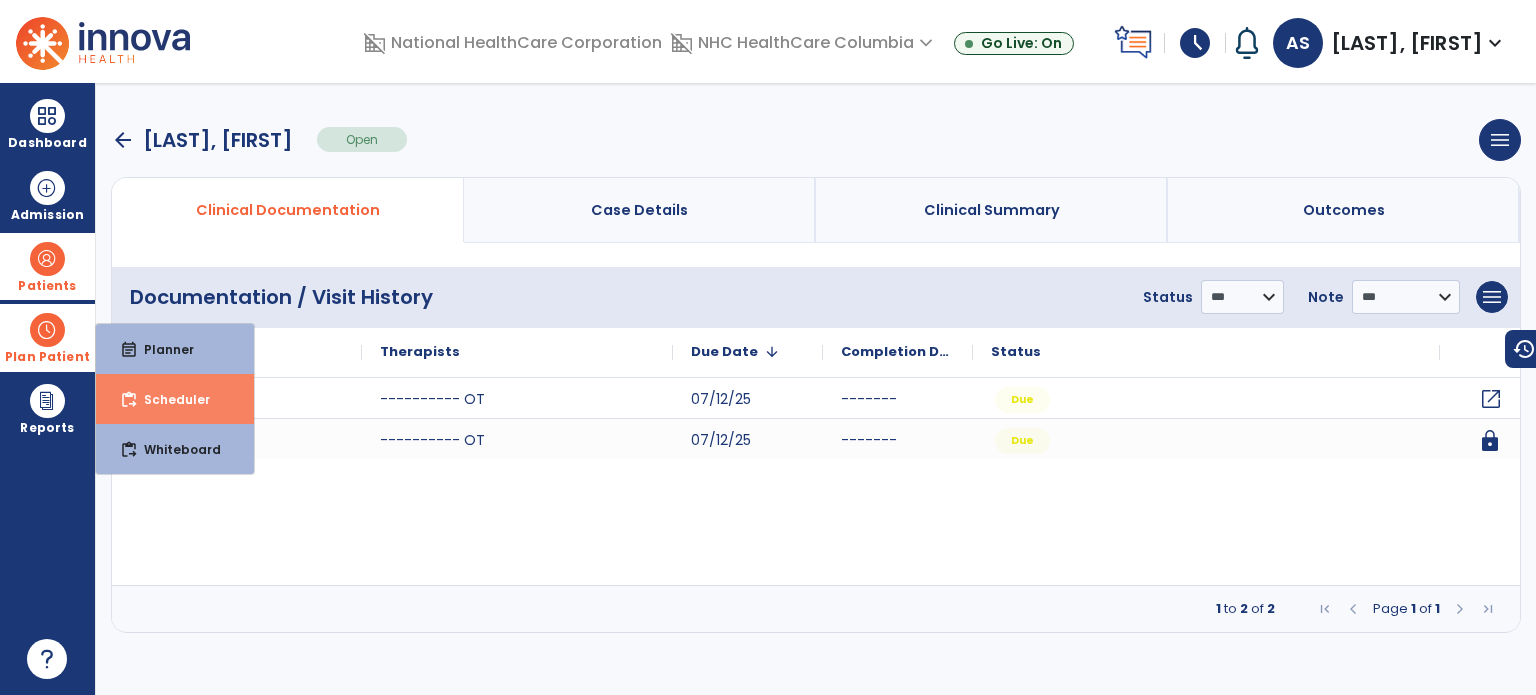 click on "Scheduler" at bounding box center (169, 399) 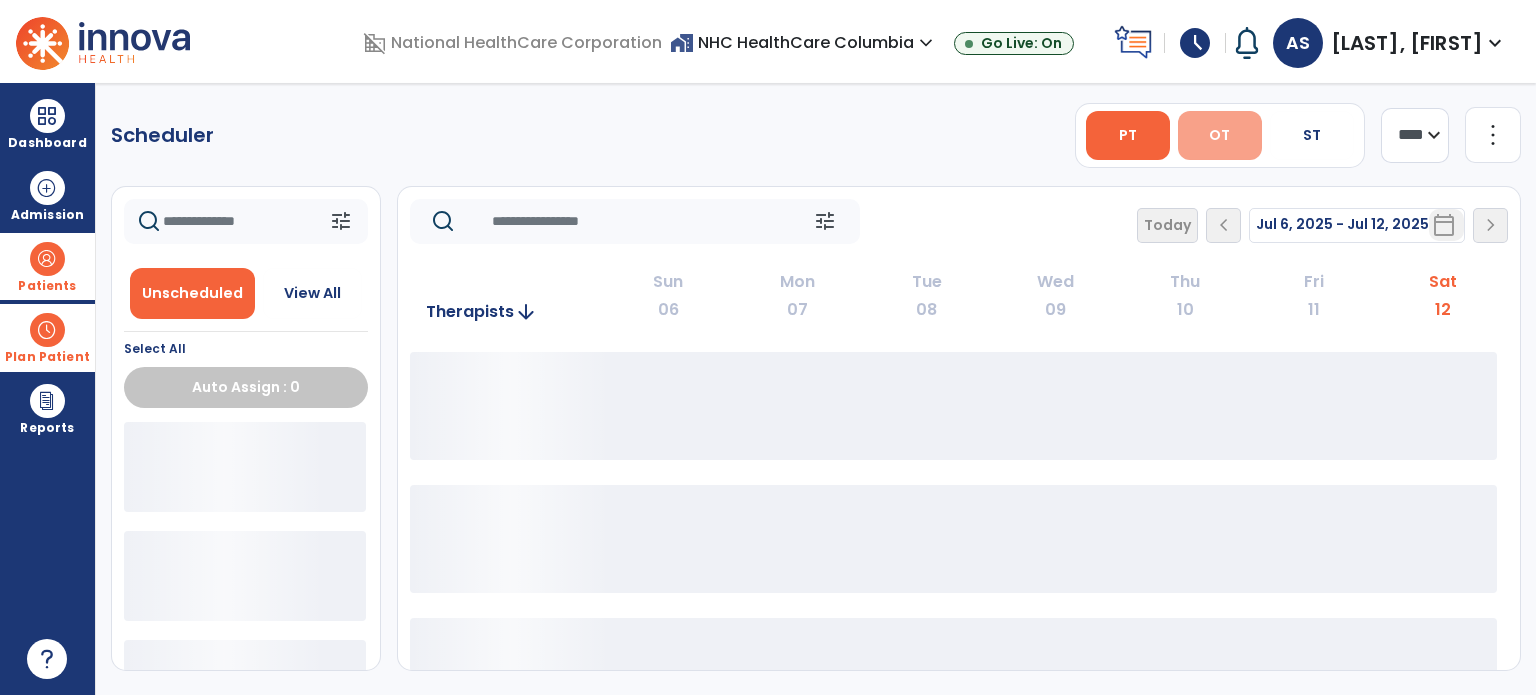 click on "OT" at bounding box center [1220, 135] 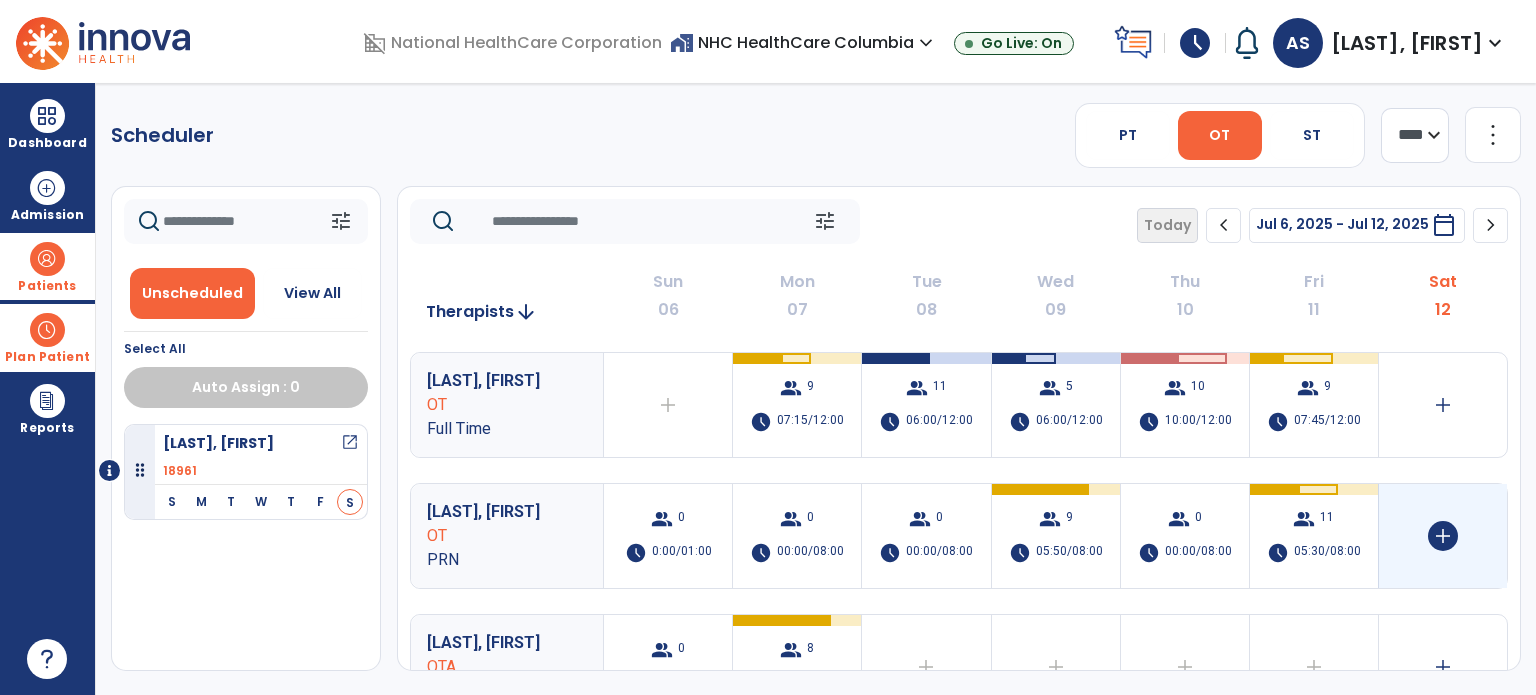 click on "add" 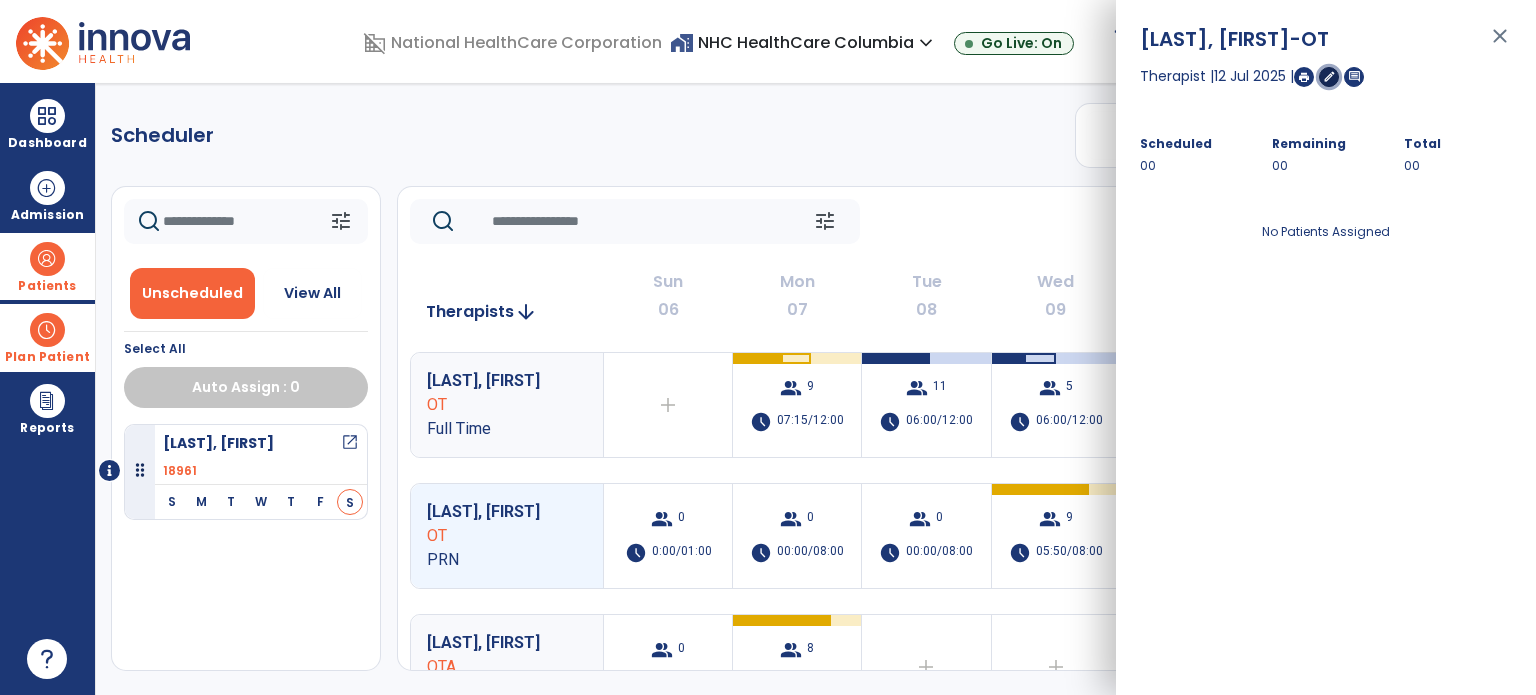 click on "edit" at bounding box center (1329, 76) 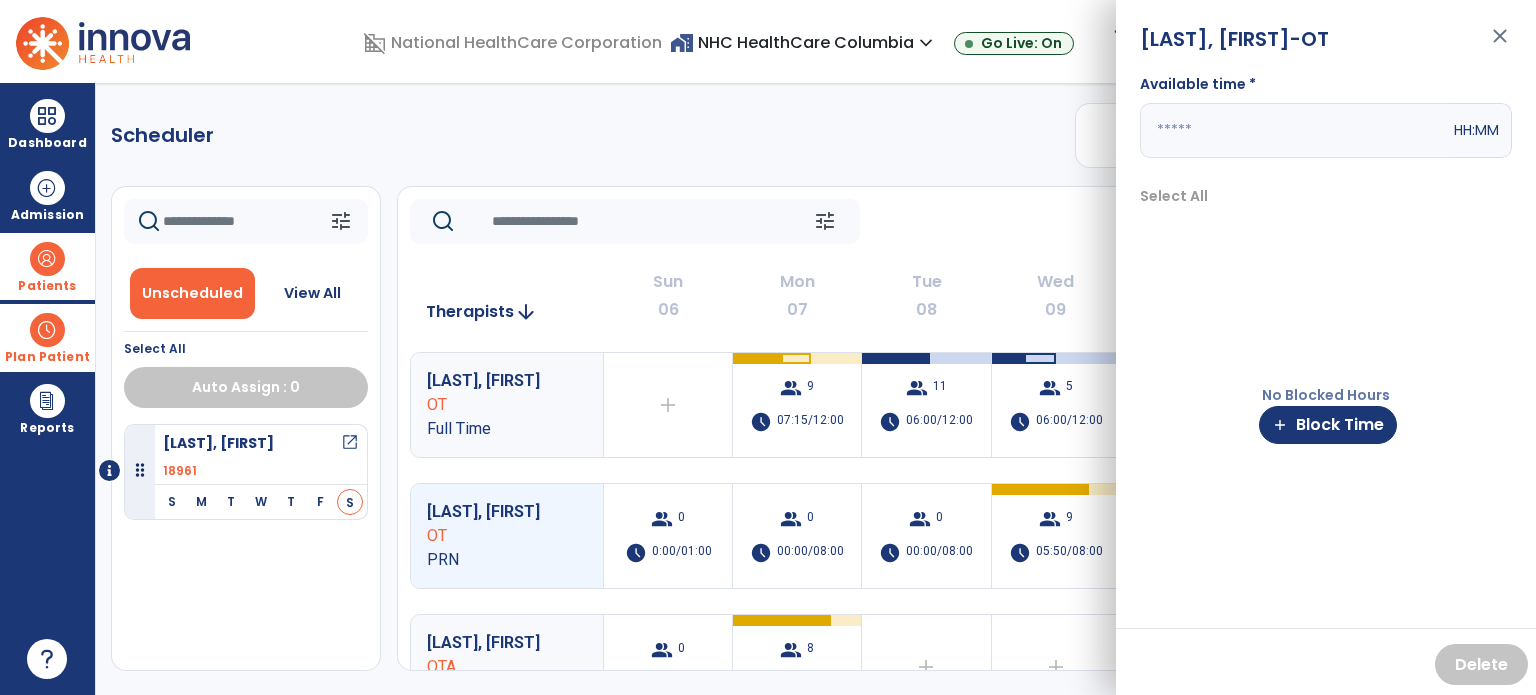 click at bounding box center (1295, 130) 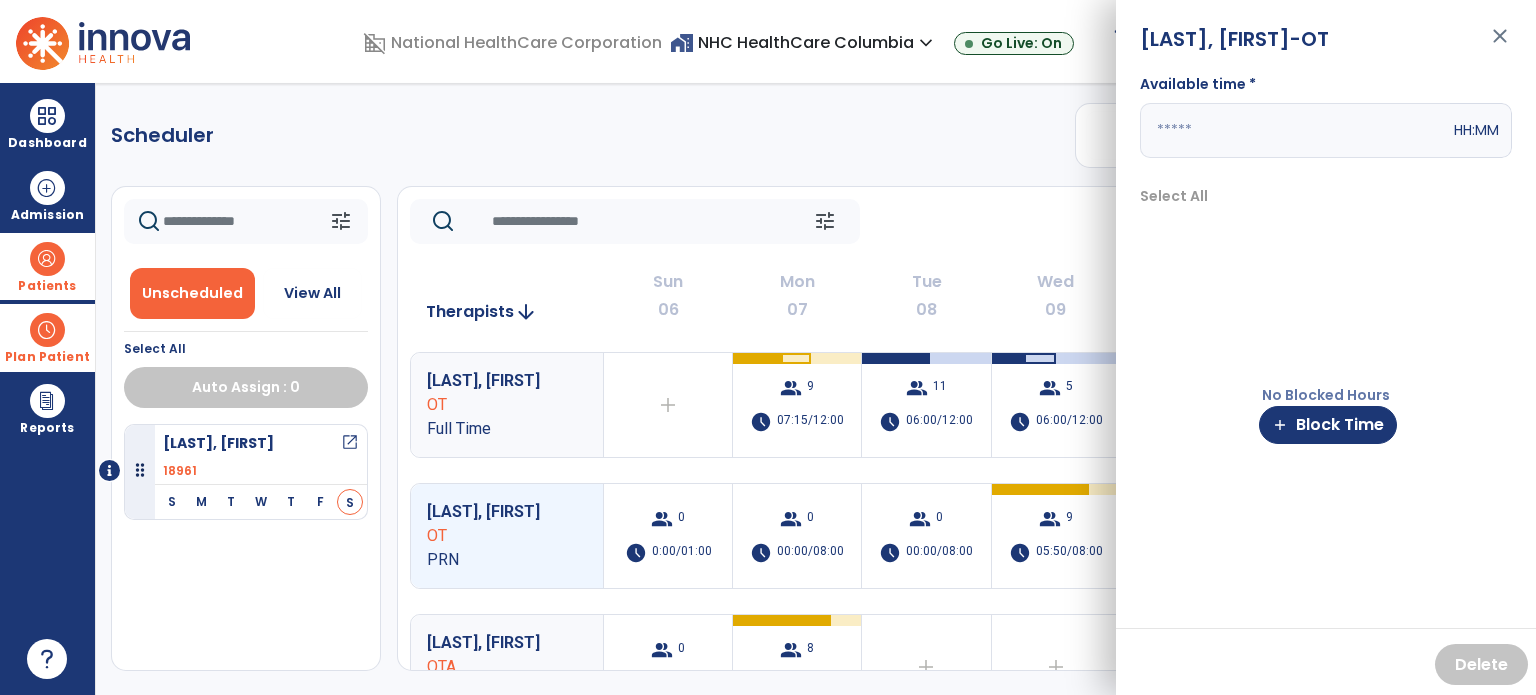 type on "*" 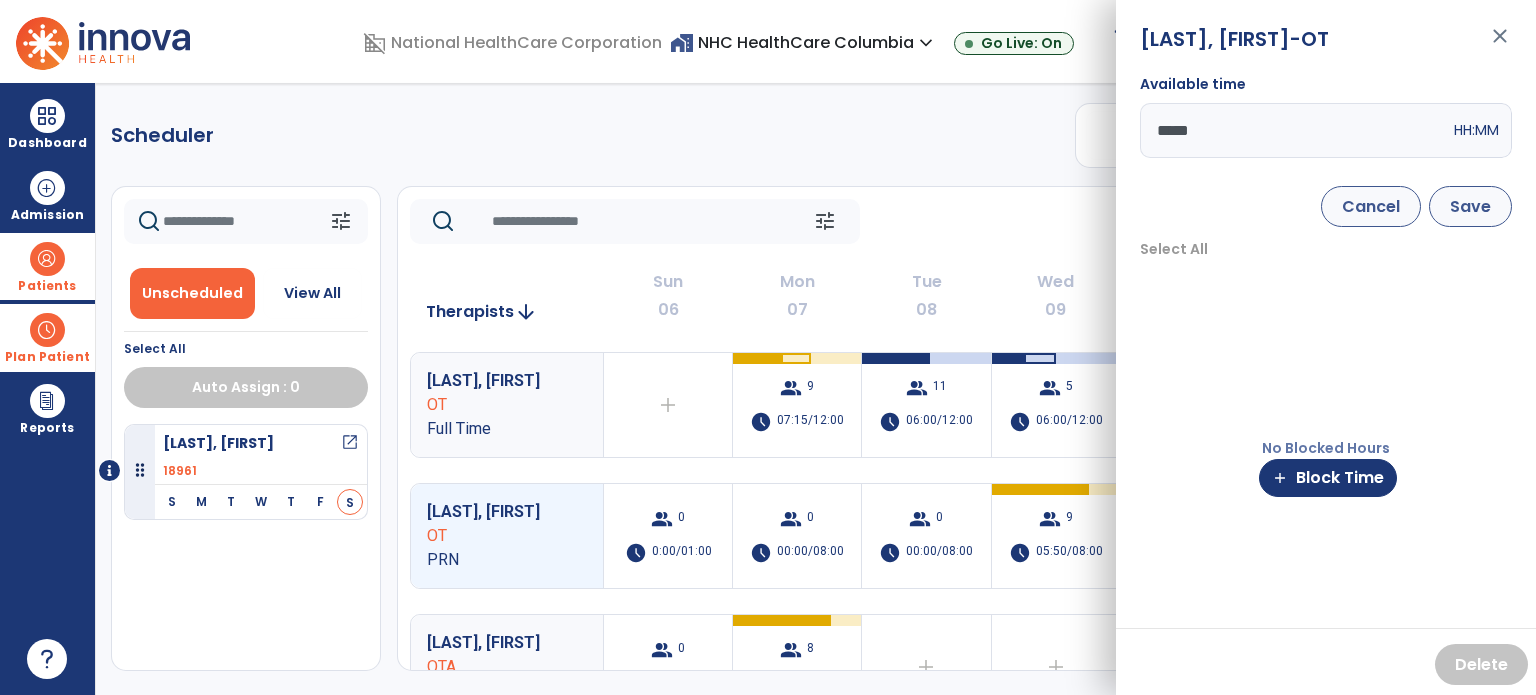 type on "*****" 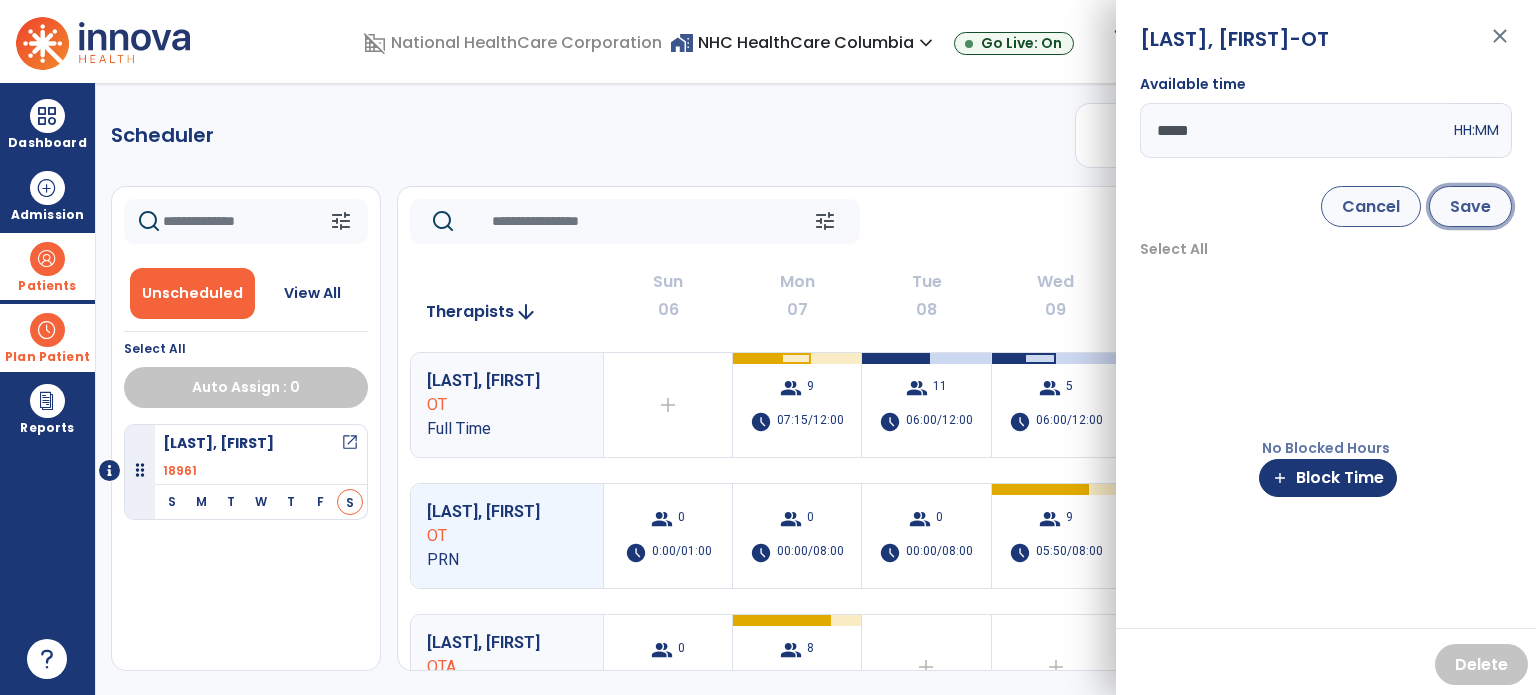 click on "Save" at bounding box center (1470, 206) 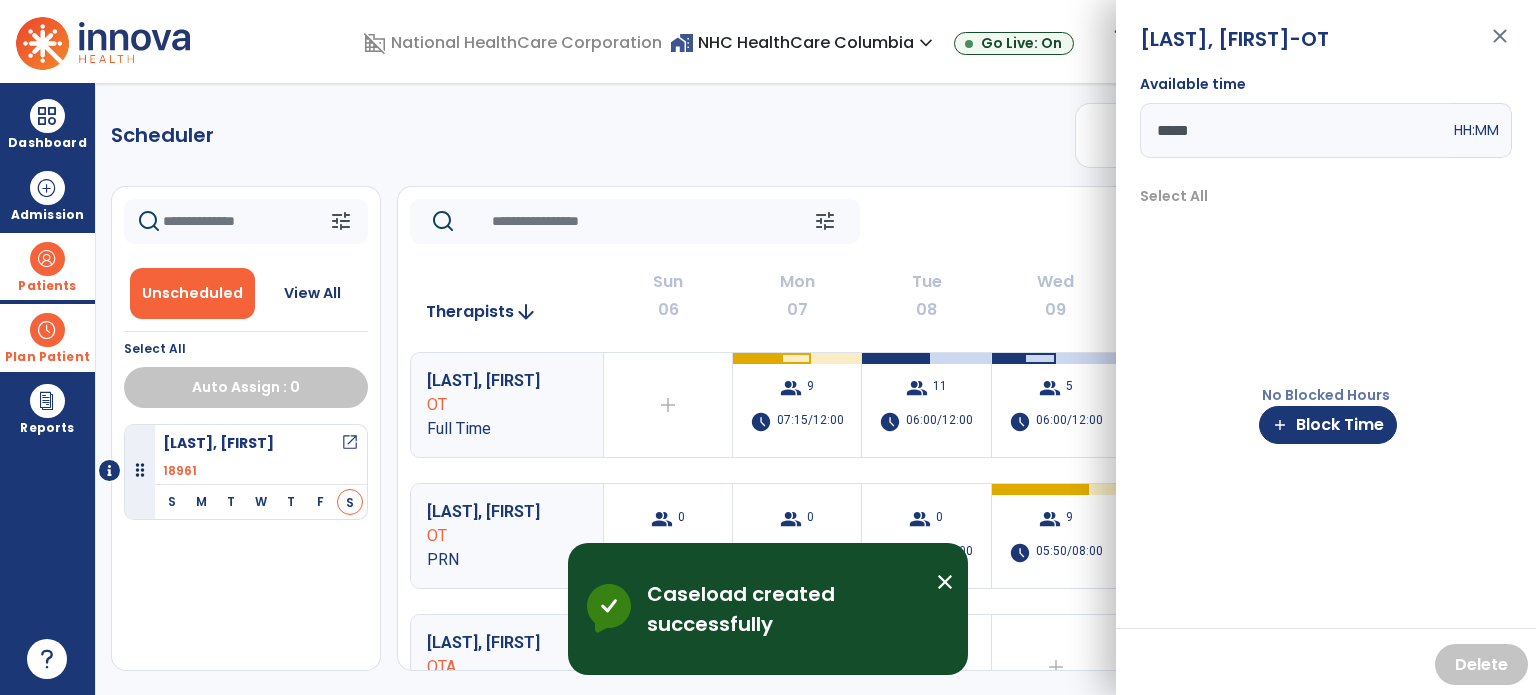 click on "close" at bounding box center [1500, 45] 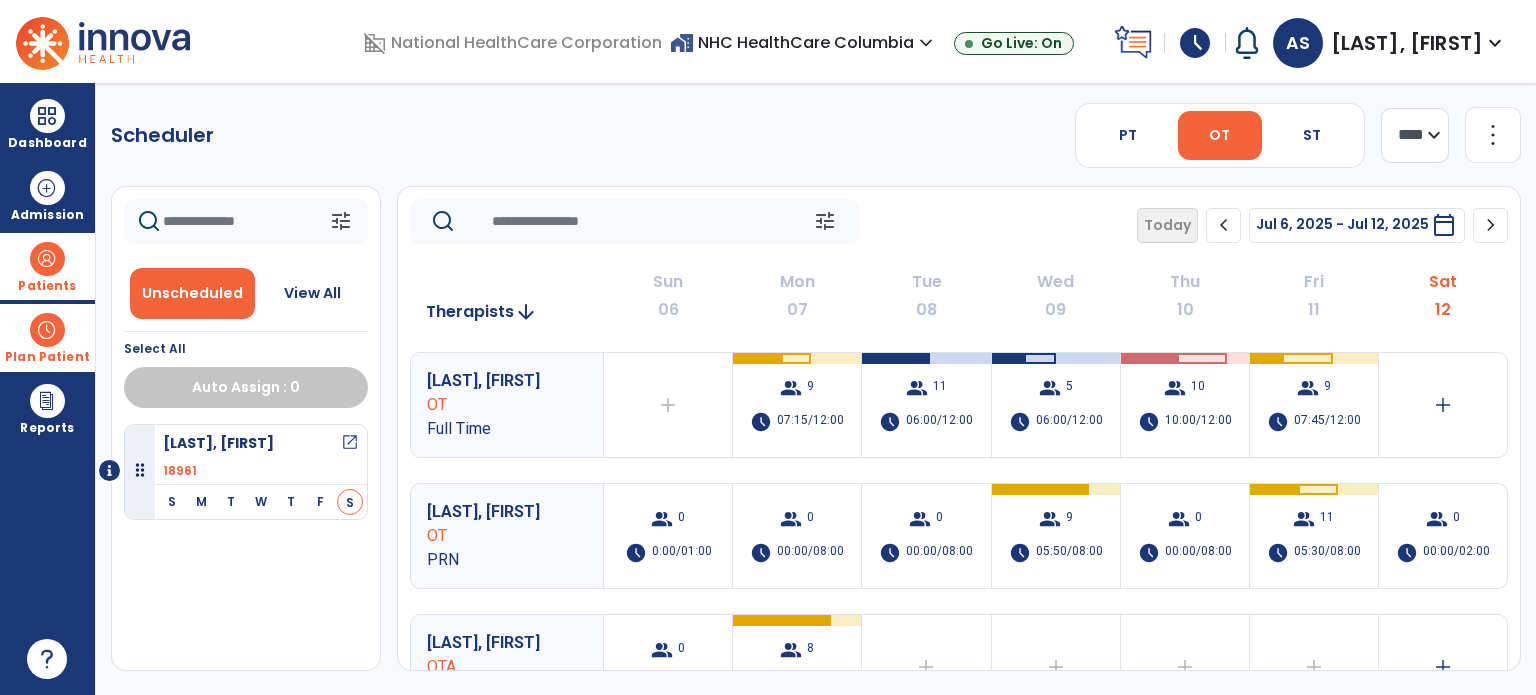 click at bounding box center [47, 259] 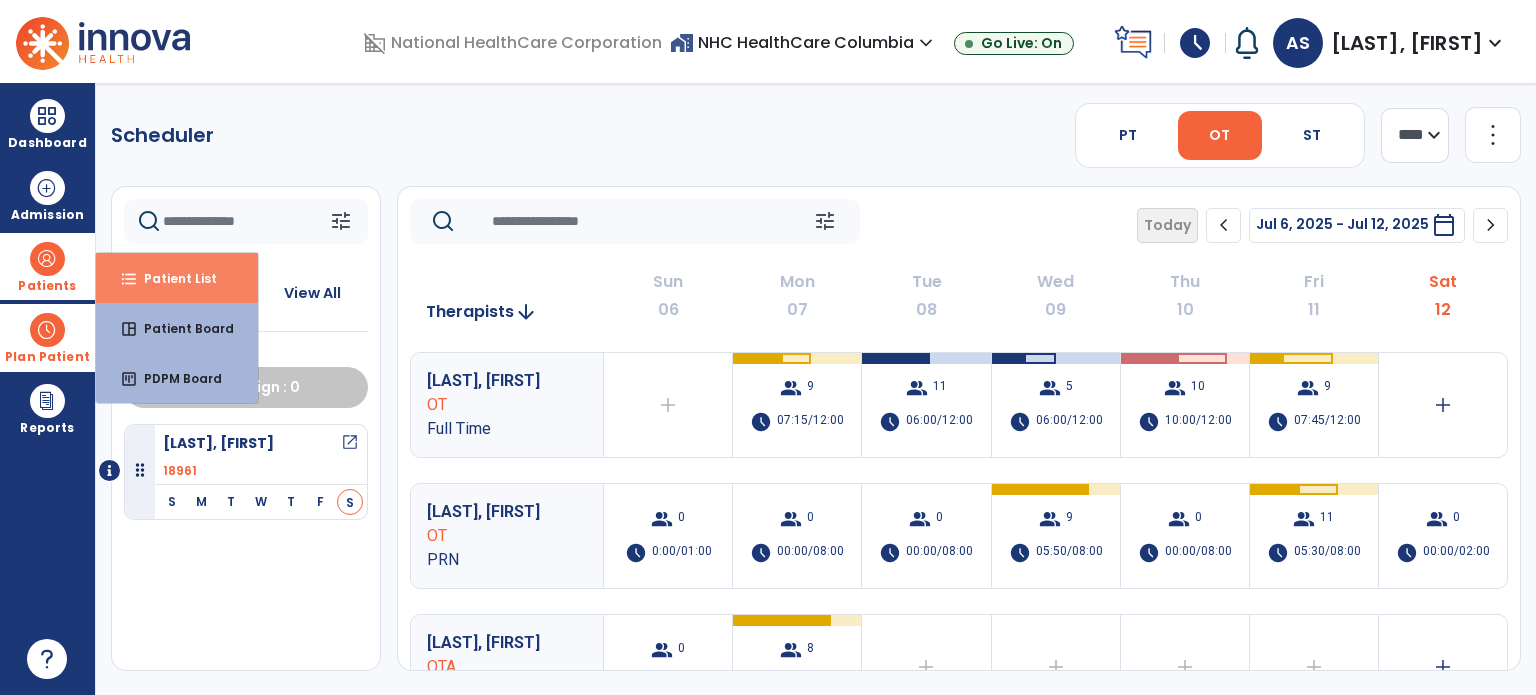 click on "format_list_bulleted  Patient List" at bounding box center [177, 278] 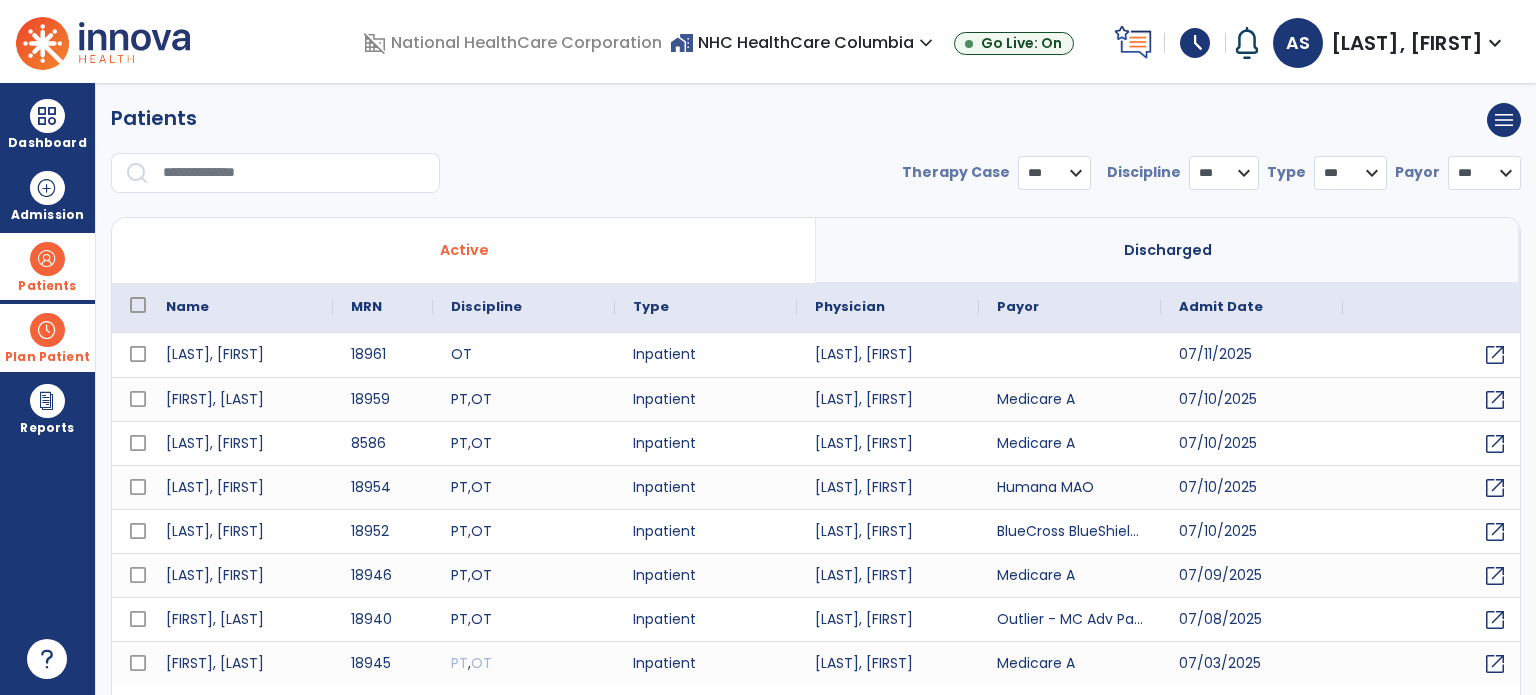 select on "***" 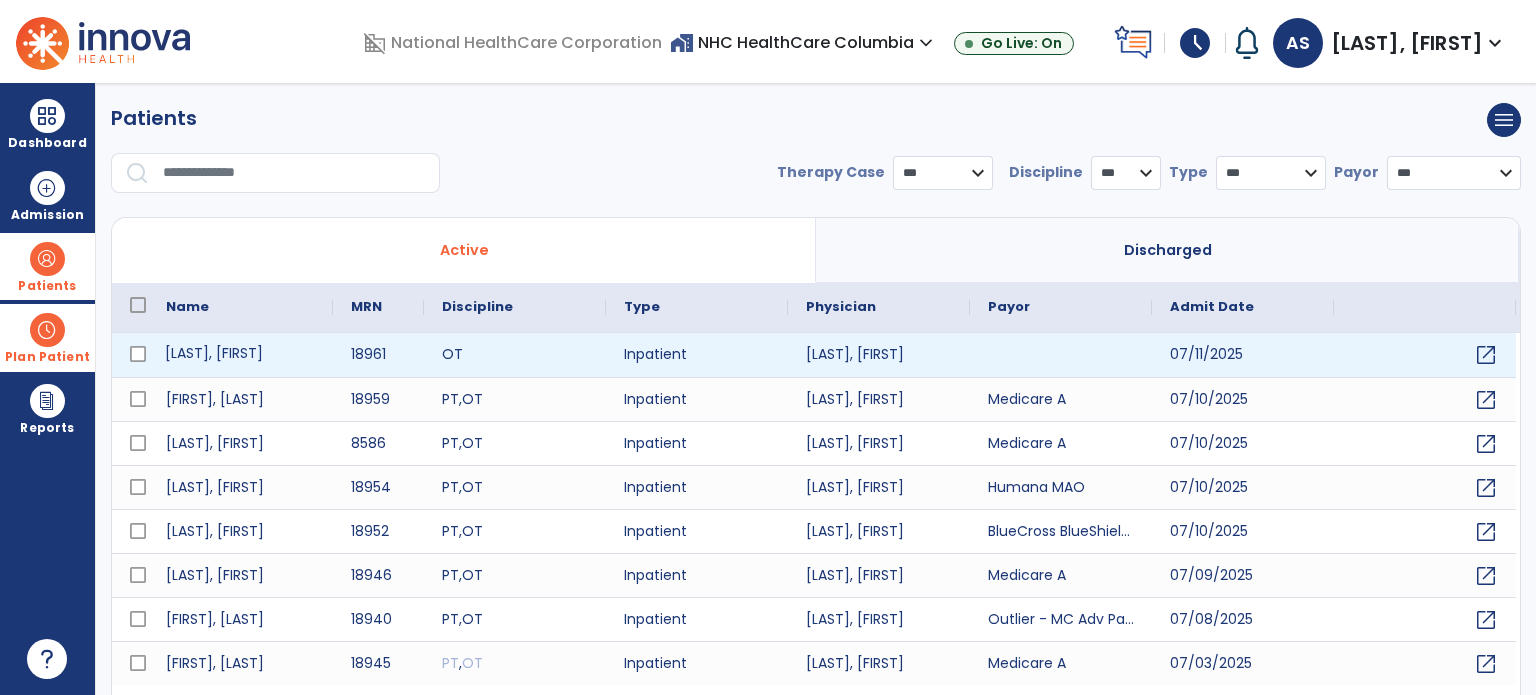click on "[LAST], [FIRST]" at bounding box center (240, 355) 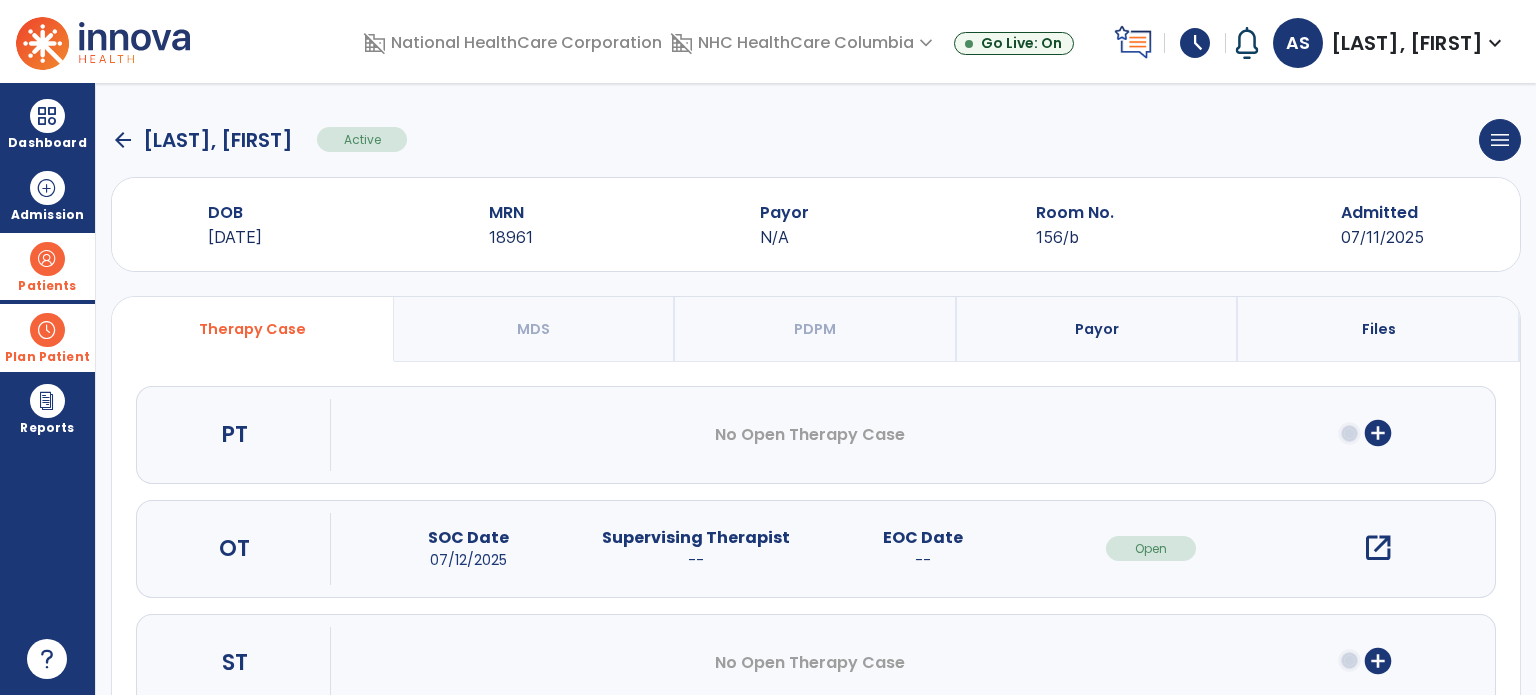 click on "open_in_new" at bounding box center (1378, 548) 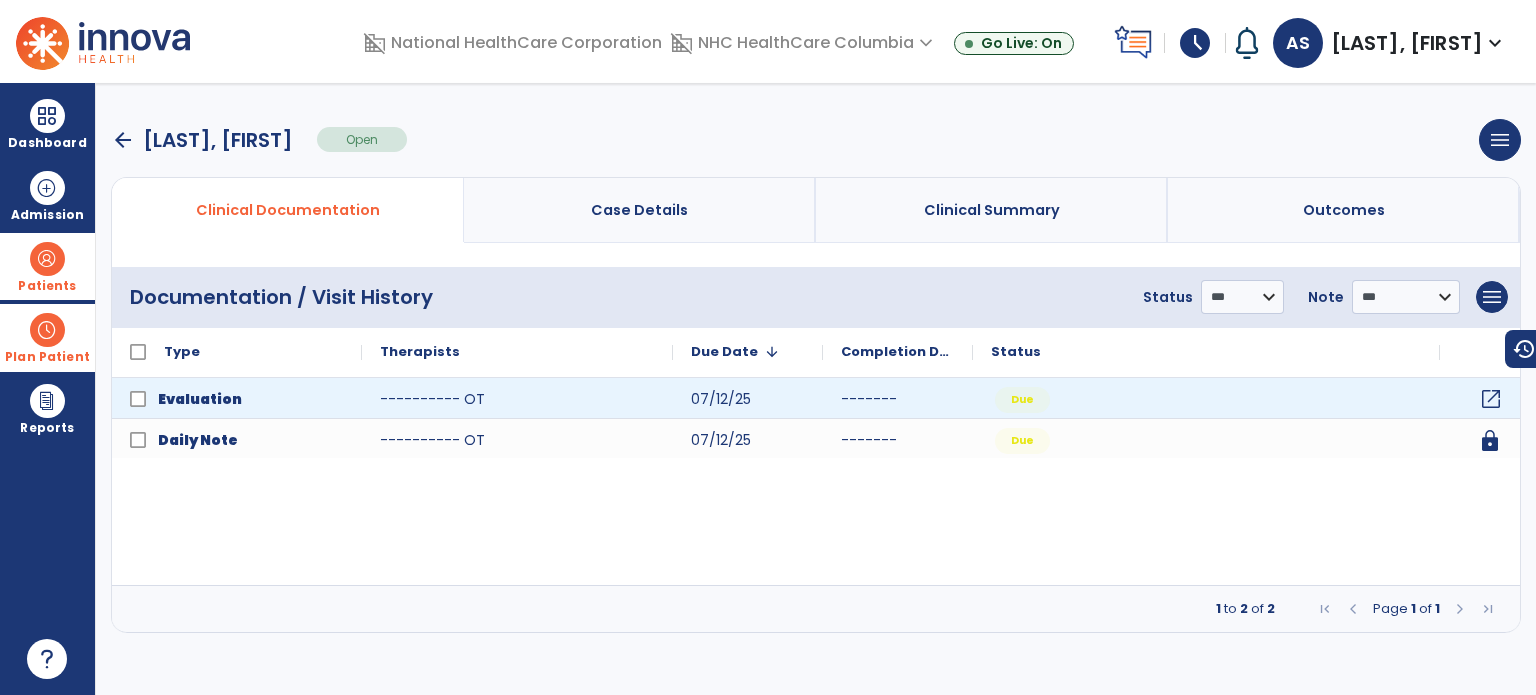 click on "open_in_new" 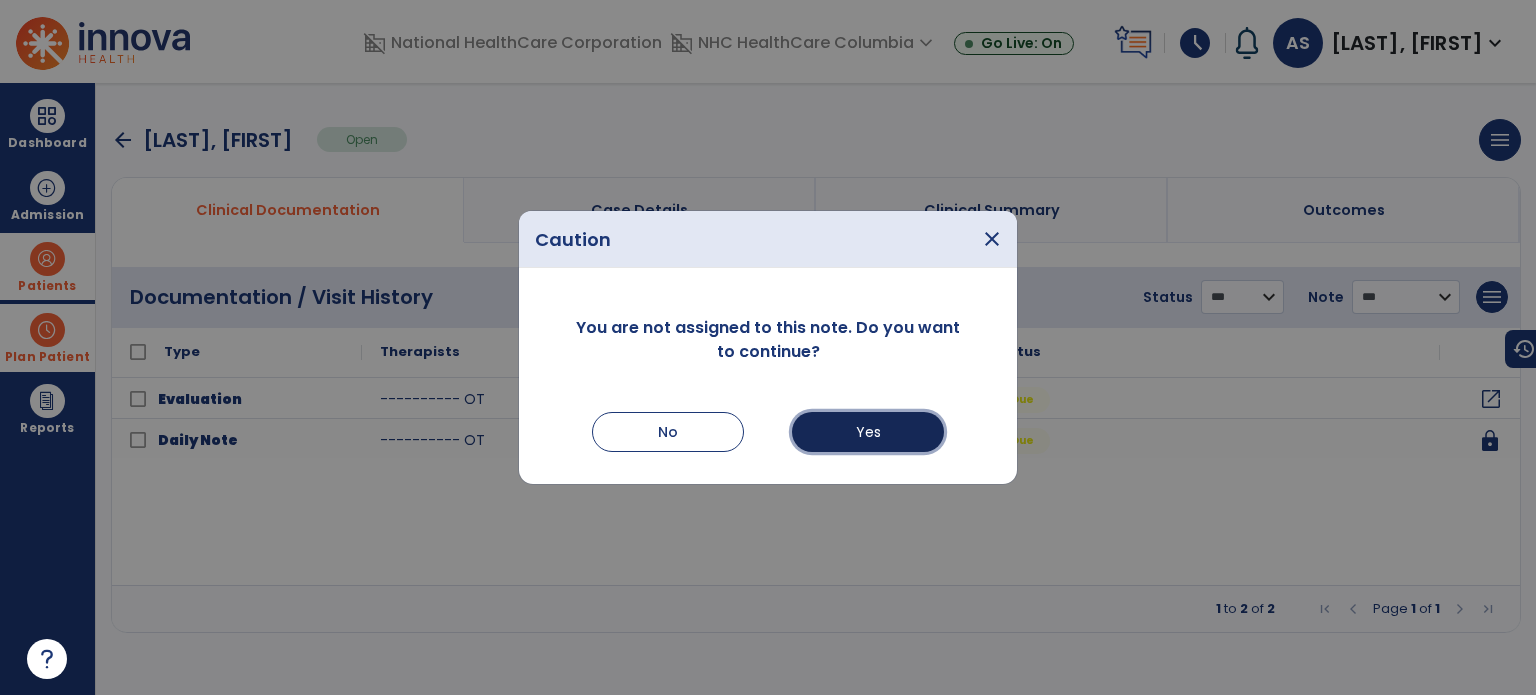 click on "Yes" at bounding box center (868, 432) 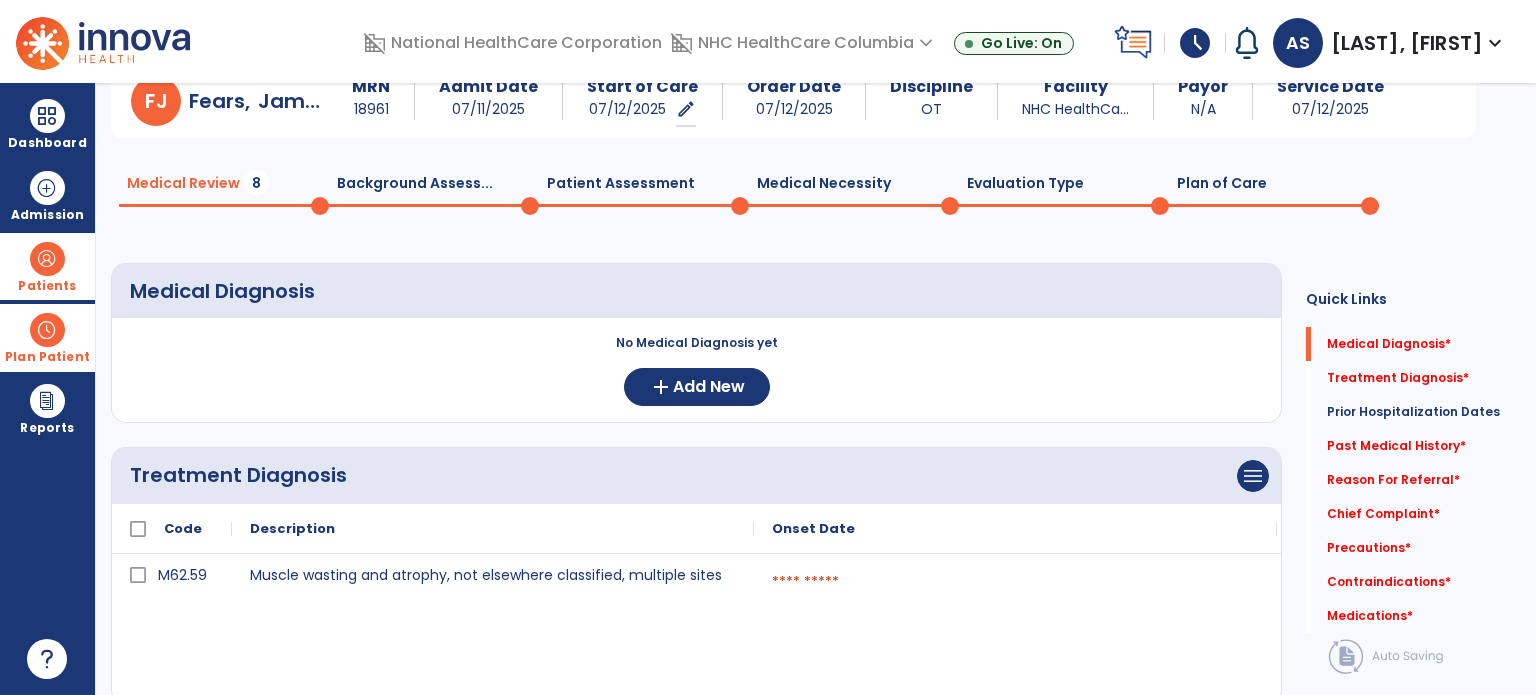 scroll, scrollTop: 200, scrollLeft: 0, axis: vertical 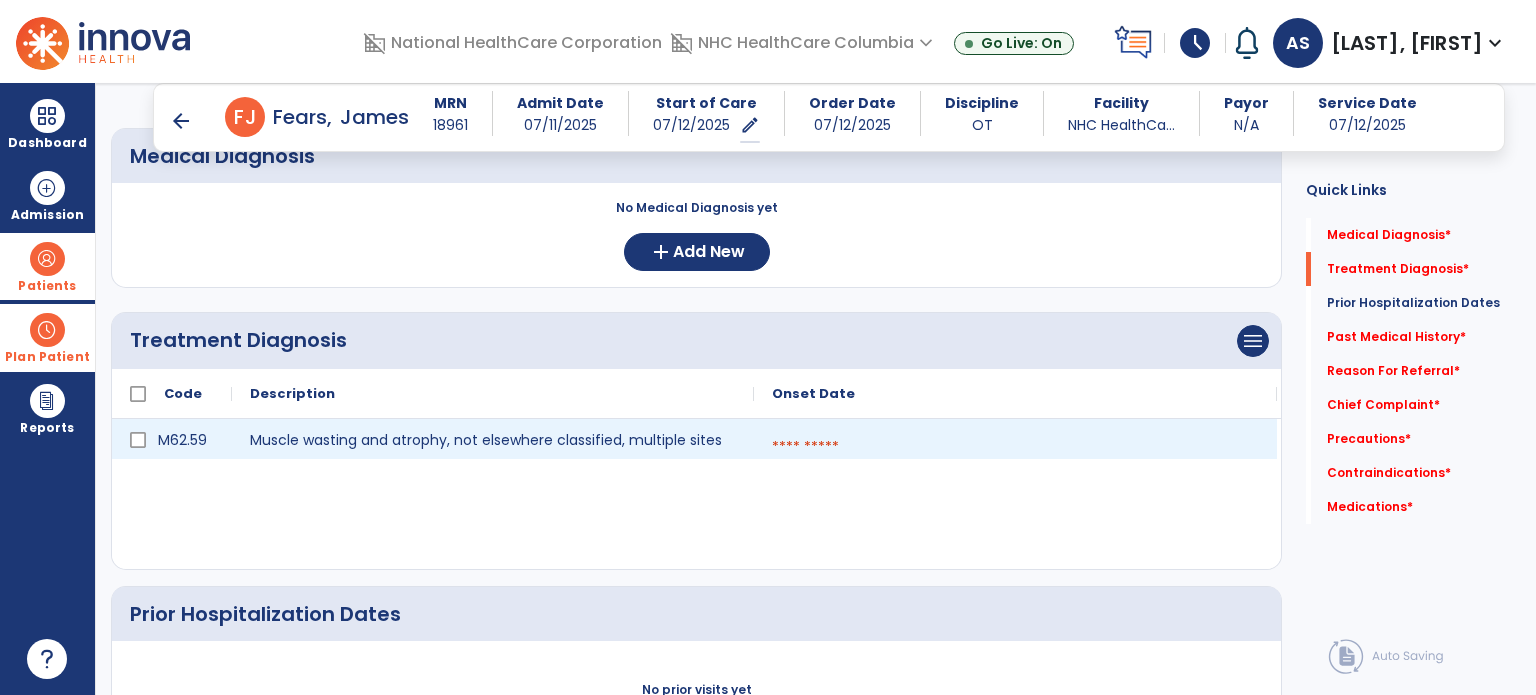 click at bounding box center (1015, 447) 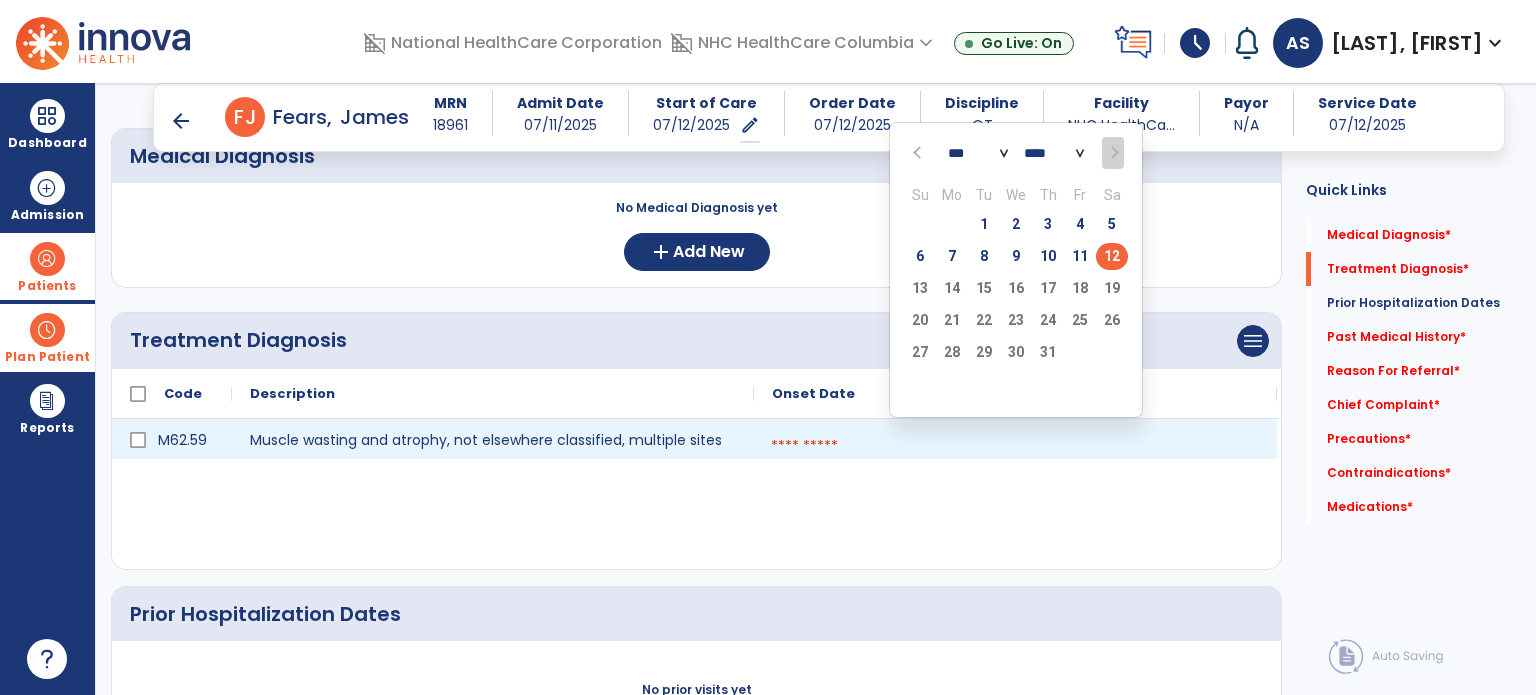 click at bounding box center [1015, 446] 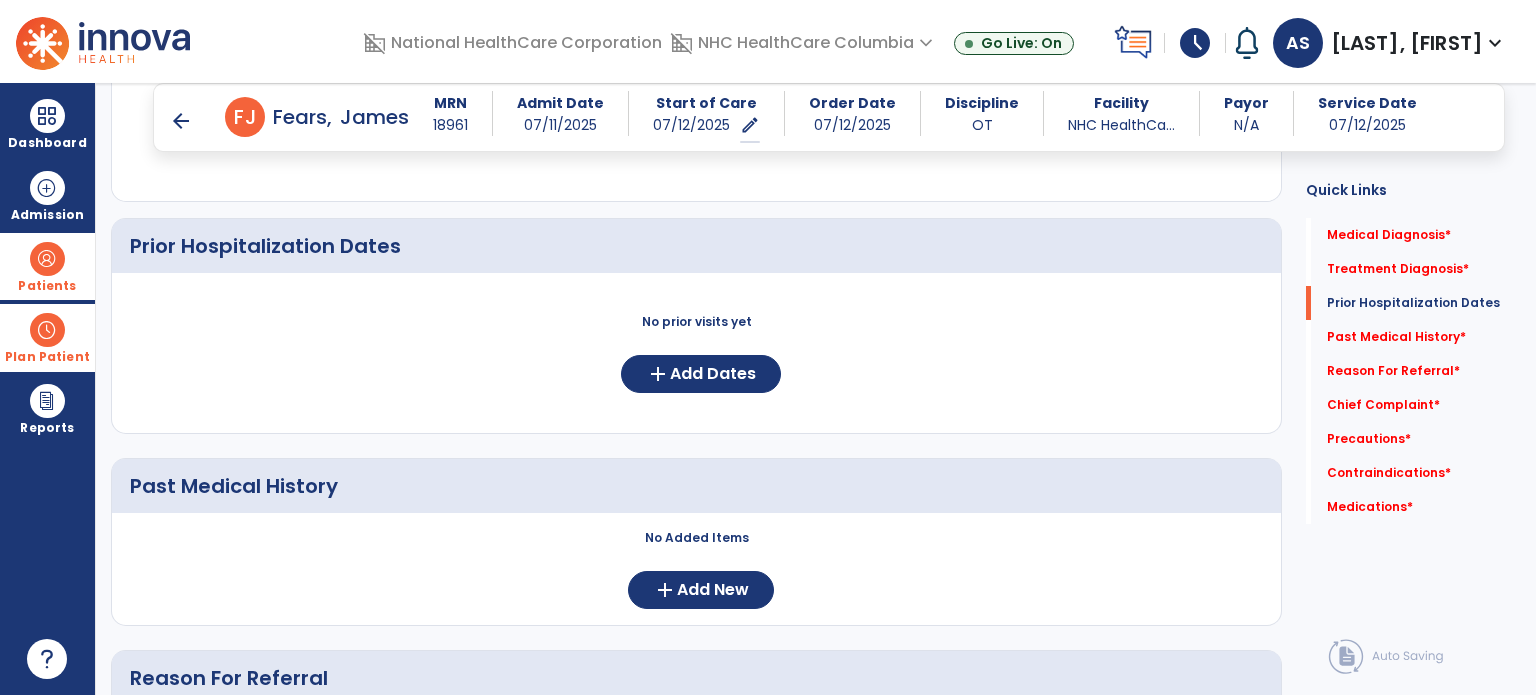 scroll, scrollTop: 600, scrollLeft: 0, axis: vertical 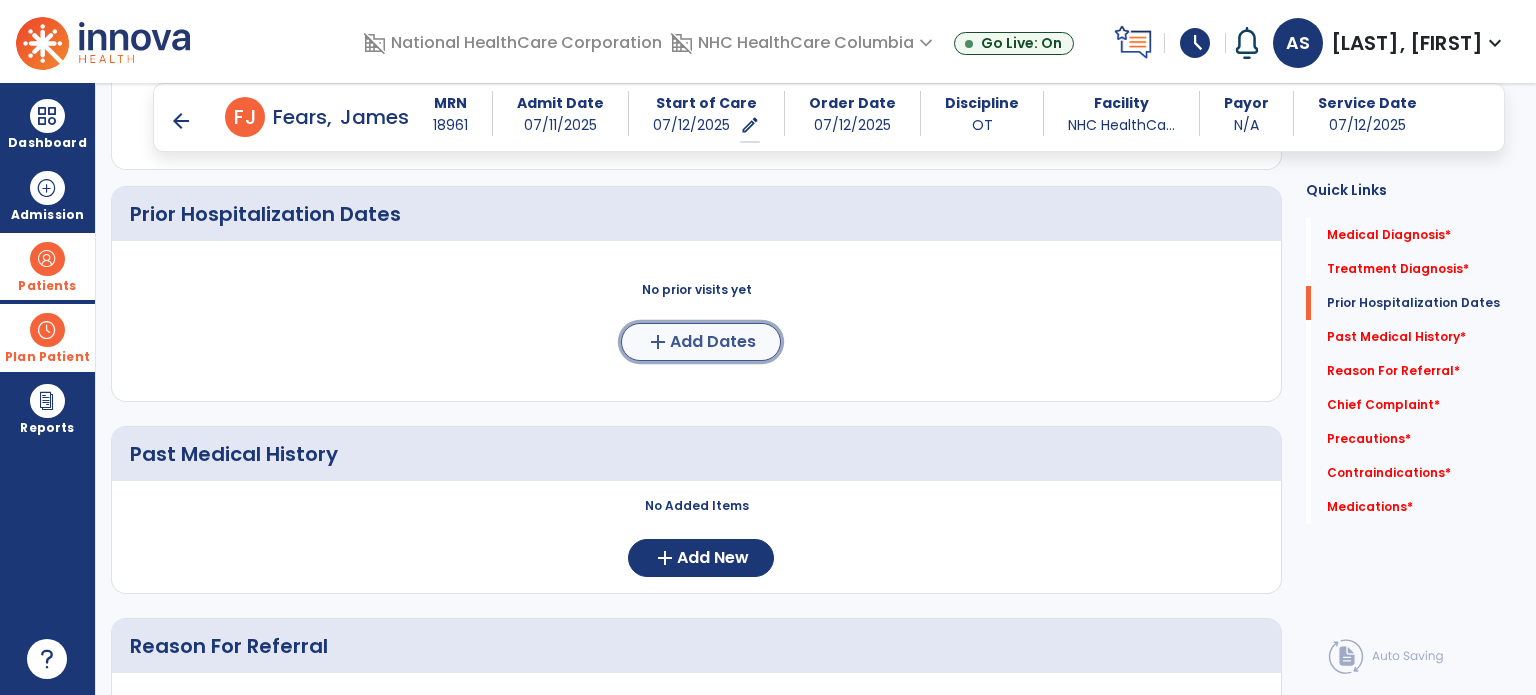 click on "Add Dates" 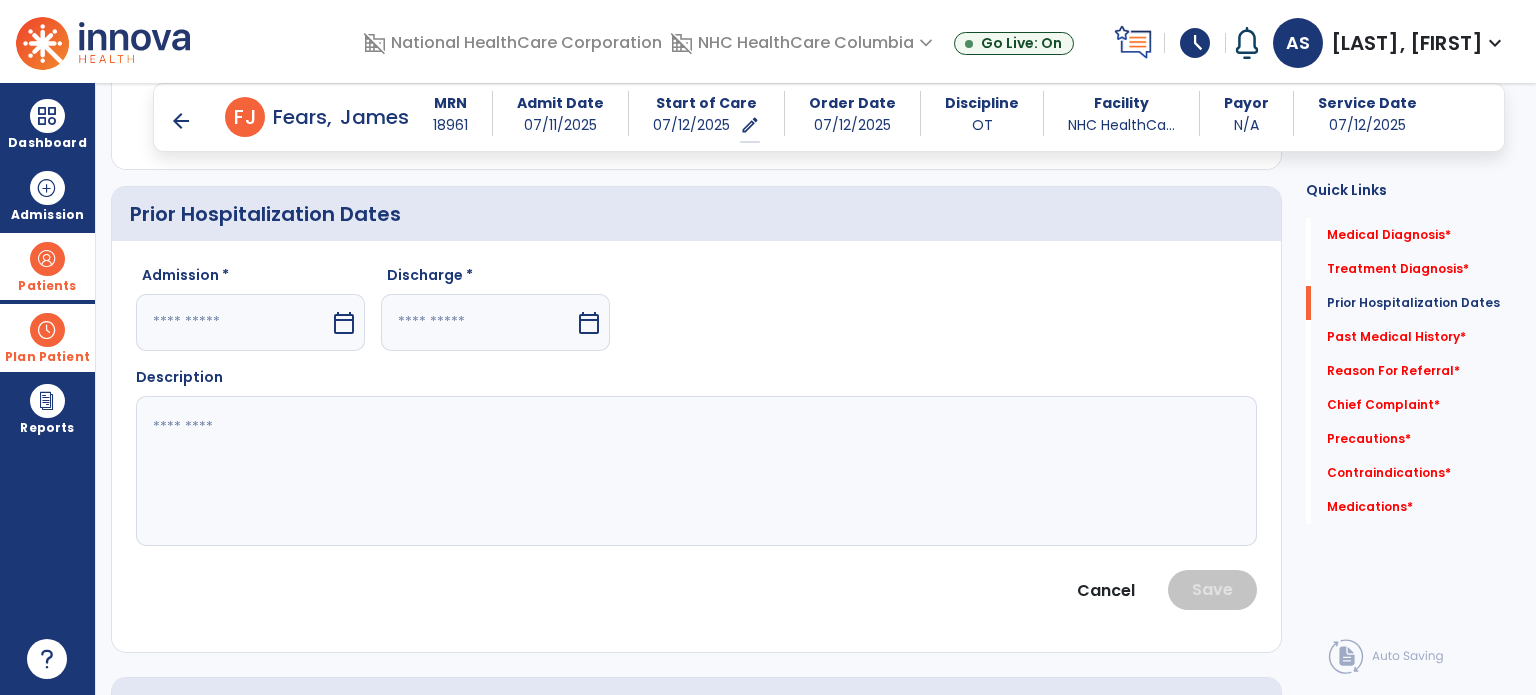 click at bounding box center [233, 322] 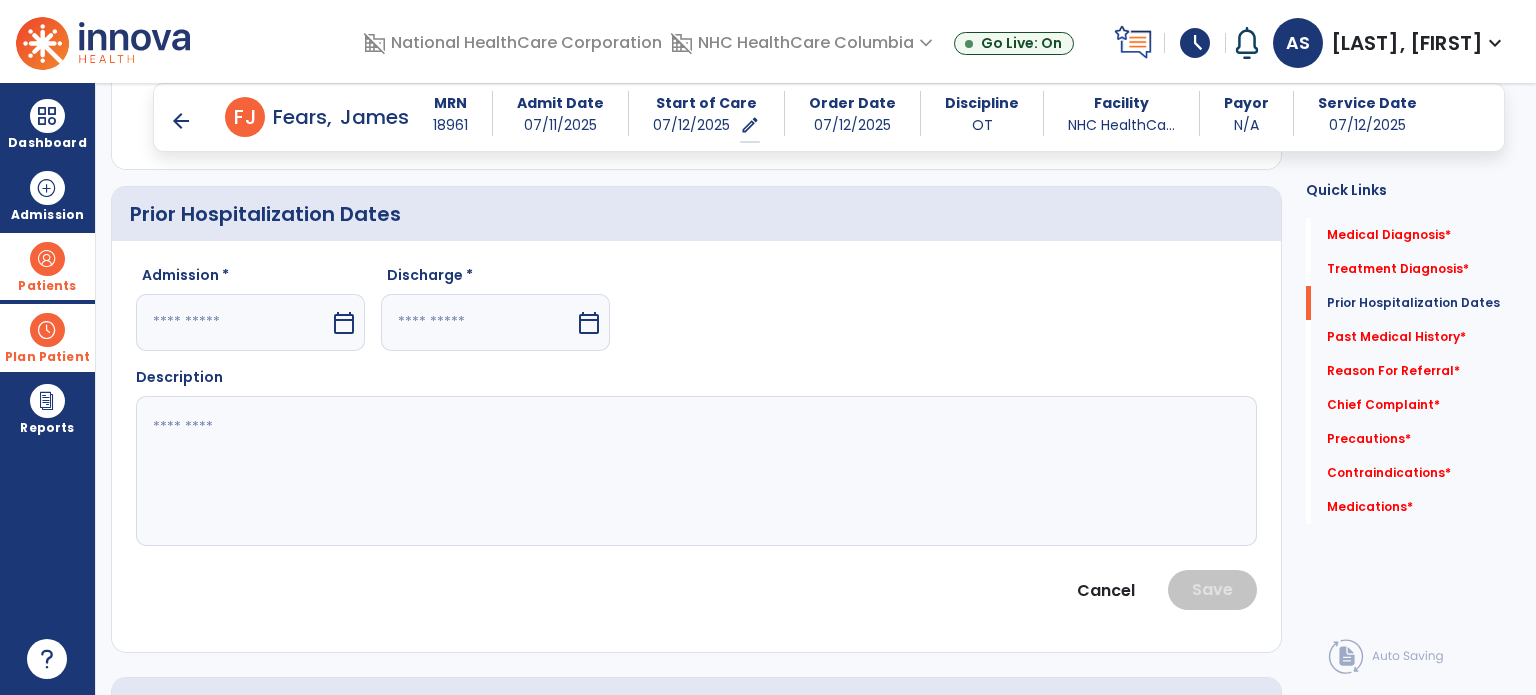 select on "*" 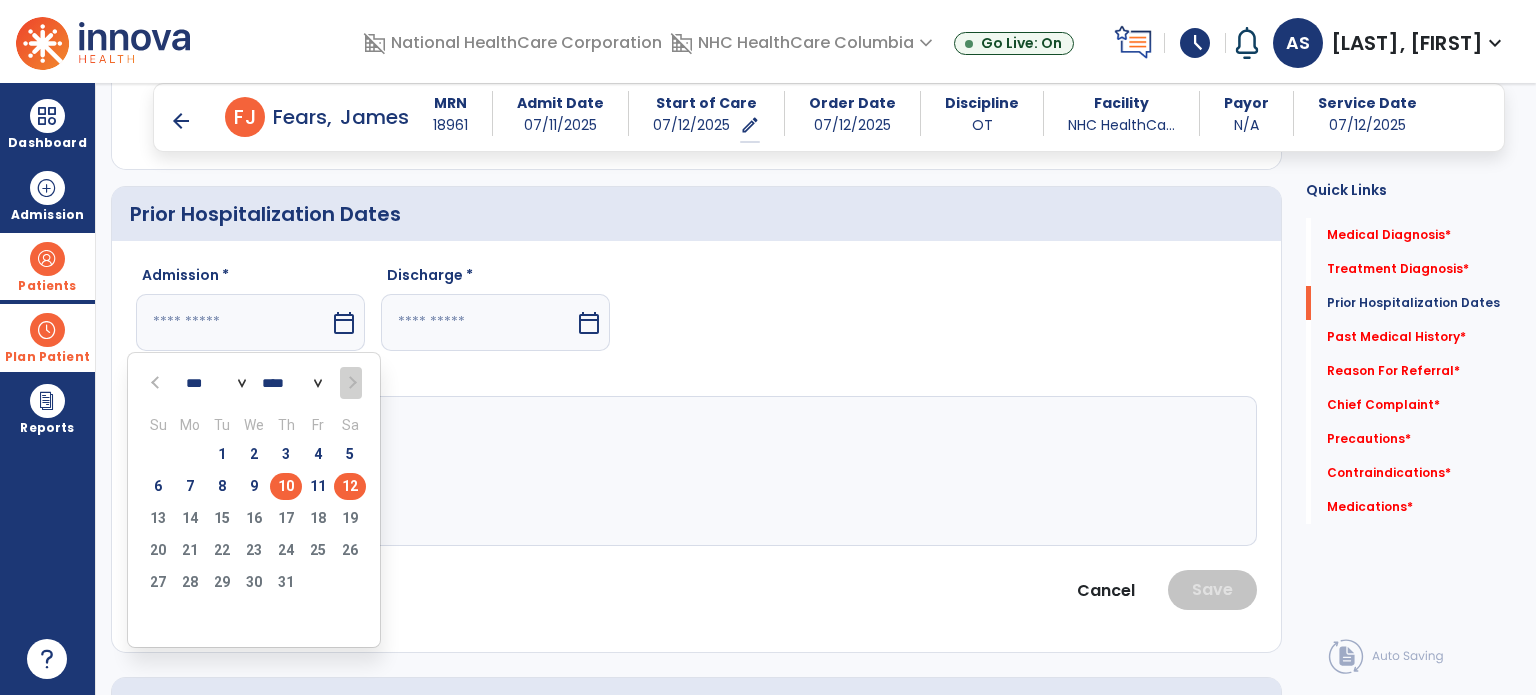 click on "10" at bounding box center [286, 486] 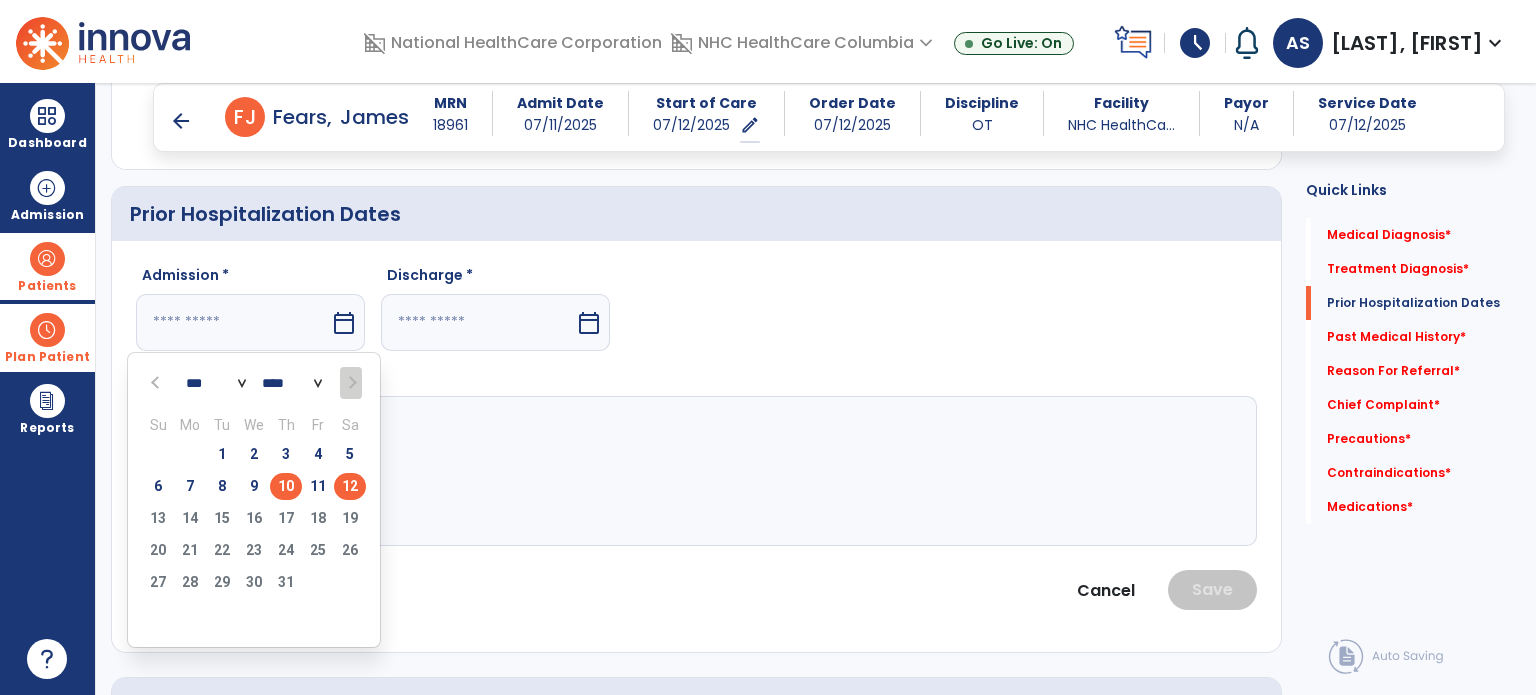 type on "*********" 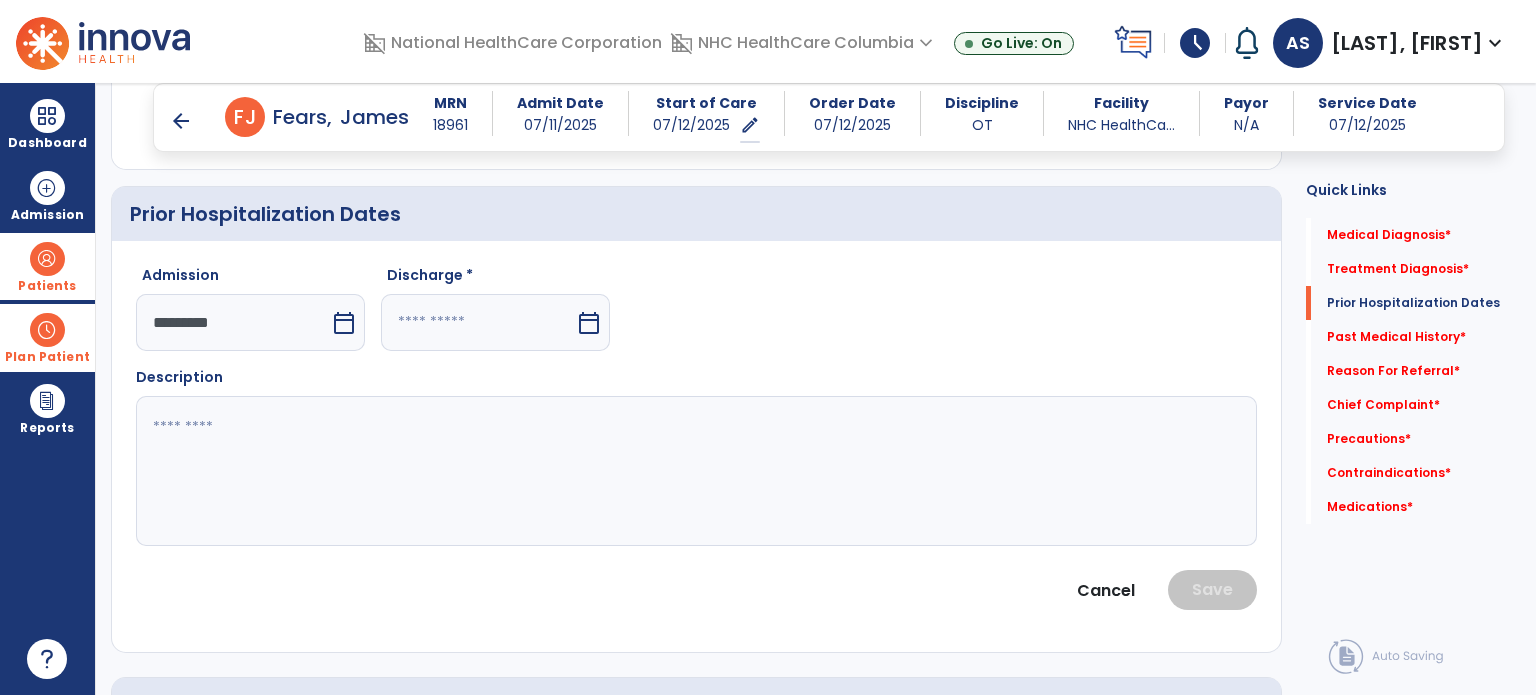 click at bounding box center (478, 322) 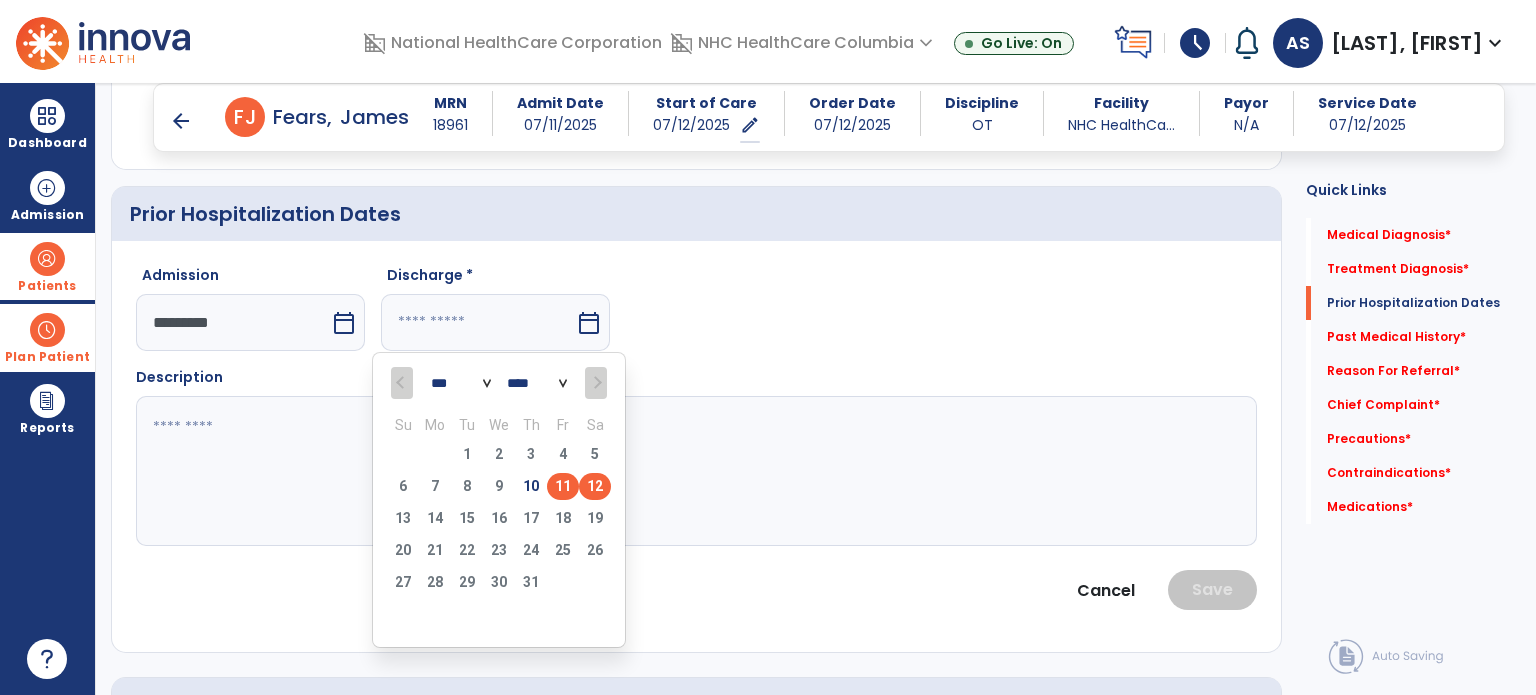 click on "11" at bounding box center (563, 486) 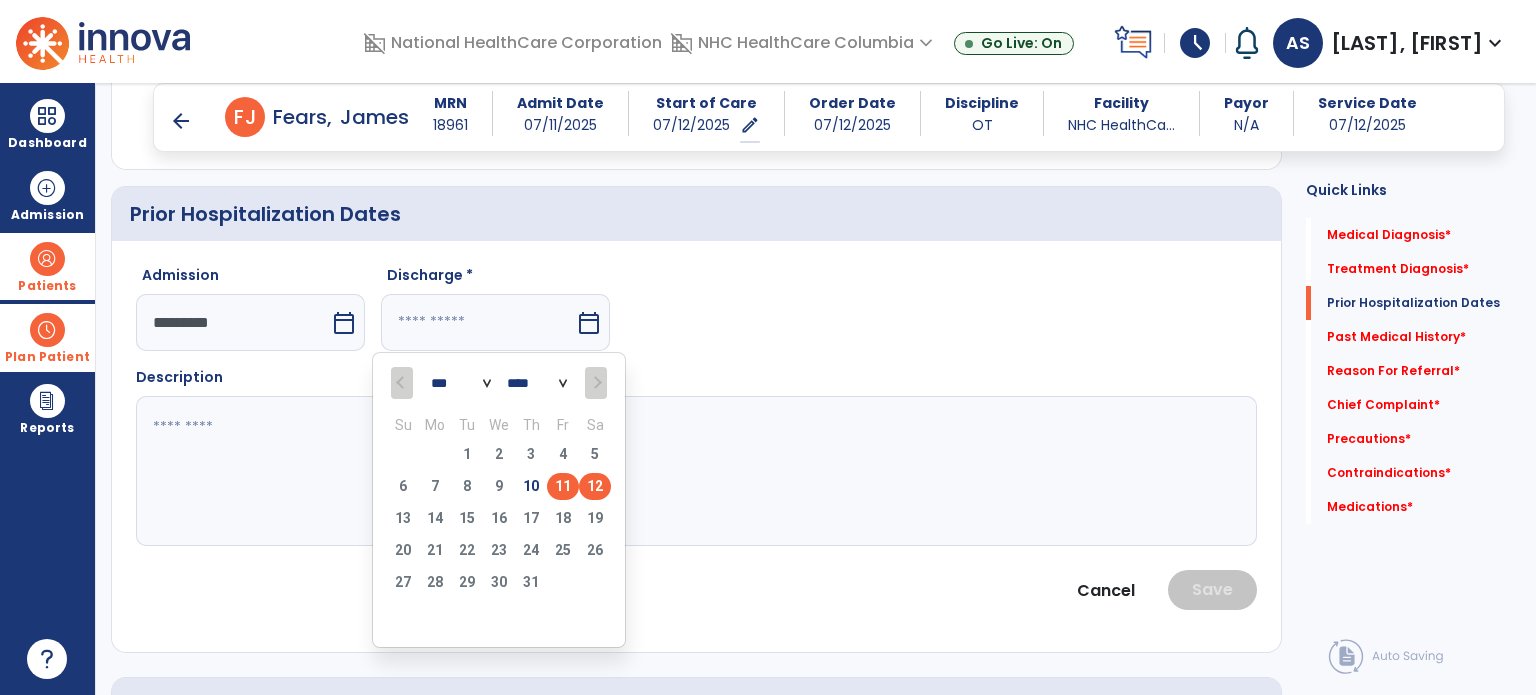 type on "*********" 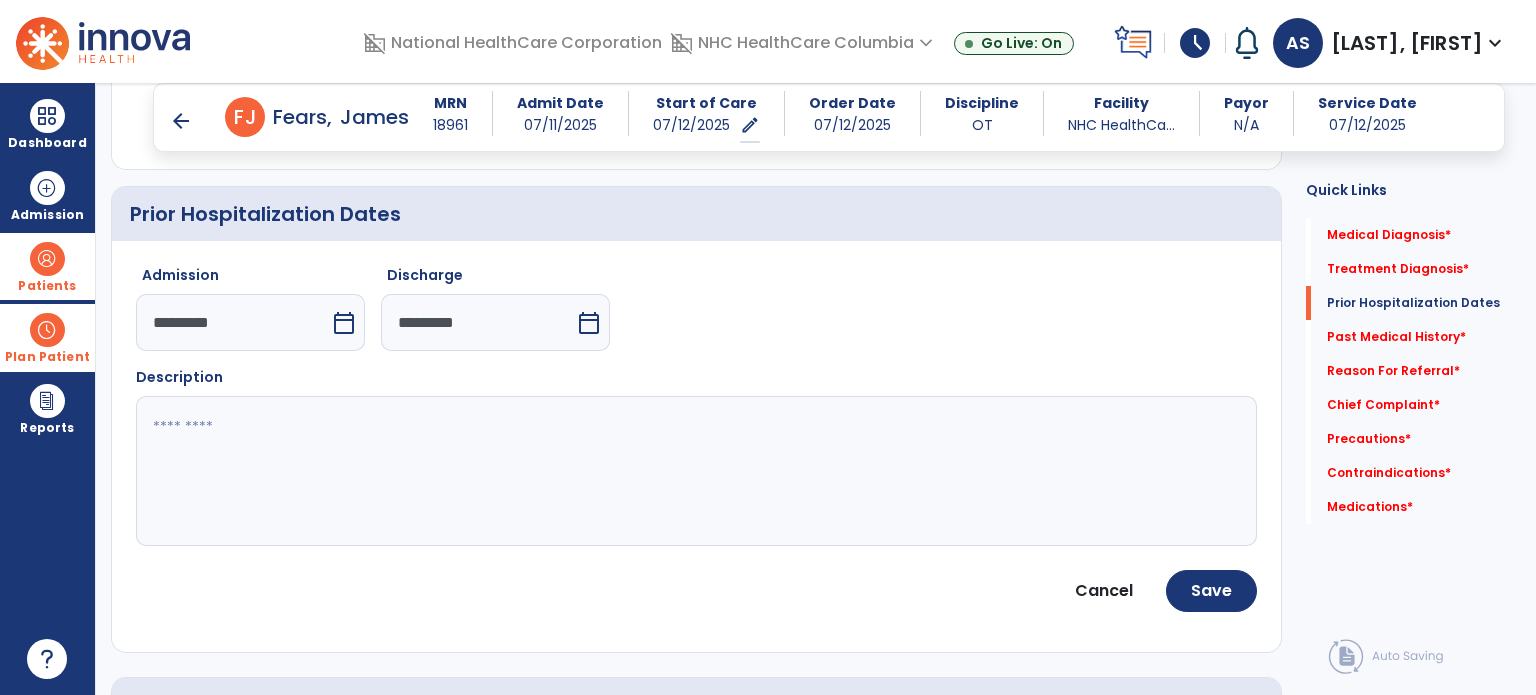click 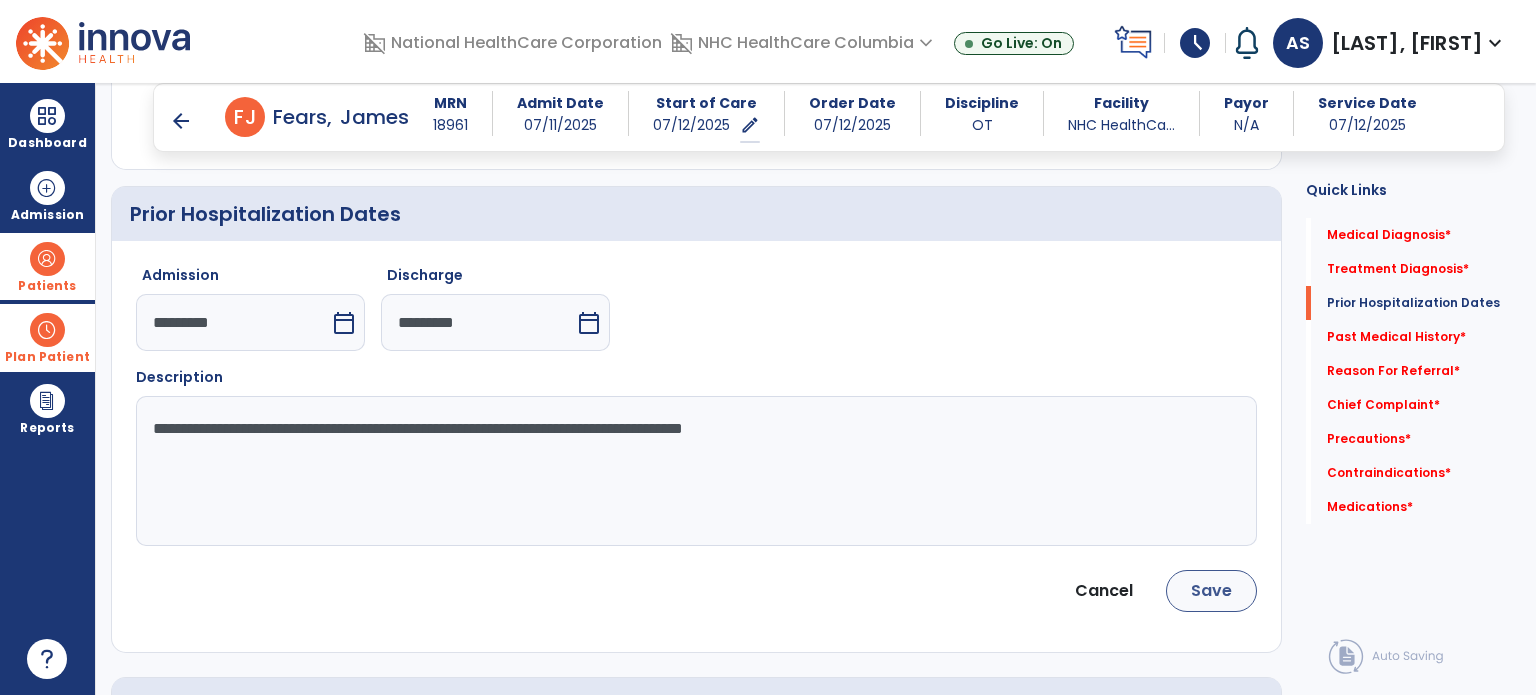 type on "**********" 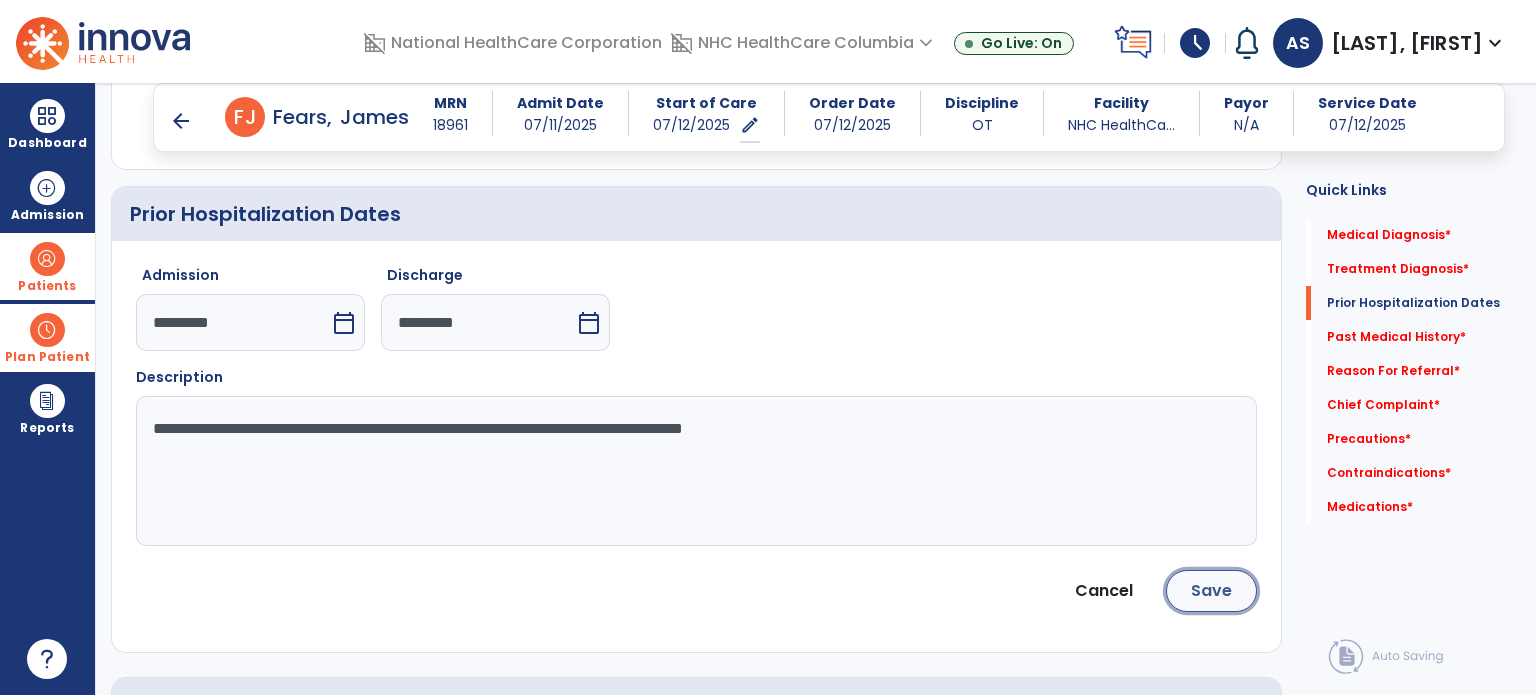 click on "Save" 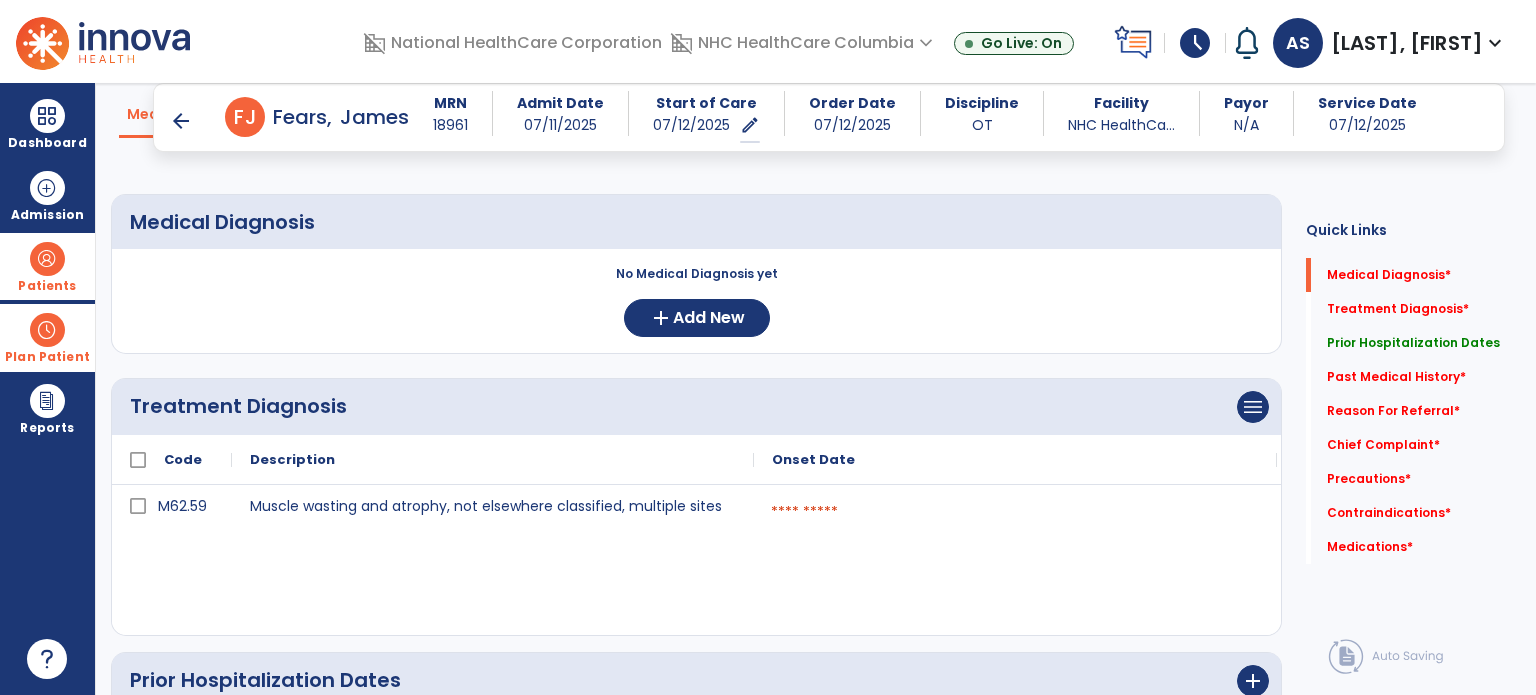 scroll, scrollTop: 135, scrollLeft: 0, axis: vertical 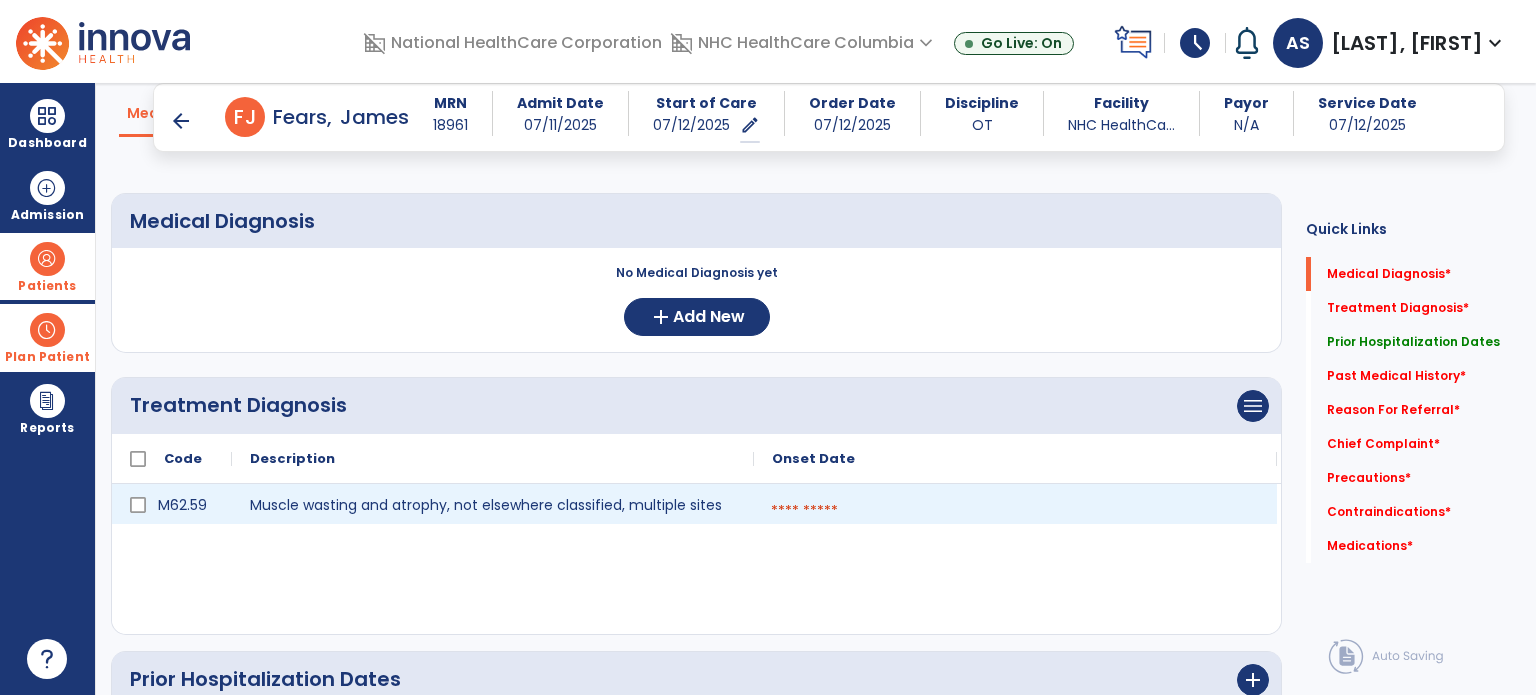 click at bounding box center (1015, 511) 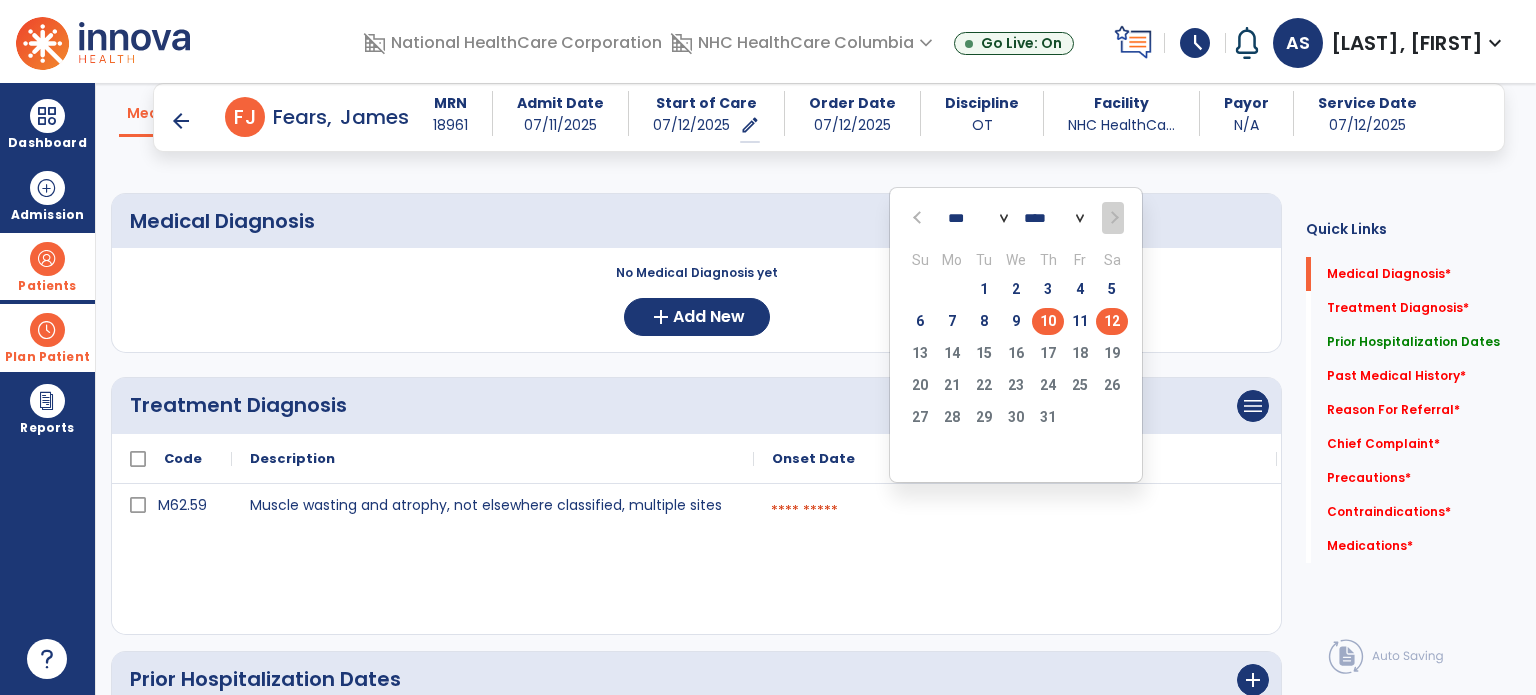 click on "10" 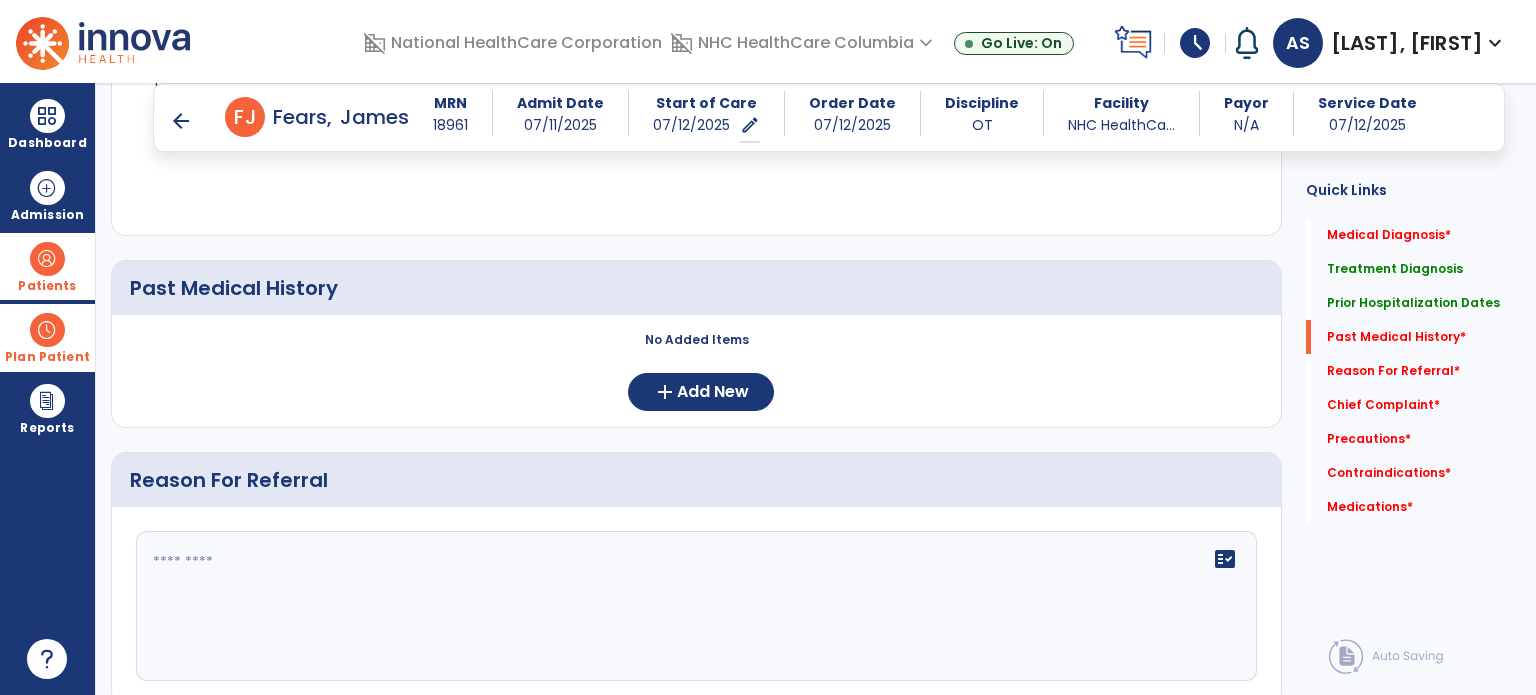 scroll, scrollTop: 856, scrollLeft: 0, axis: vertical 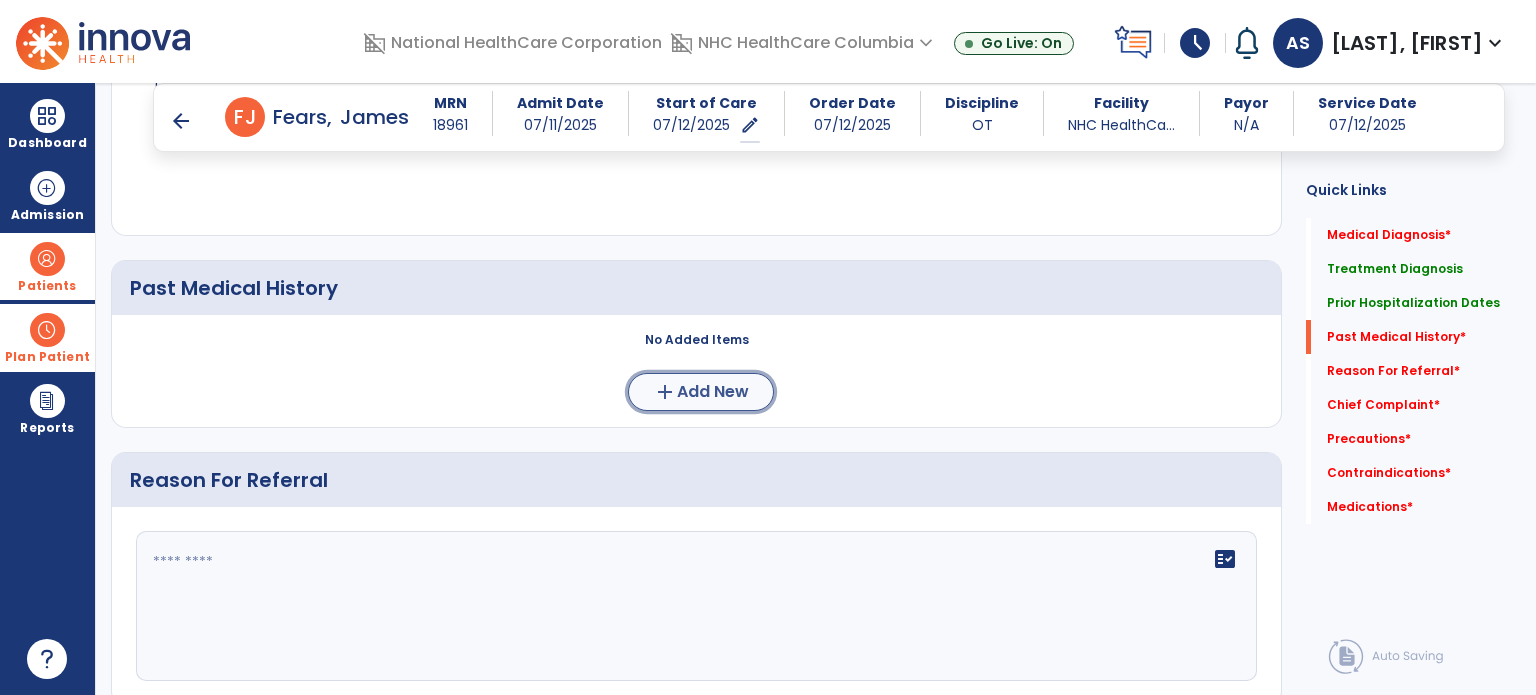 click on "Add New" 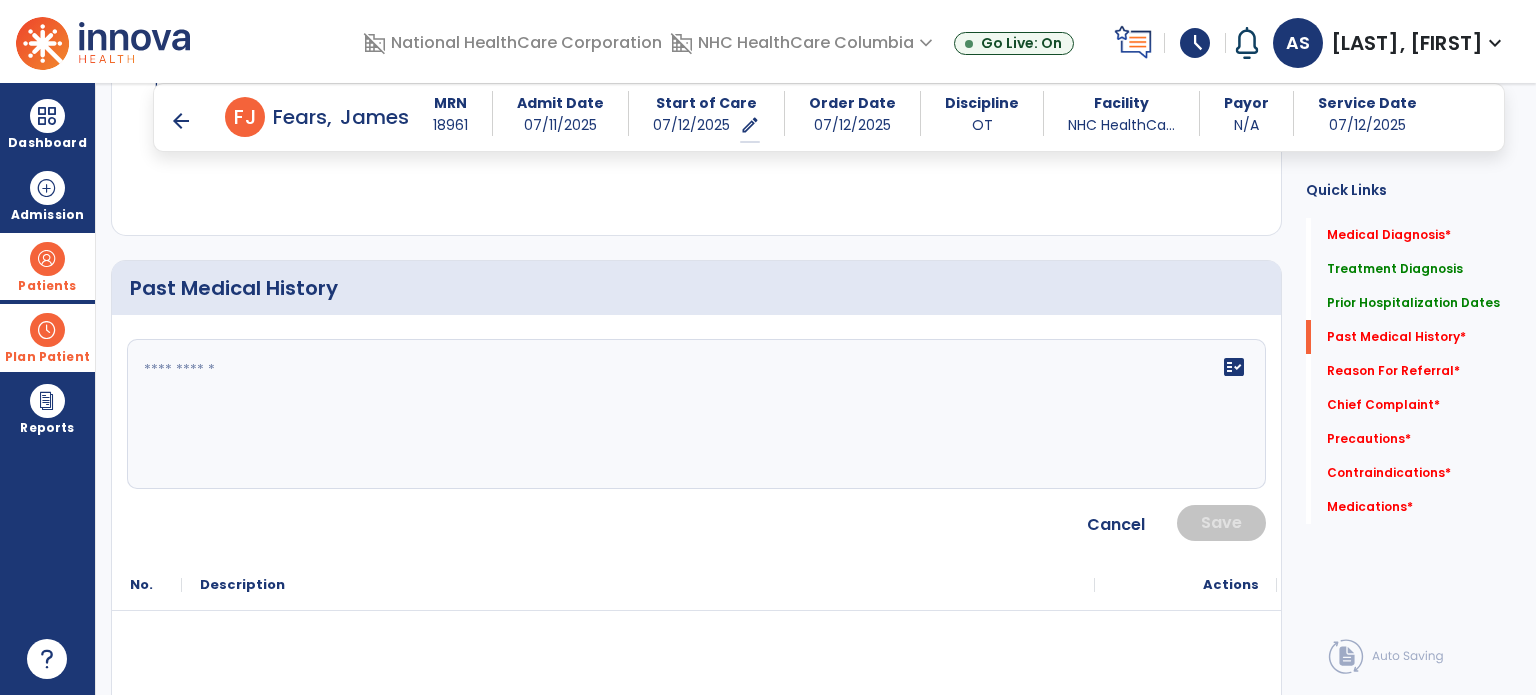click 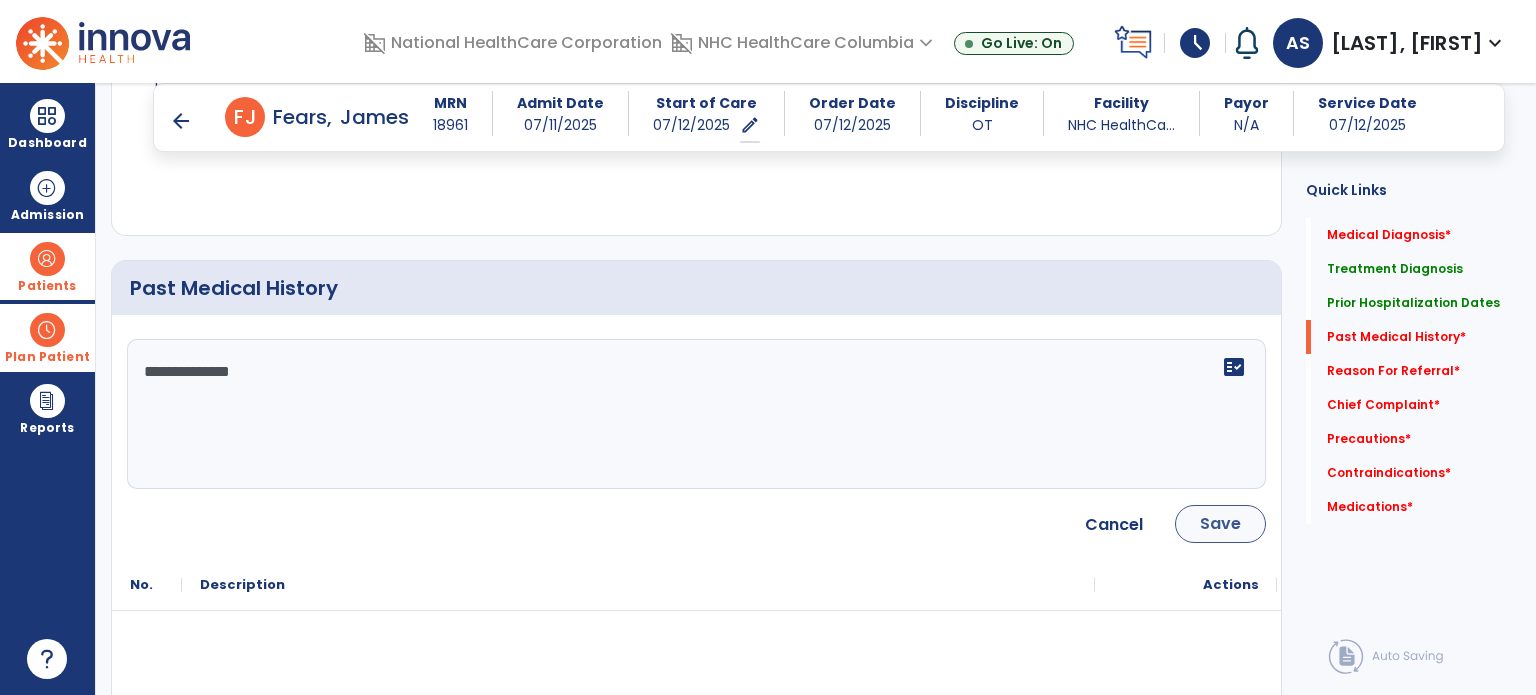 type on "**********" 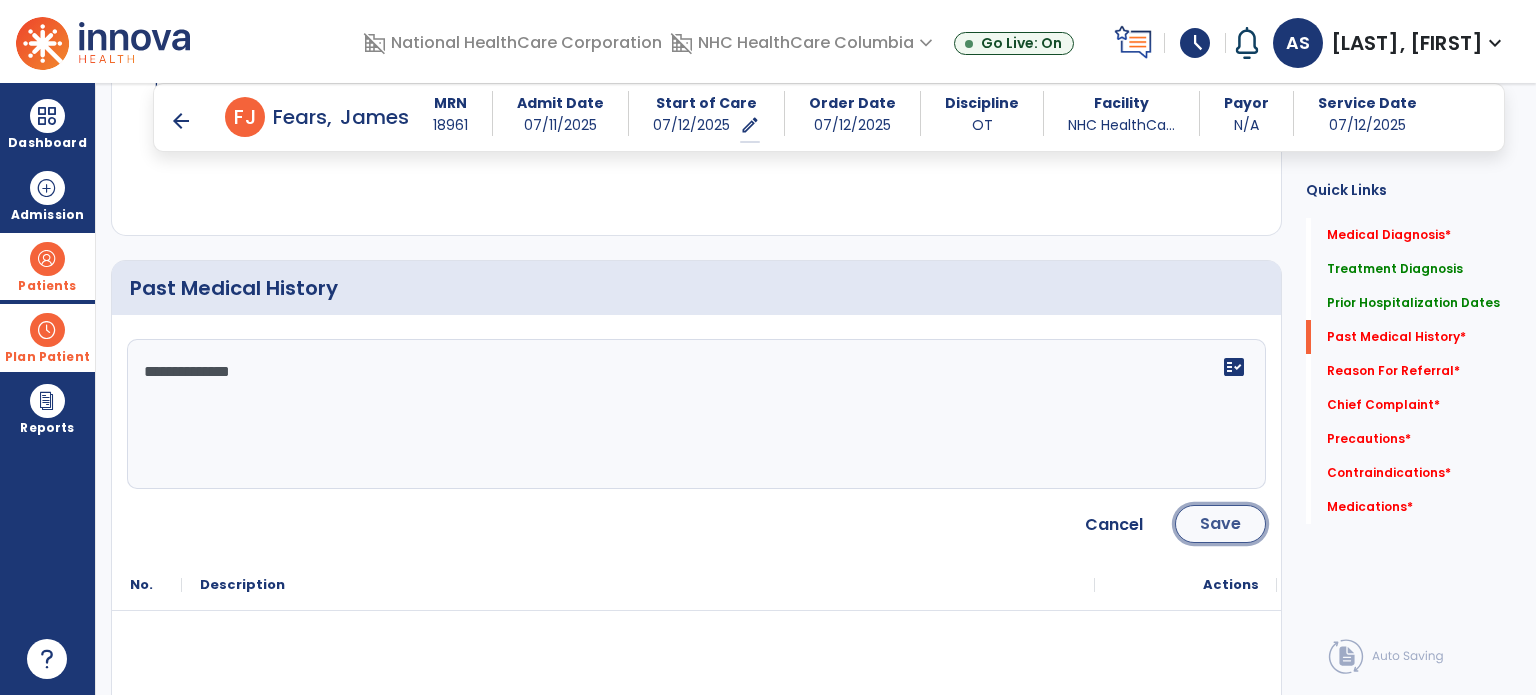 click on "Save" 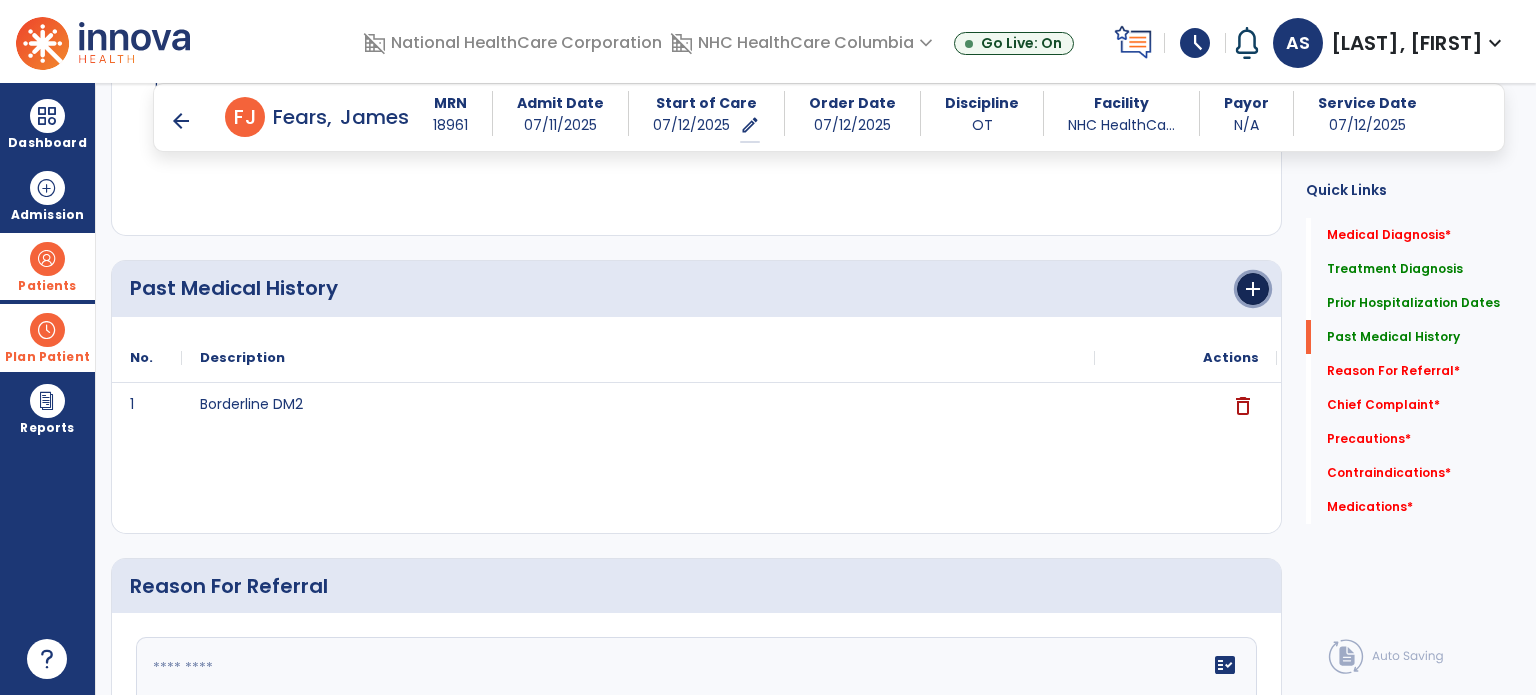 click on "add" 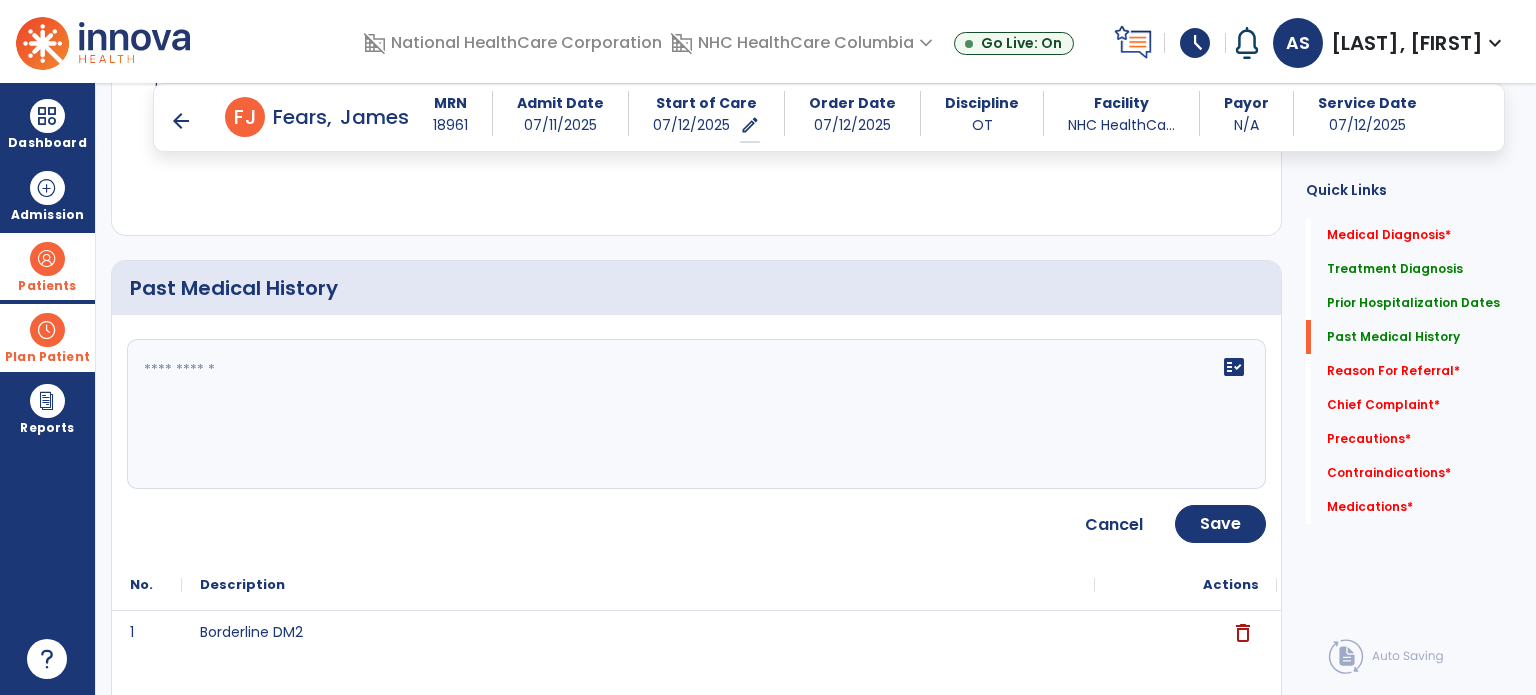 click 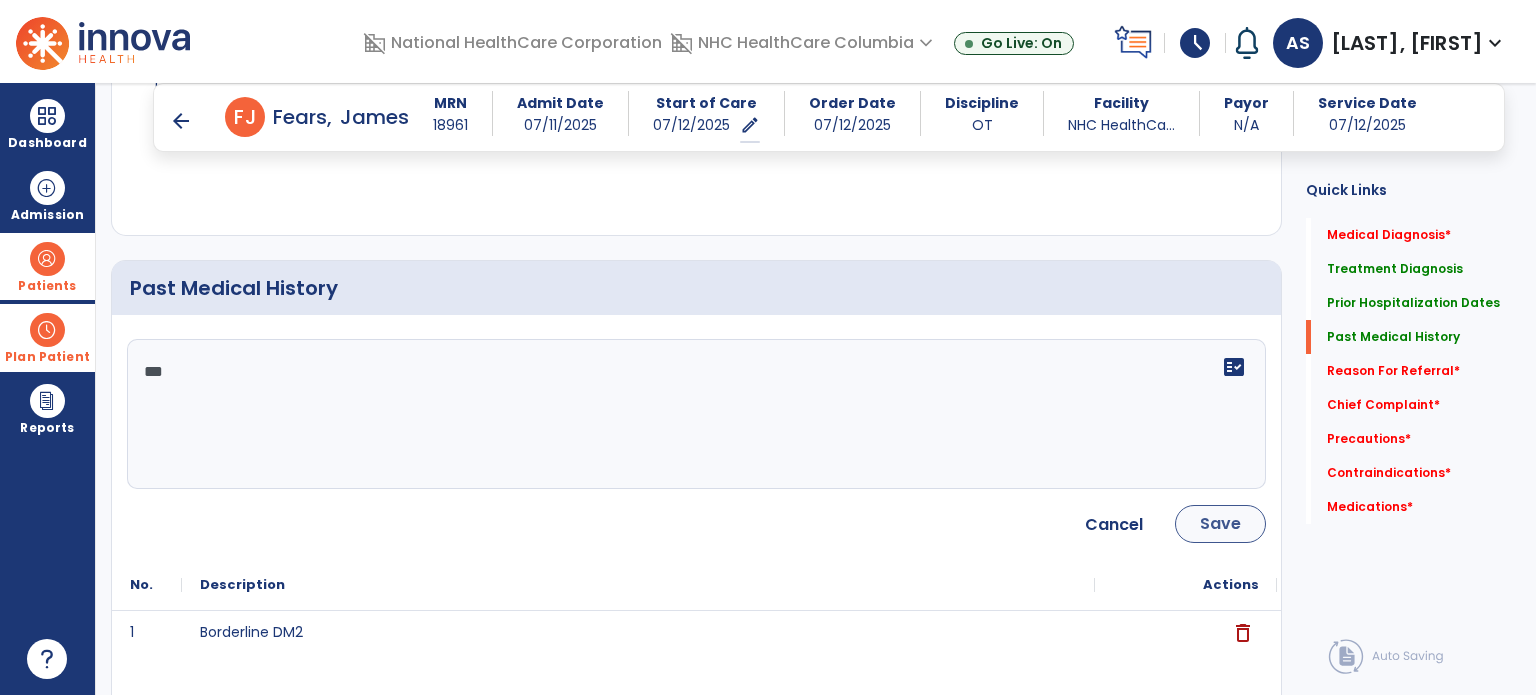 type on "***" 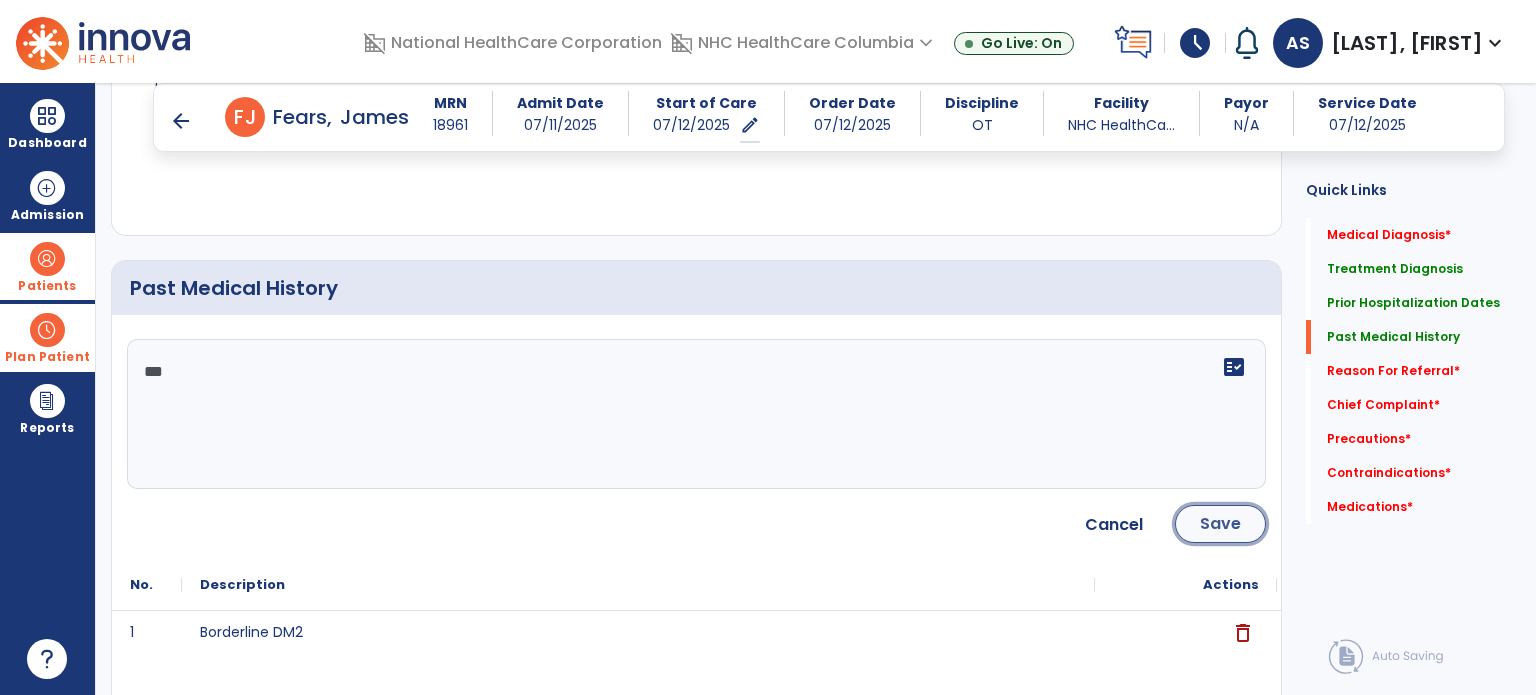 click on "Save" 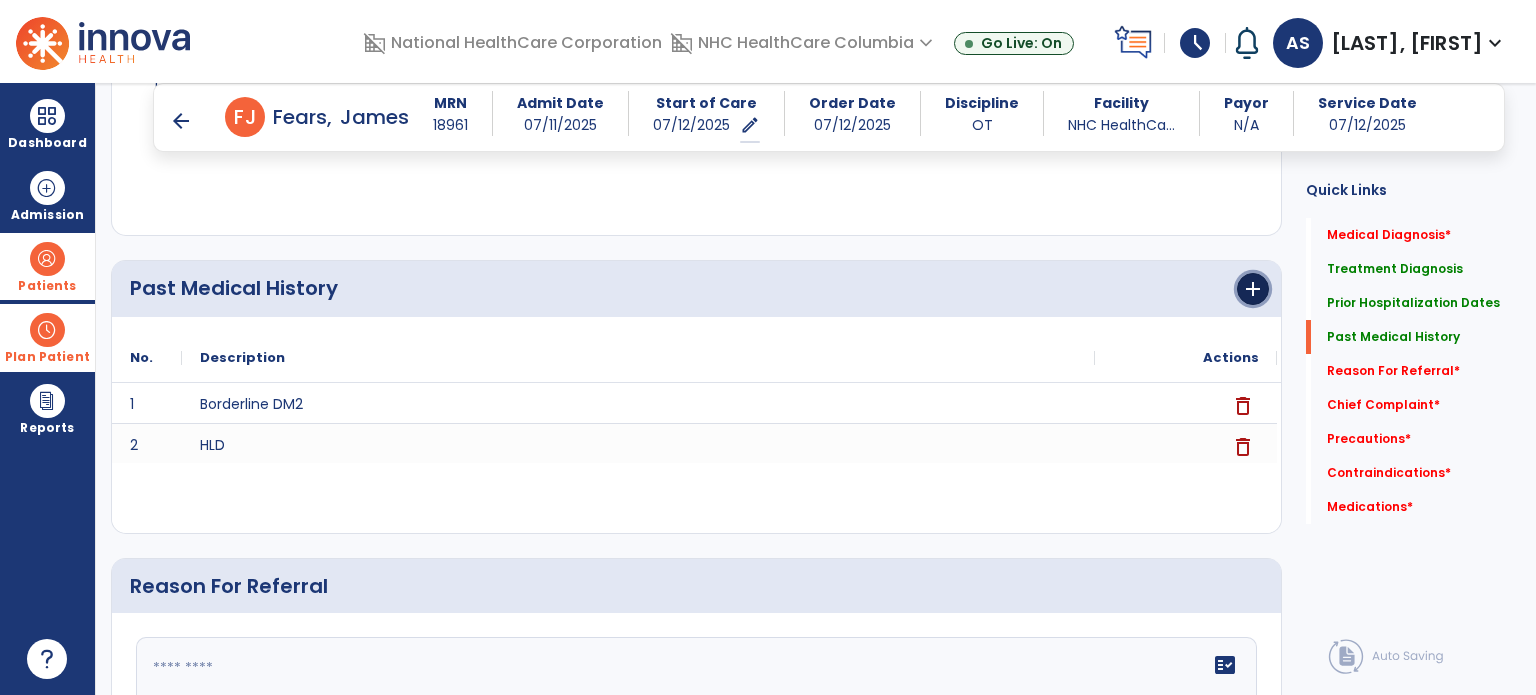 click on "add" 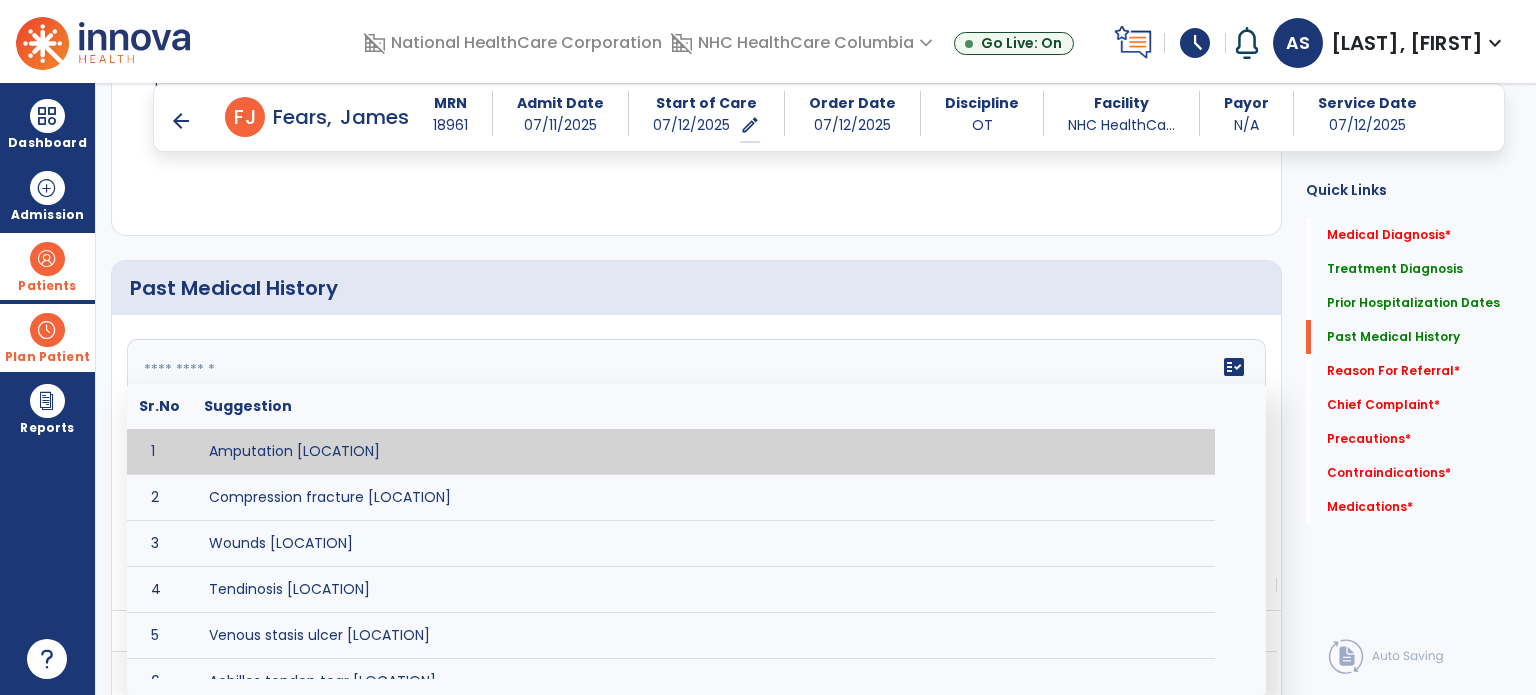 click 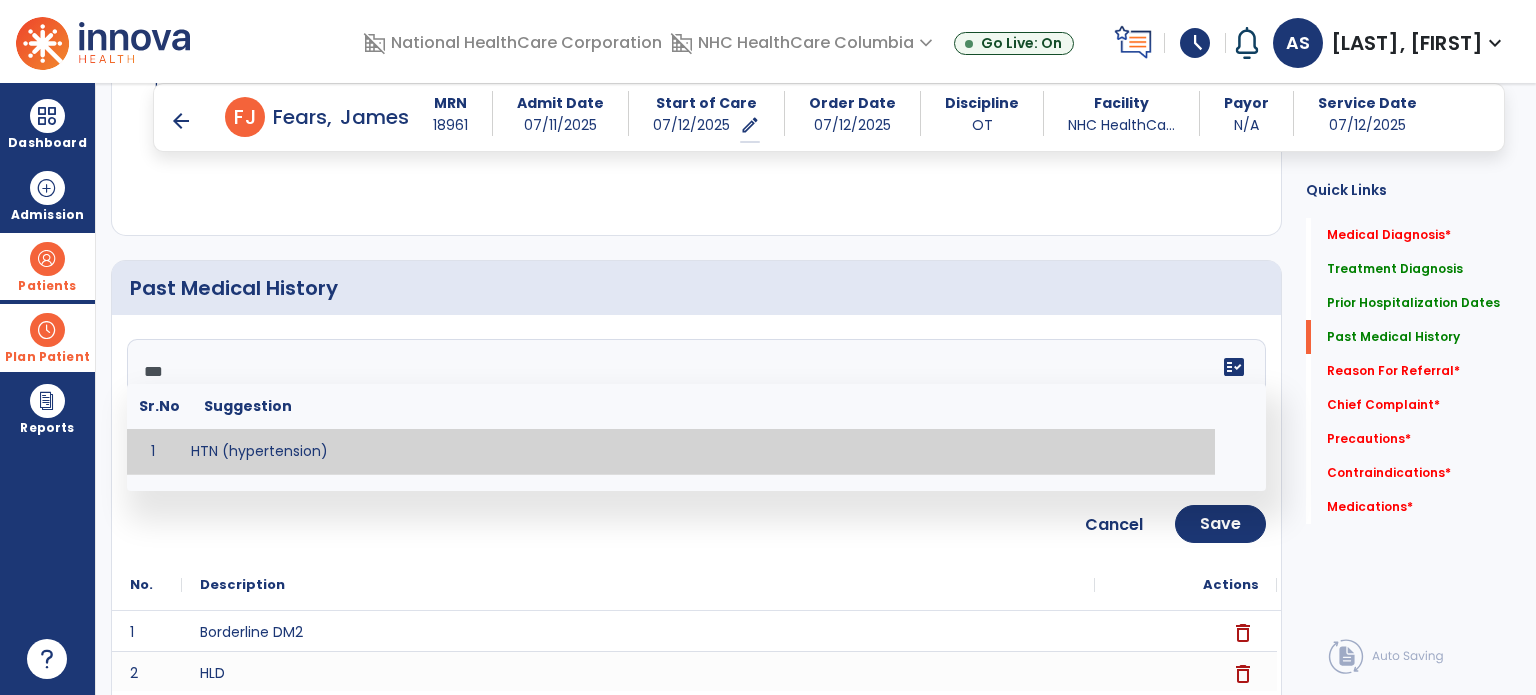 type on "**********" 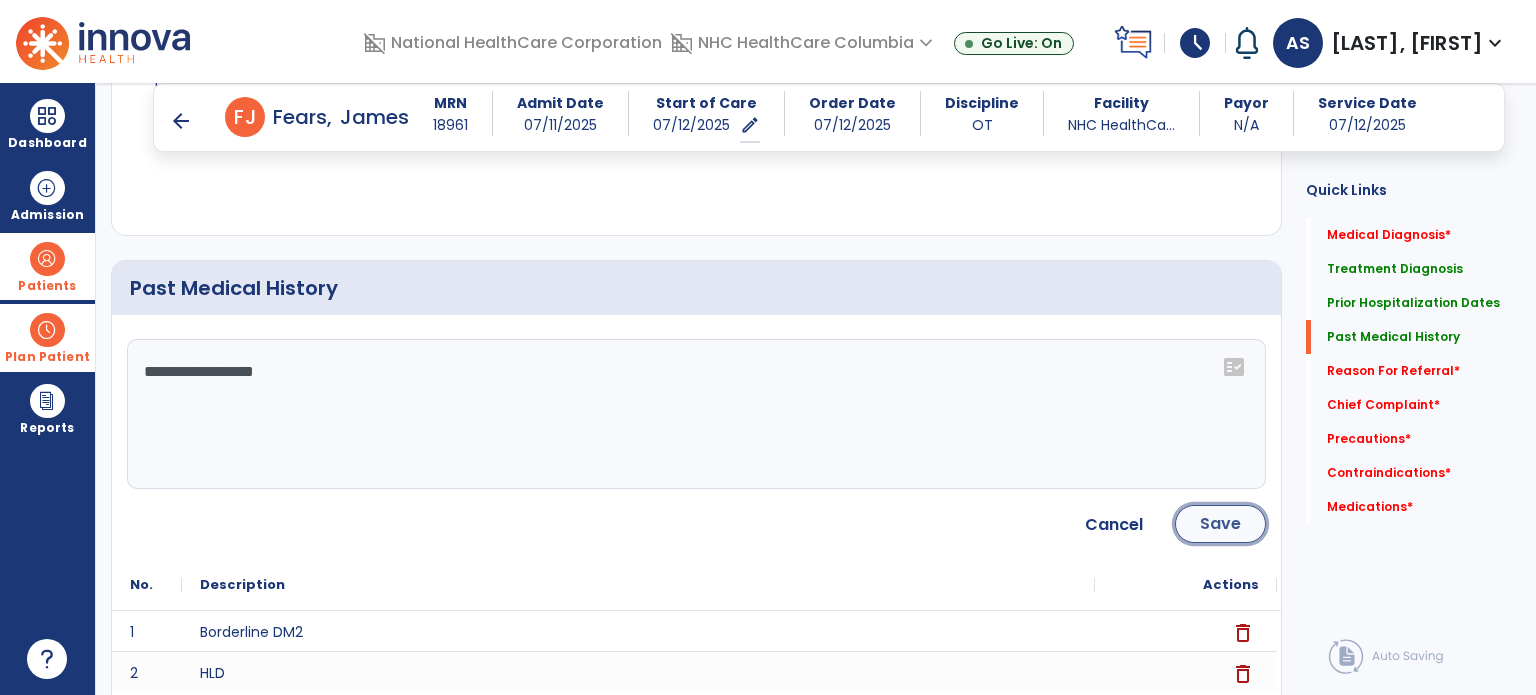 click on "Save" 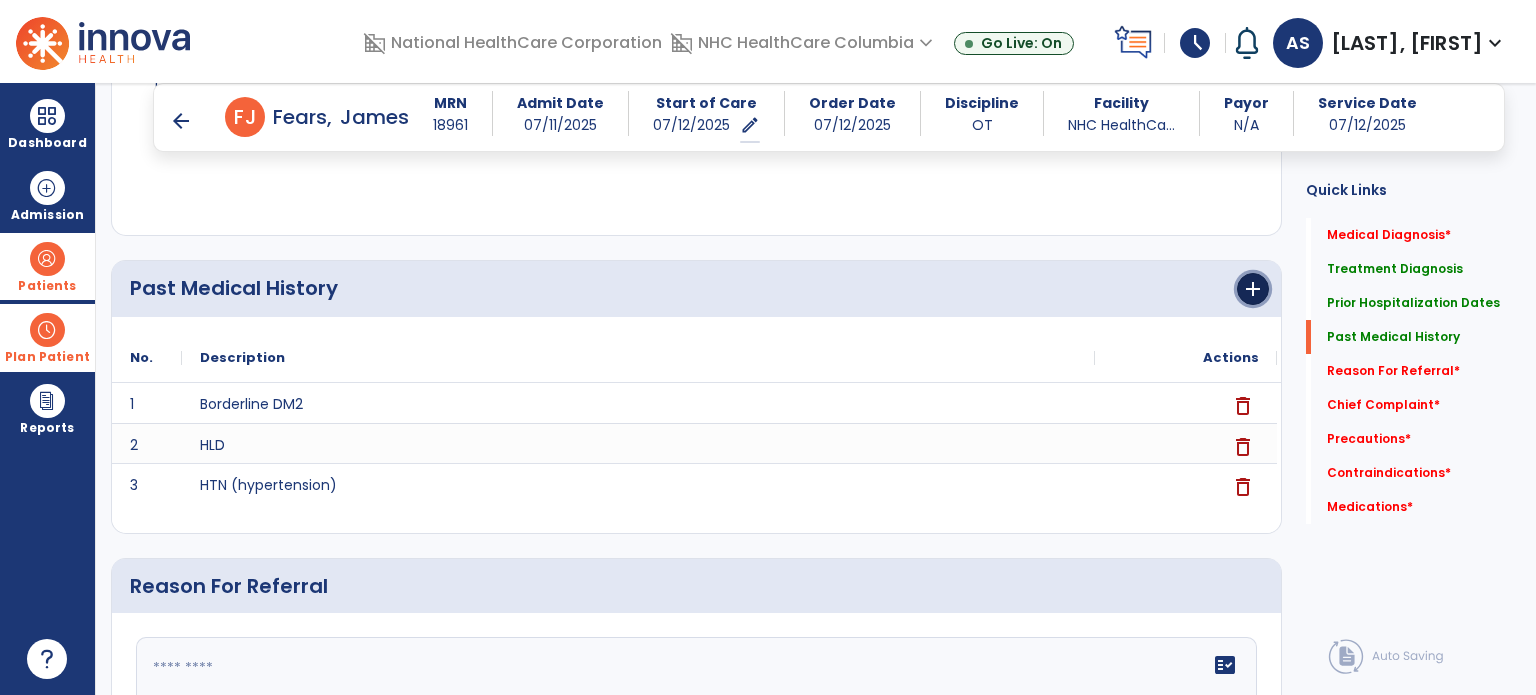 click on "add" 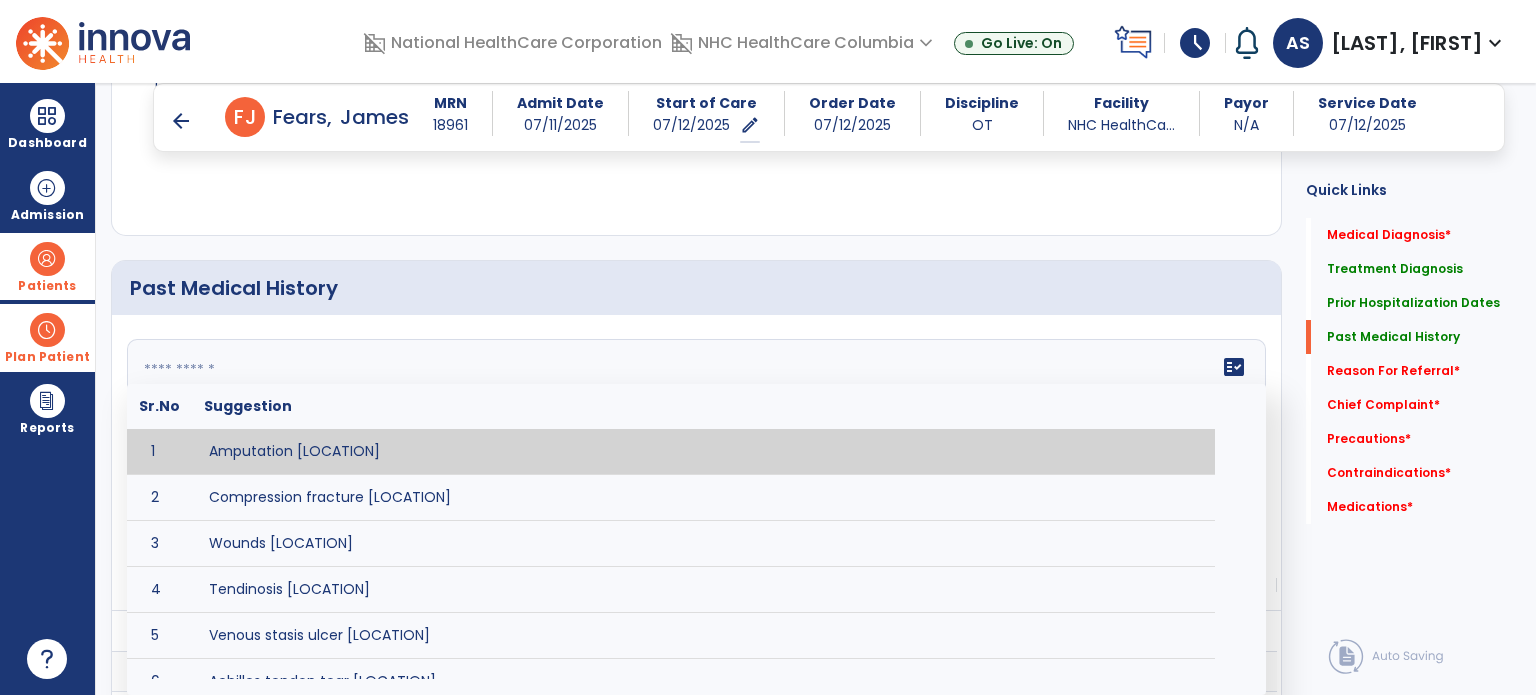click 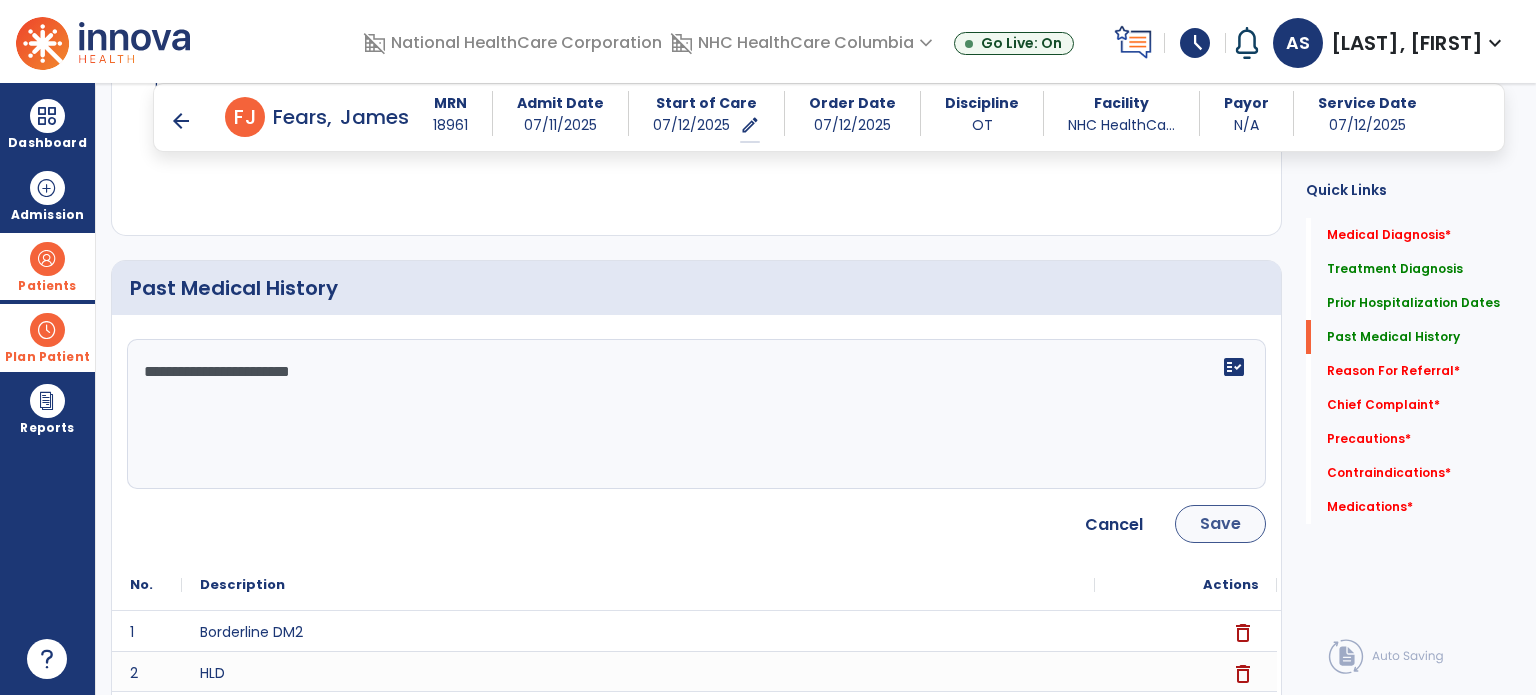 type on "**********" 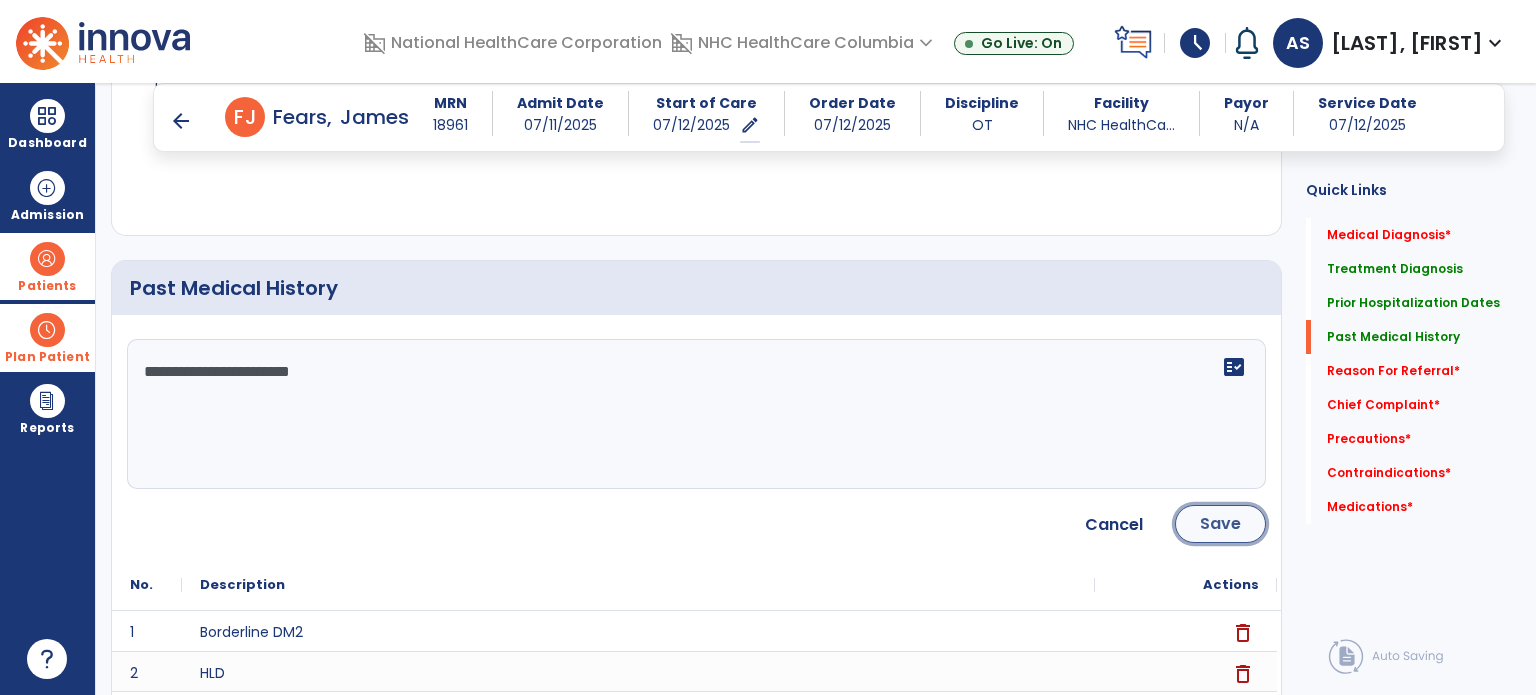 click on "Save" 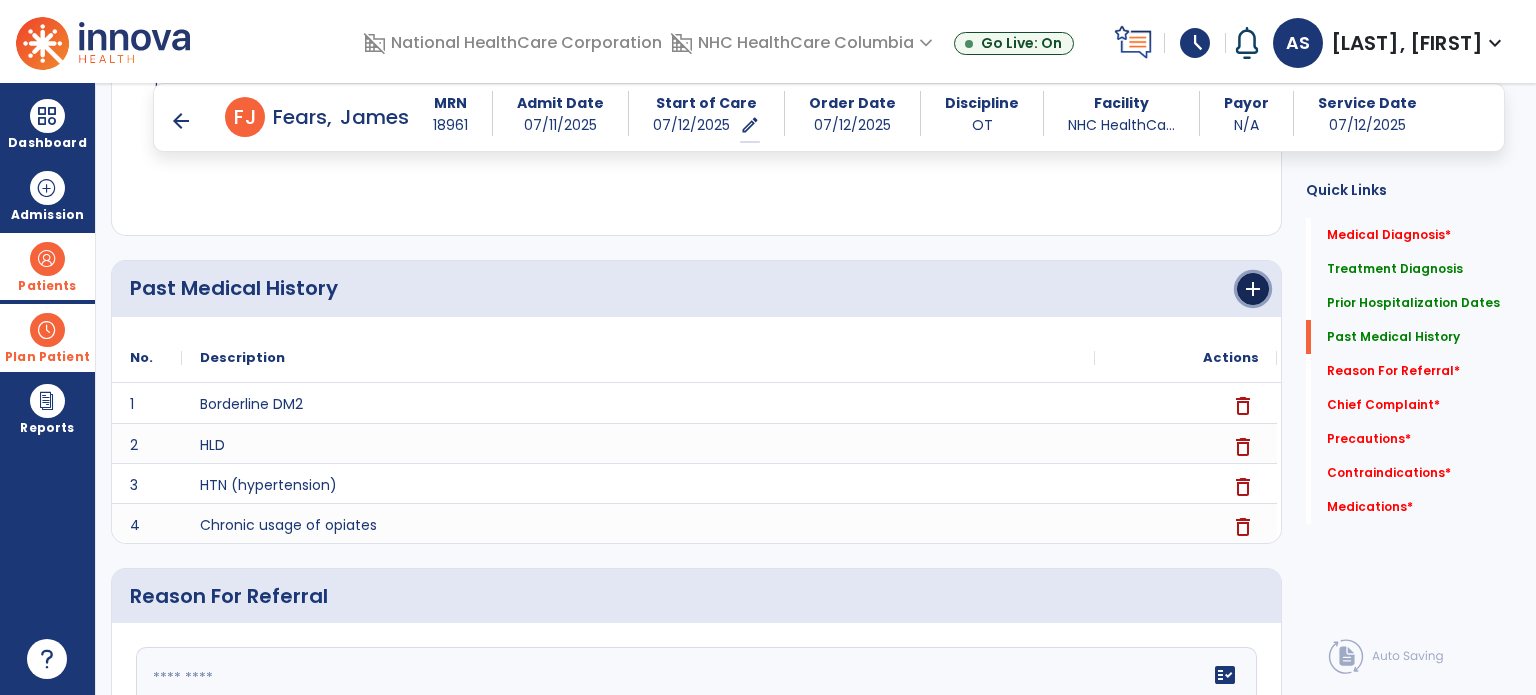 click on "add" 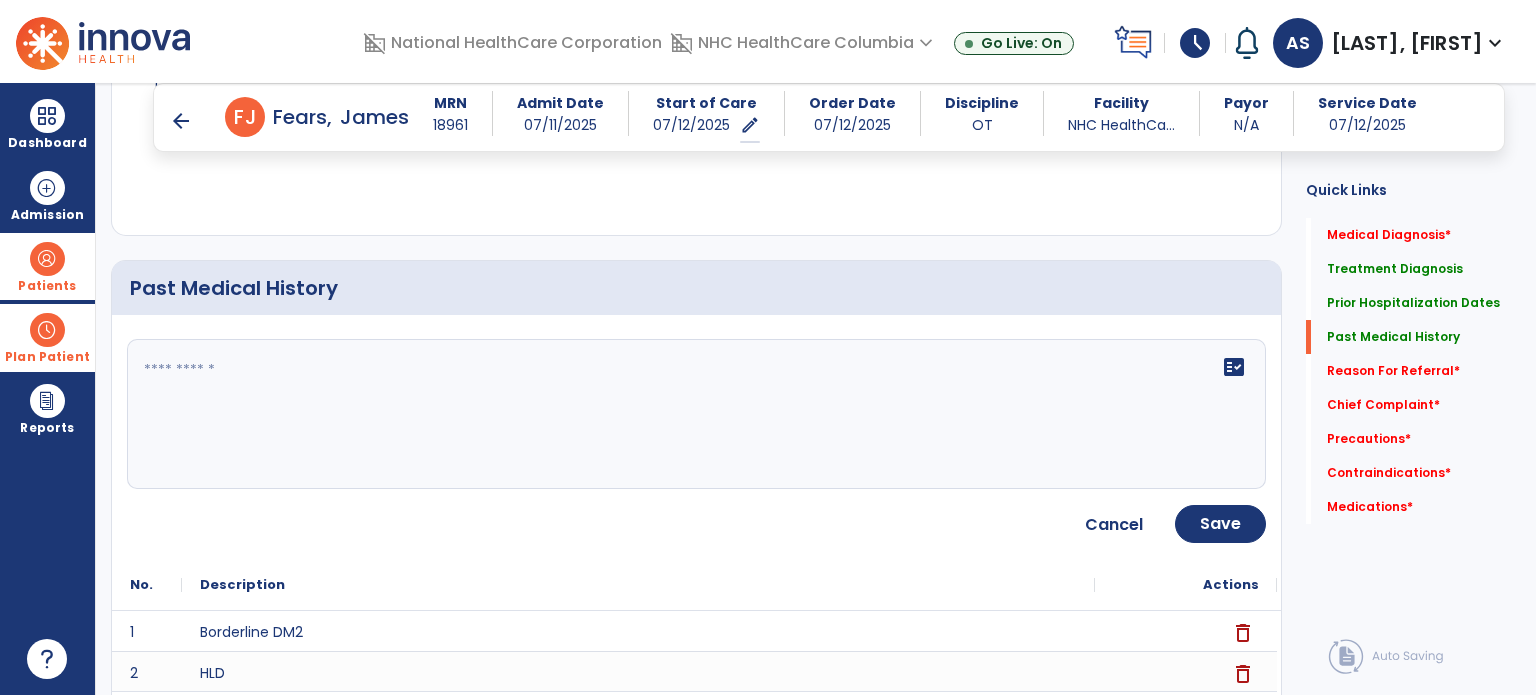 click 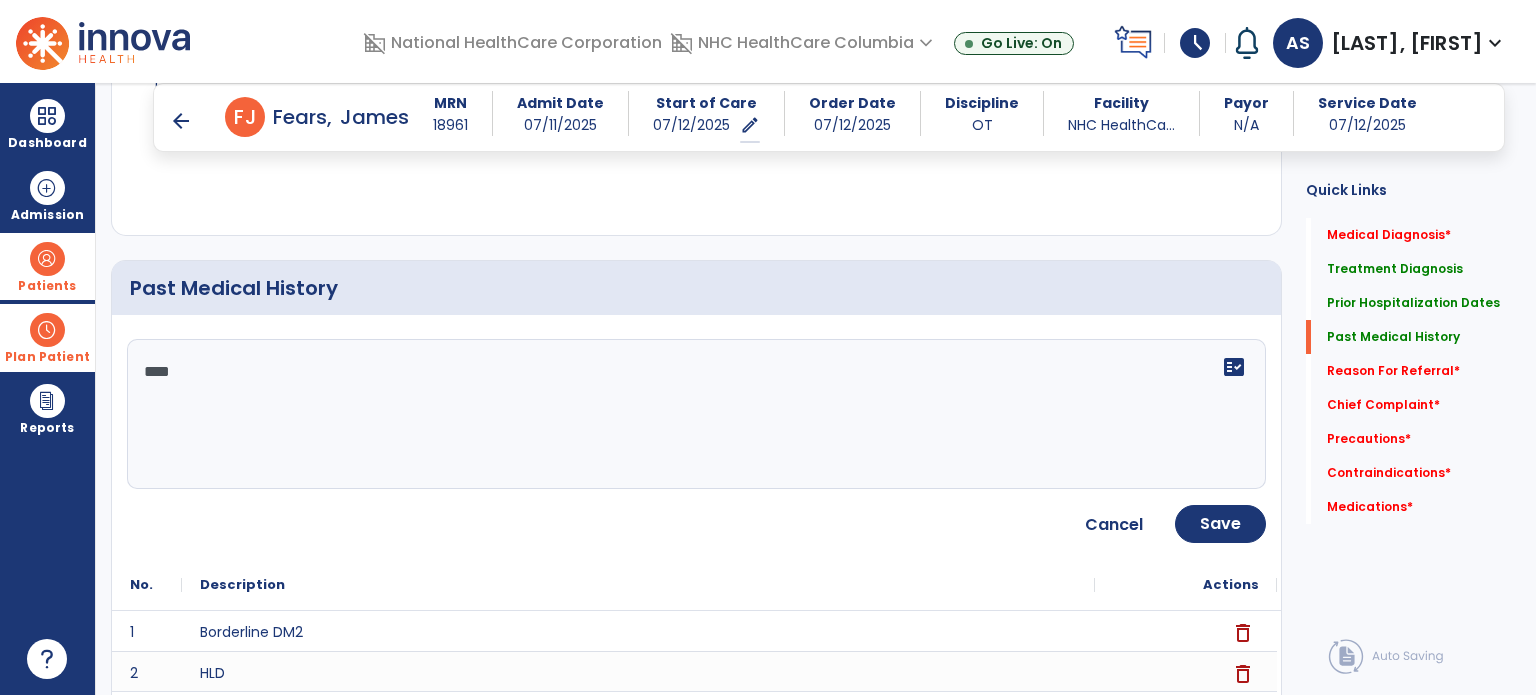 type on "***" 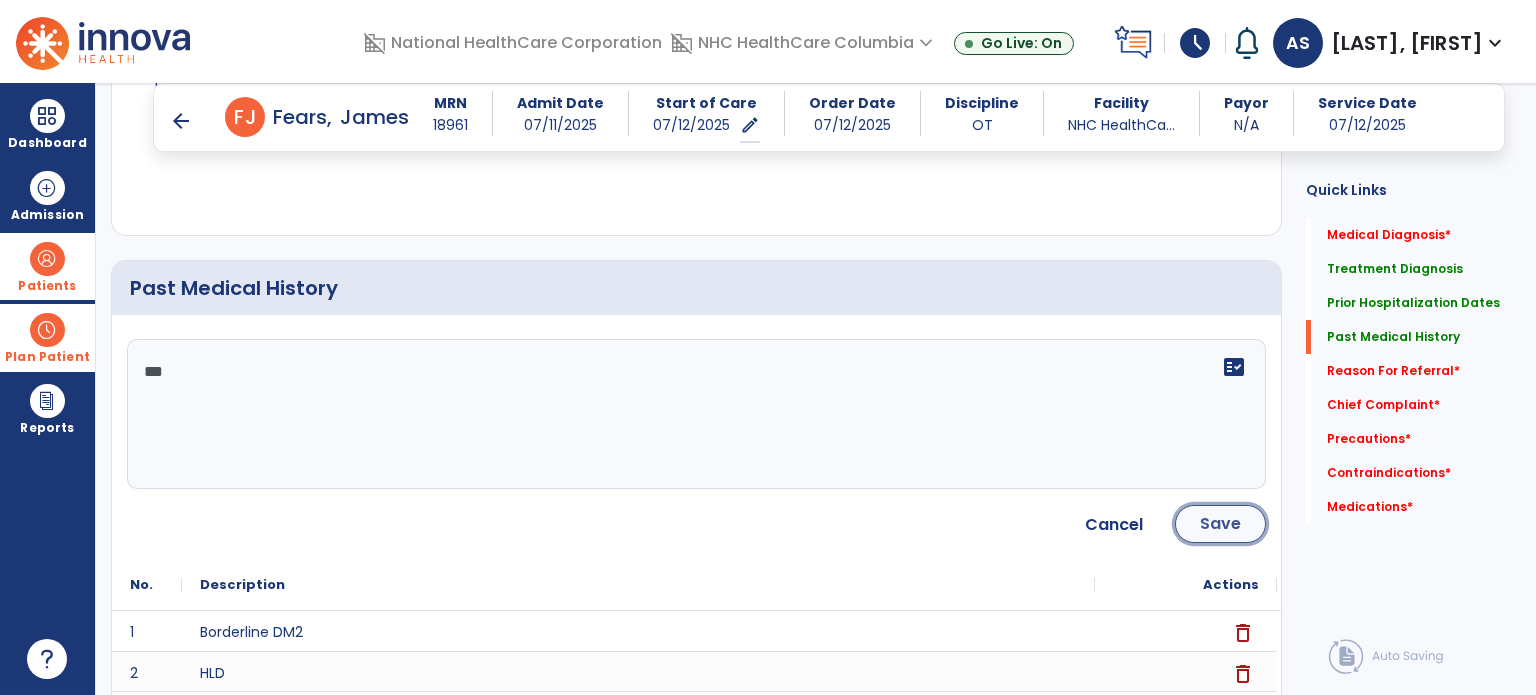 click on "Save" 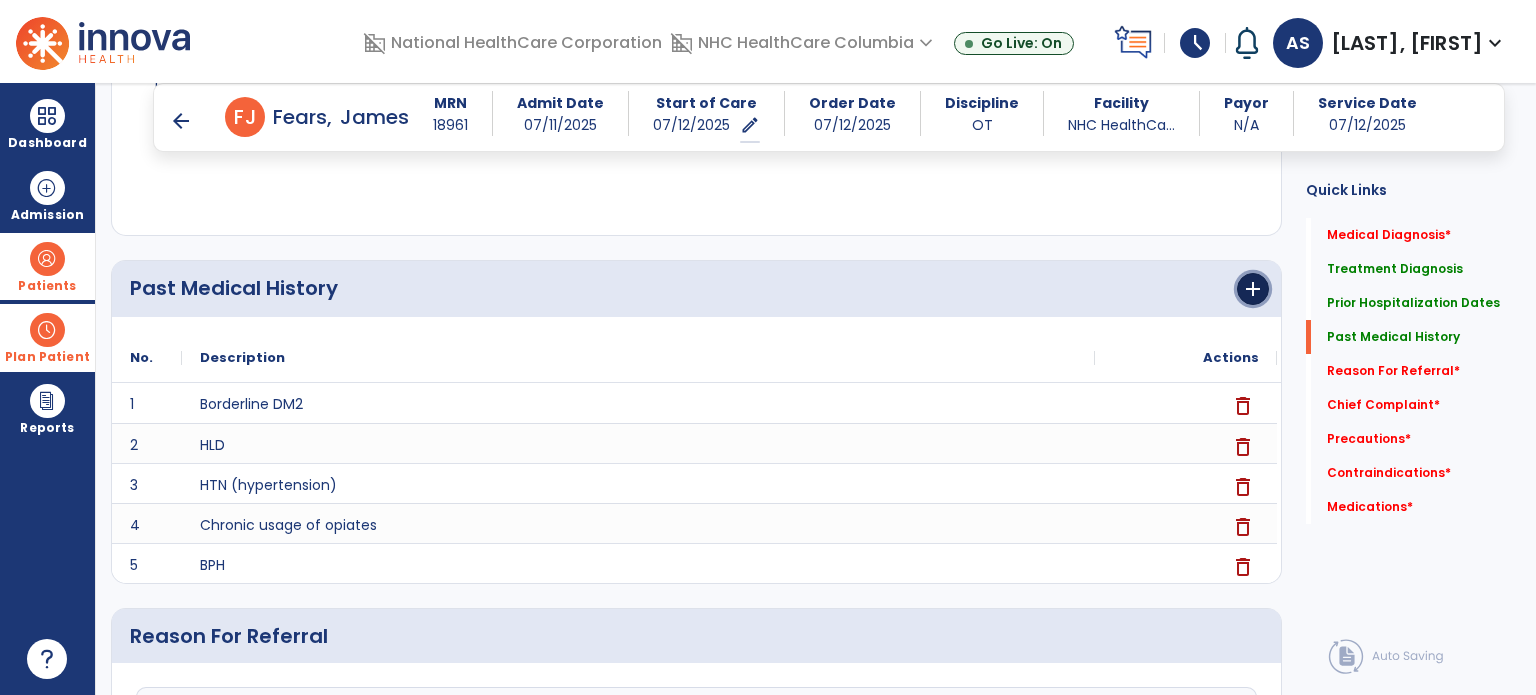 click on "add" 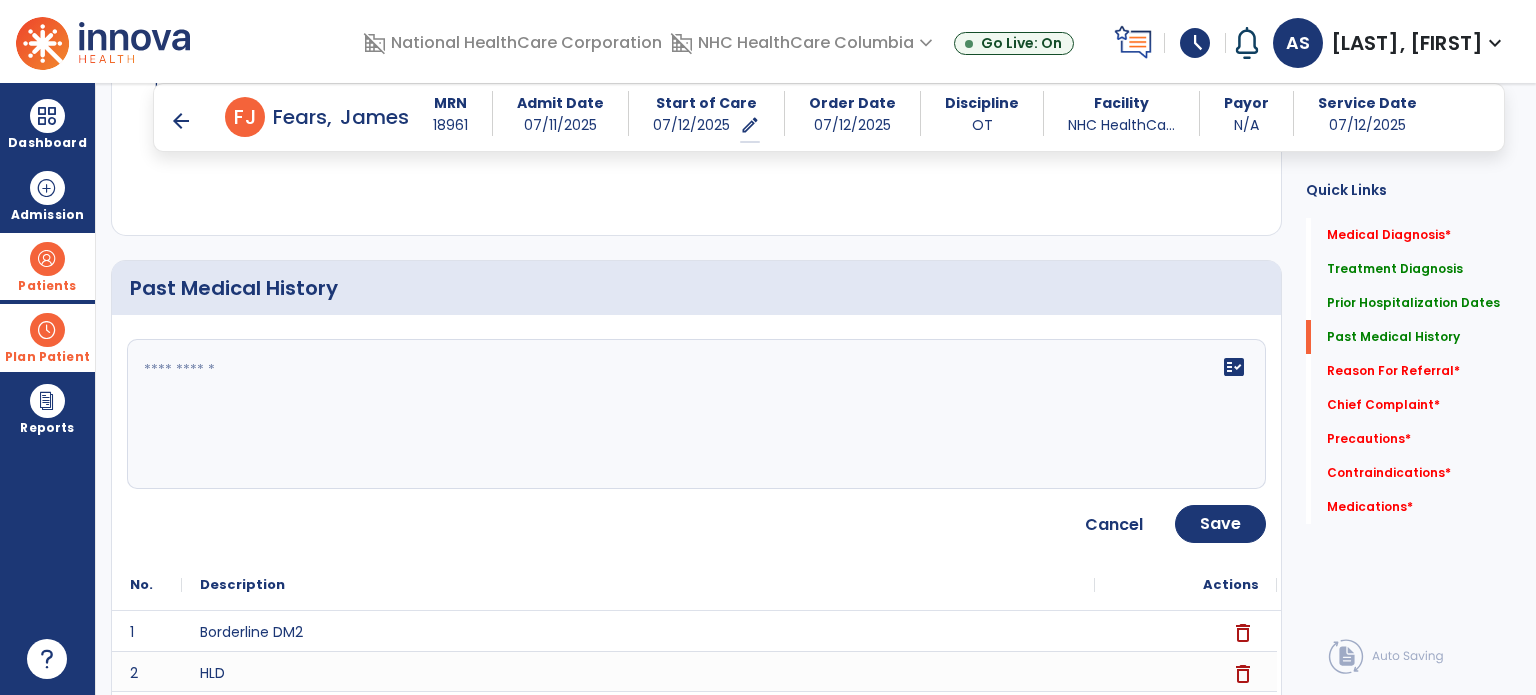 click on "fact_check" 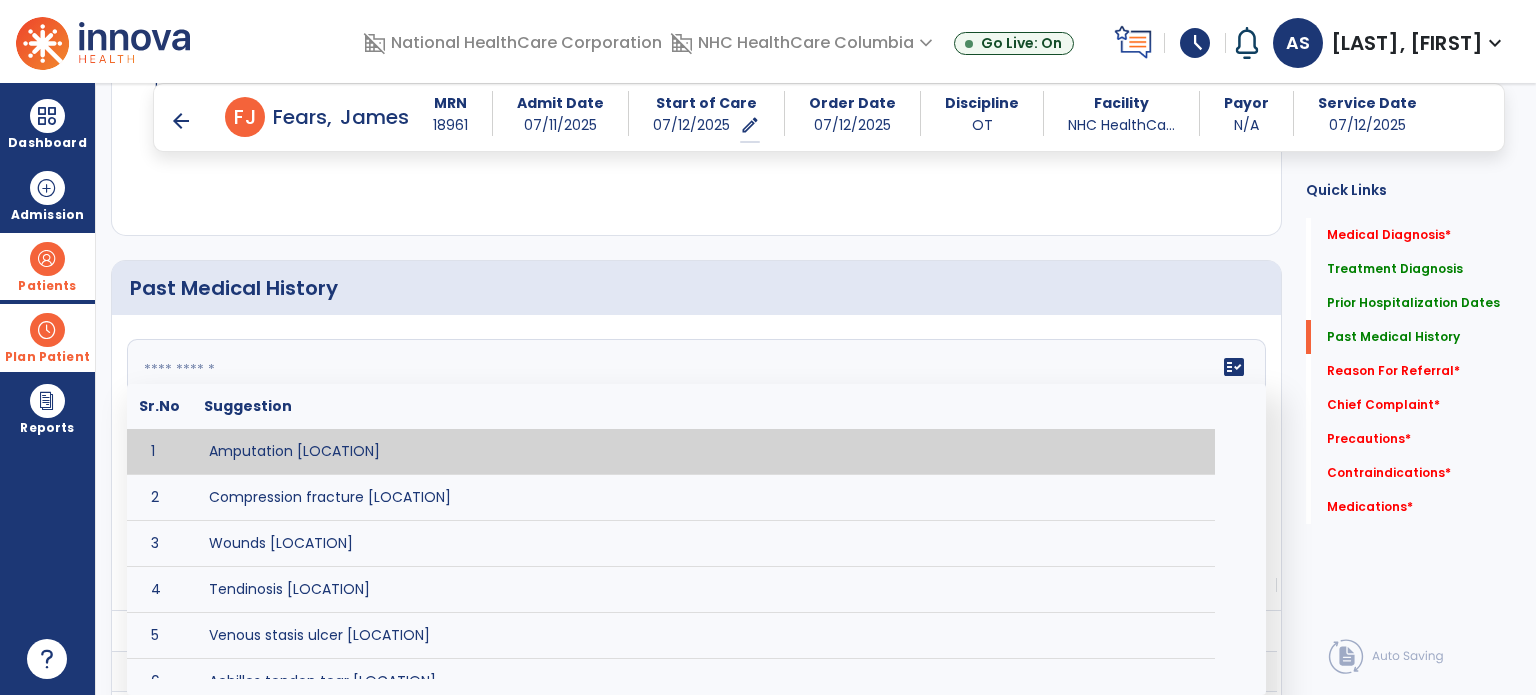 type on "*" 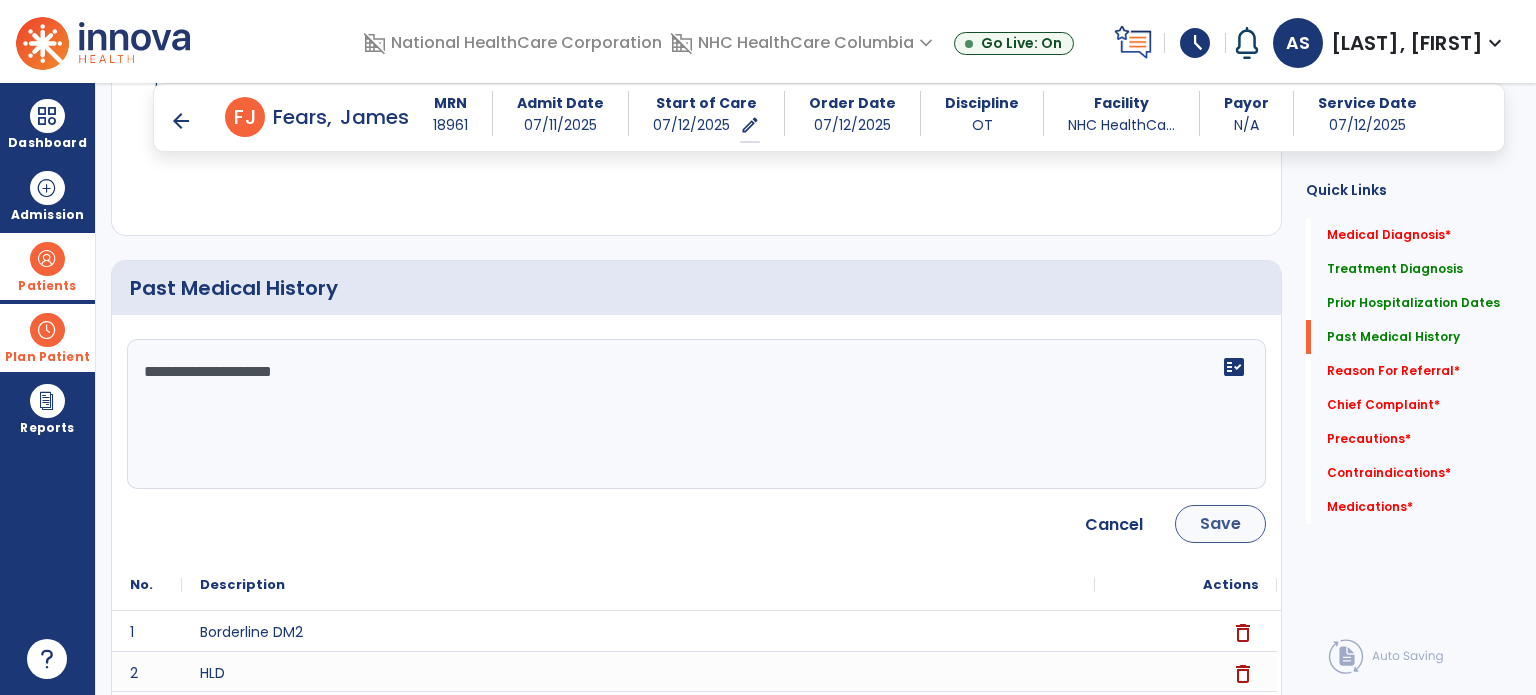 type on "**********" 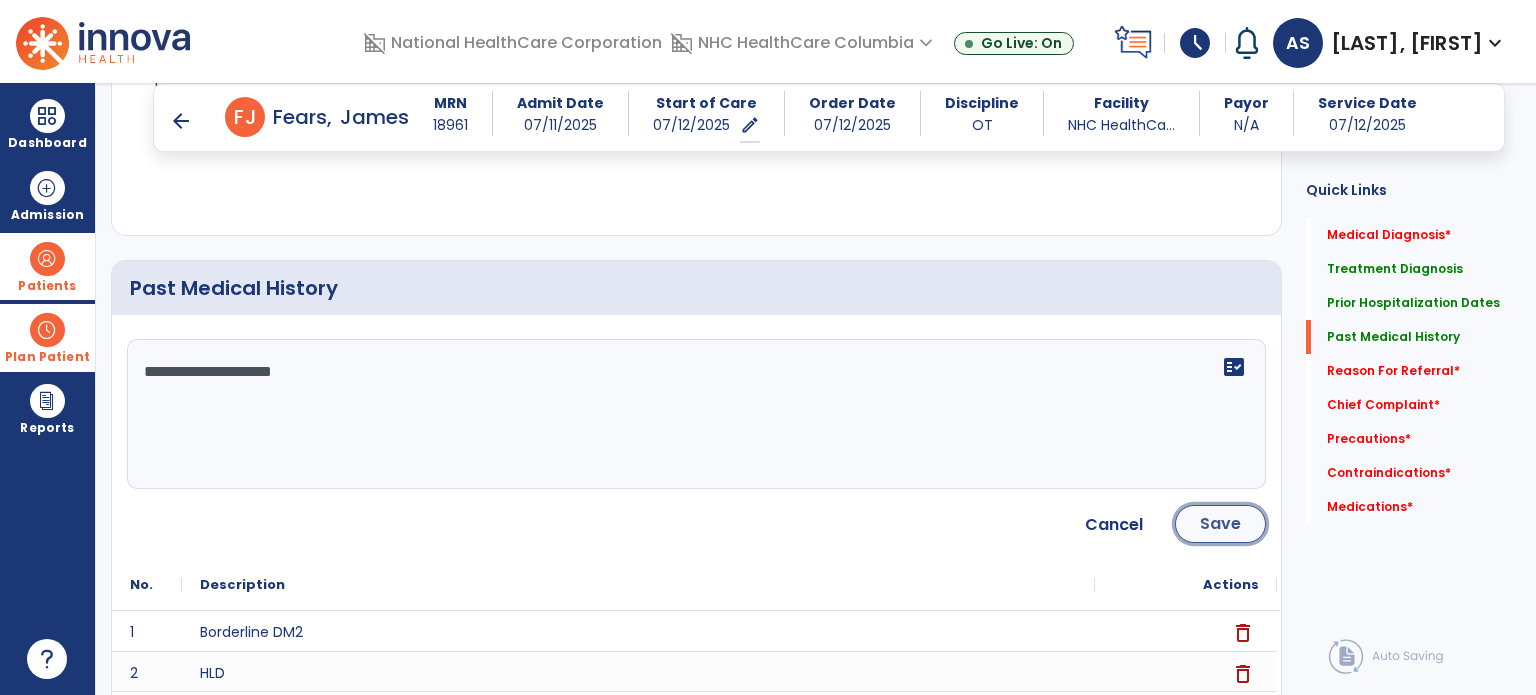 click on "Save" 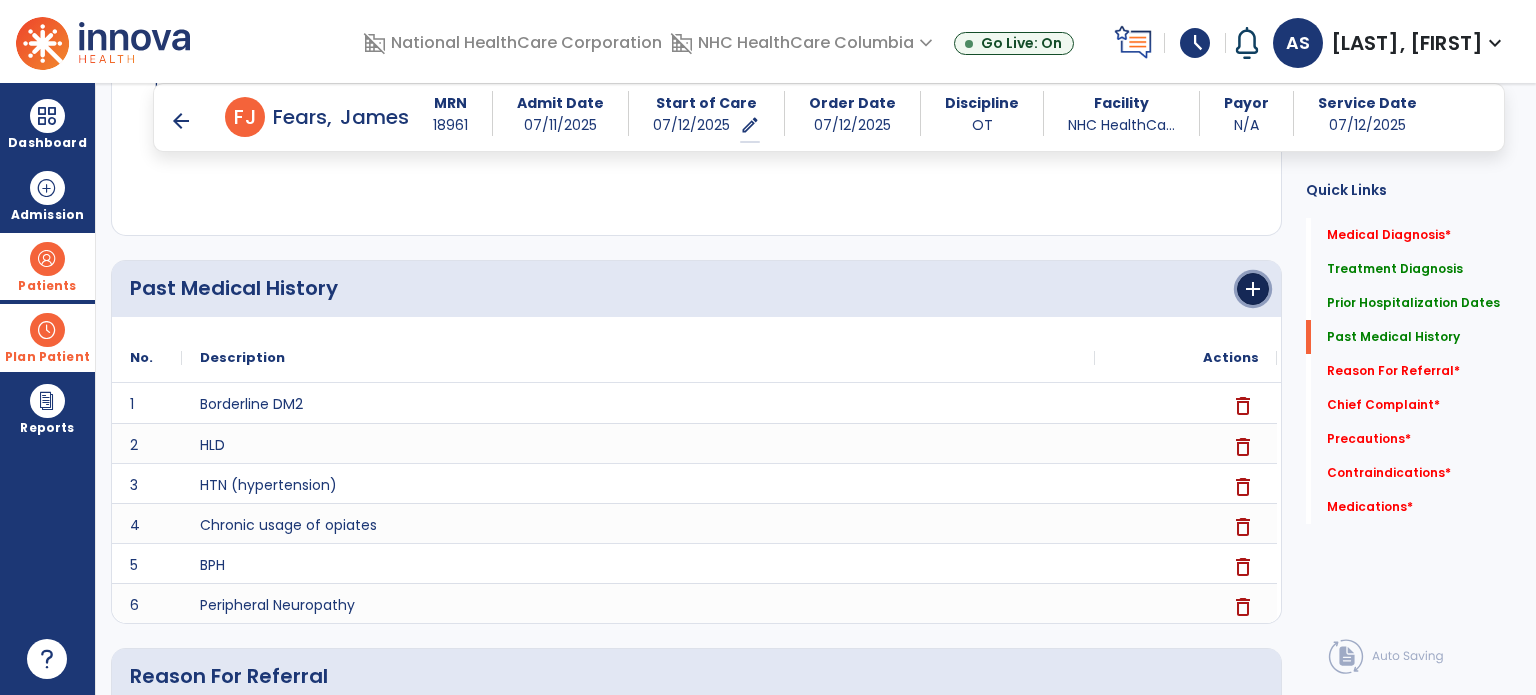 click on "add" 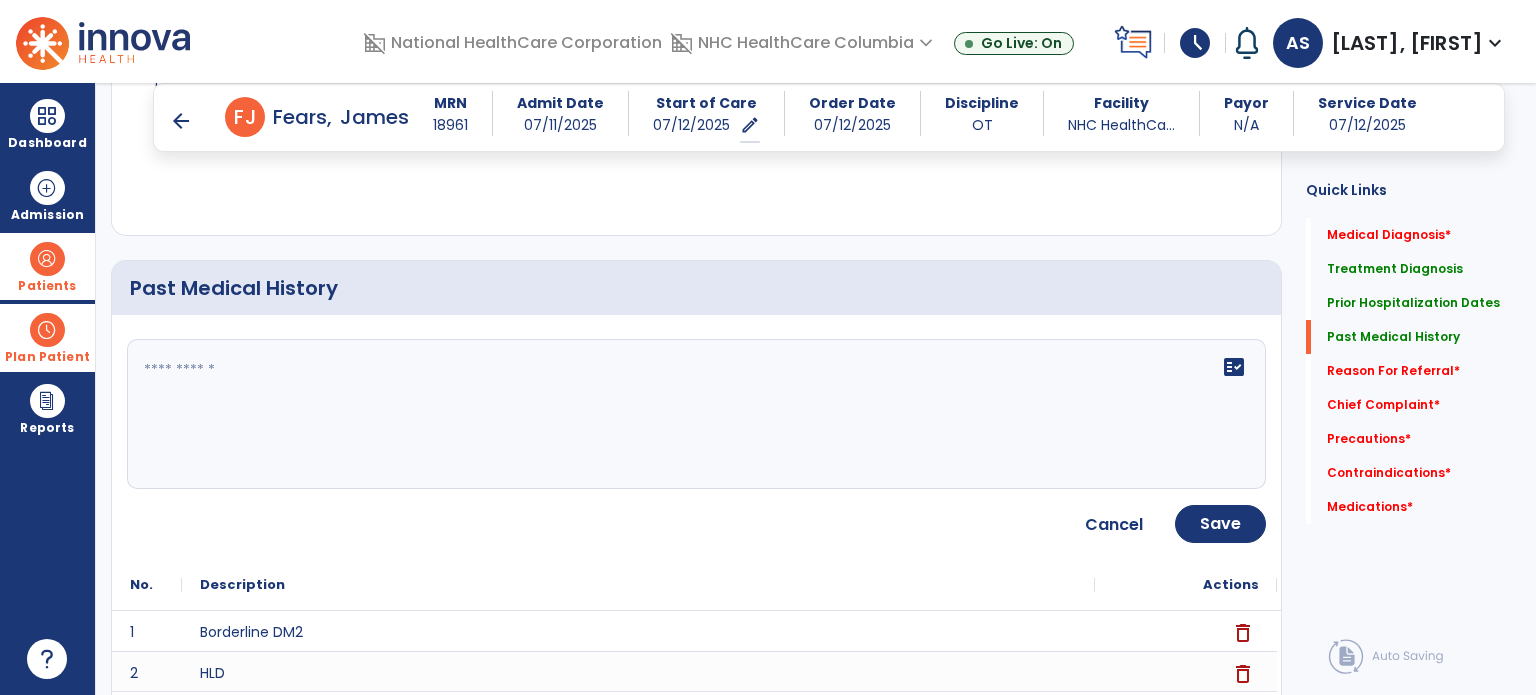click on "fact_check" 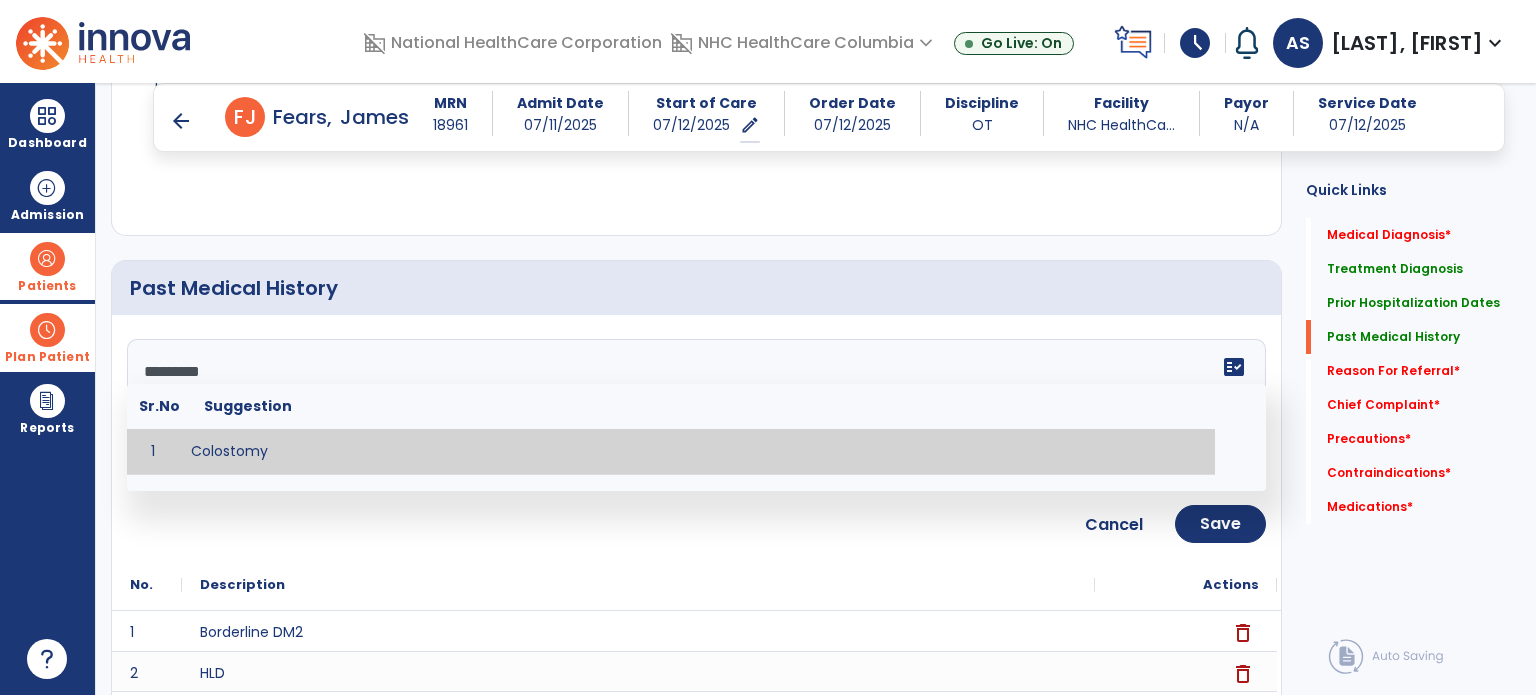 type on "*********" 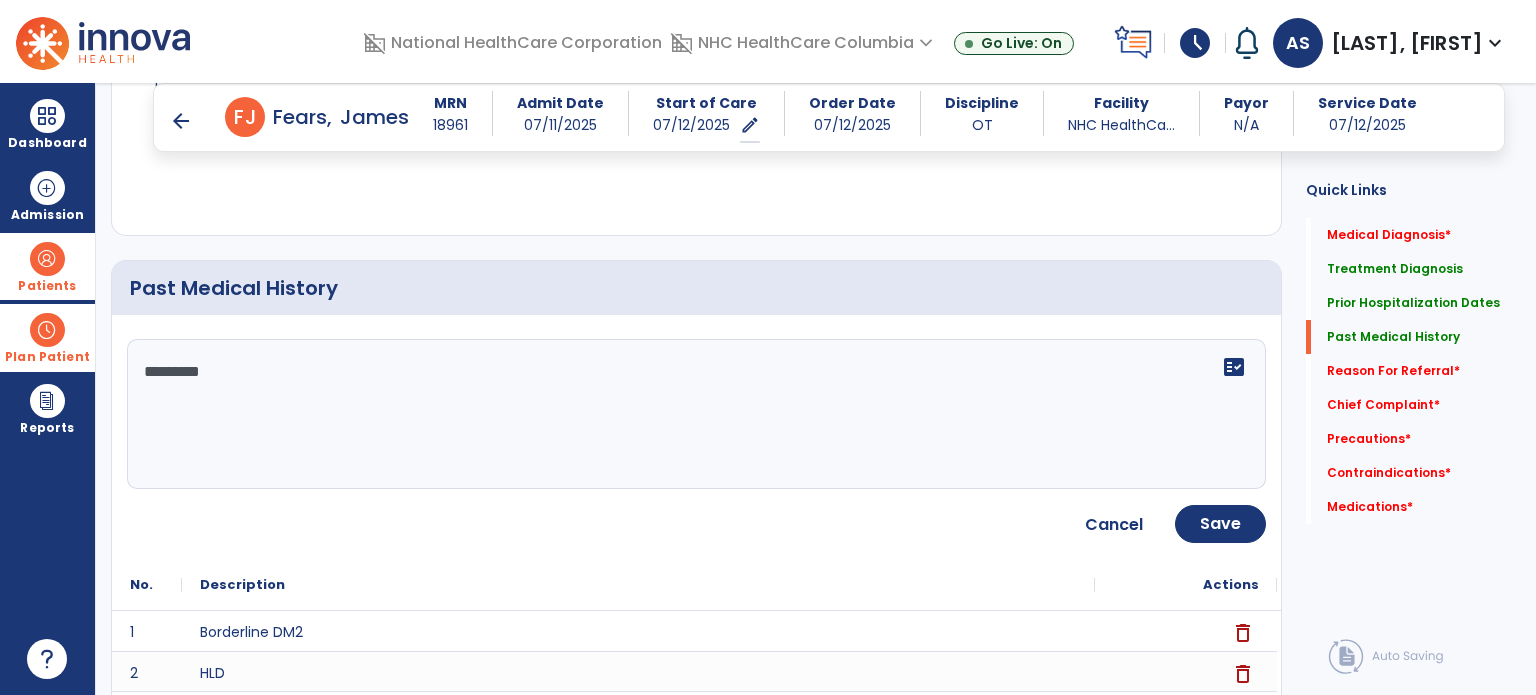 click on "*********" 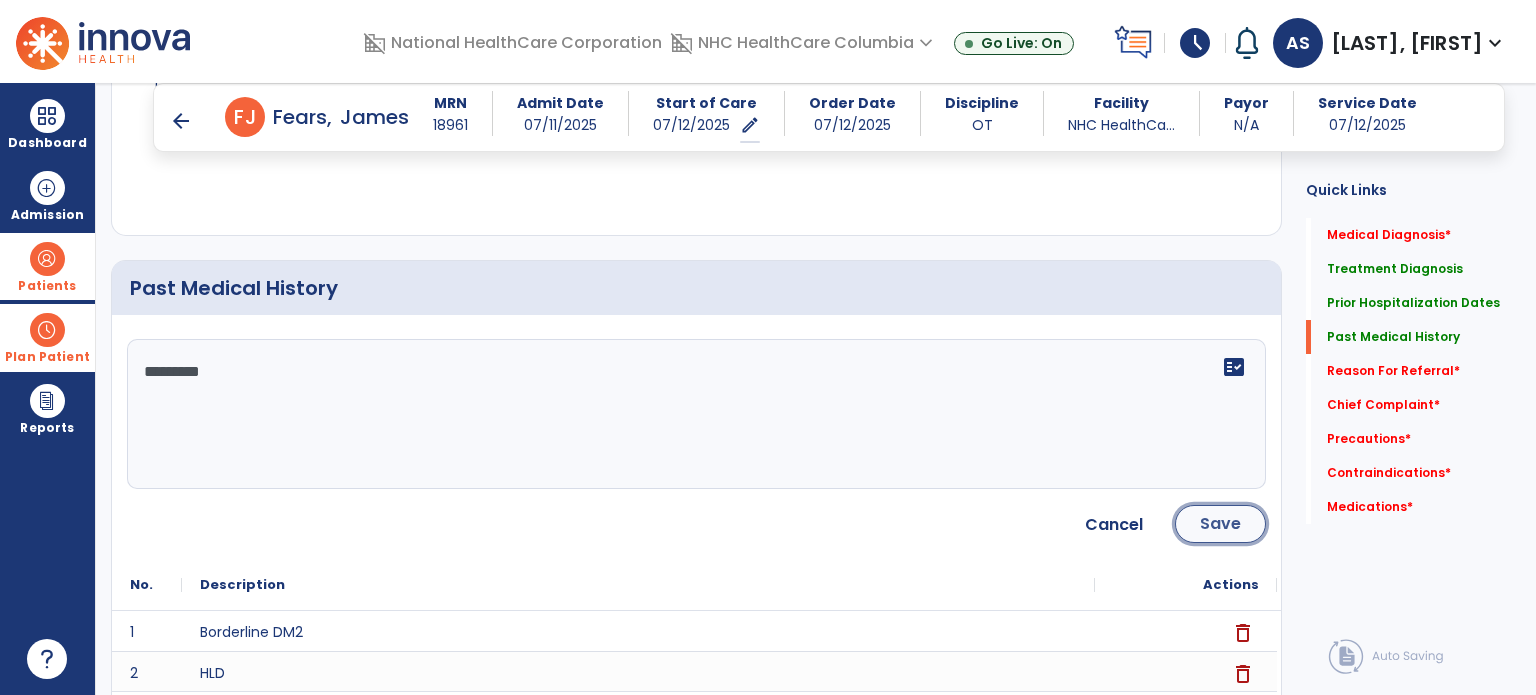 click on "Save" 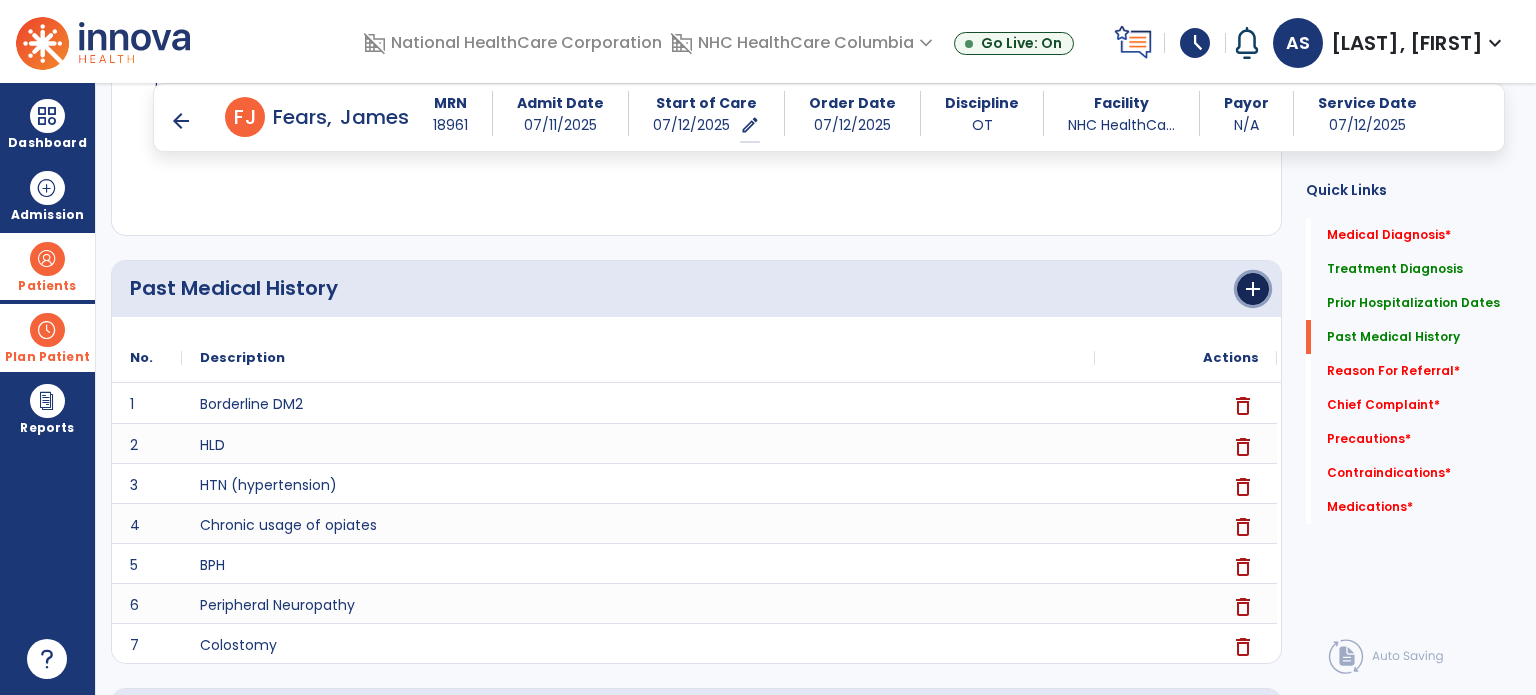 click on "add" 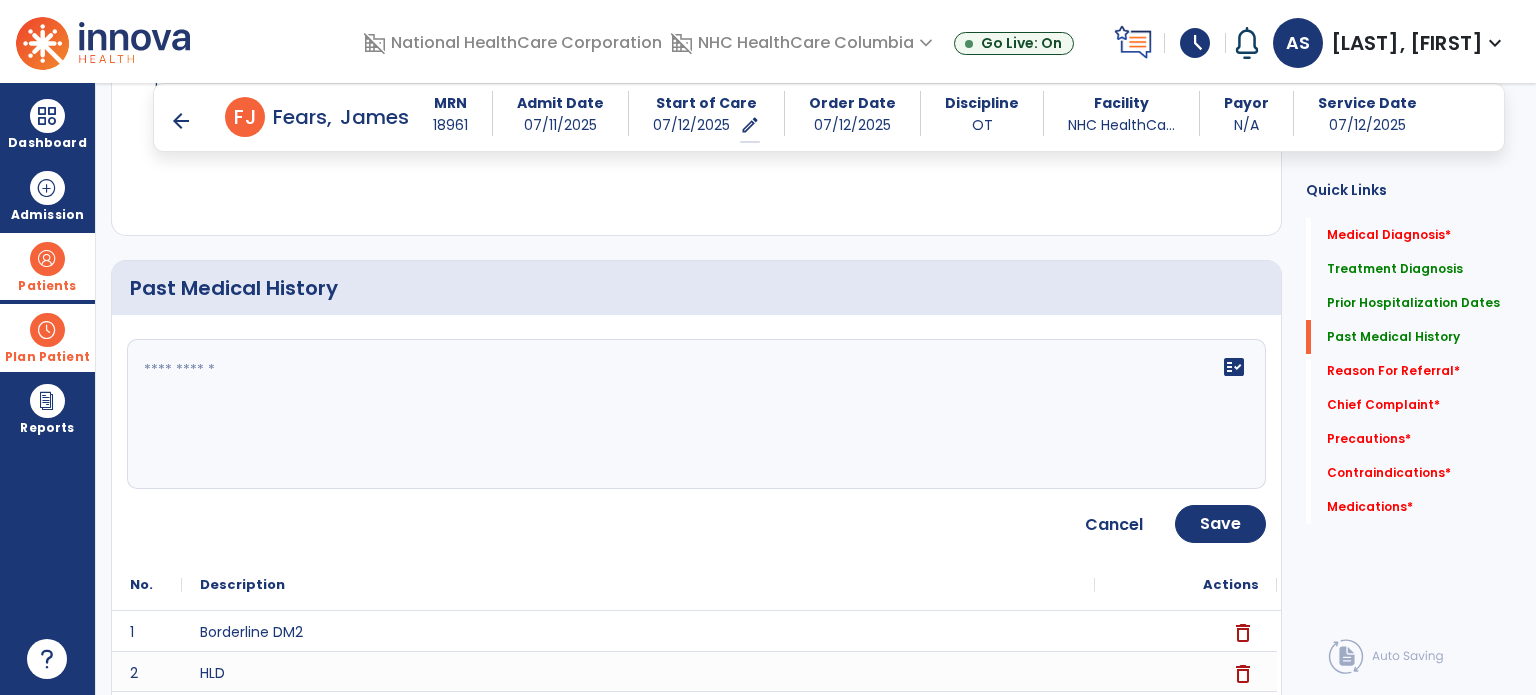 click on "fact_check" 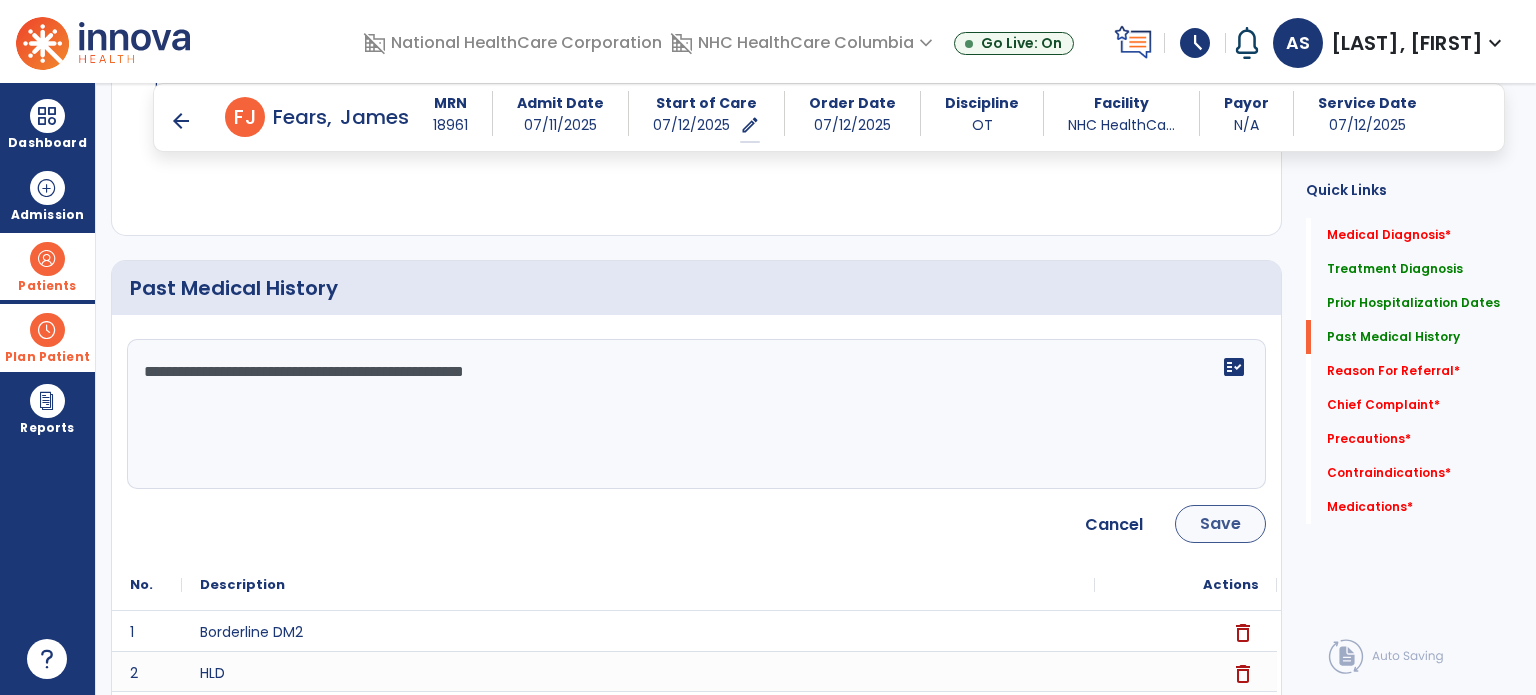 type on "**********" 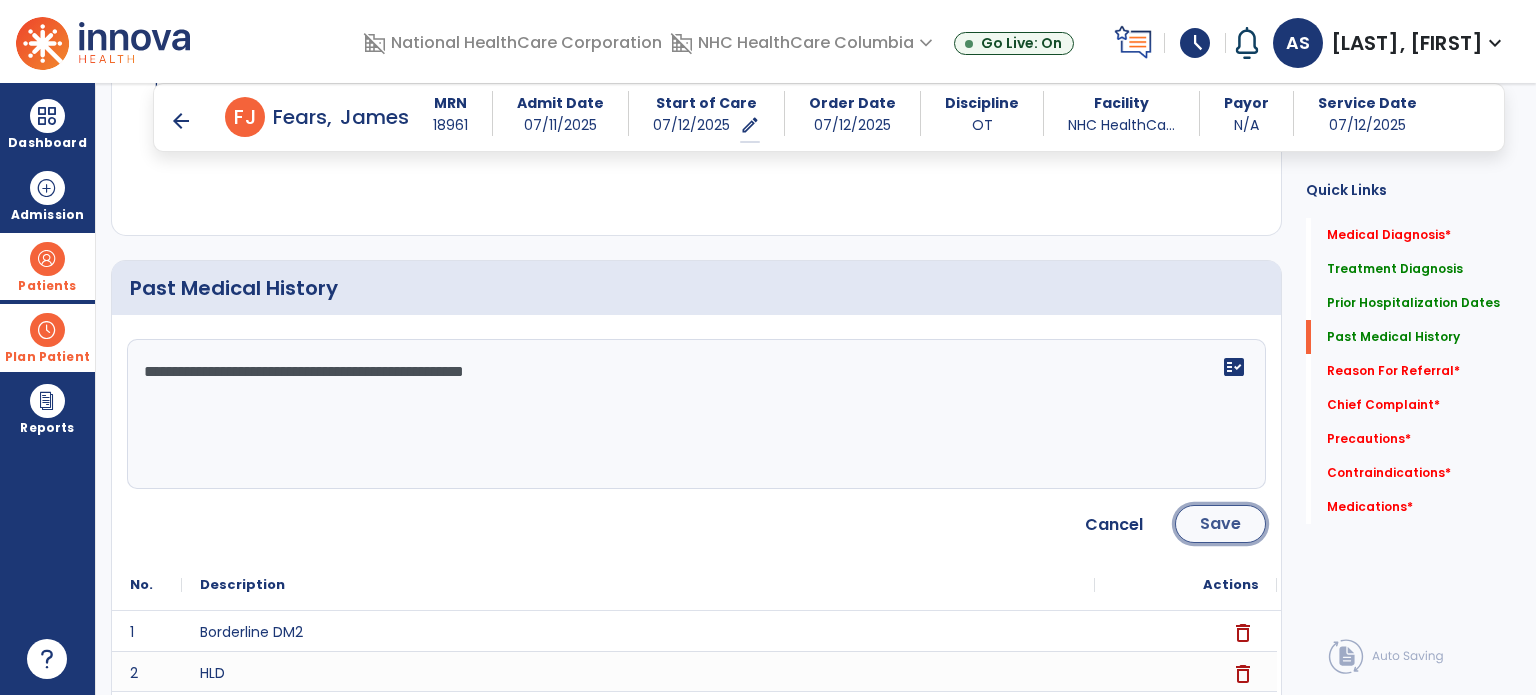 click on "Save" 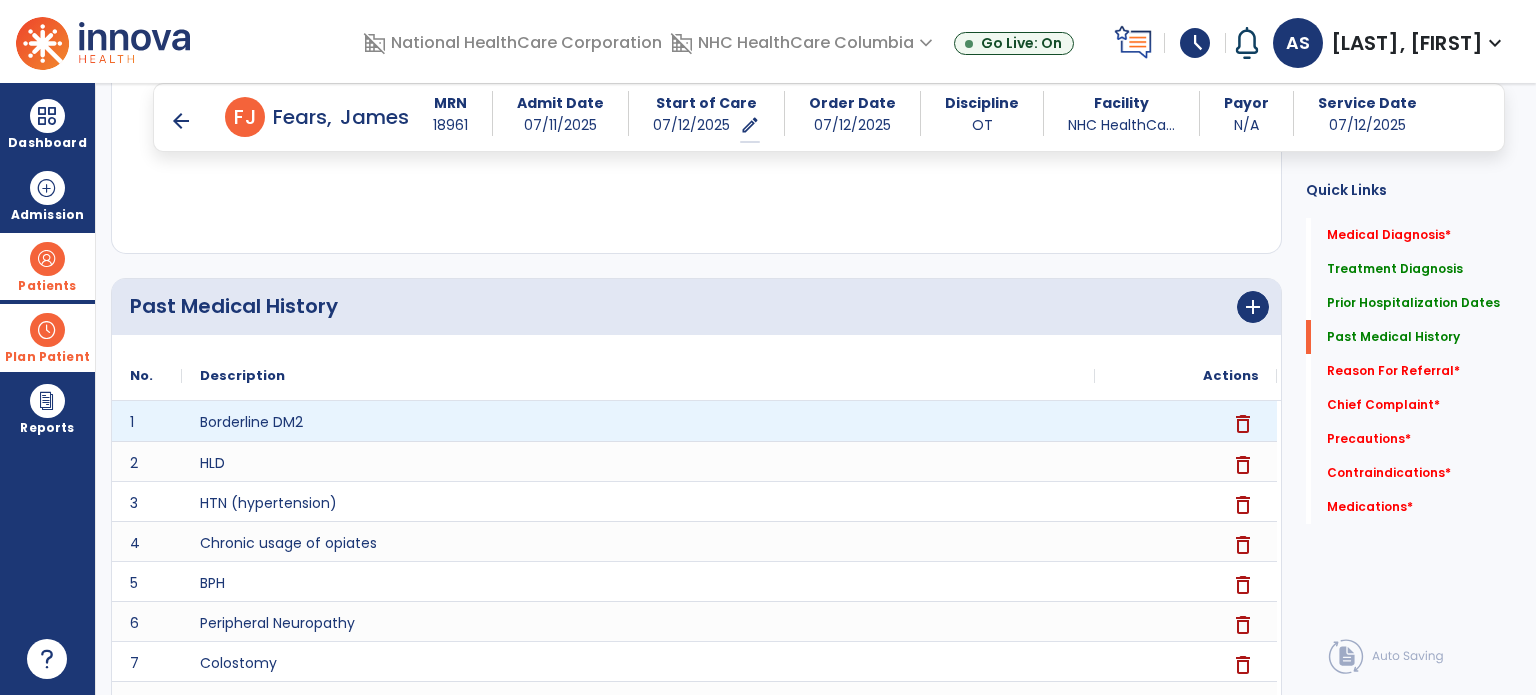 scroll, scrollTop: 839, scrollLeft: 0, axis: vertical 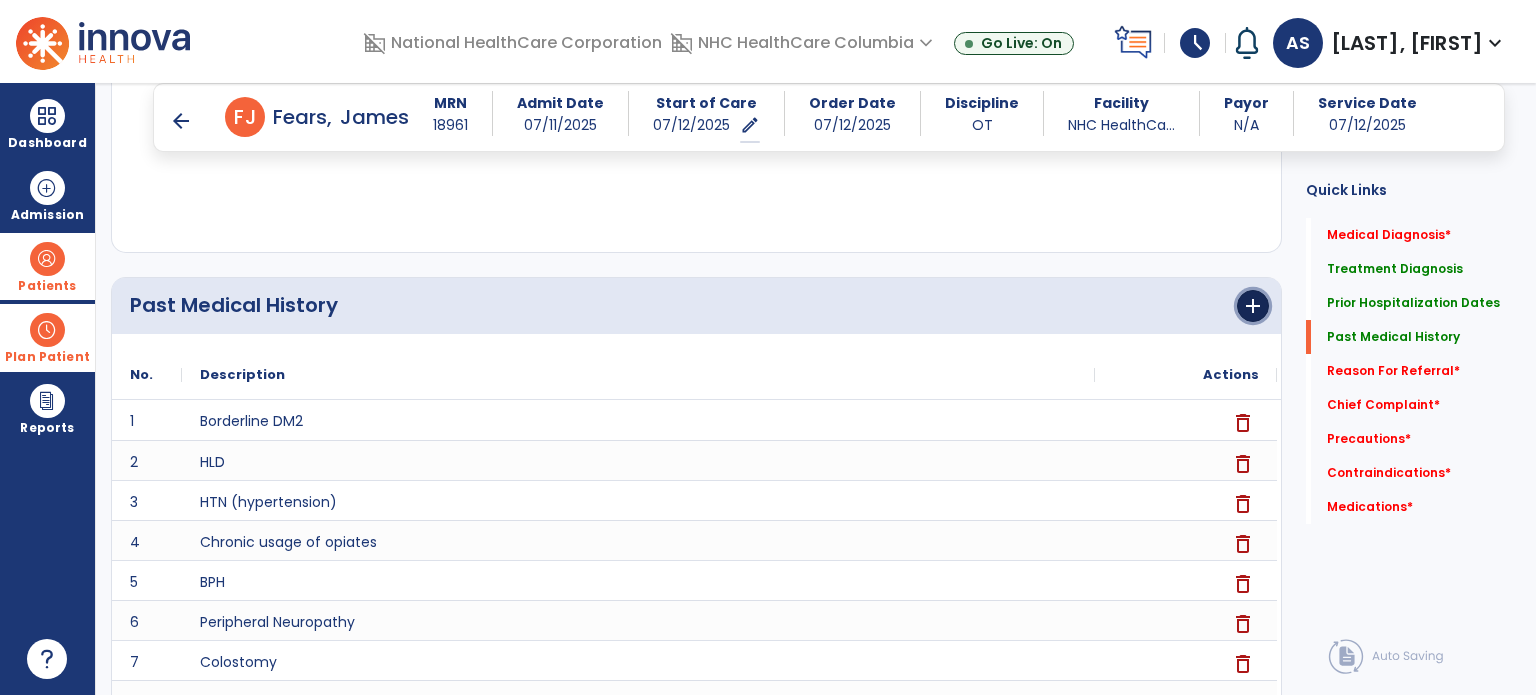click on "add" 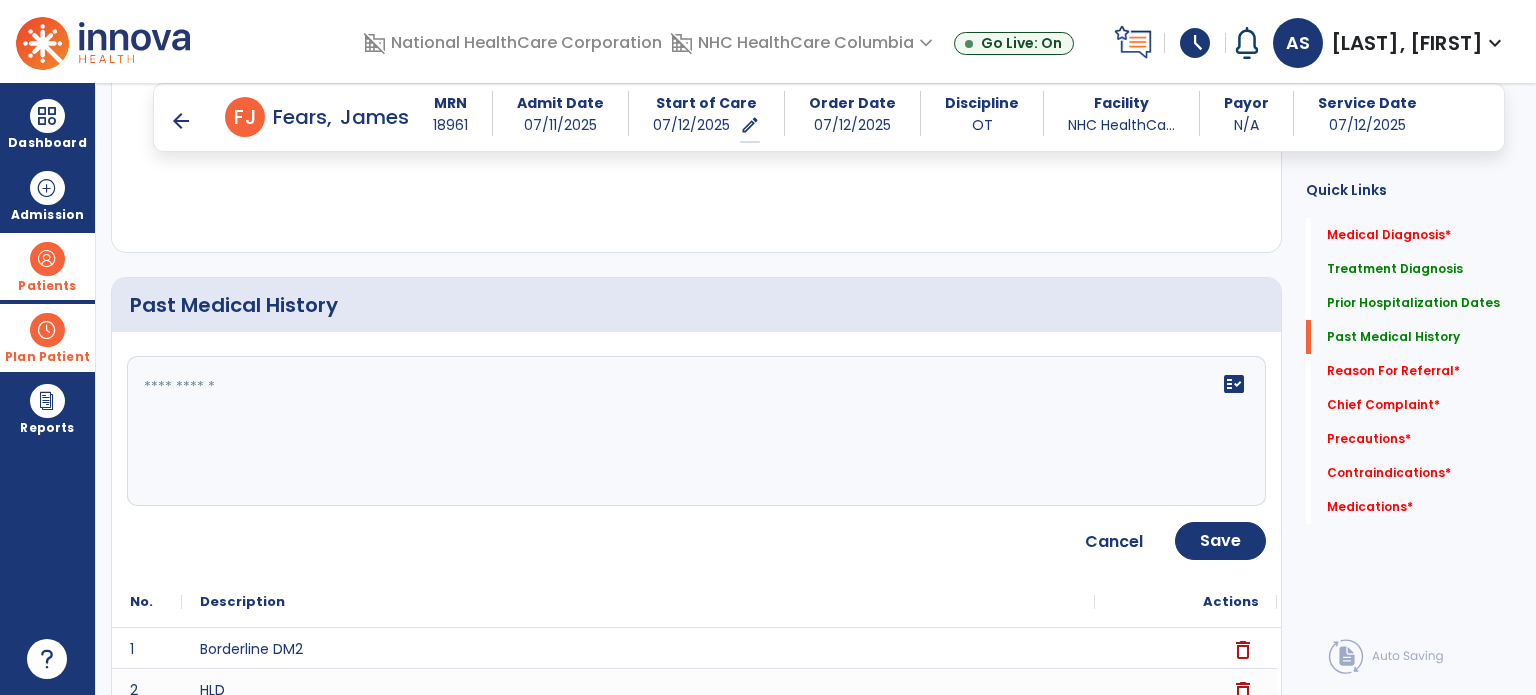 click 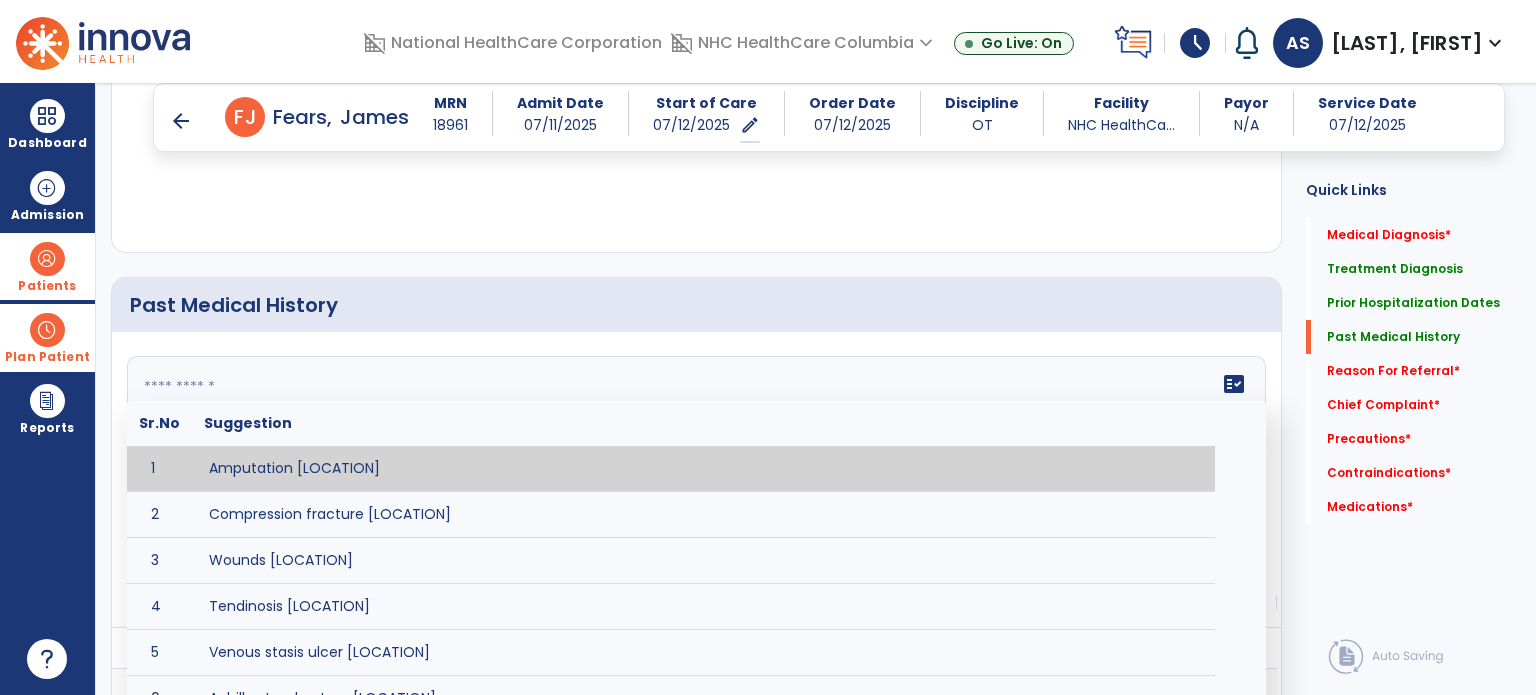 type on "*" 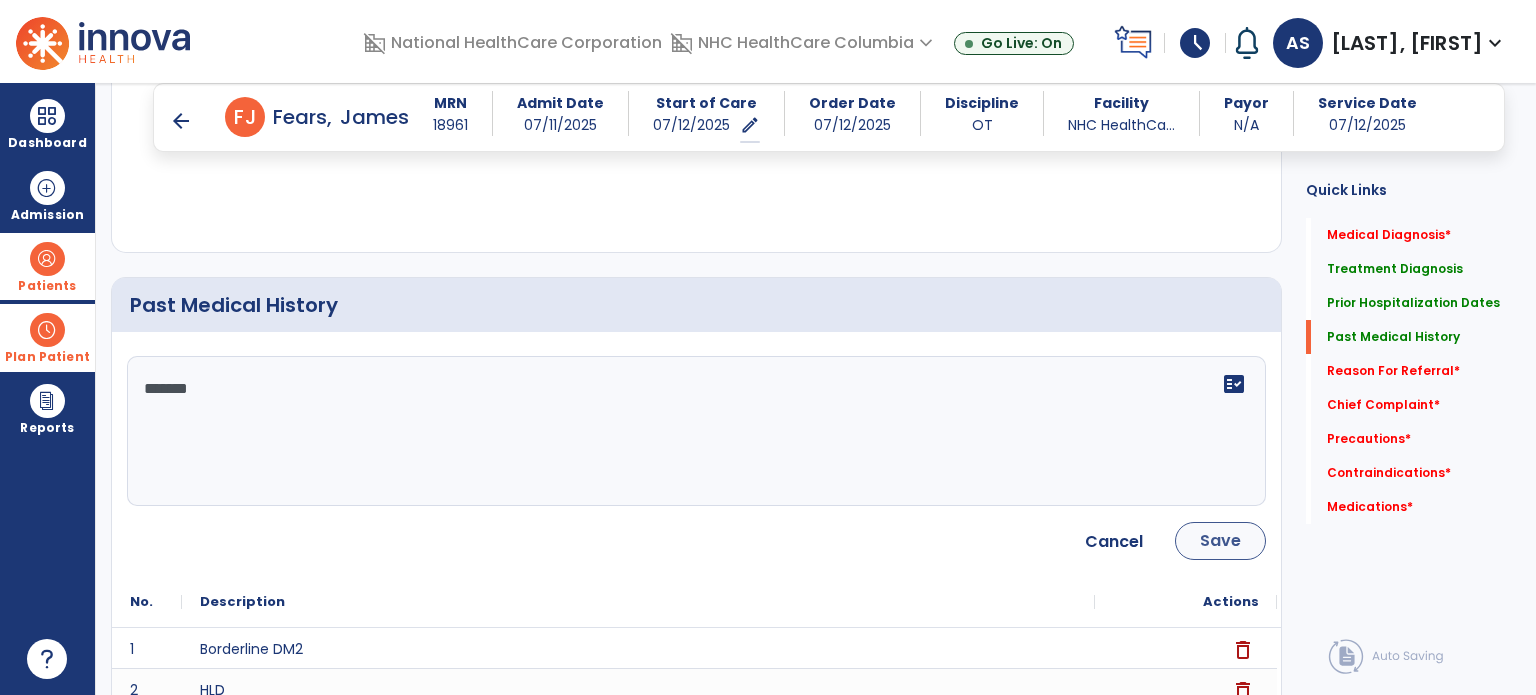 type on "*******" 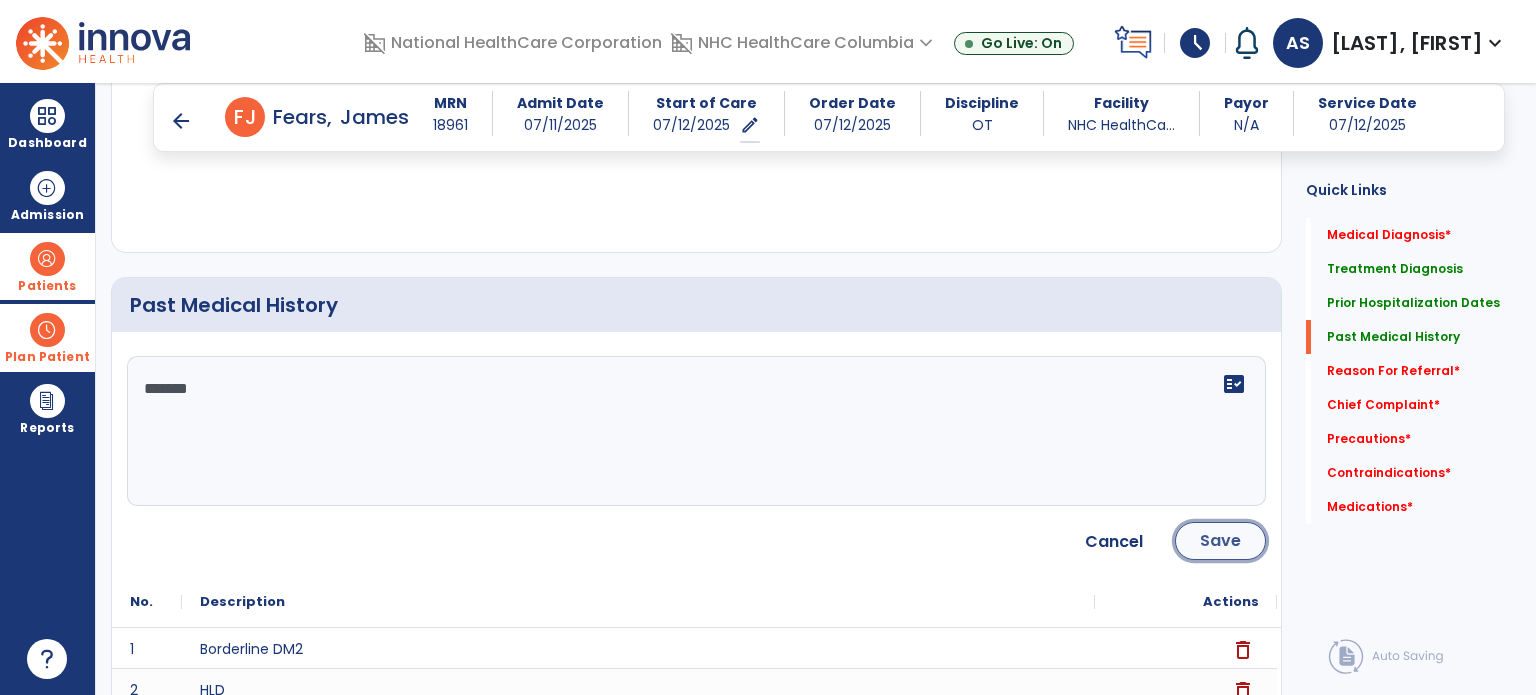 click on "Save" 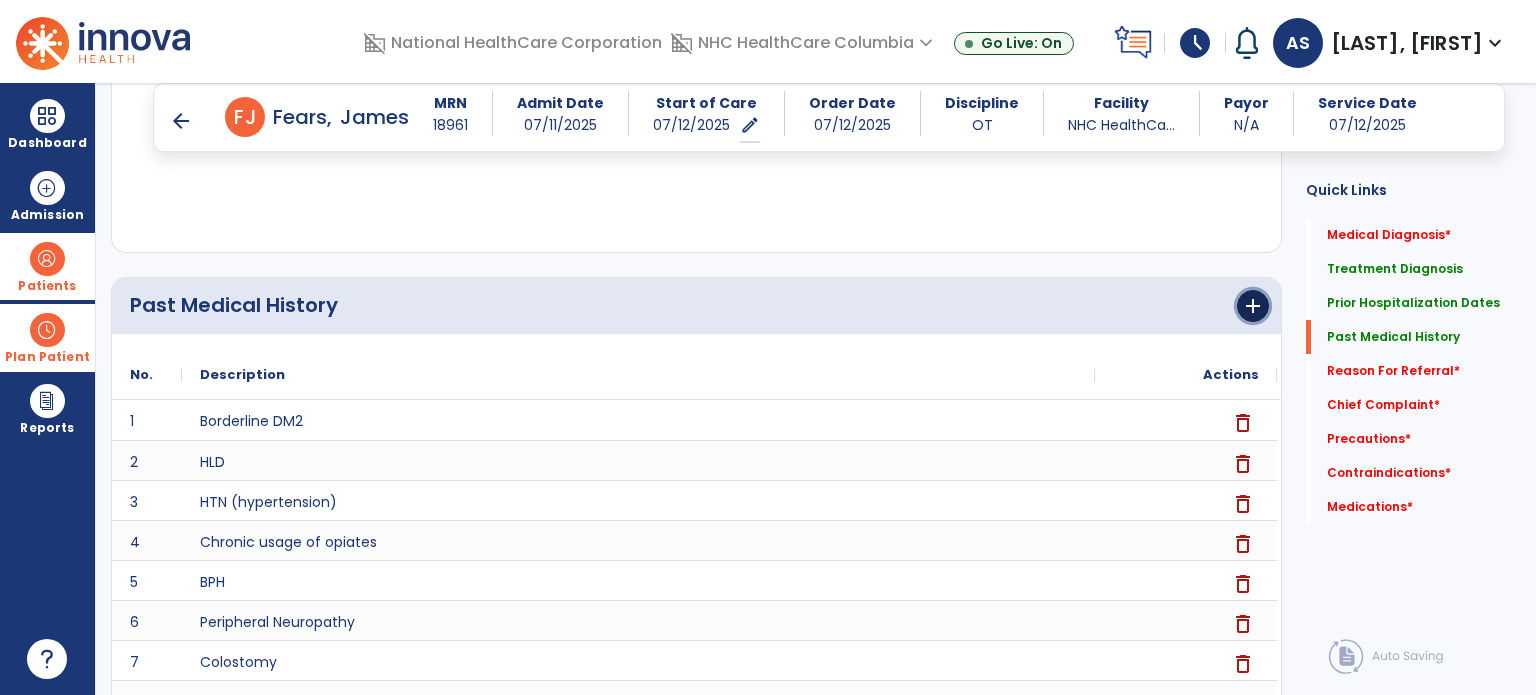 click on "add" 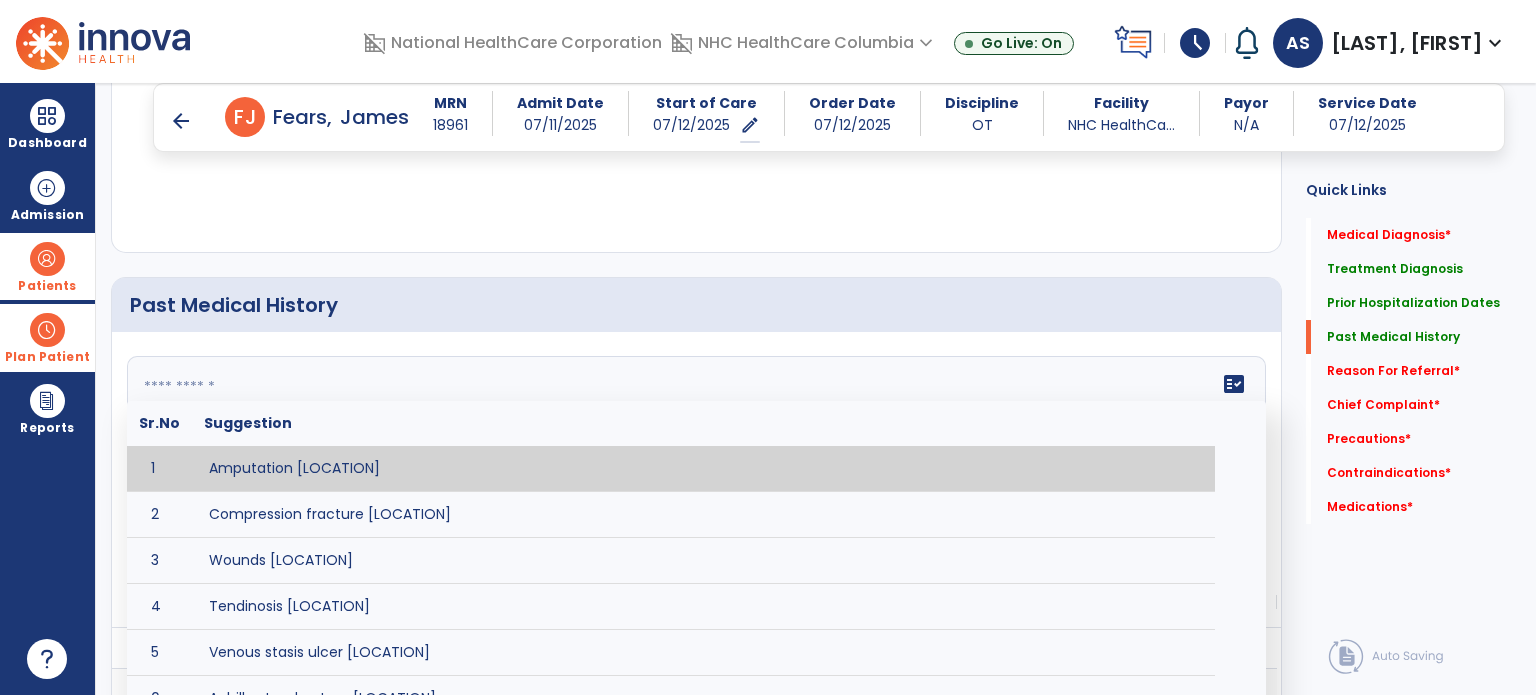 click 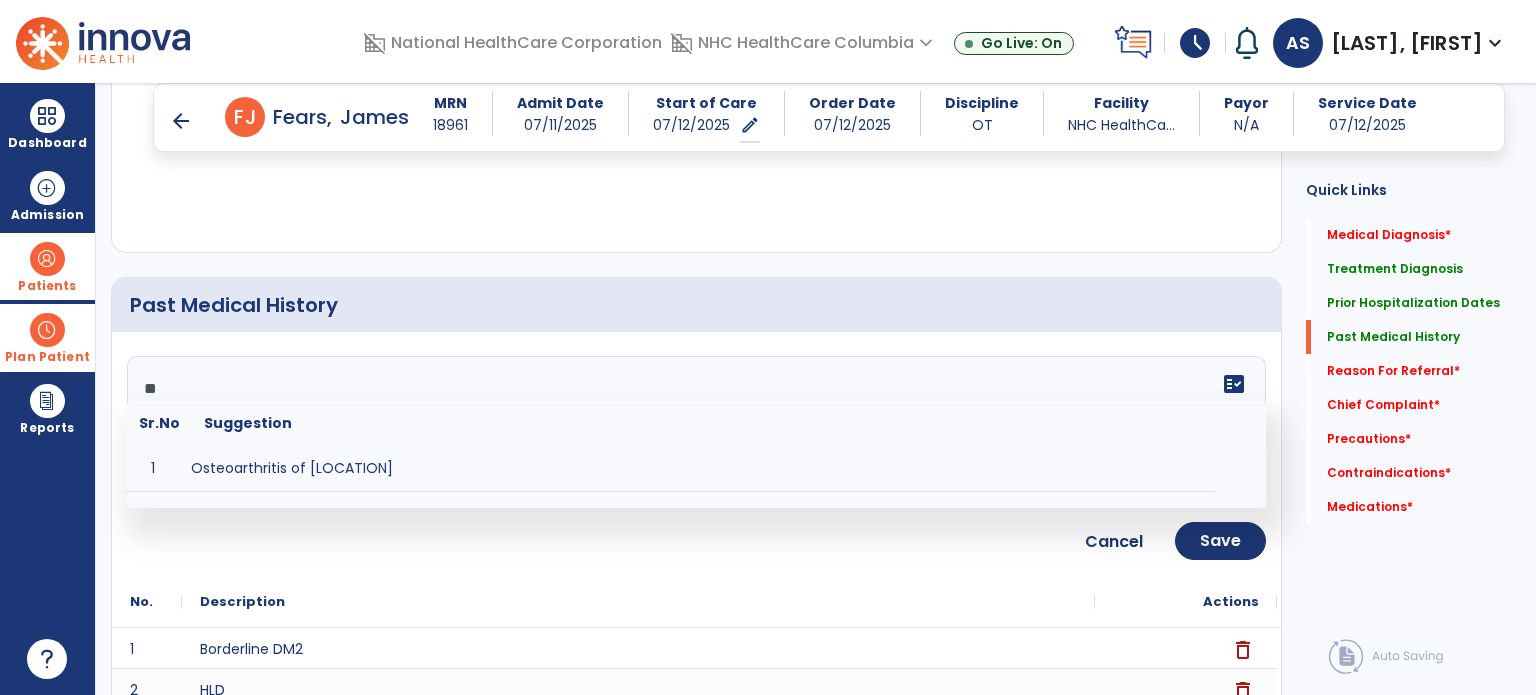type on "*" 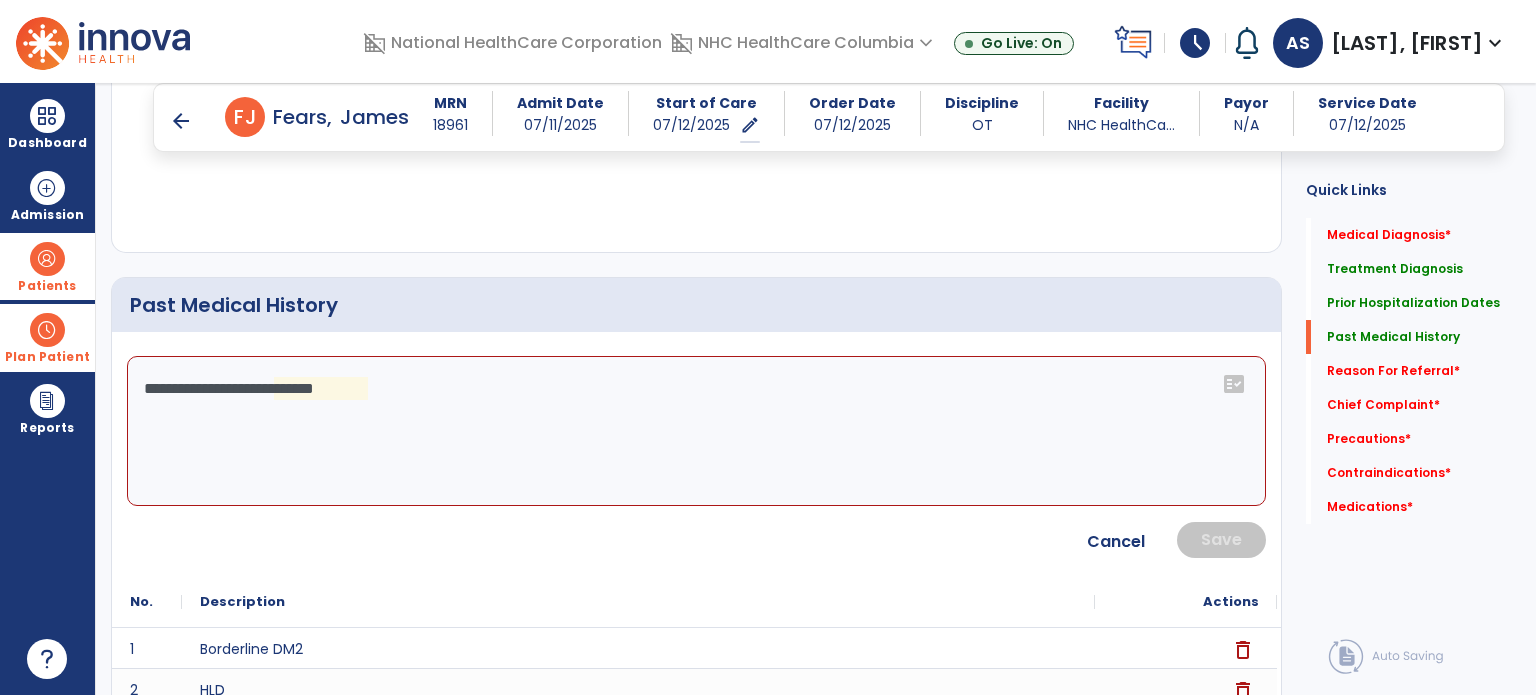 click on "**********" 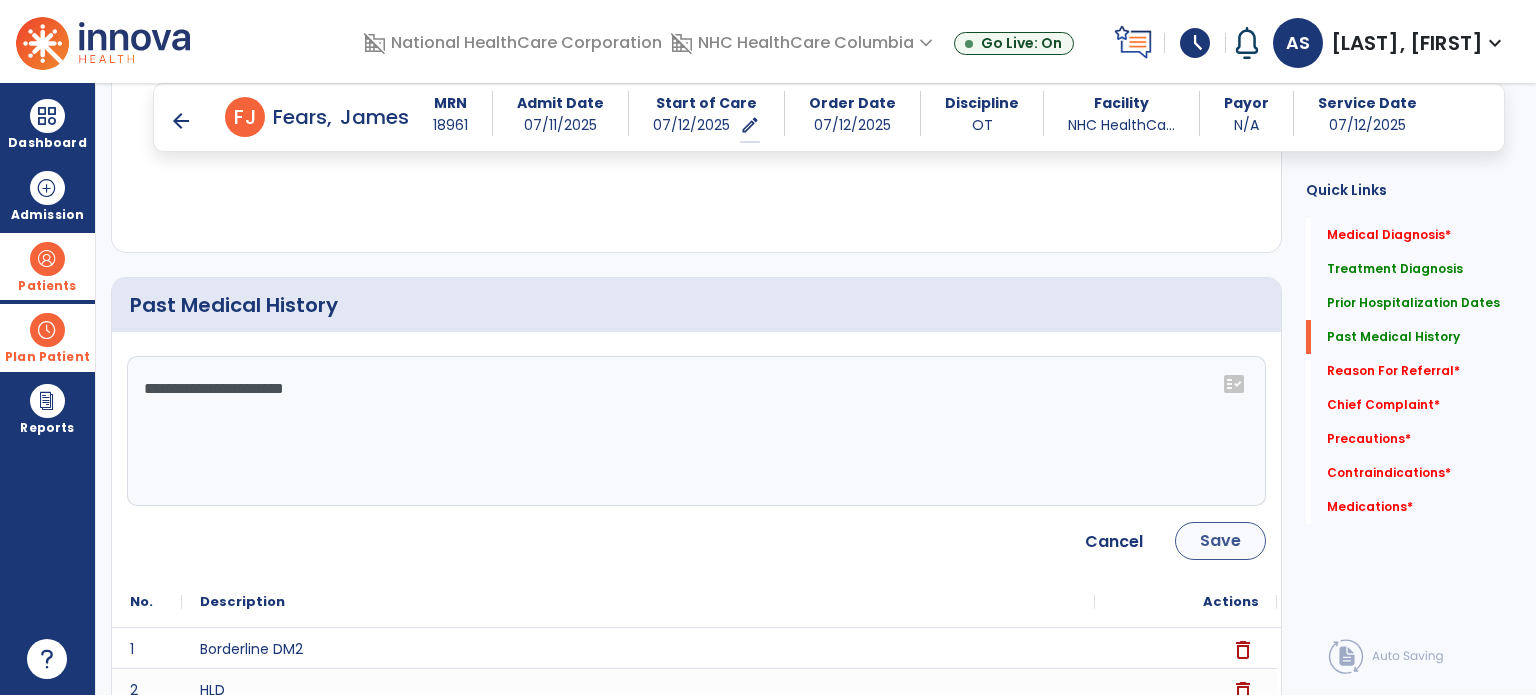 type on "**********" 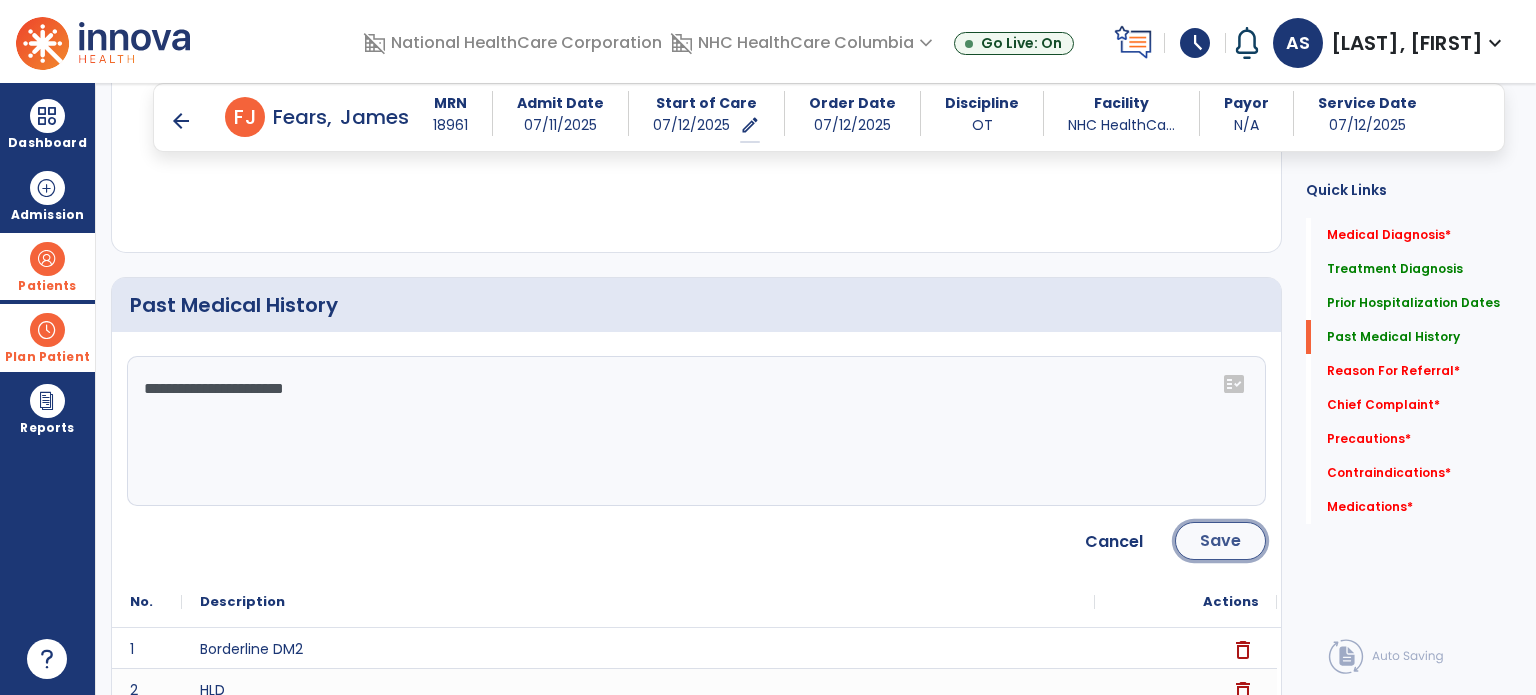 click on "Save" 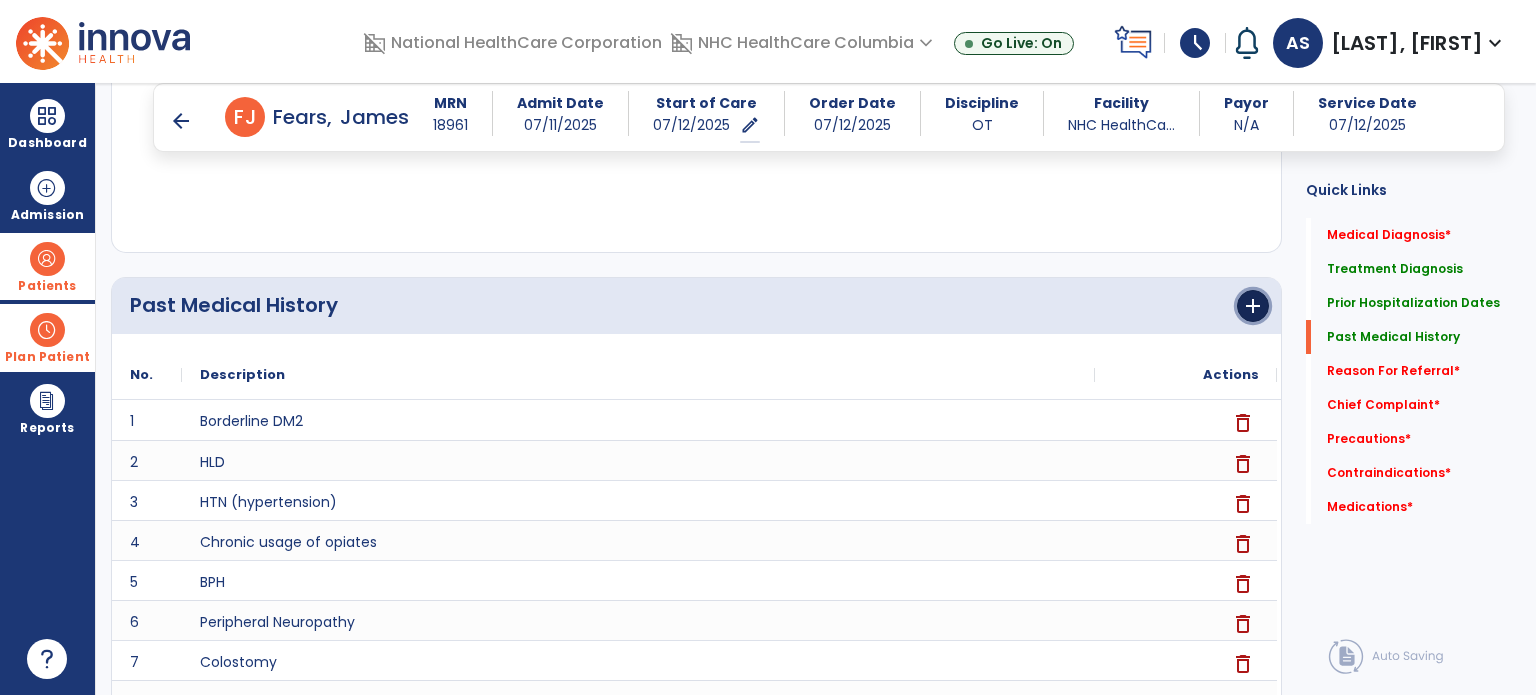 click on "add" 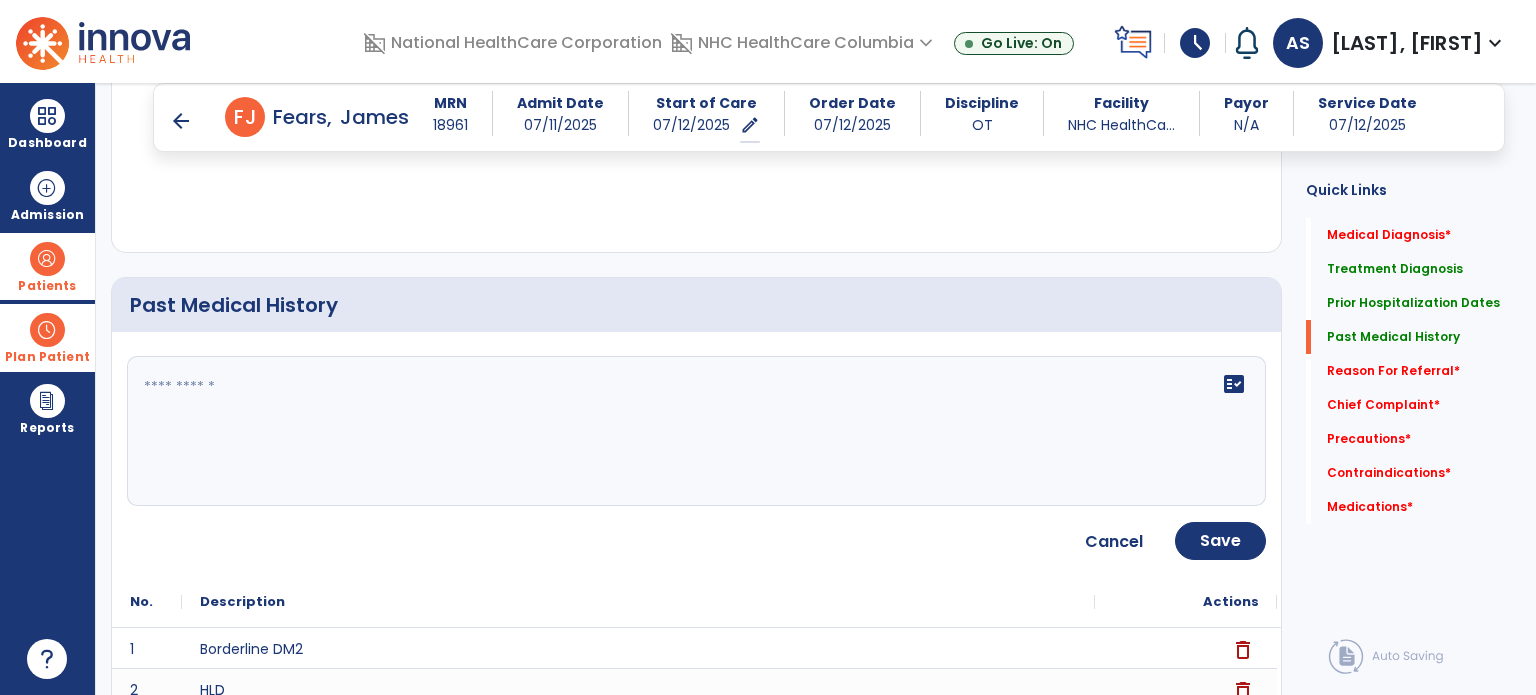 click 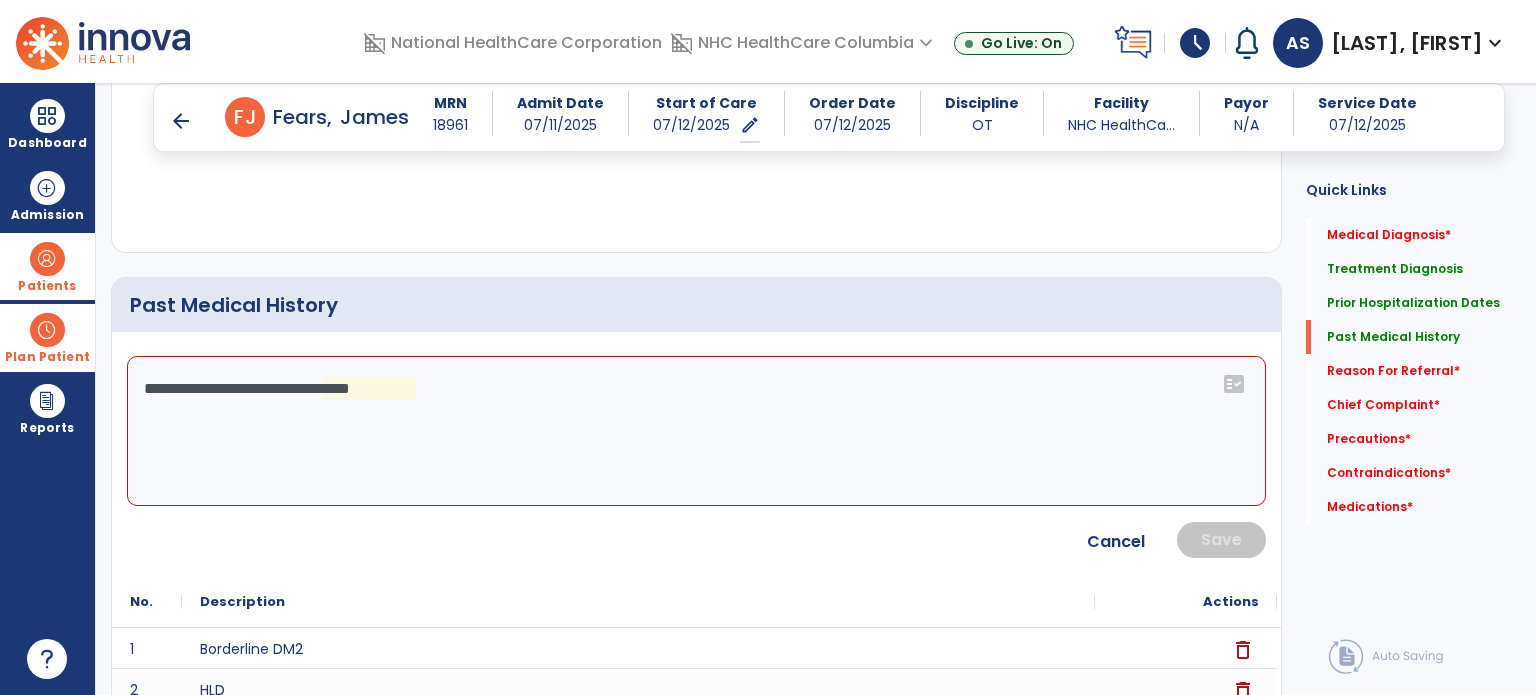 click on "**********" 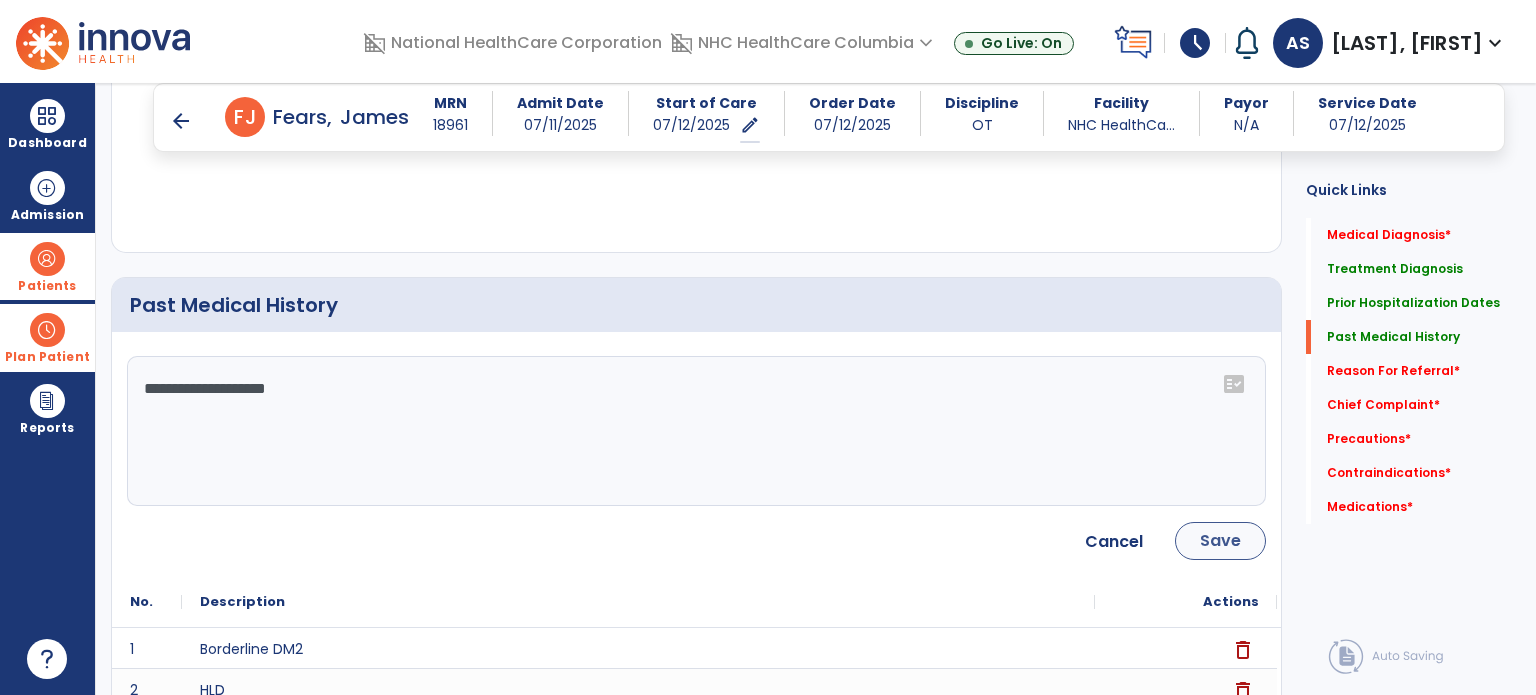 type on "**********" 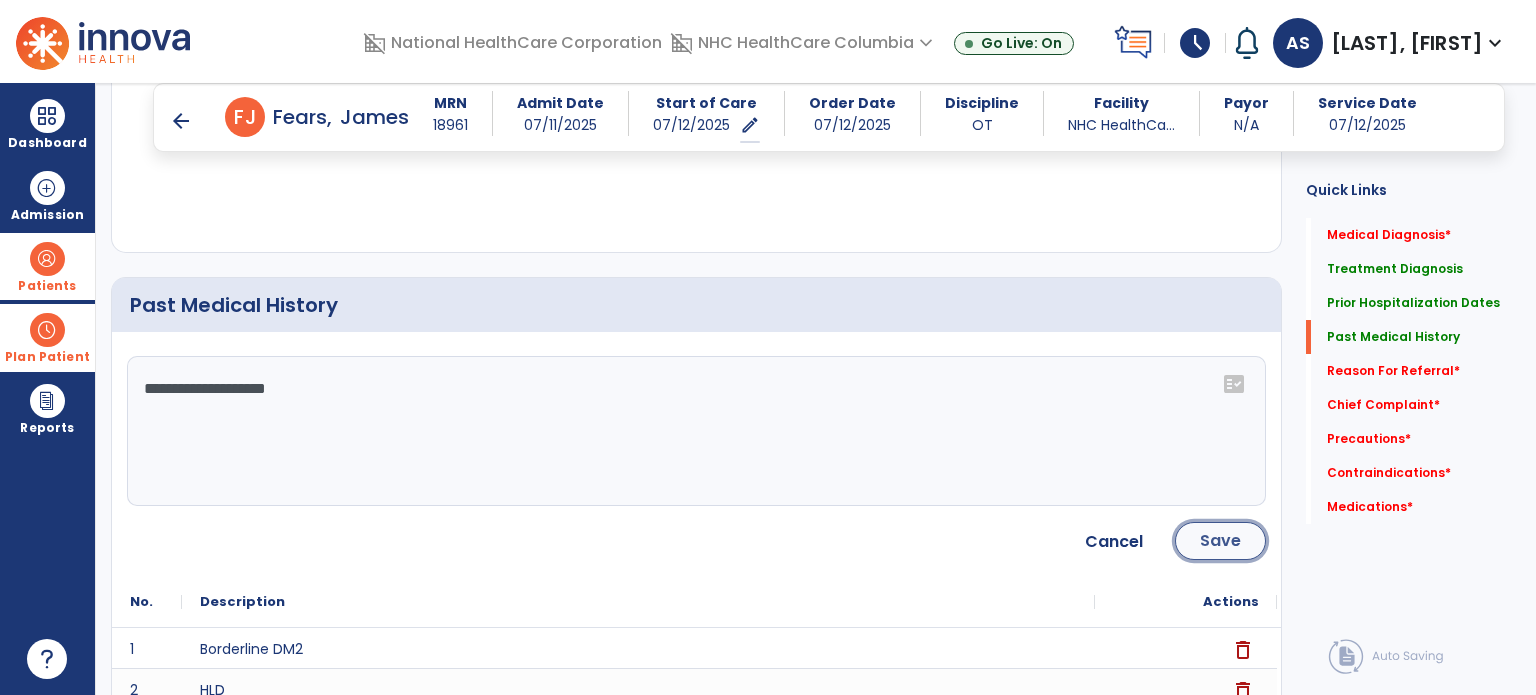 click on "Save" 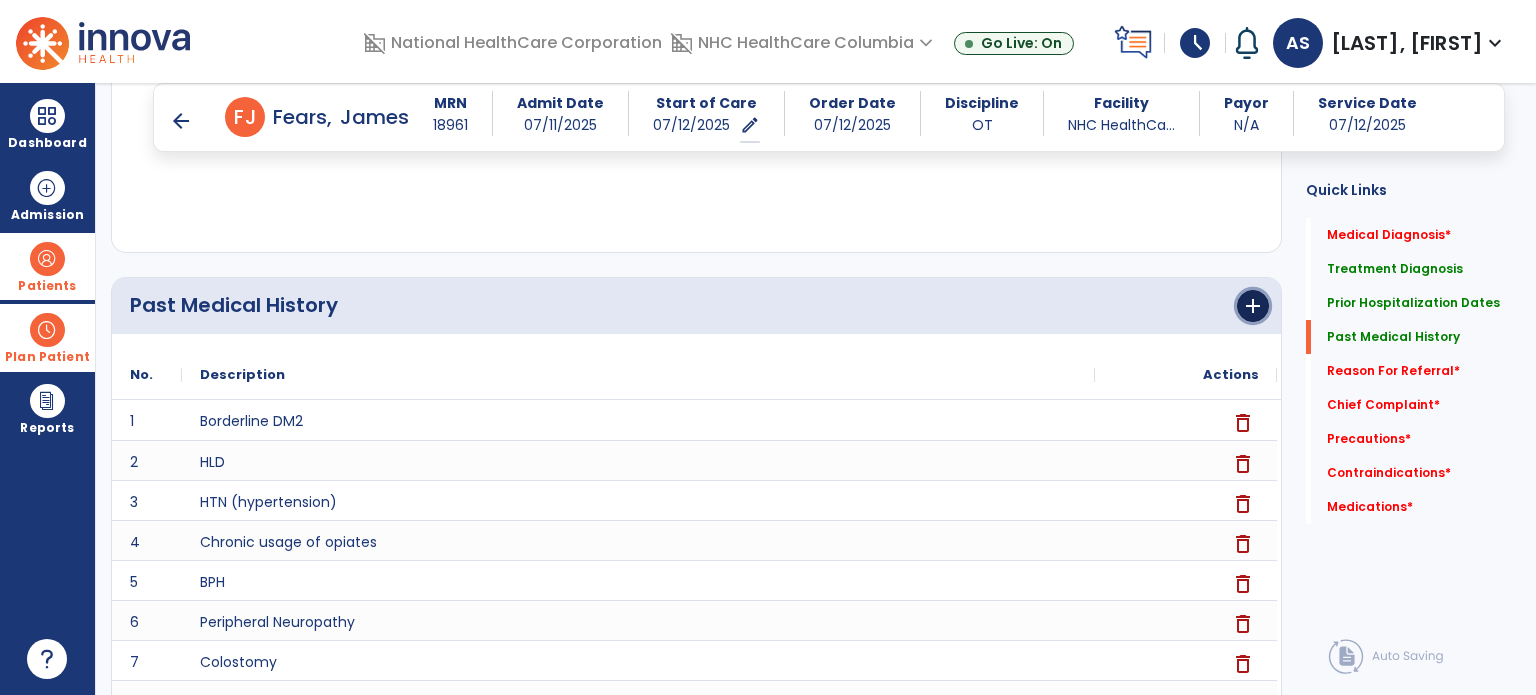 click on "add" 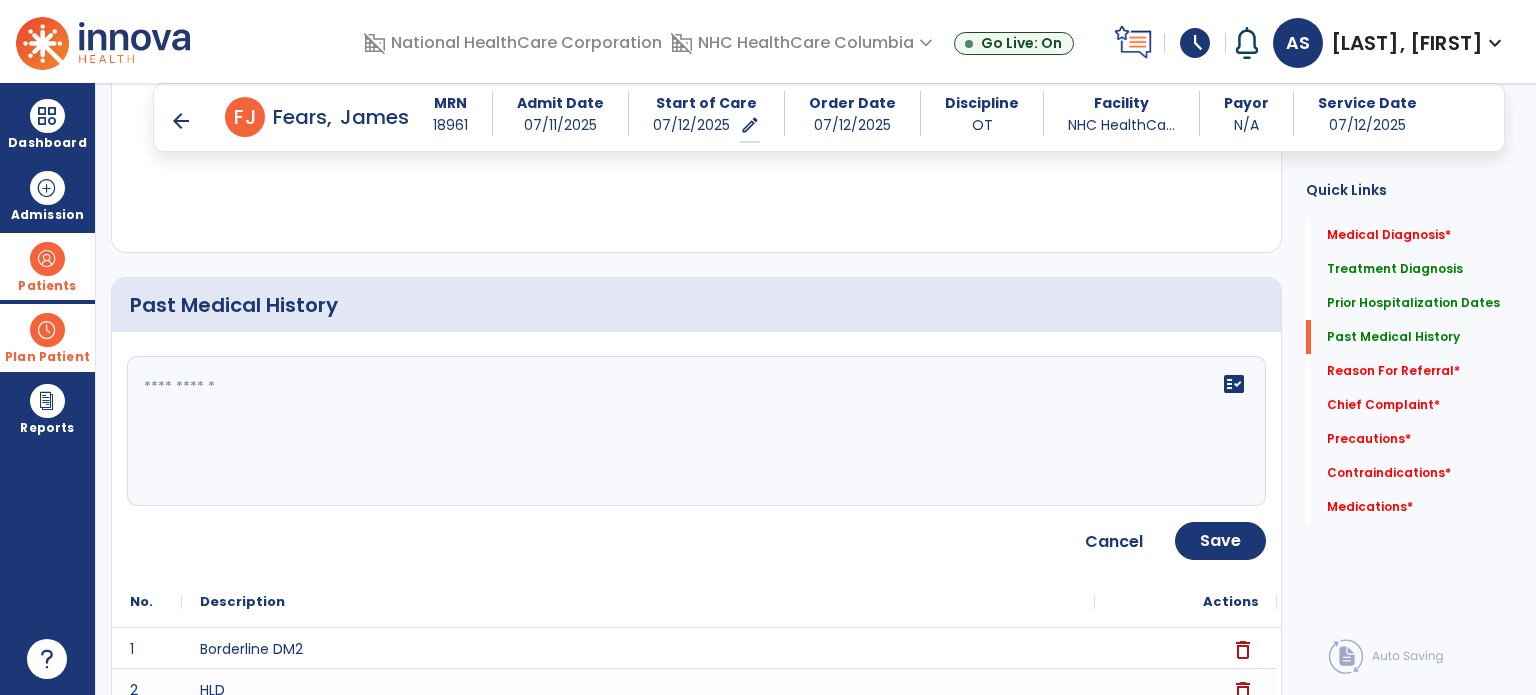 click 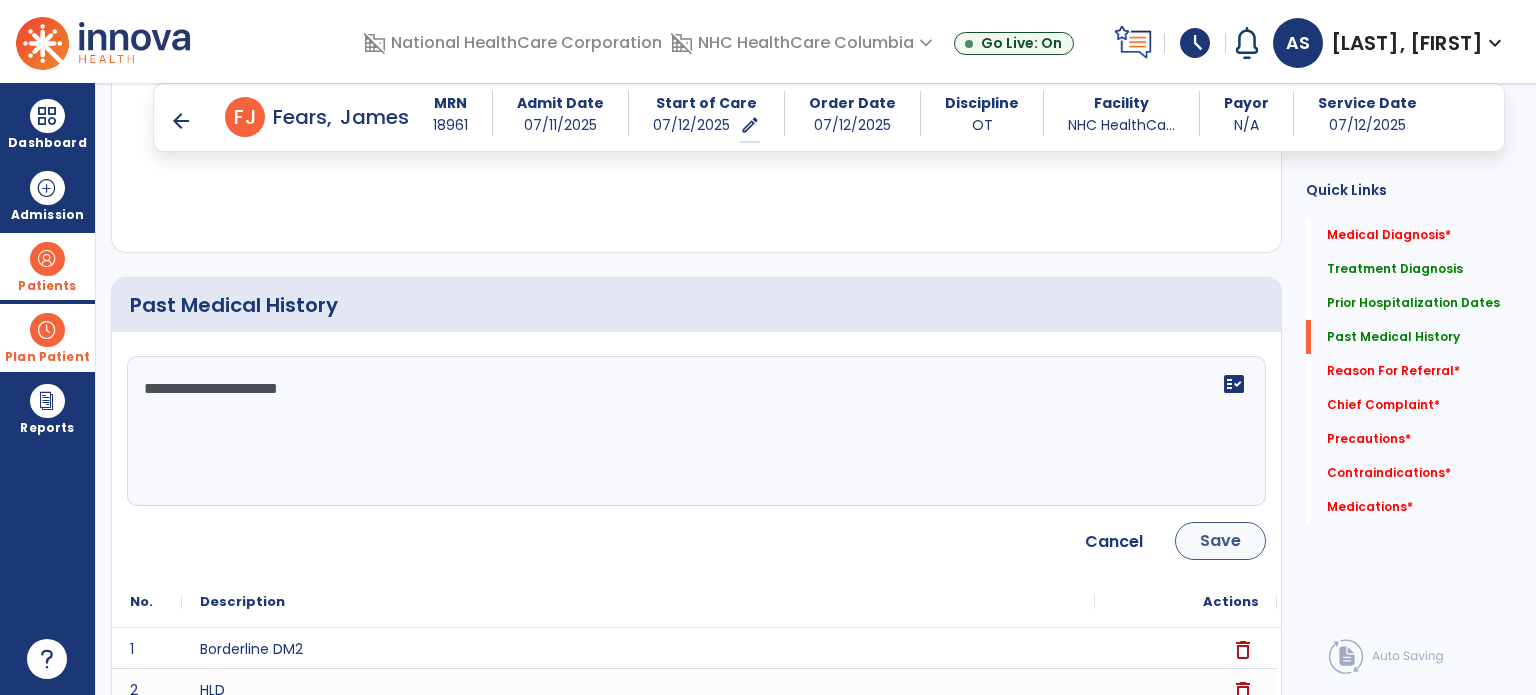 type on "**********" 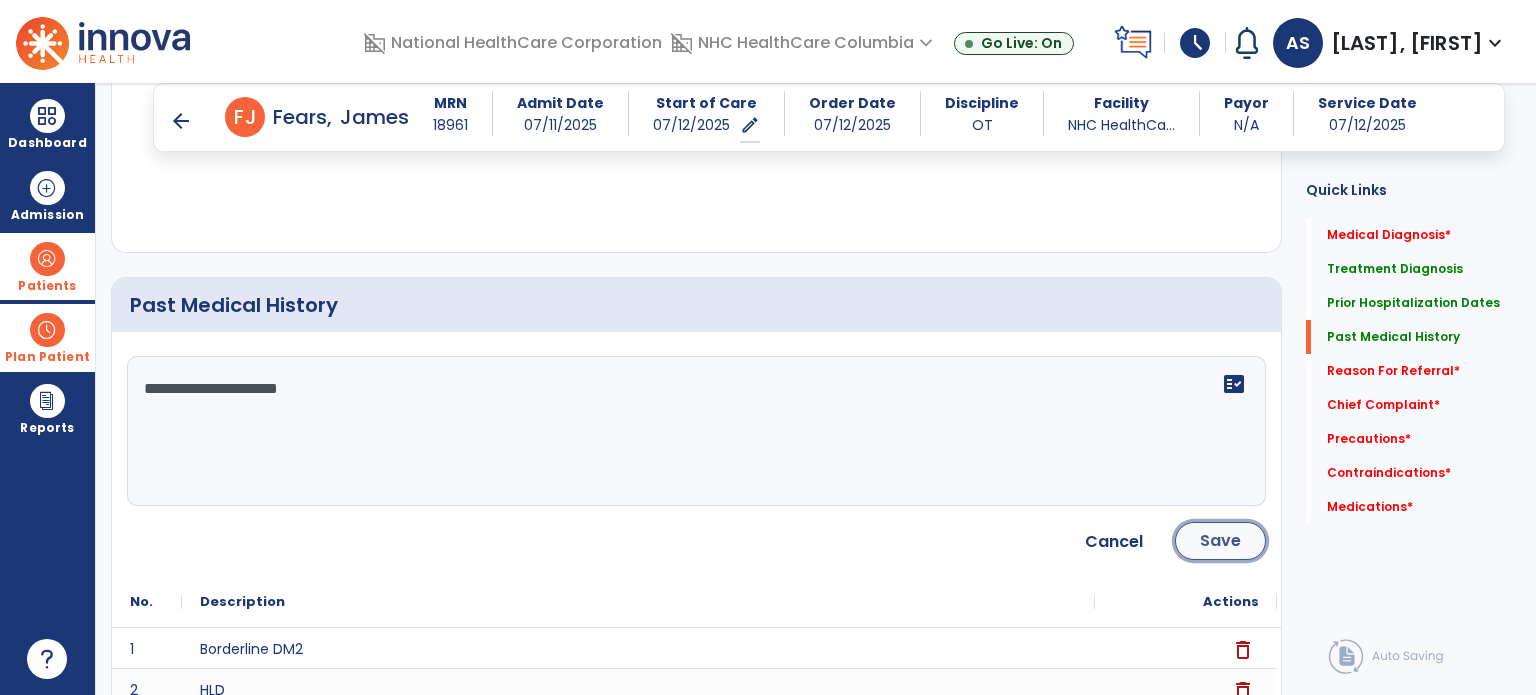 click on "Save" 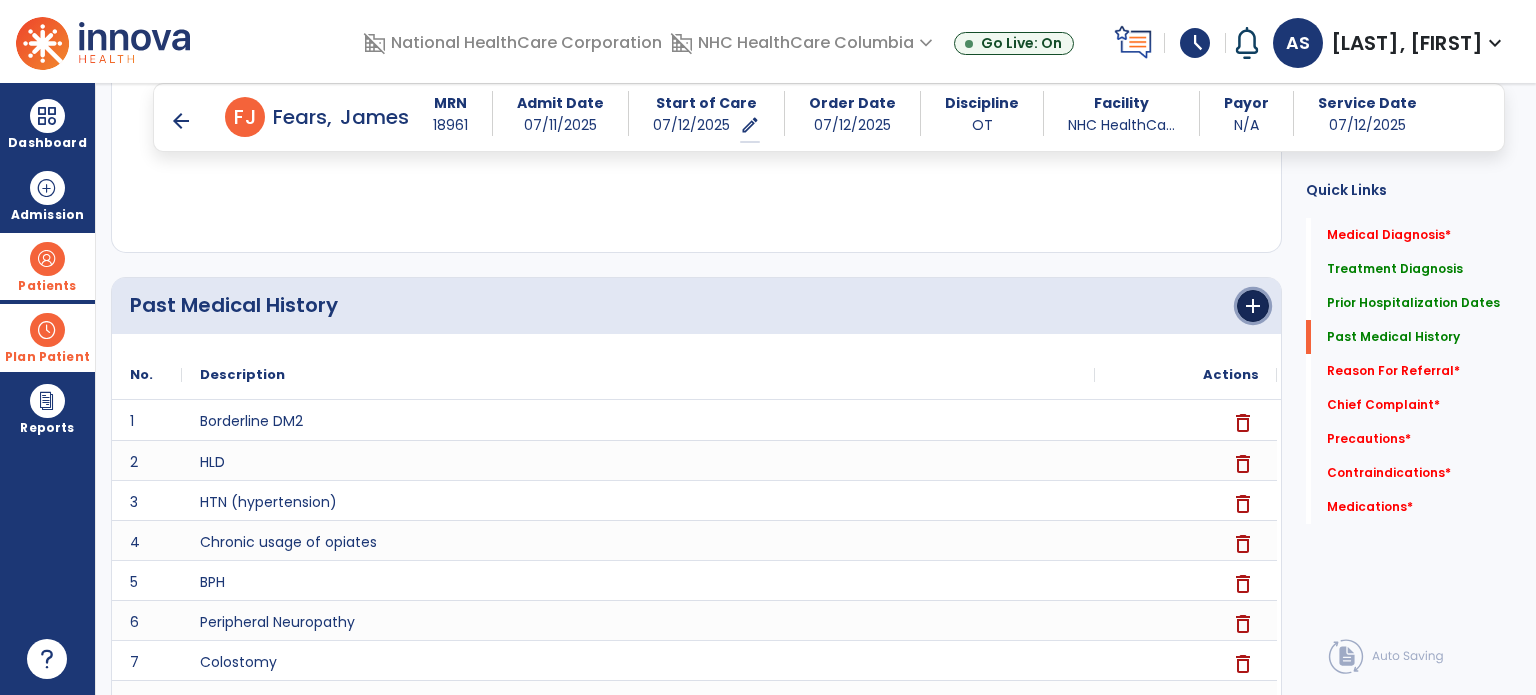 click on "add" 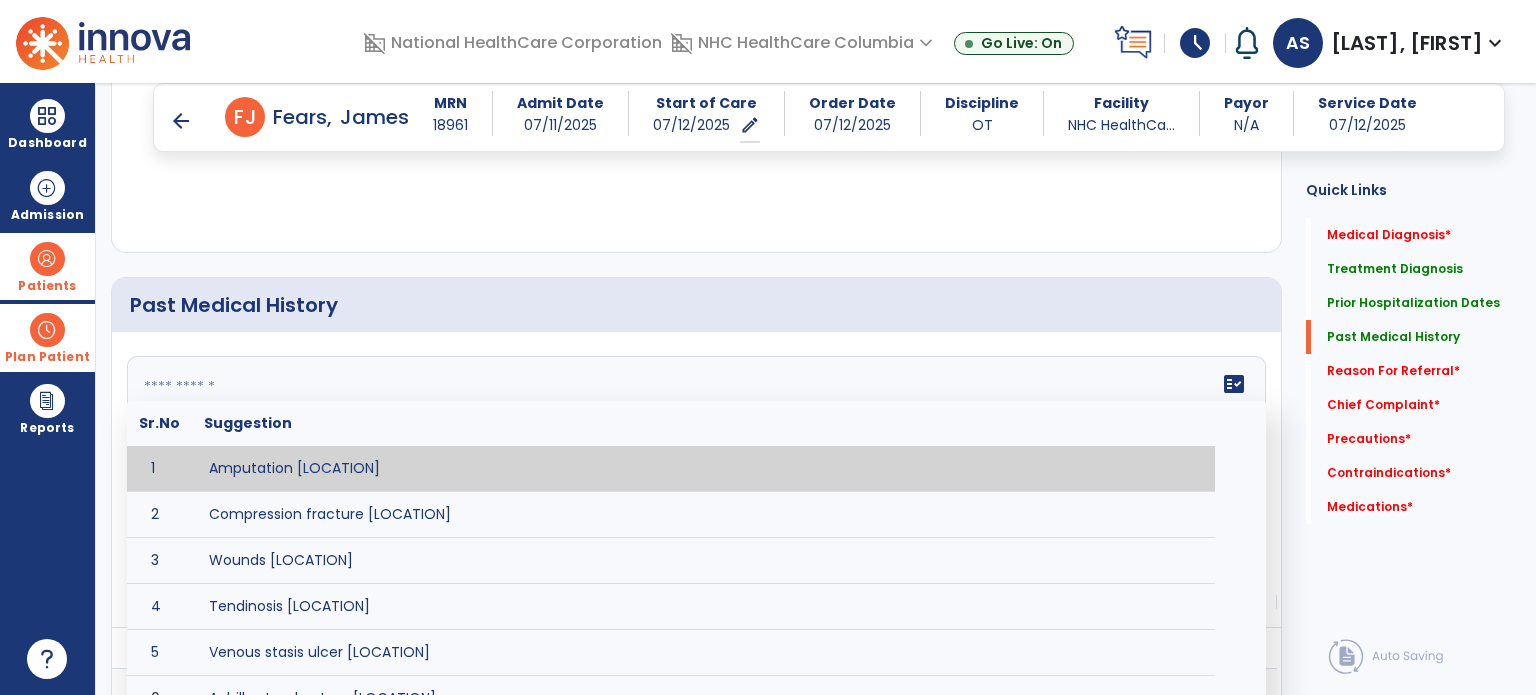 click on "fact_check  Sr.No Suggestion 1 Amputation [LOCATION] 2 Compression fracture [LOCATION] 3 Wounds [LOCATION] 4 Tendinosis [LOCATION] 5 Venous stasis ulcer [LOCATION] 6 Achilles tendon tear [LOCATION] 7 ACL tear surgically repaired [LOCATION] 8 Above knee amputation (AKA) [LOCATION] 9 Below knee amputation (BKE) [LOCATION] 10 Cancer (SITE/TYPE) 11 Surgery (TYPE) 12 AAA (Abdominal Aortic Aneurysm) 13 Achilles tendon tear [LOCATION] 14 Acute Renal Failure 15 AIDS (Acquired Immune Deficiency Syndrome) 16 Alzheimer's Disease 17 Anemia 18 Angina 19 Anxiety 20 ASHD (Arteriosclerotic Heart Disease) 21 Atrial Fibrillation 22 Bipolar Disorder 23 Bowel Obstruction 24 C-Diff 25 Coronary Artery Bypass Graft (CABG) 26 CAD (Coronary Artery Disease) 27 Carpal tunnel syndrome 28 Chronic bronchitis 29 Chronic renal failure 30 Colostomy 31 COPD (Chronic Obstructive Pulmonary Disease) 32 CRPS (Complex Regional Pain Syndrome) 33 CVA (Cerebrovascular Accident) 34 CVI (Chronic Venous Insufficiency) 35 DDD (Degenerative Disc Disease)" 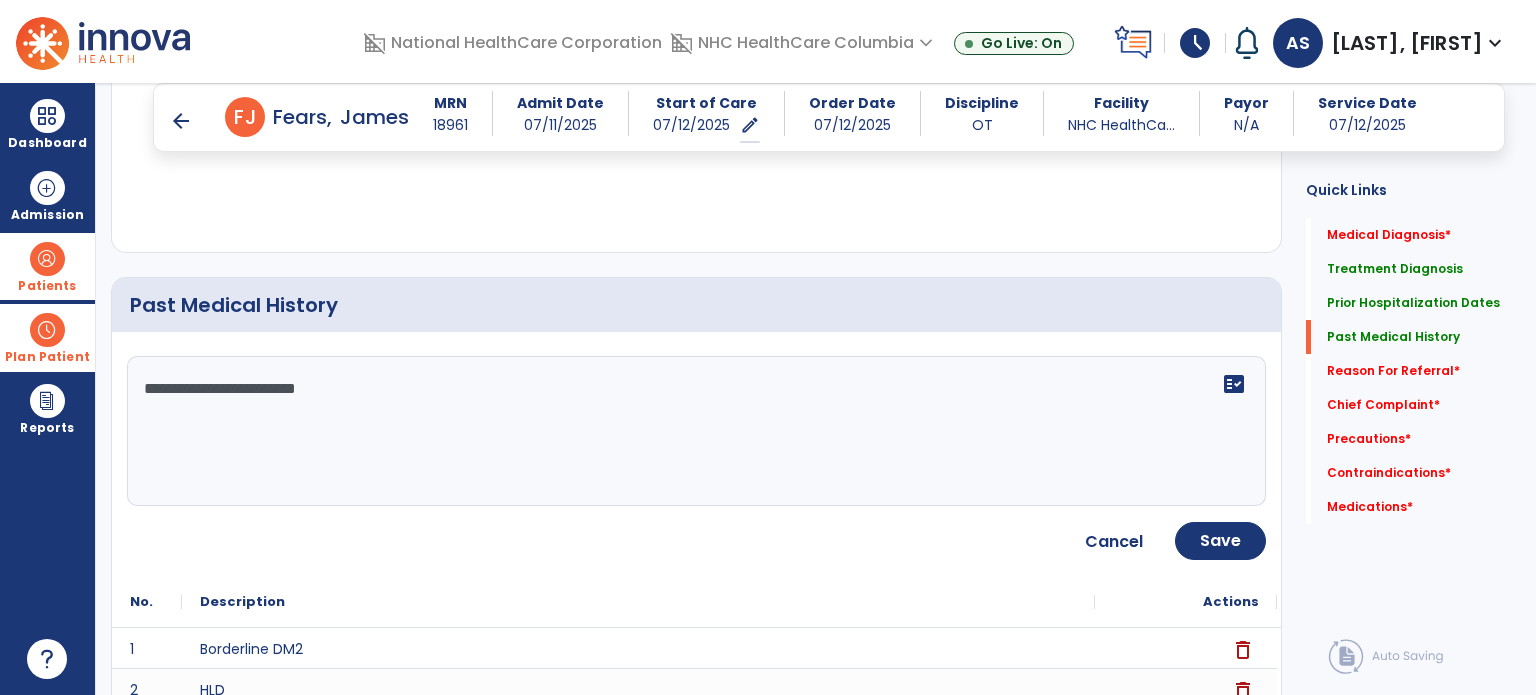 type on "**********" 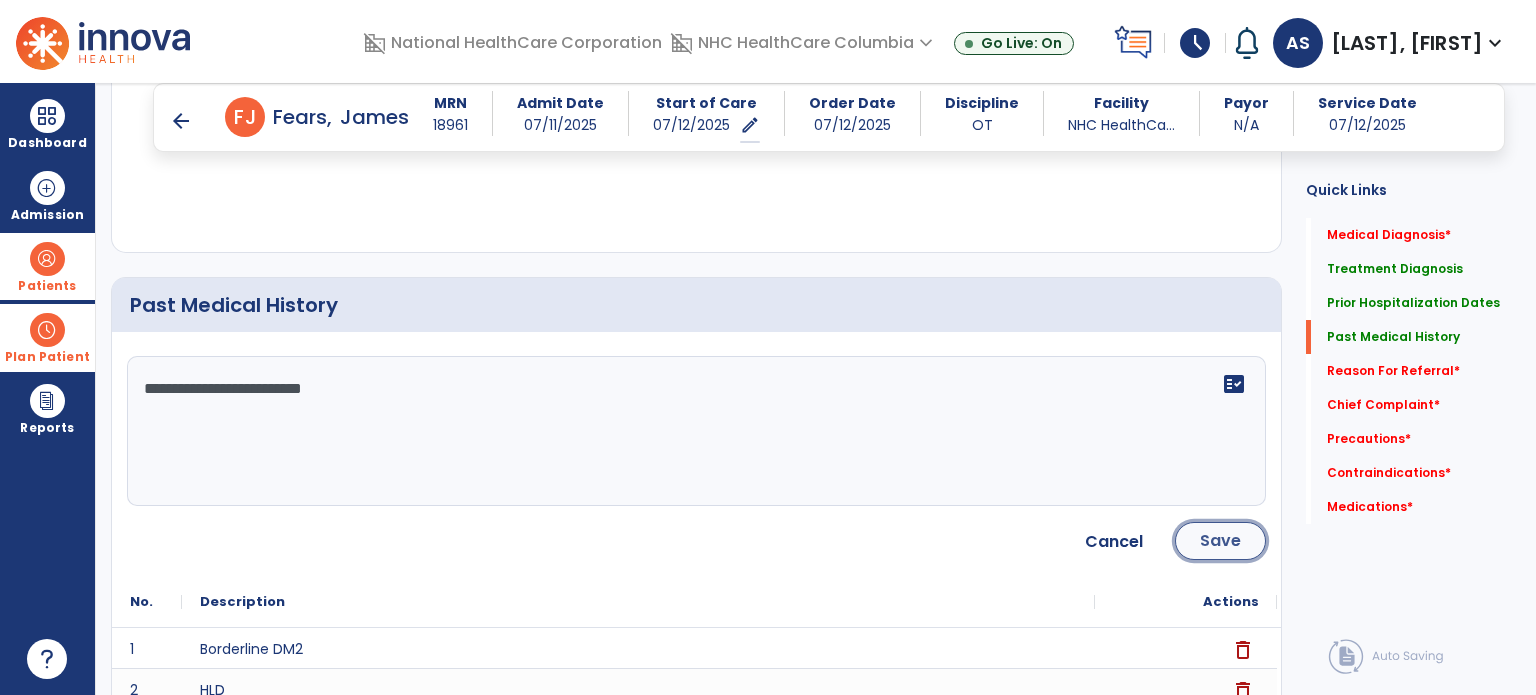 click on "Save" 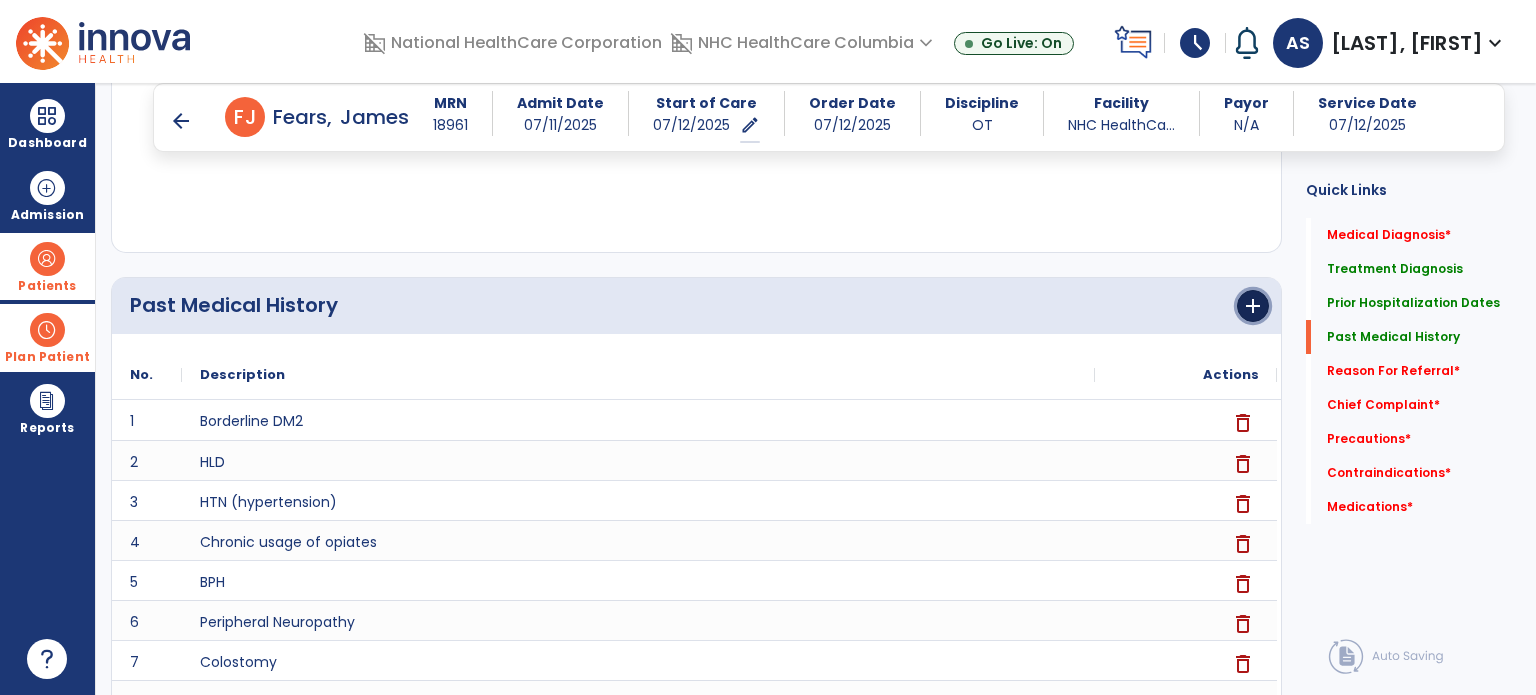 click on "add" 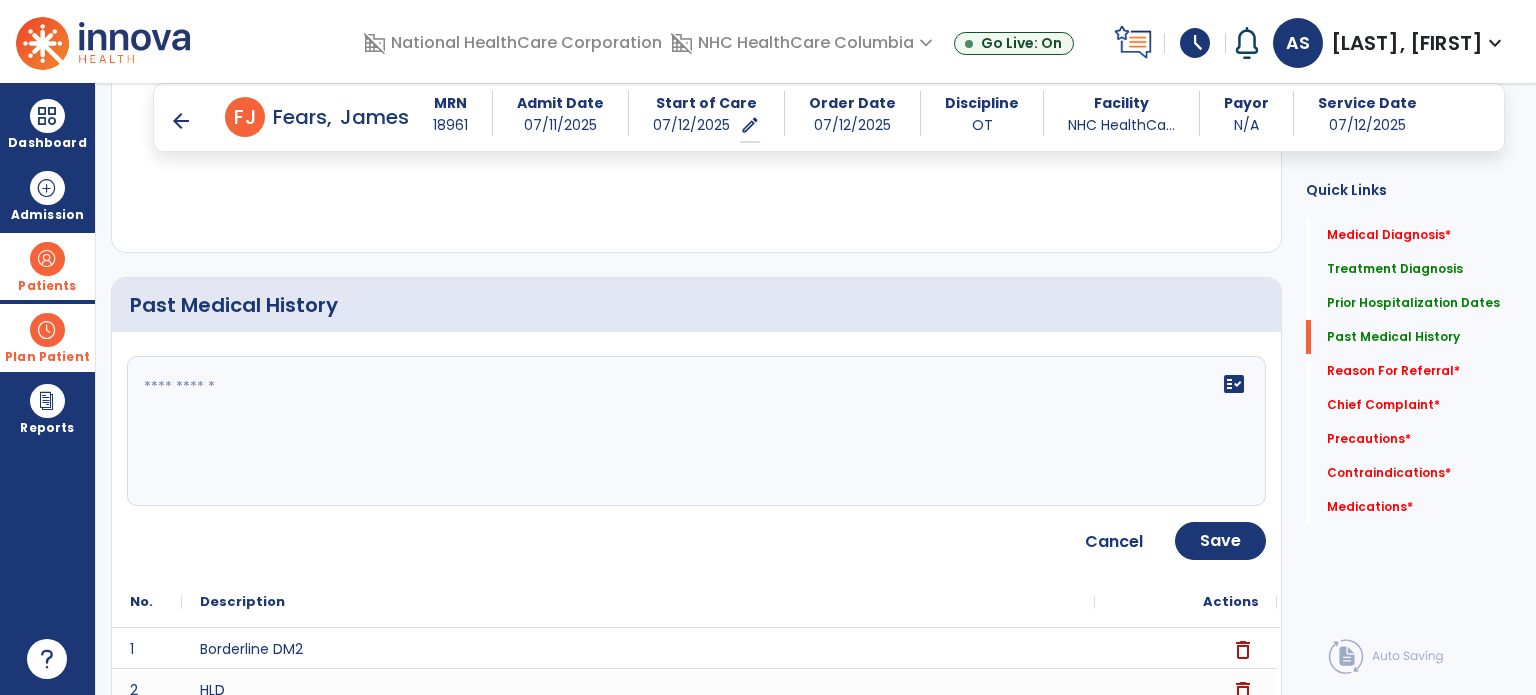 click on "fact_check" 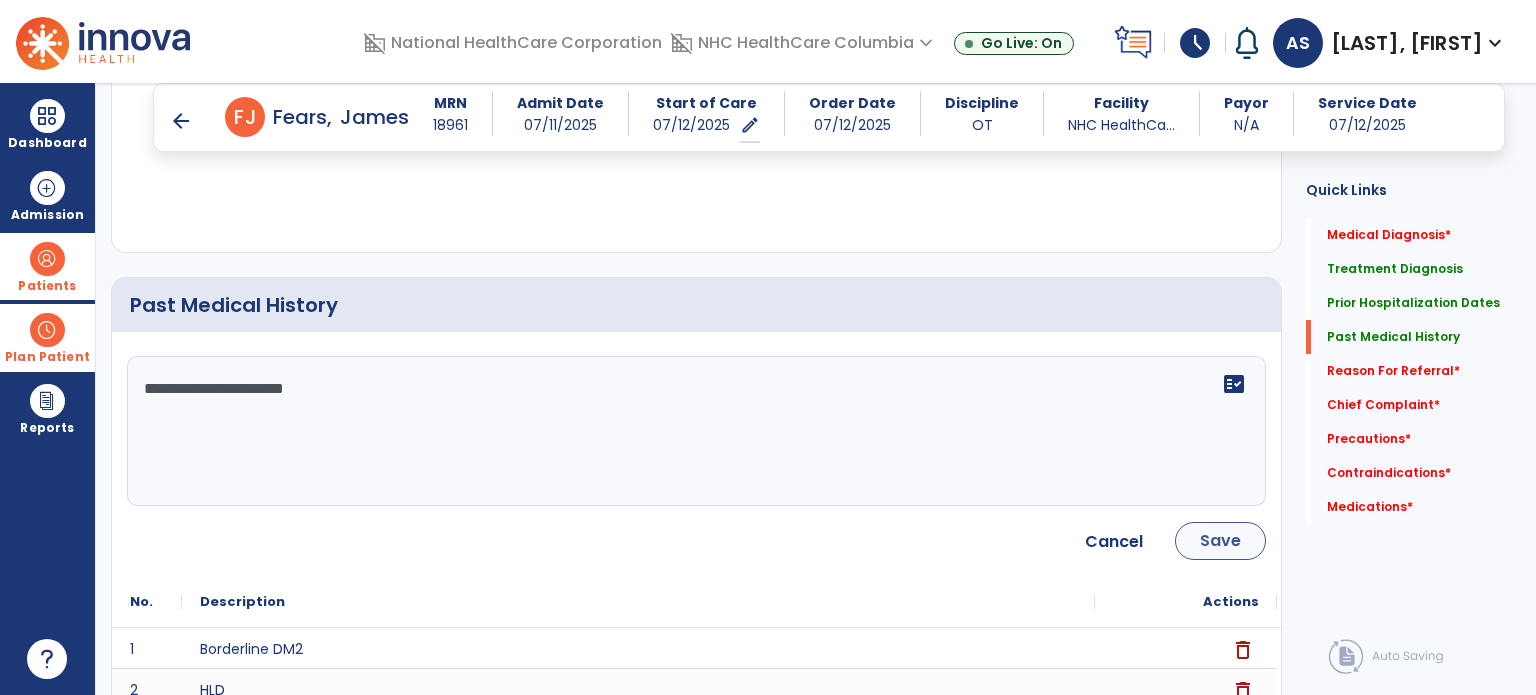 type on "**********" 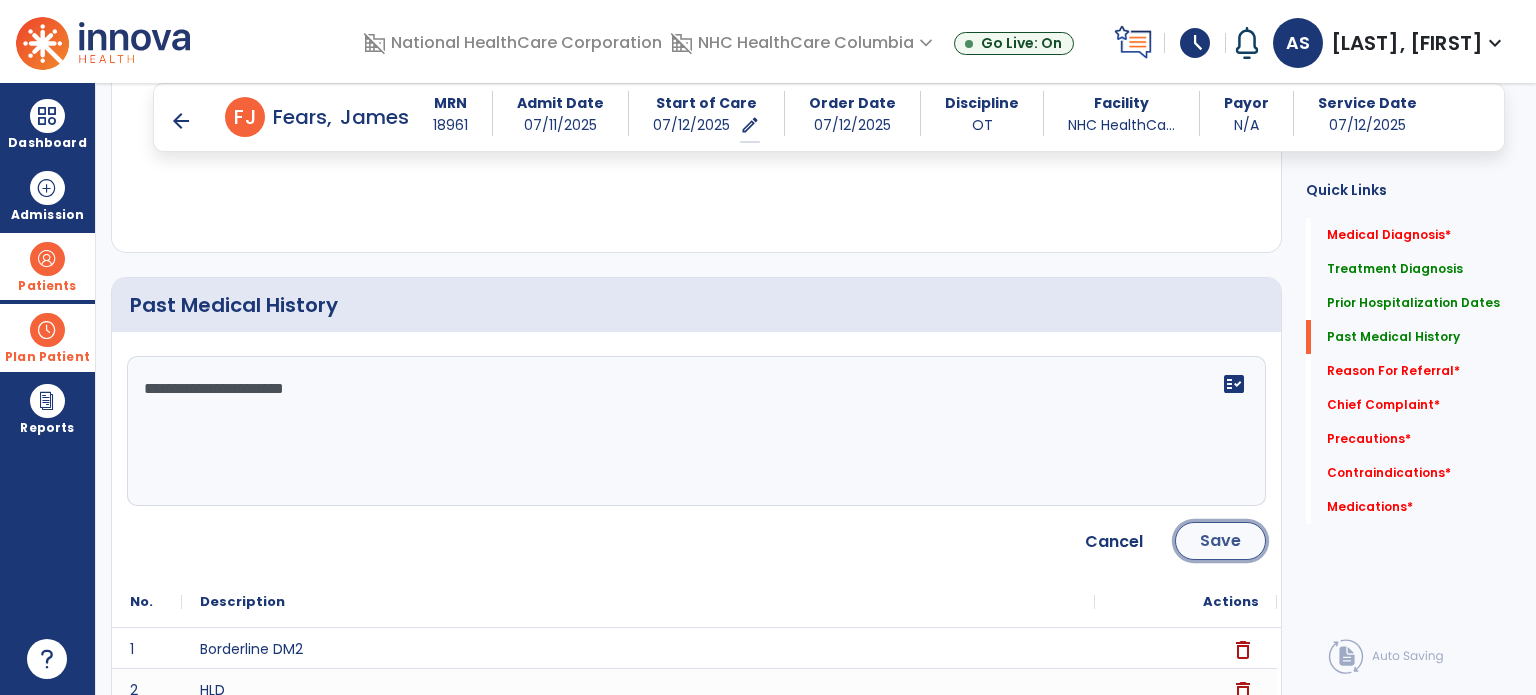 click on "Save" 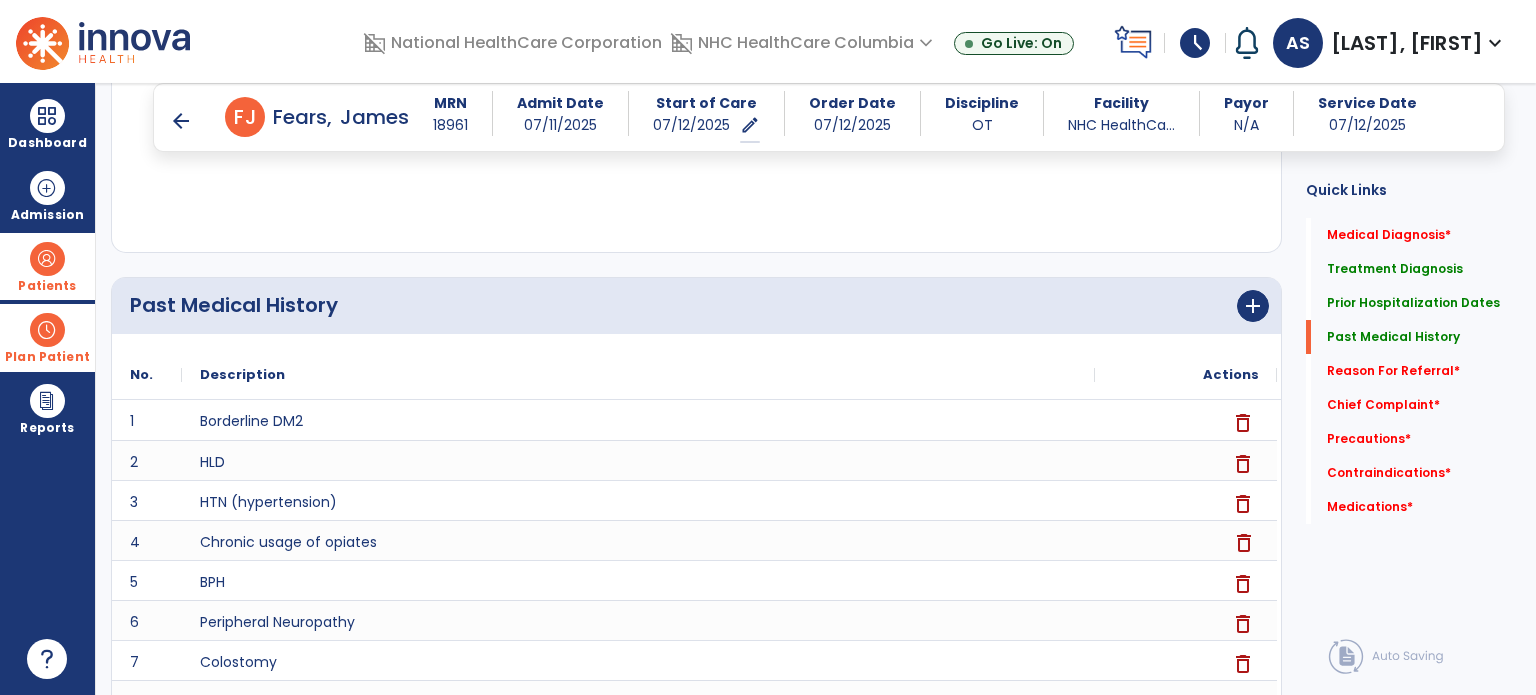 drag, startPoint x: 1232, startPoint y: 539, endPoint x: 1336, endPoint y: -41, distance: 589.25037 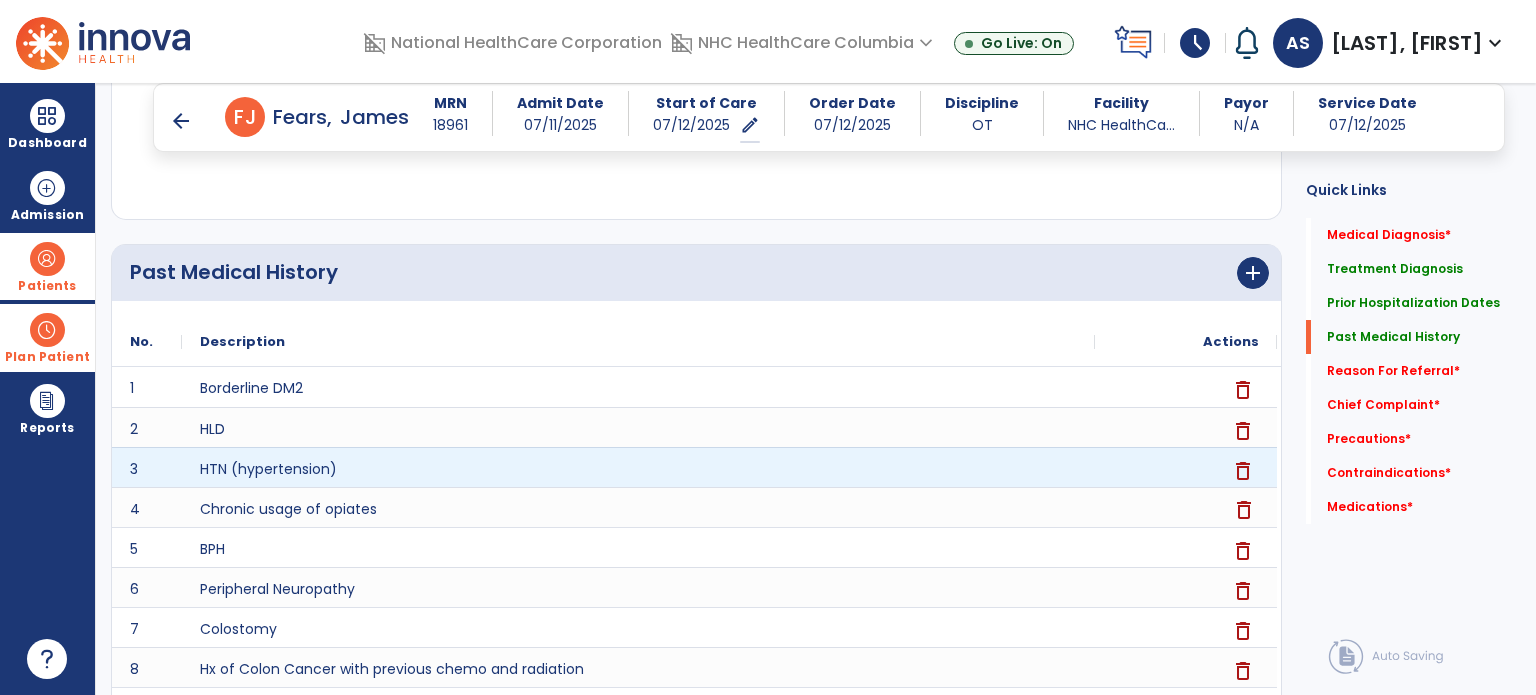 scroll, scrollTop: 871, scrollLeft: 0, axis: vertical 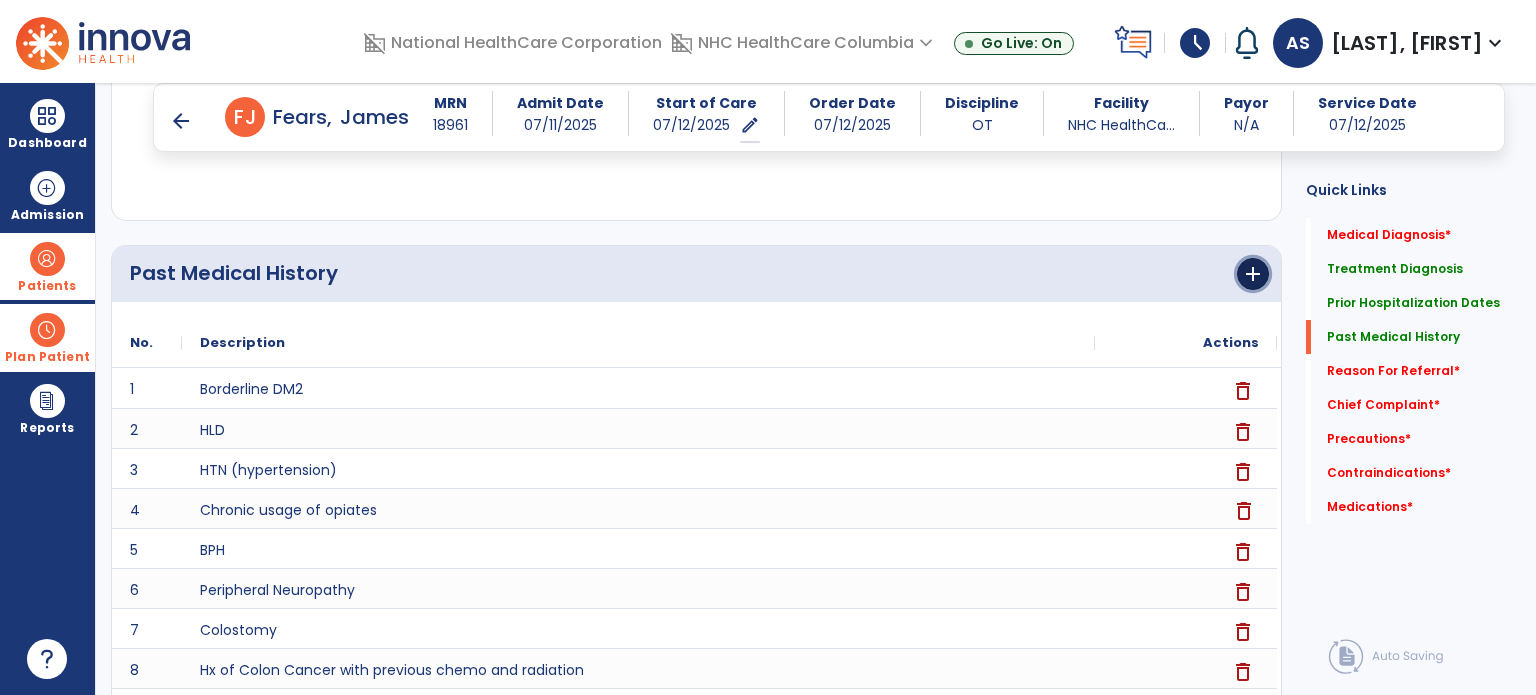 click on "add" 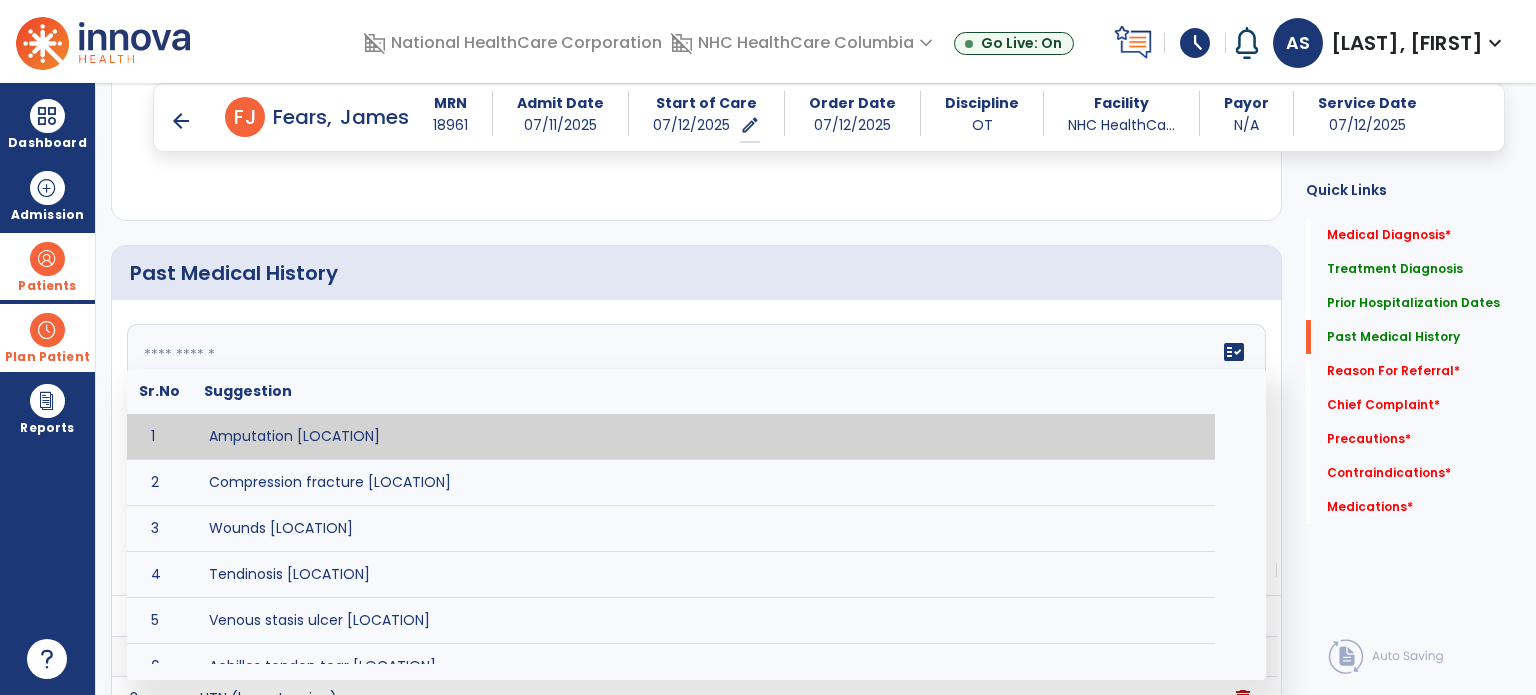click 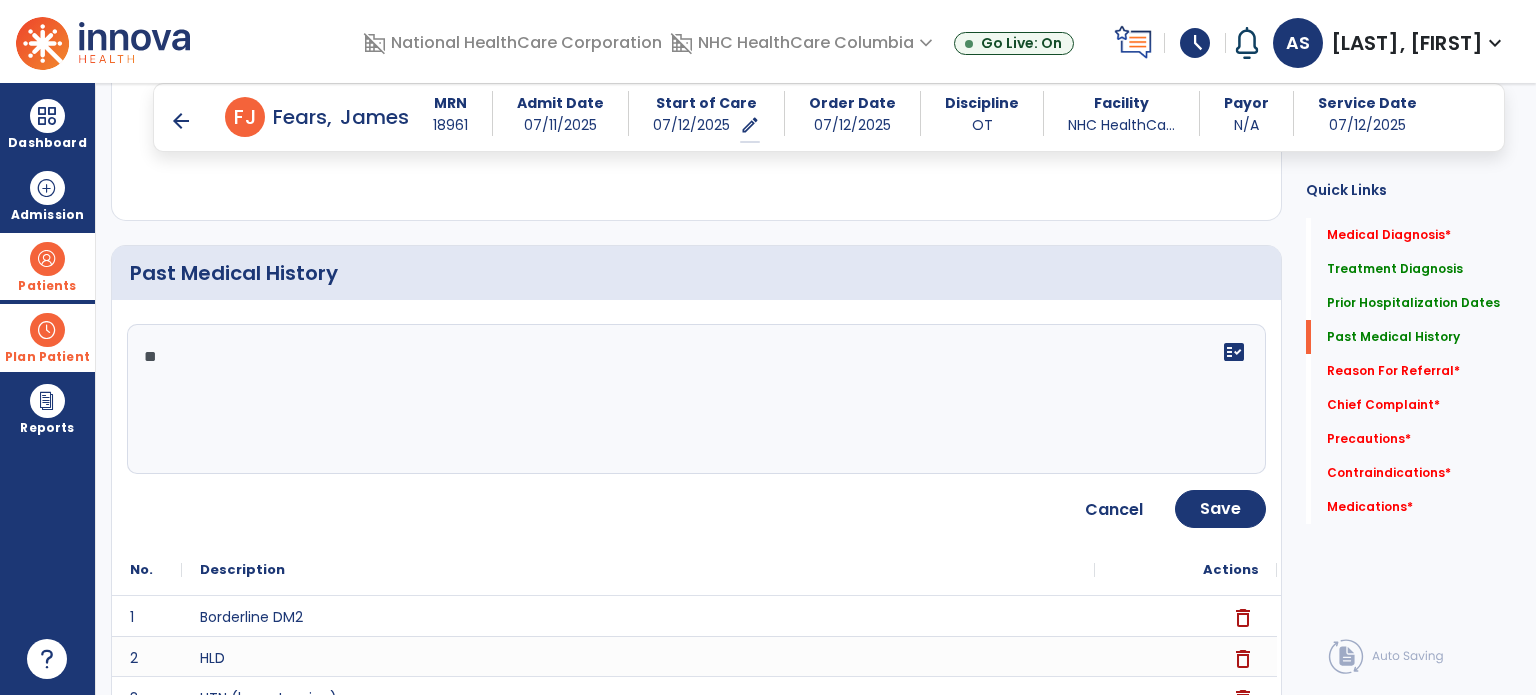 type on "*" 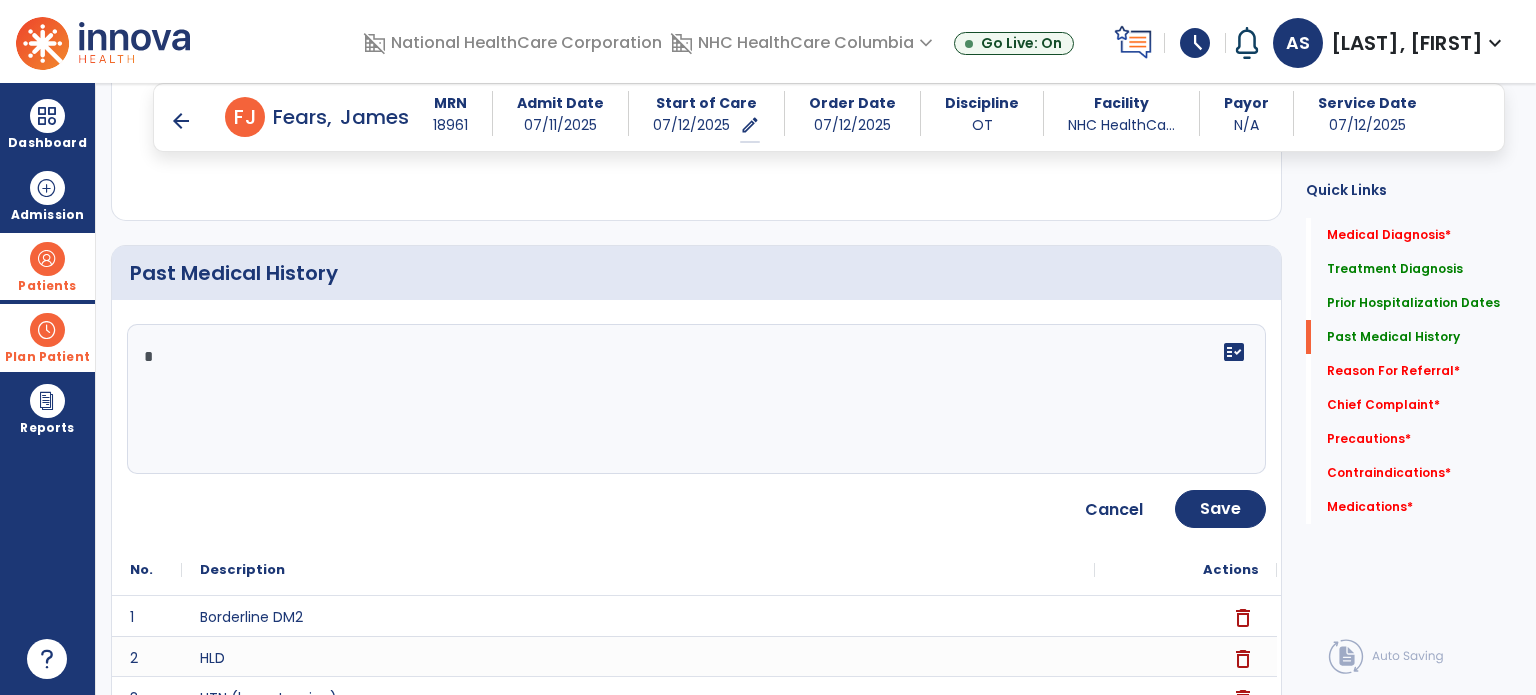 type 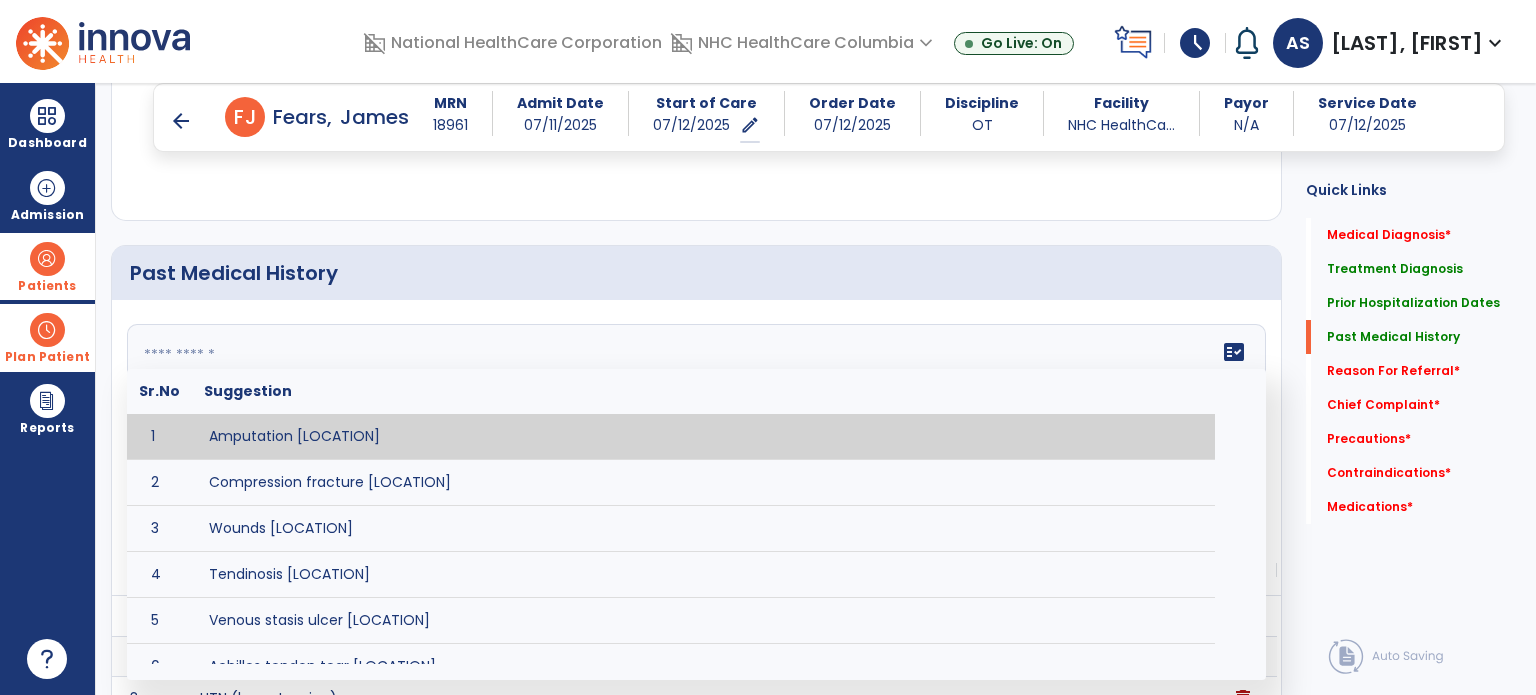 click on "Past Medical History" 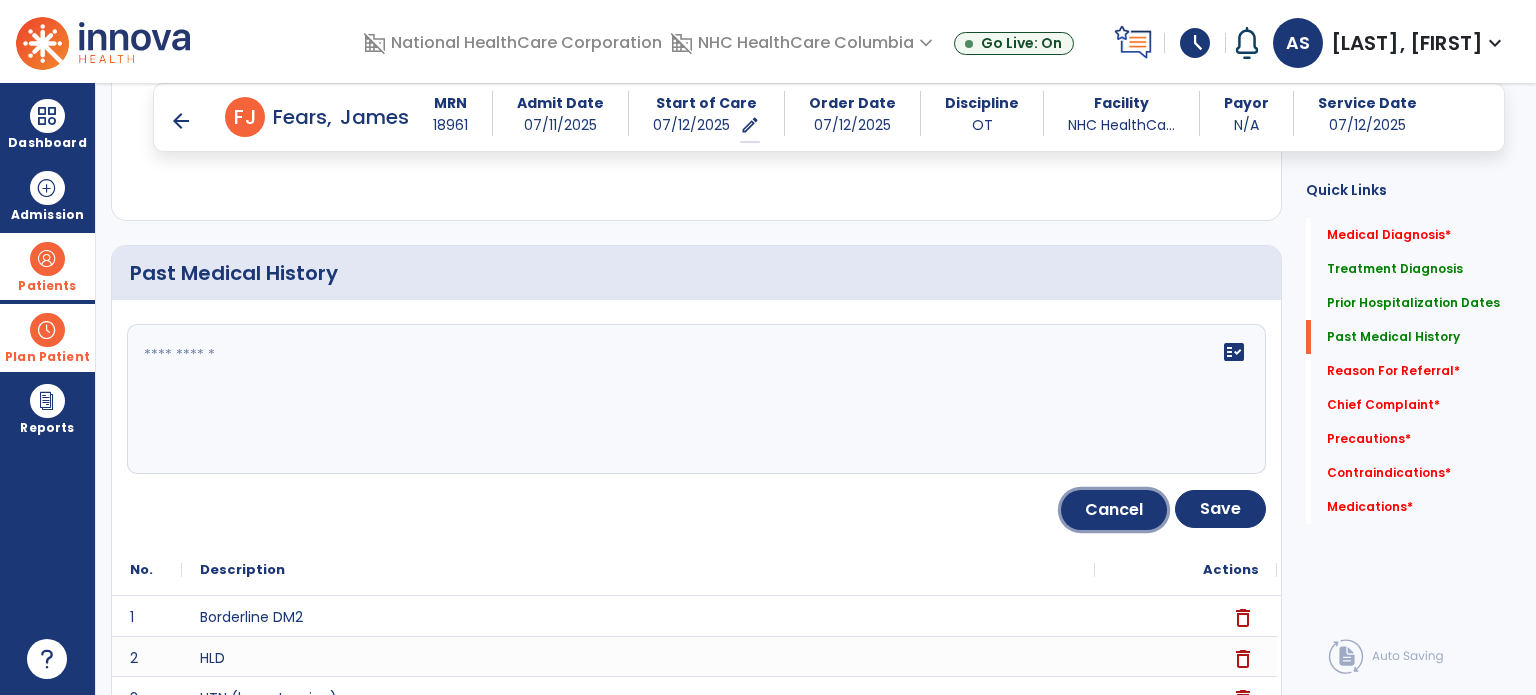 click on "Cancel" 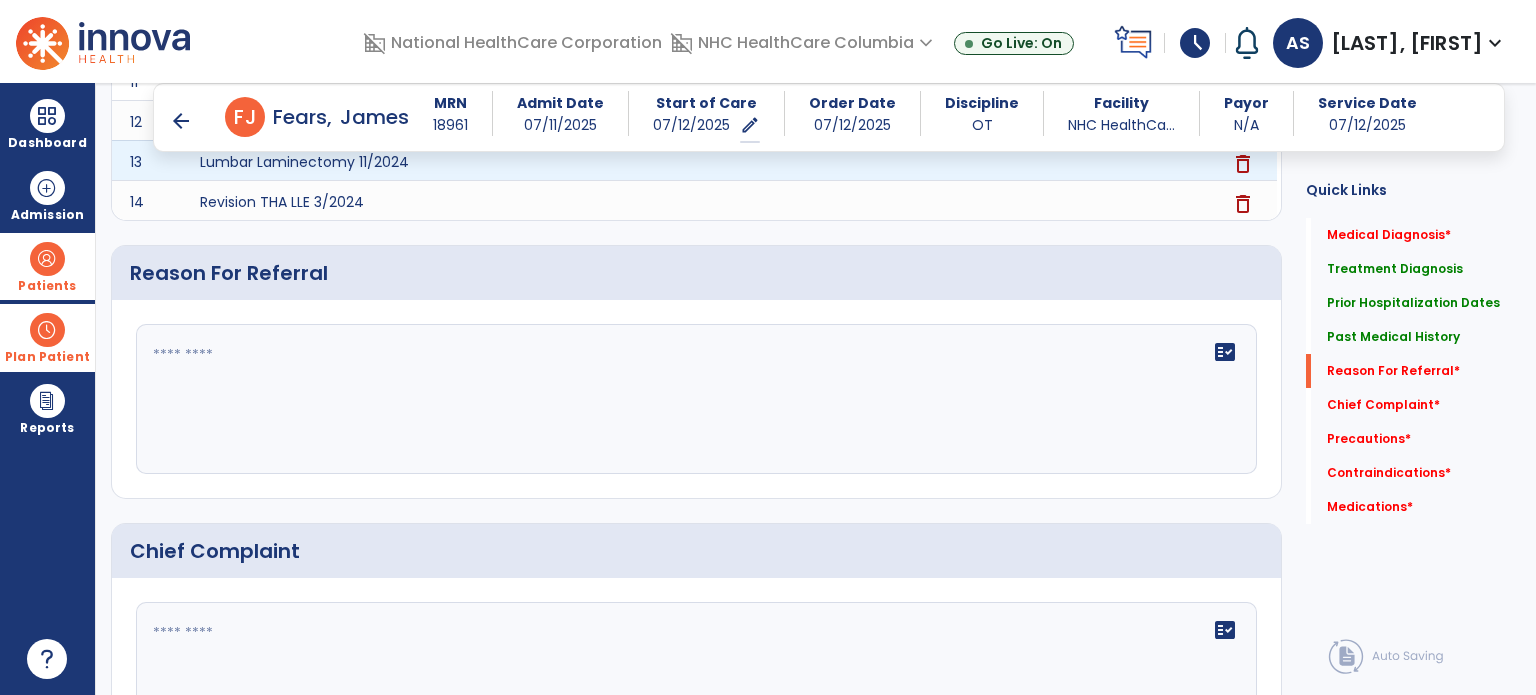 scroll, scrollTop: 1578, scrollLeft: 0, axis: vertical 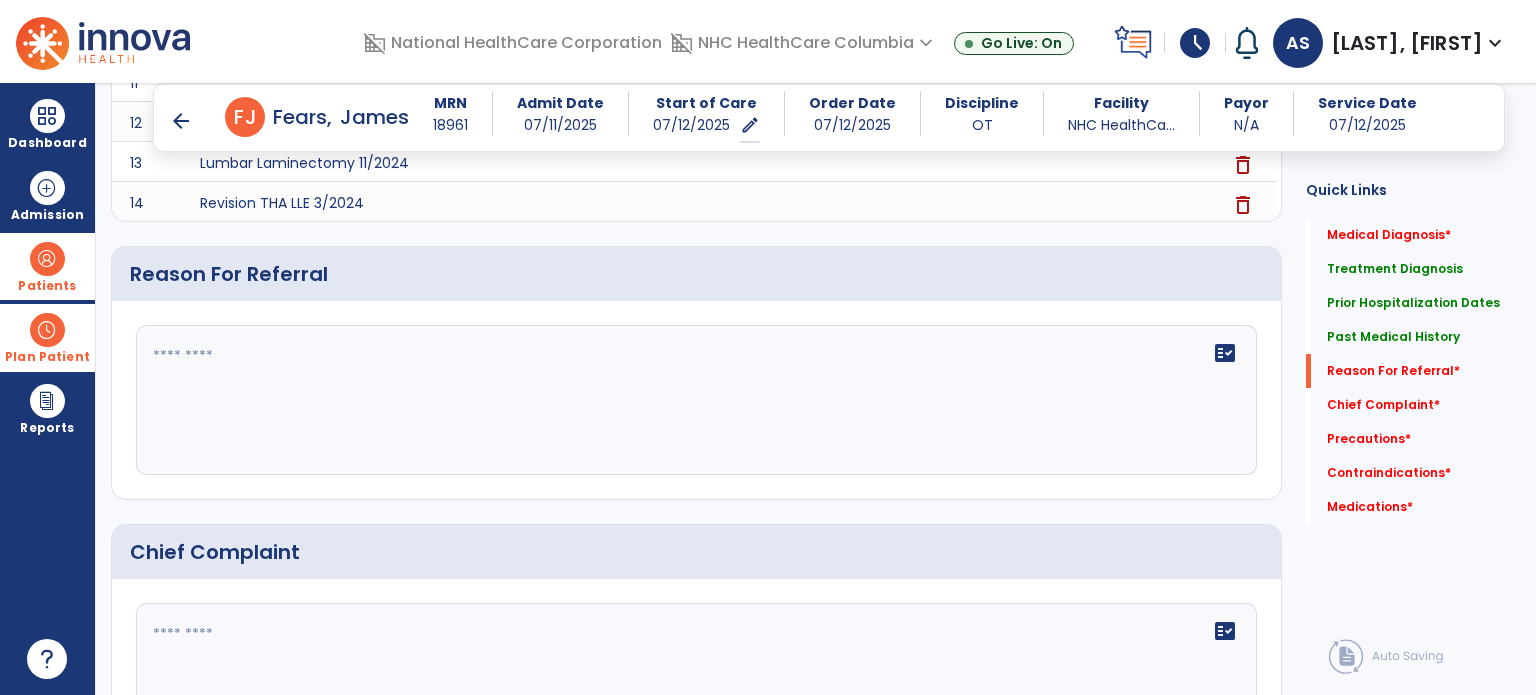 click on "fact_check" 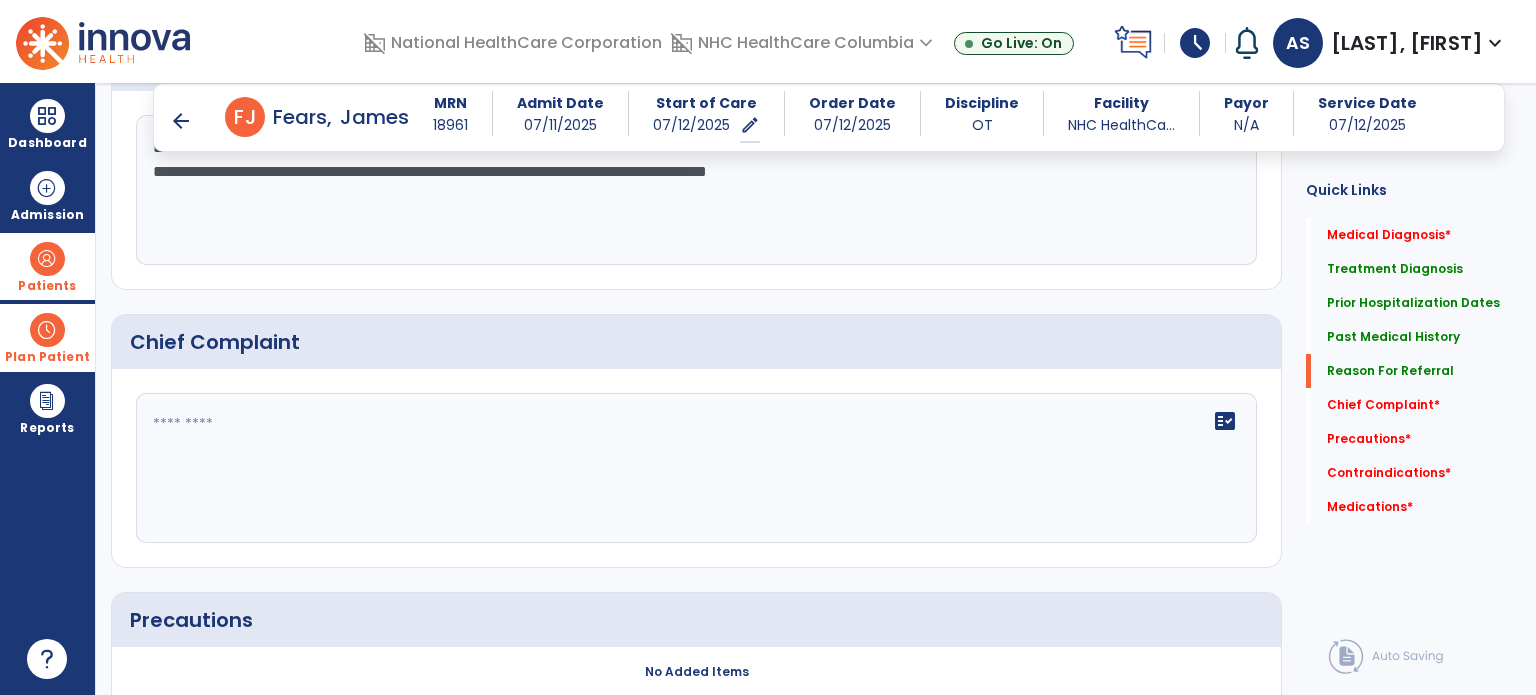 scroll, scrollTop: 1858, scrollLeft: 0, axis: vertical 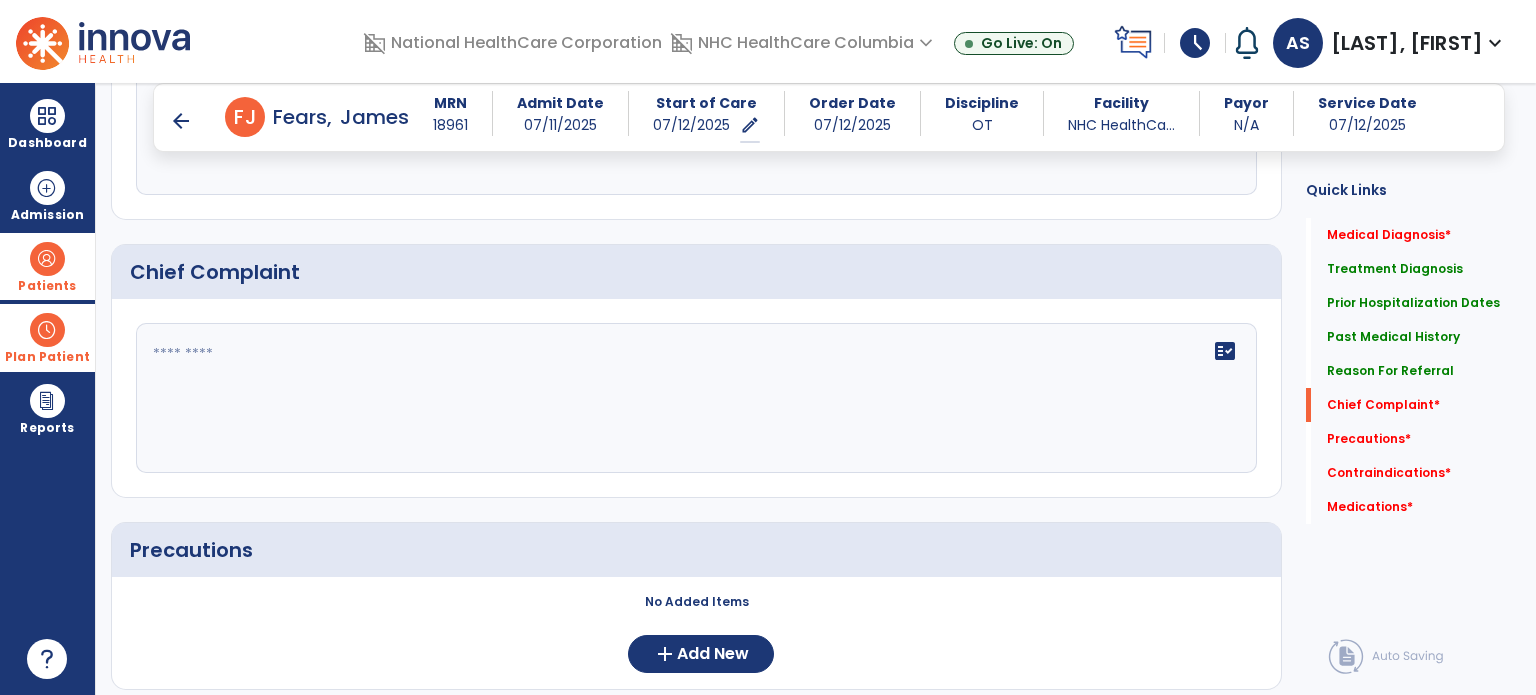 type on "**********" 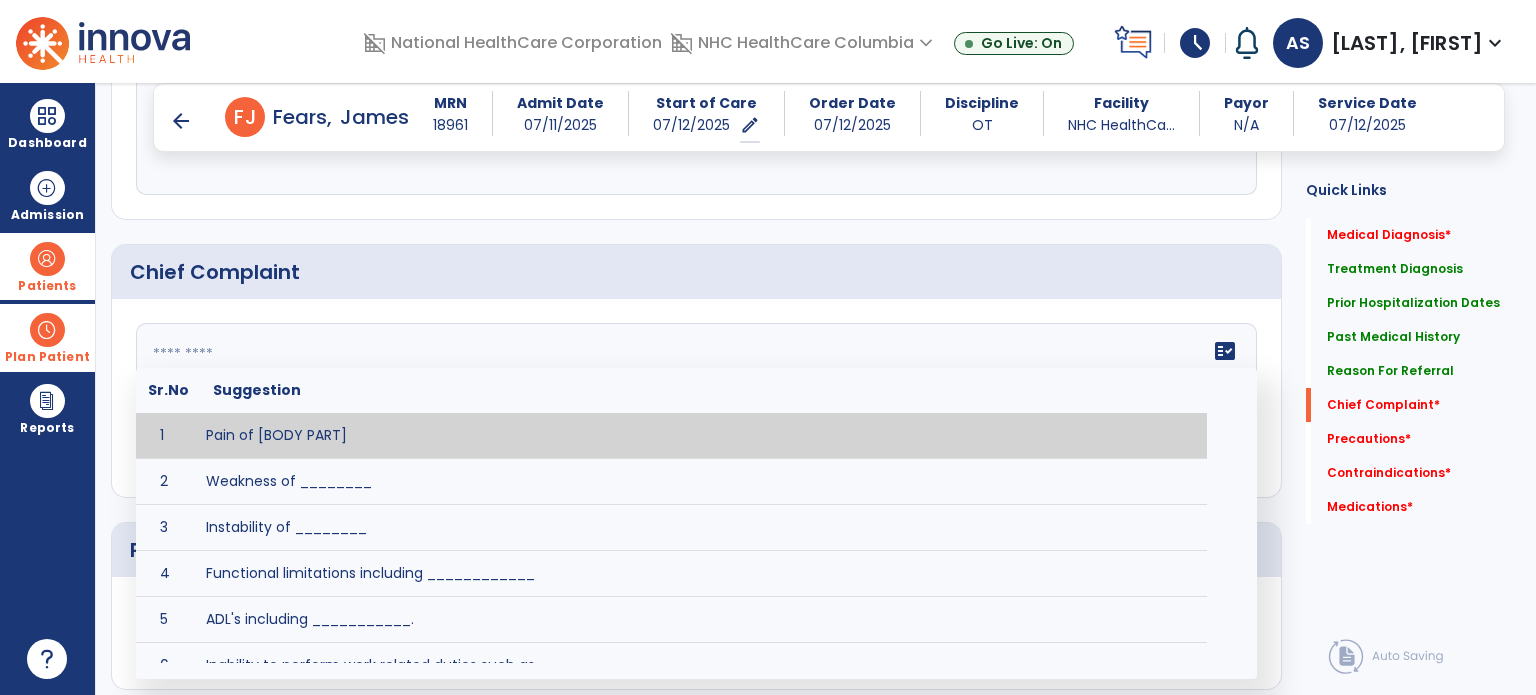 type on "*" 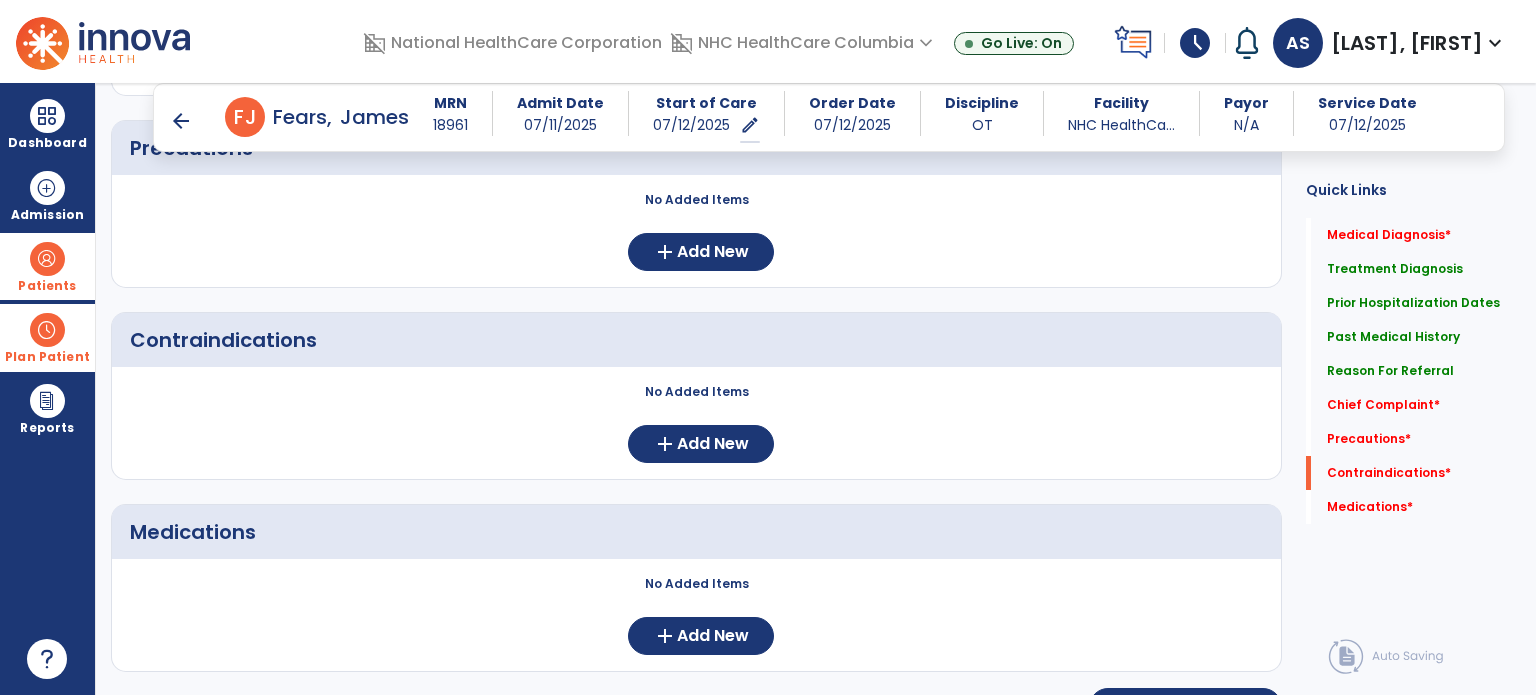 scroll, scrollTop: 2266, scrollLeft: 0, axis: vertical 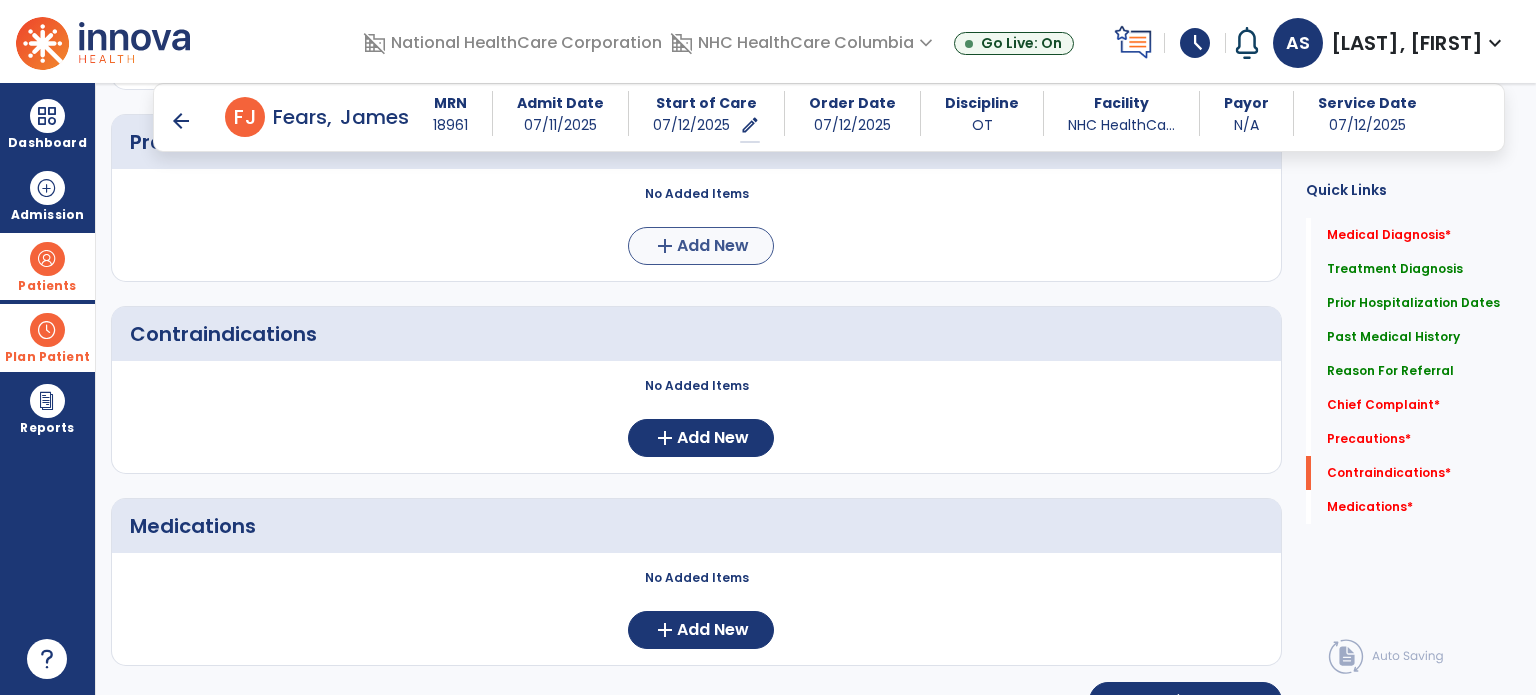 type on "**********" 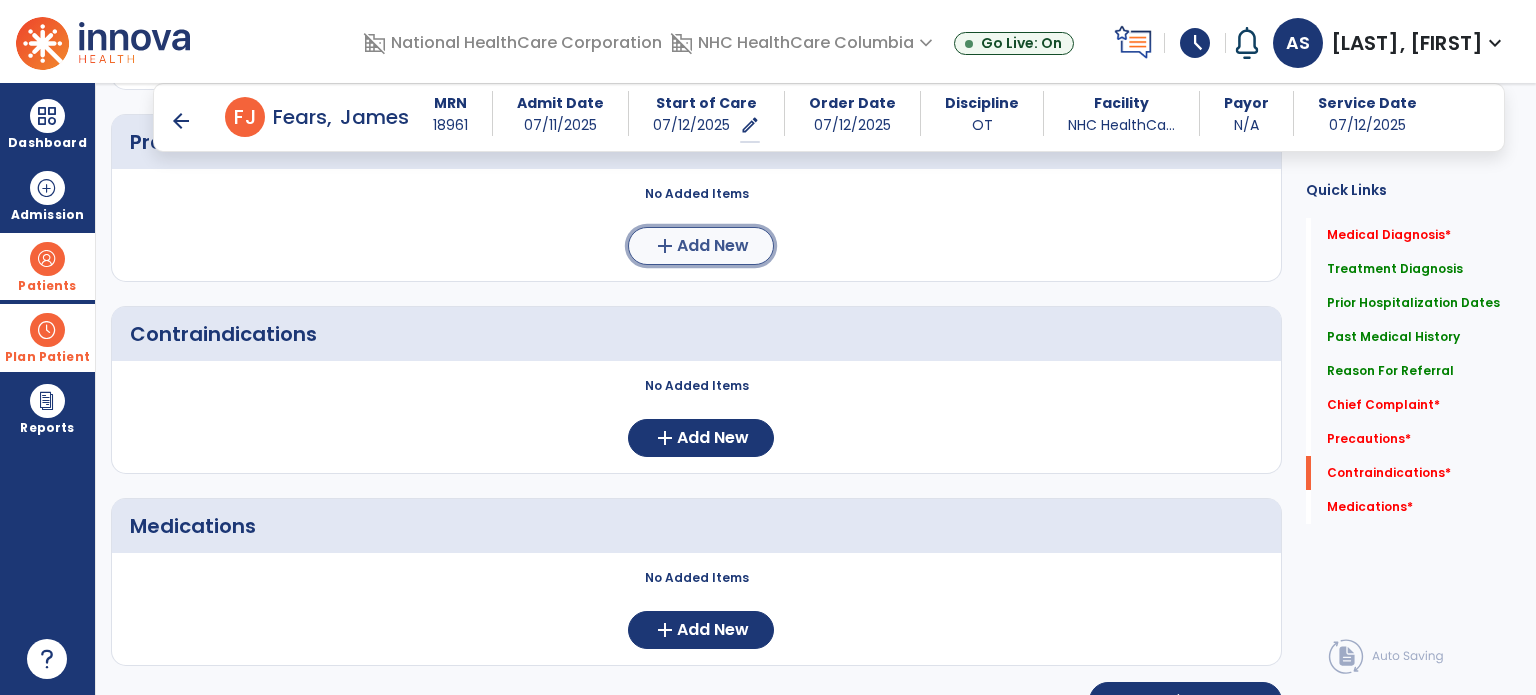 click on "Add New" 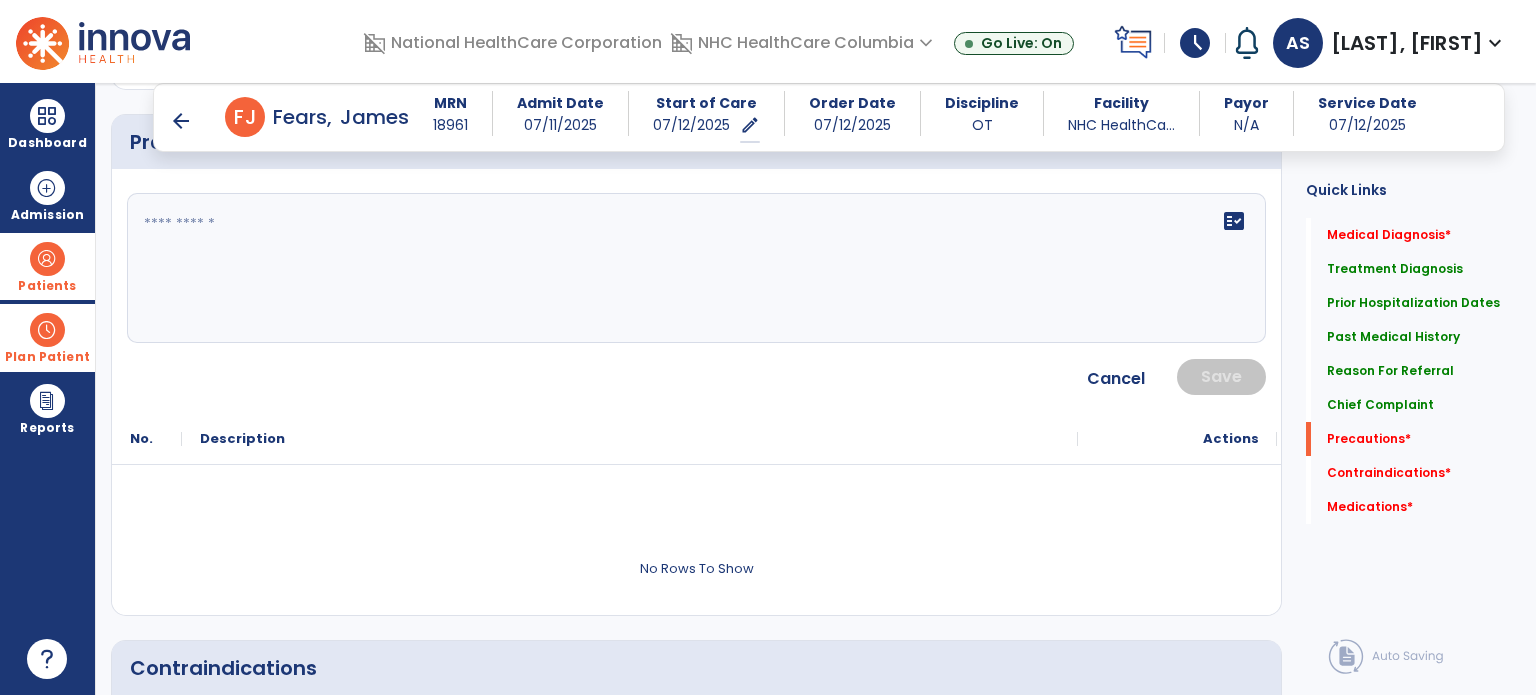 click on "fact_check" 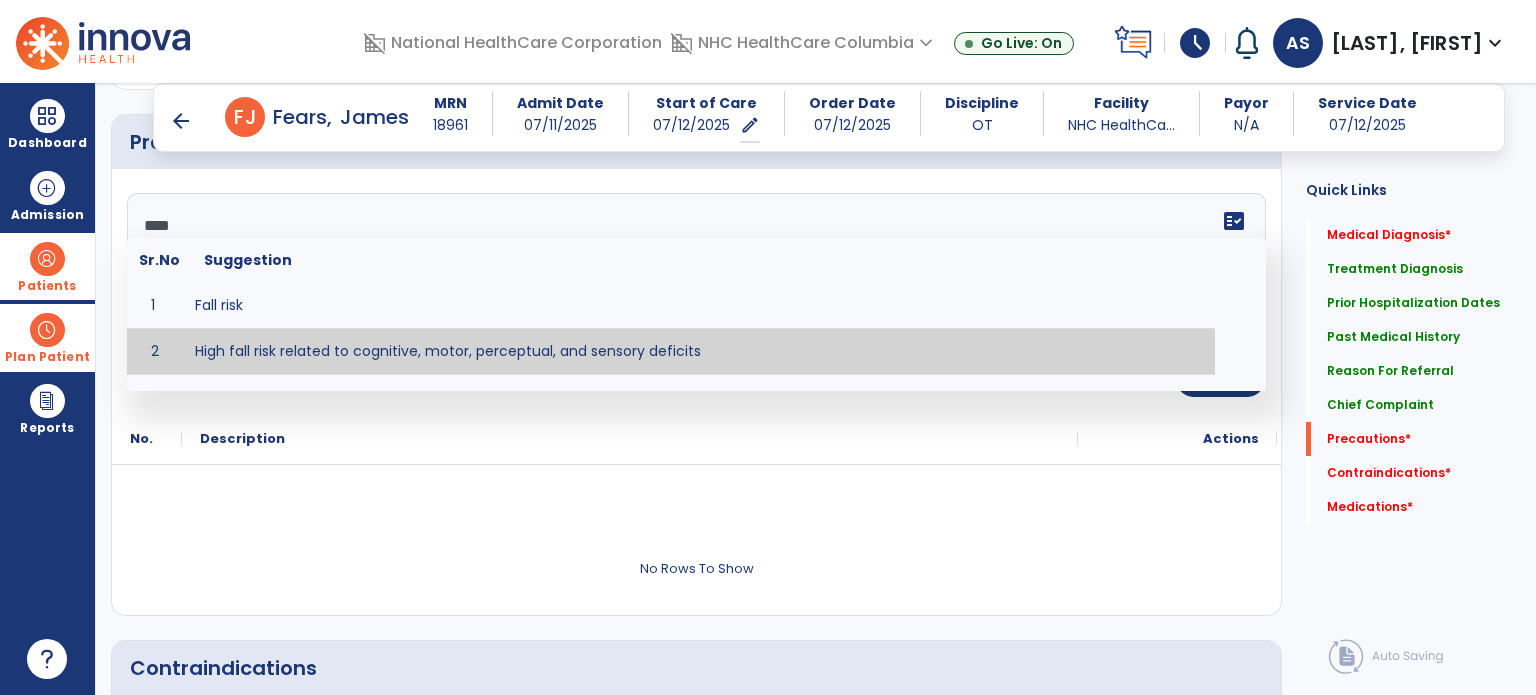 type on "**********" 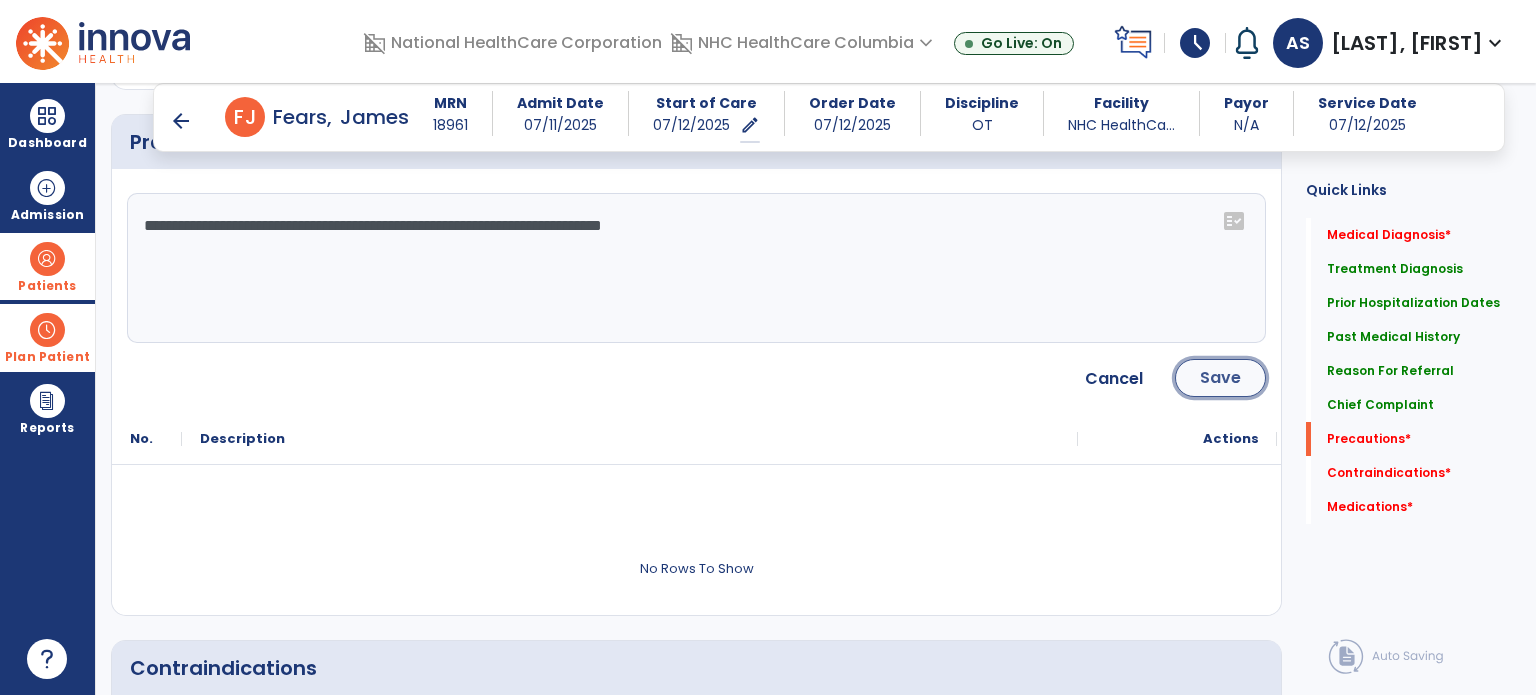 click on "Save" 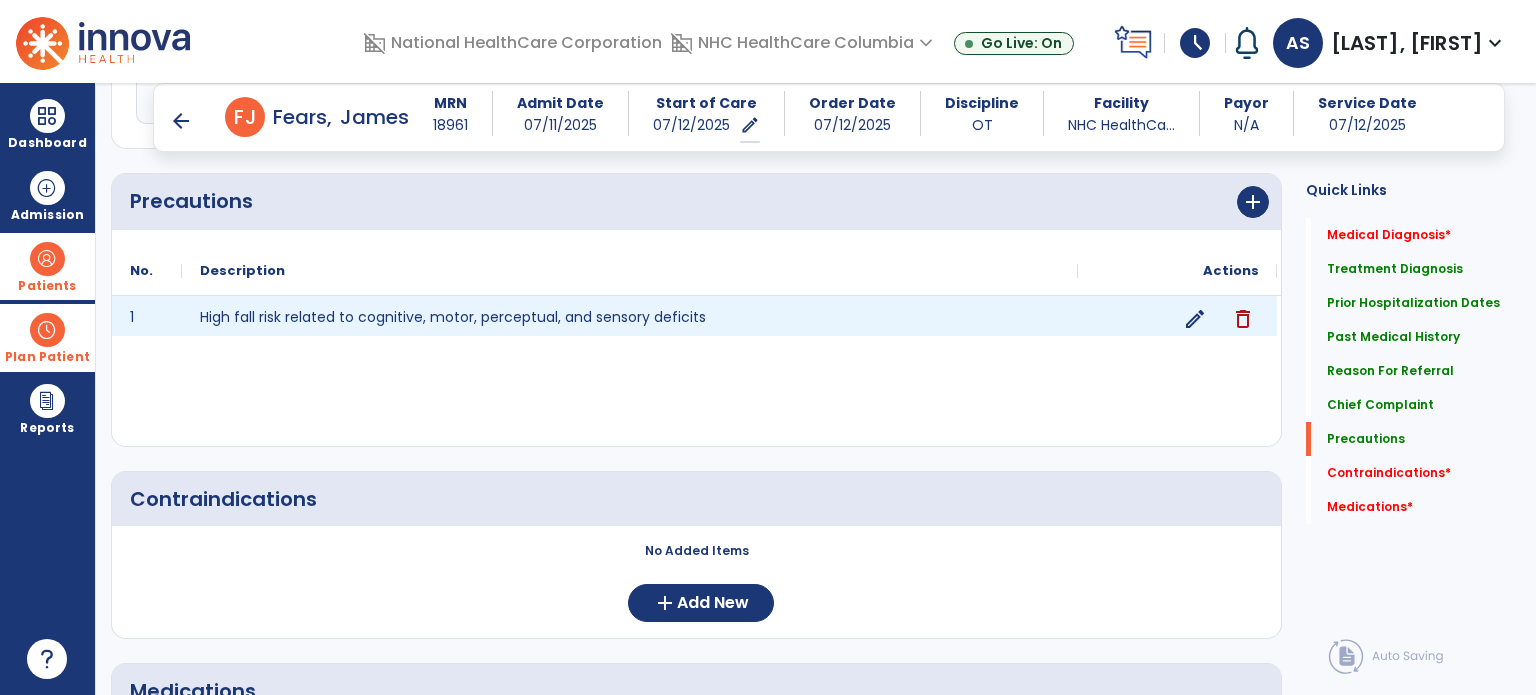 scroll, scrollTop: 2196, scrollLeft: 0, axis: vertical 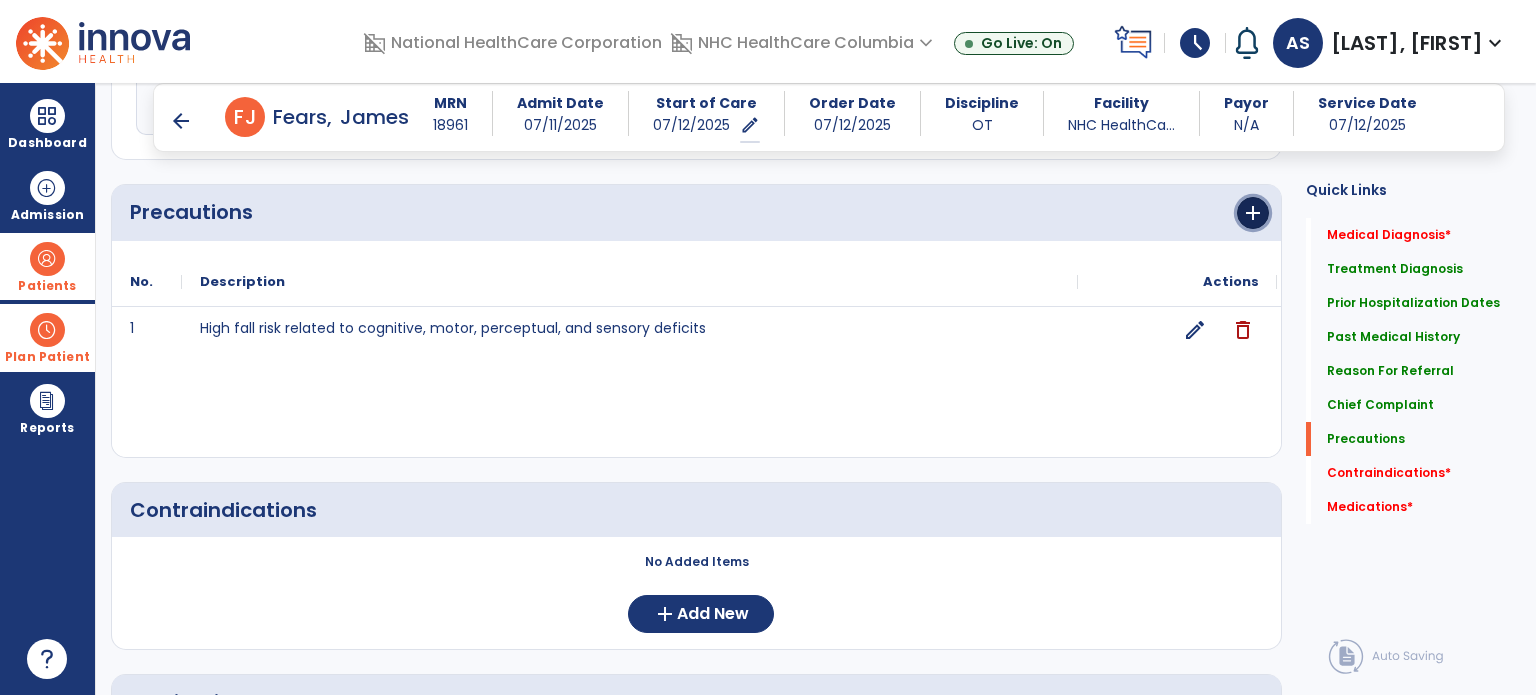 click on "add" 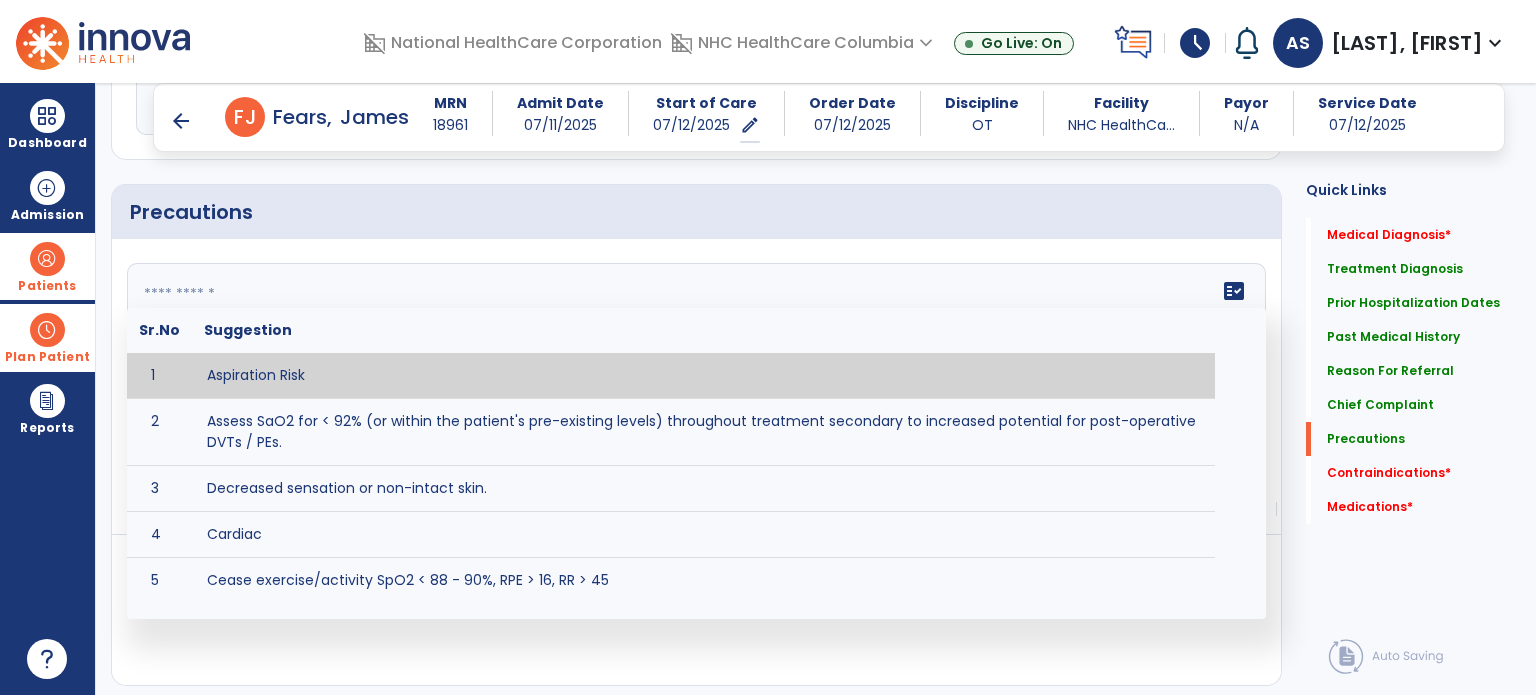 click on "fact_check  Sr.No Suggestion 1 Aspiration Risk 2 Assess SaO2 for < 92% (or within the patient's pre-existing levels) throughout treatment secondary to increased potential for post-operative DVTs / PEs. 3 Decreased sensation or non-intact skin. 4 Cardiac 5 Cease exercise/activity SpO2 < 88 - 90%, RPE > 16, RR > 45 6 Check for modified diet / oral intake restrictions related to swallowing impairments. Consult ST as appropriate. 7 Check INR lab results prior to activity if patient on blood thinners. 8 Closely monitor anxiety or stress due to increased SOB/dyspnea and cease activity/exercise until patient is able to control this response 9 Code Status:  10 Confirm surgical approach and discoloration or other precautions. 11 Confirm surgical procedure and specific precautions based on procedure (e.g., no twisting/bending/lifting, need for post-op brace, limiting time in sitting, etc.). 12 Confirm weight bearing status as defined by the surgeon. 13 14 Precautions for exercise include:  15 Depression 16 17 18 19 20" 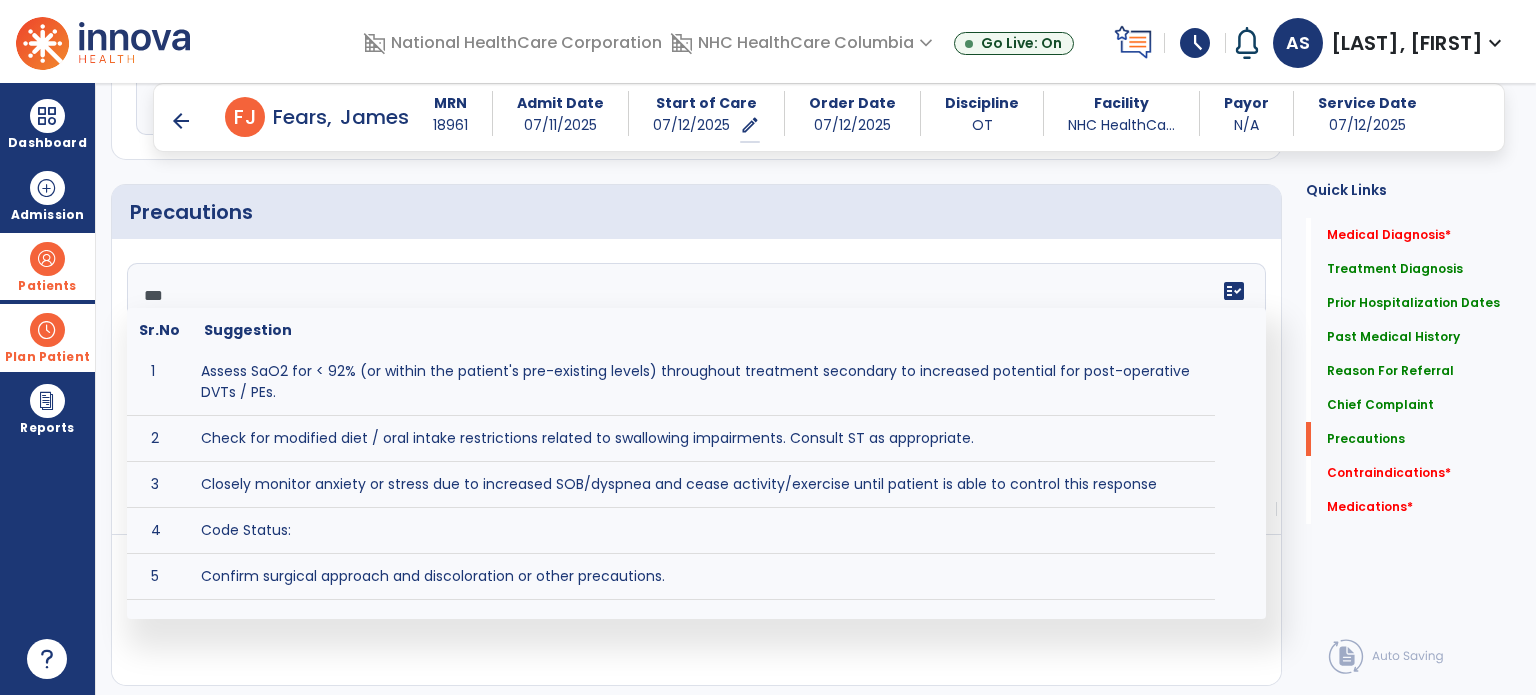 scroll, scrollTop: 0, scrollLeft: 0, axis: both 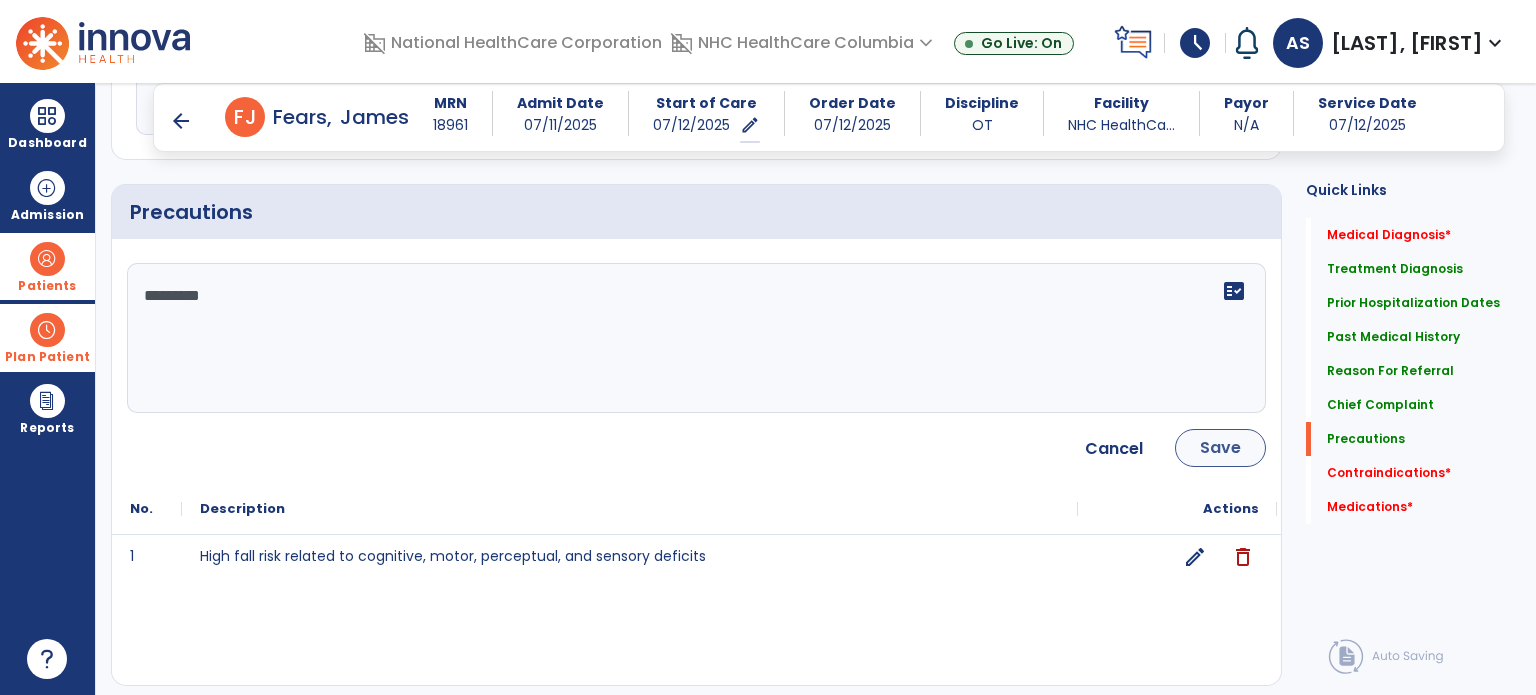 type on "*********" 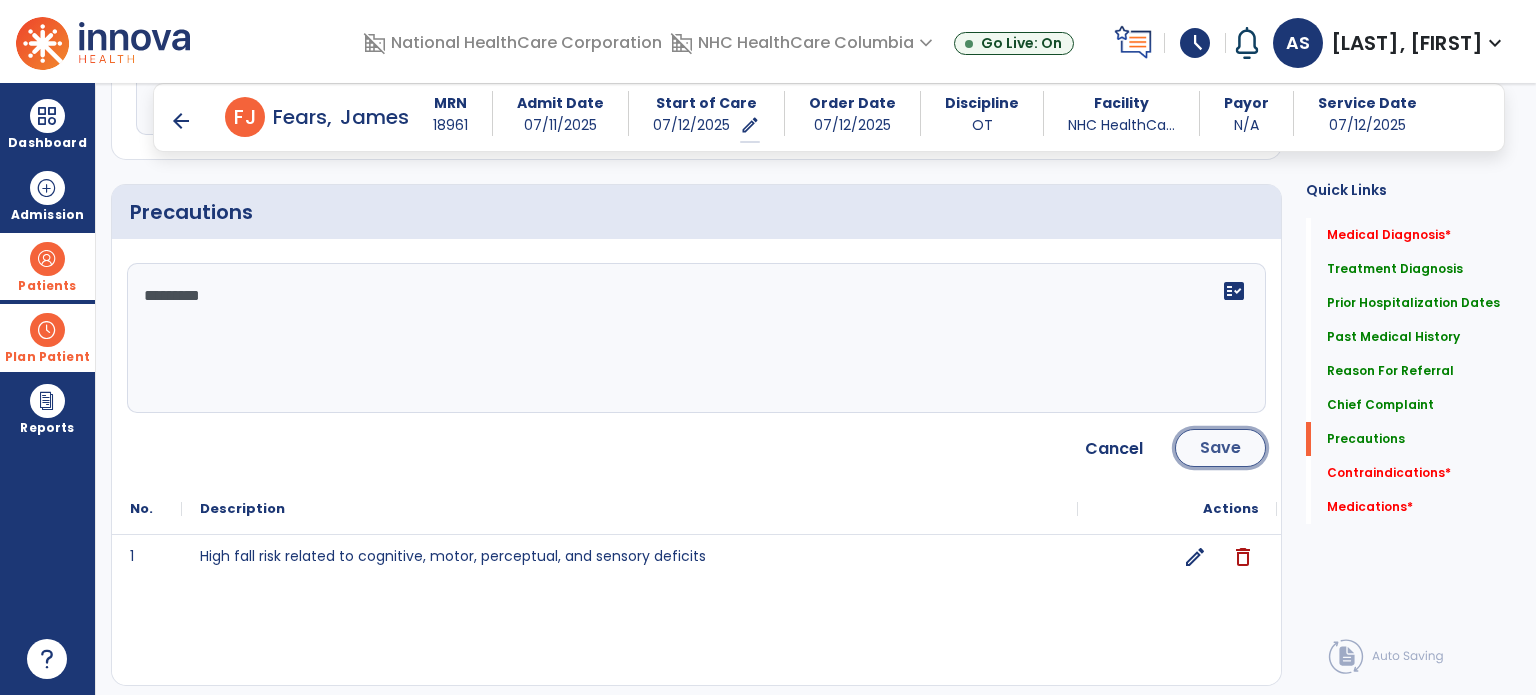click on "Save" 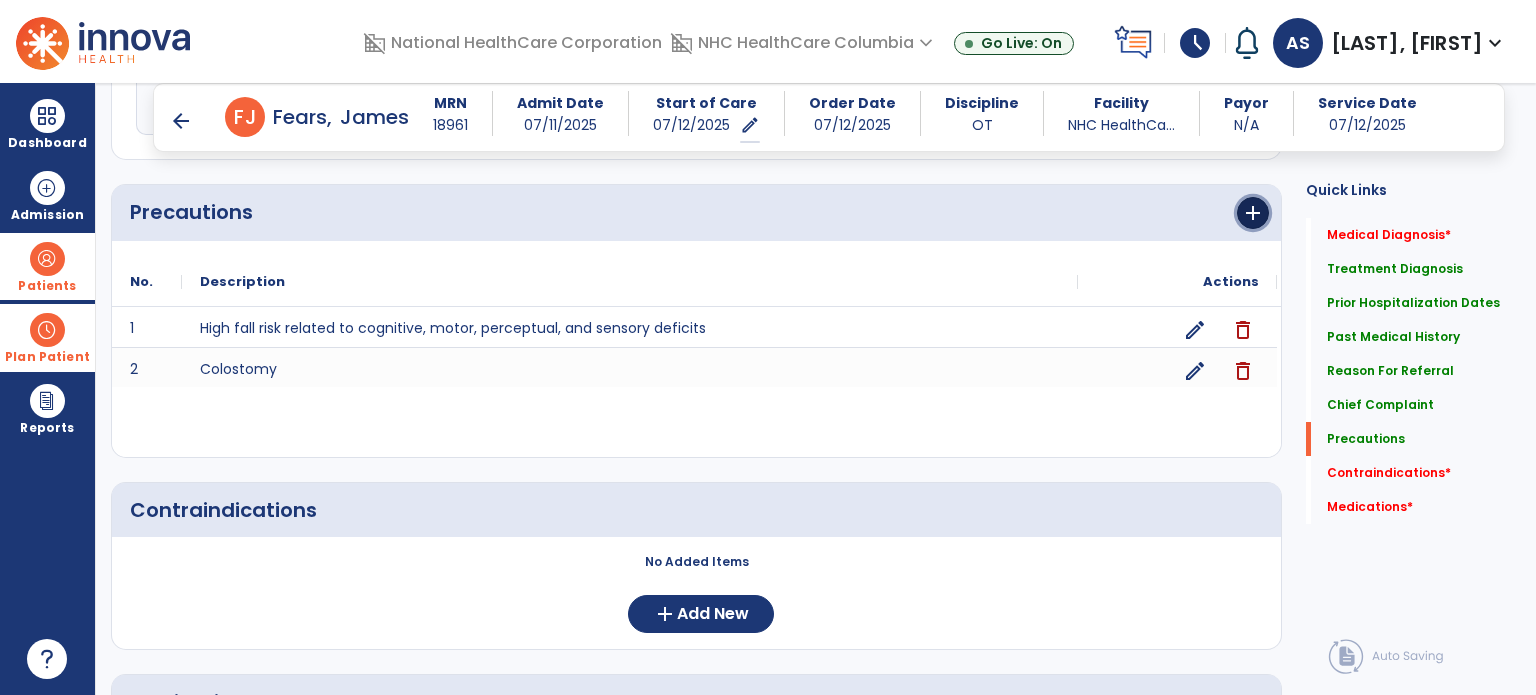 click on "add" 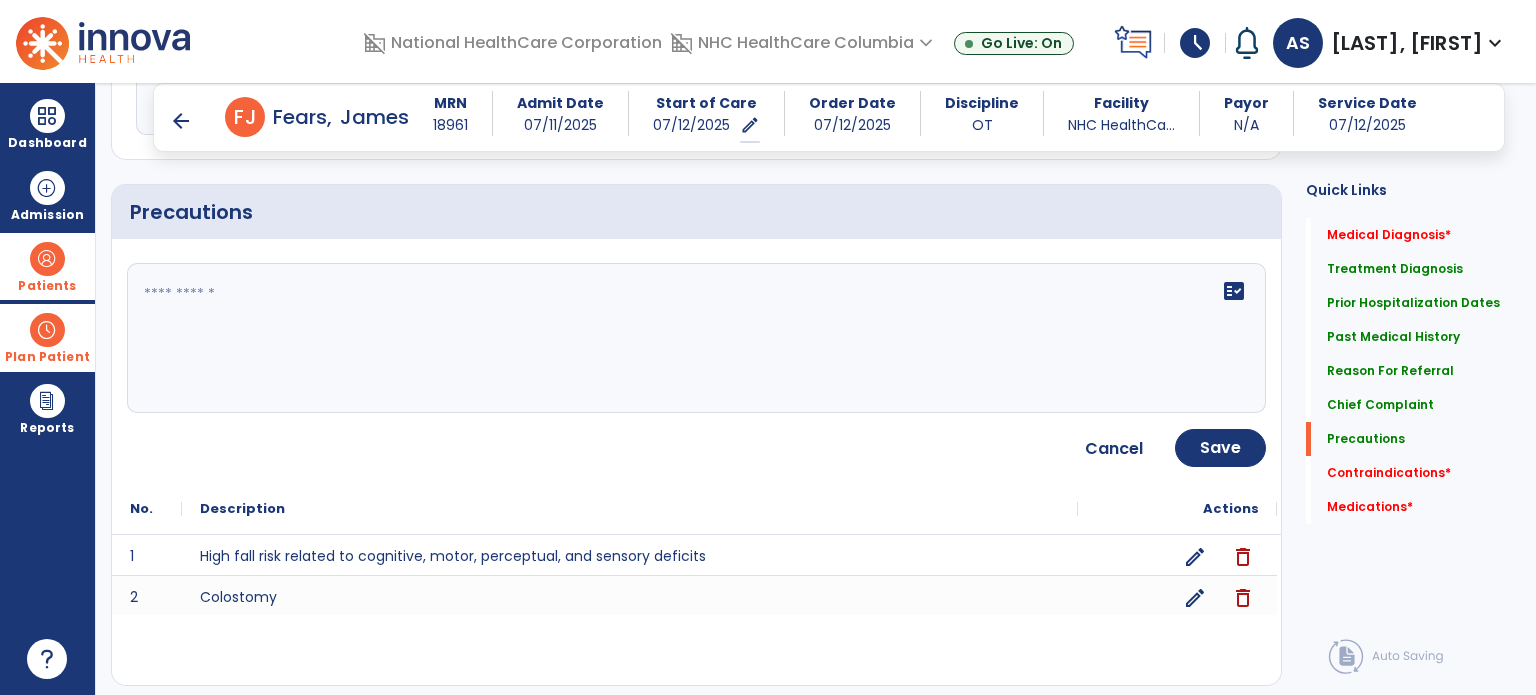 click on "fact_check" 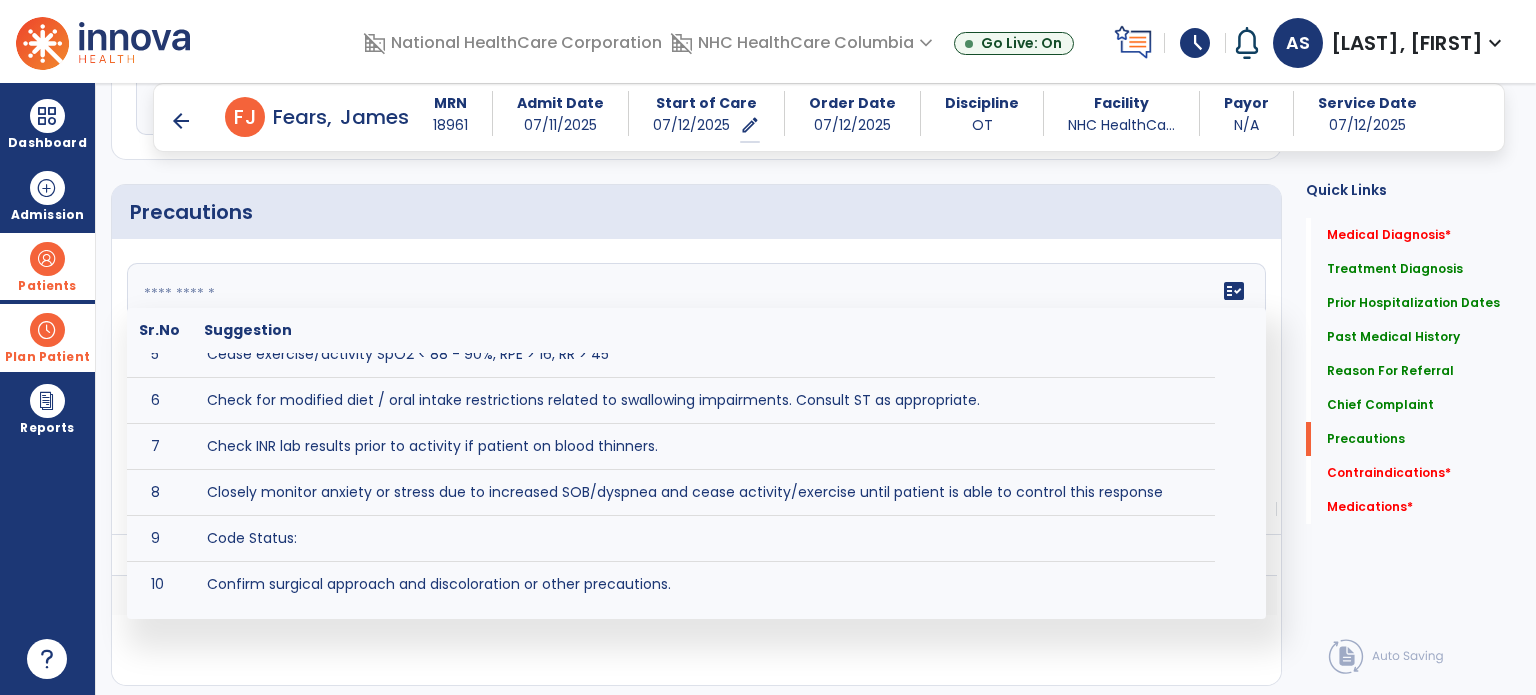 scroll, scrollTop: 236, scrollLeft: 0, axis: vertical 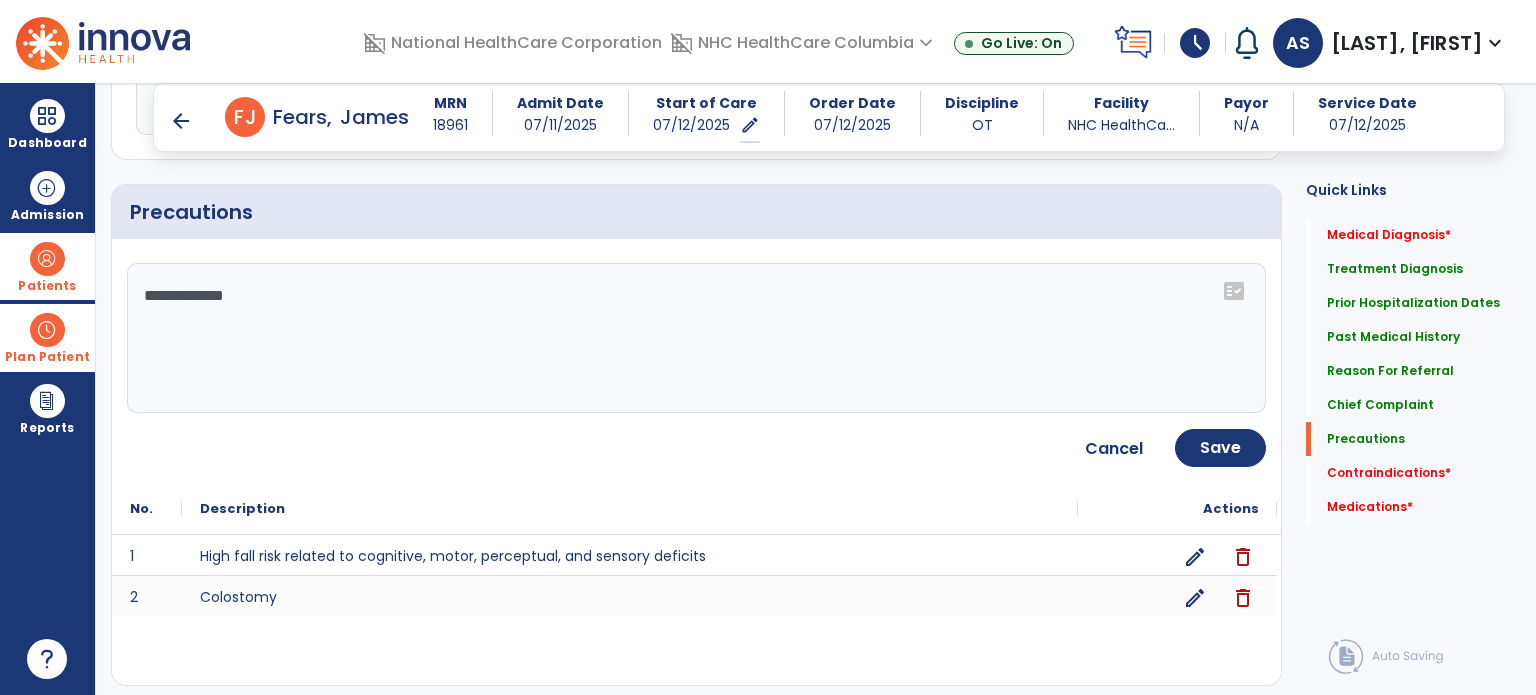 click on "**********" 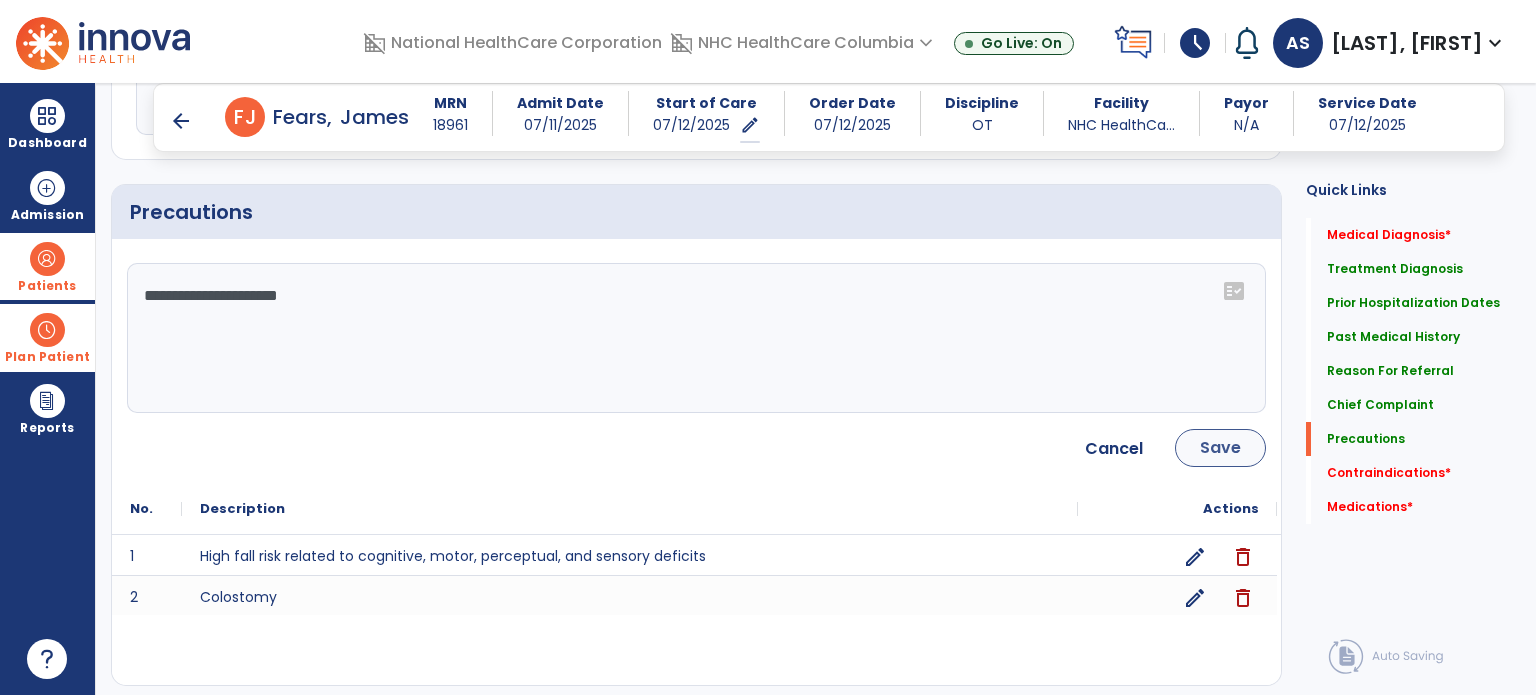 type on "**********" 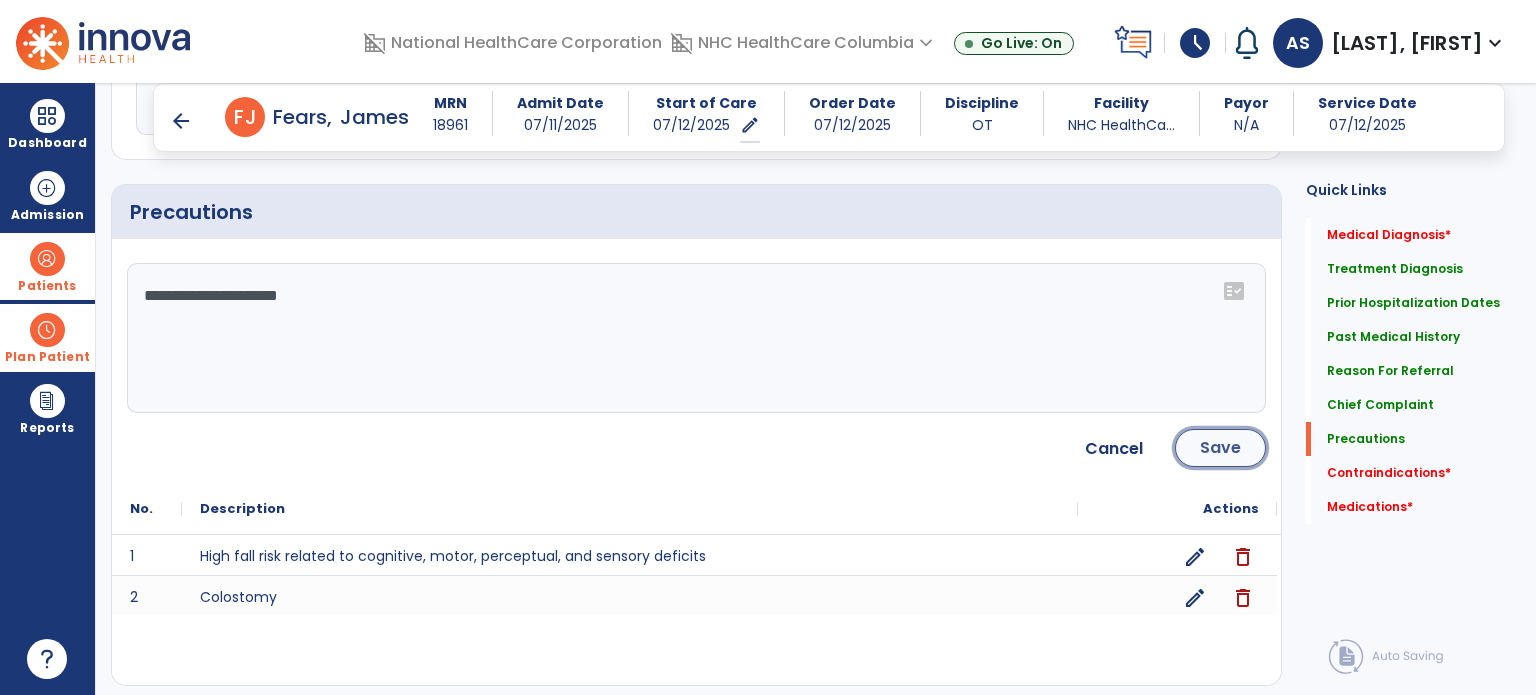 click on "Save" 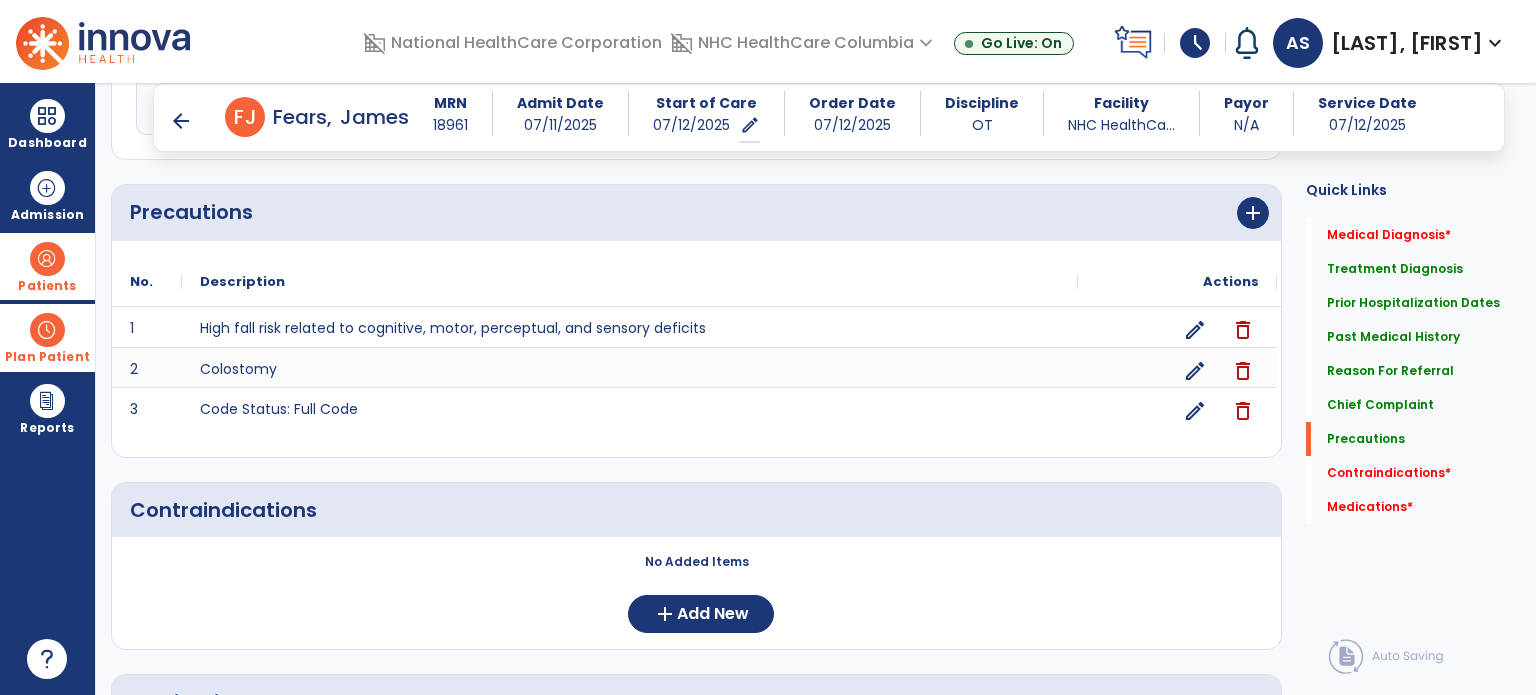 scroll, scrollTop: 2336, scrollLeft: 0, axis: vertical 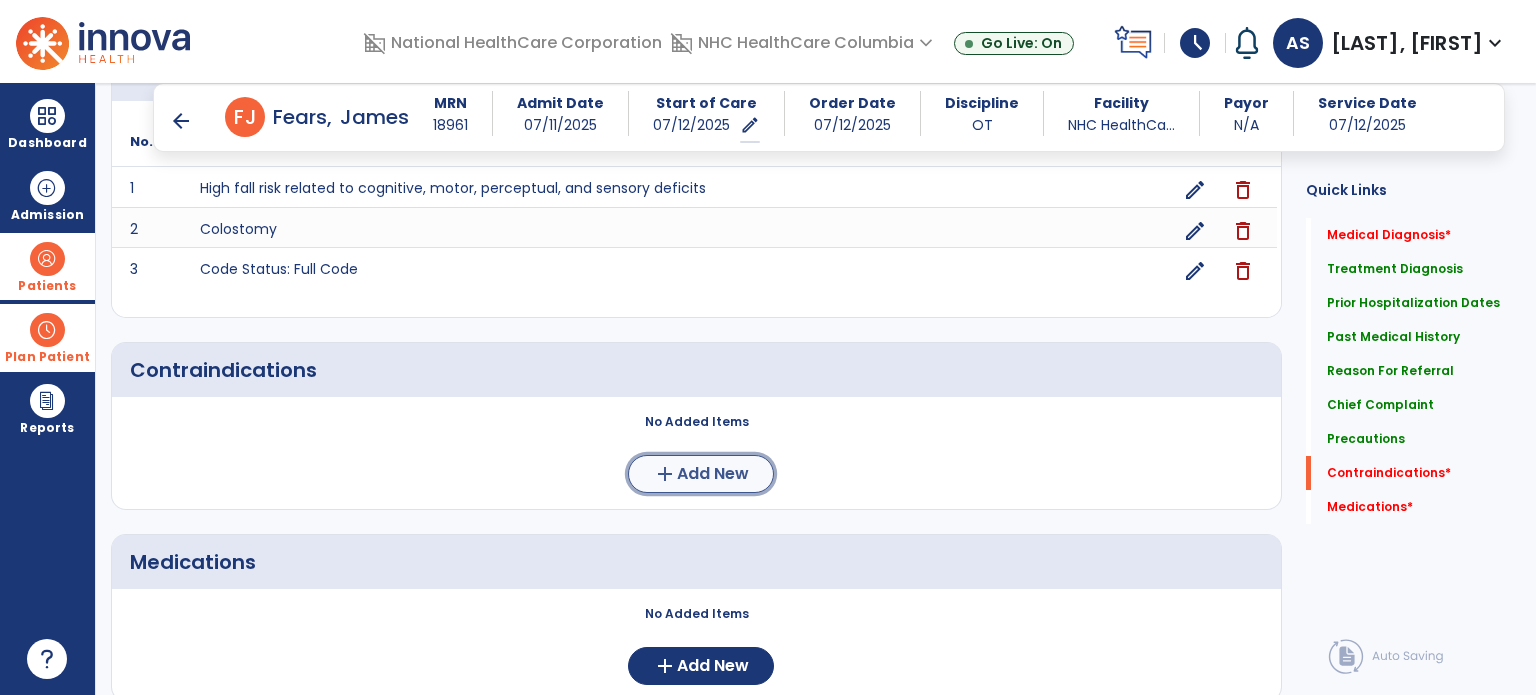 click on "Add New" 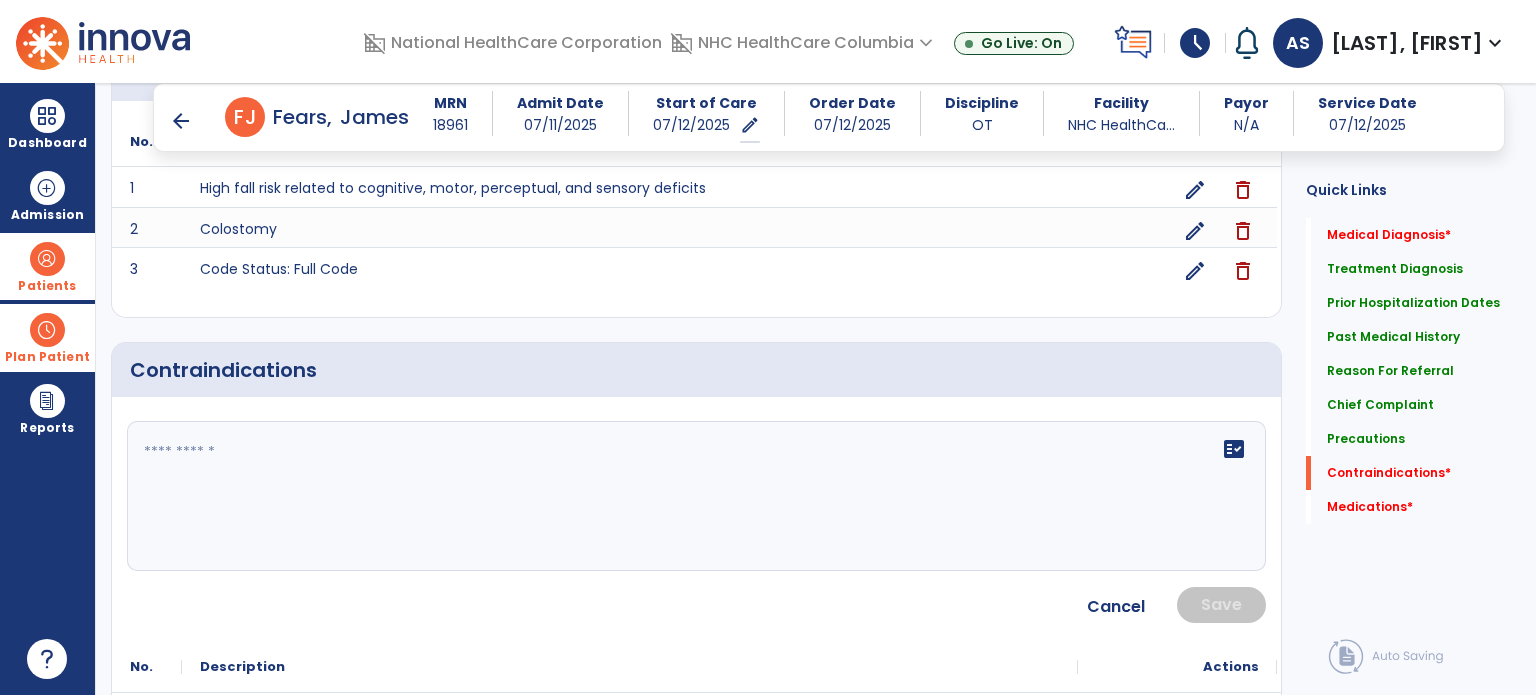 click on "fact_check" 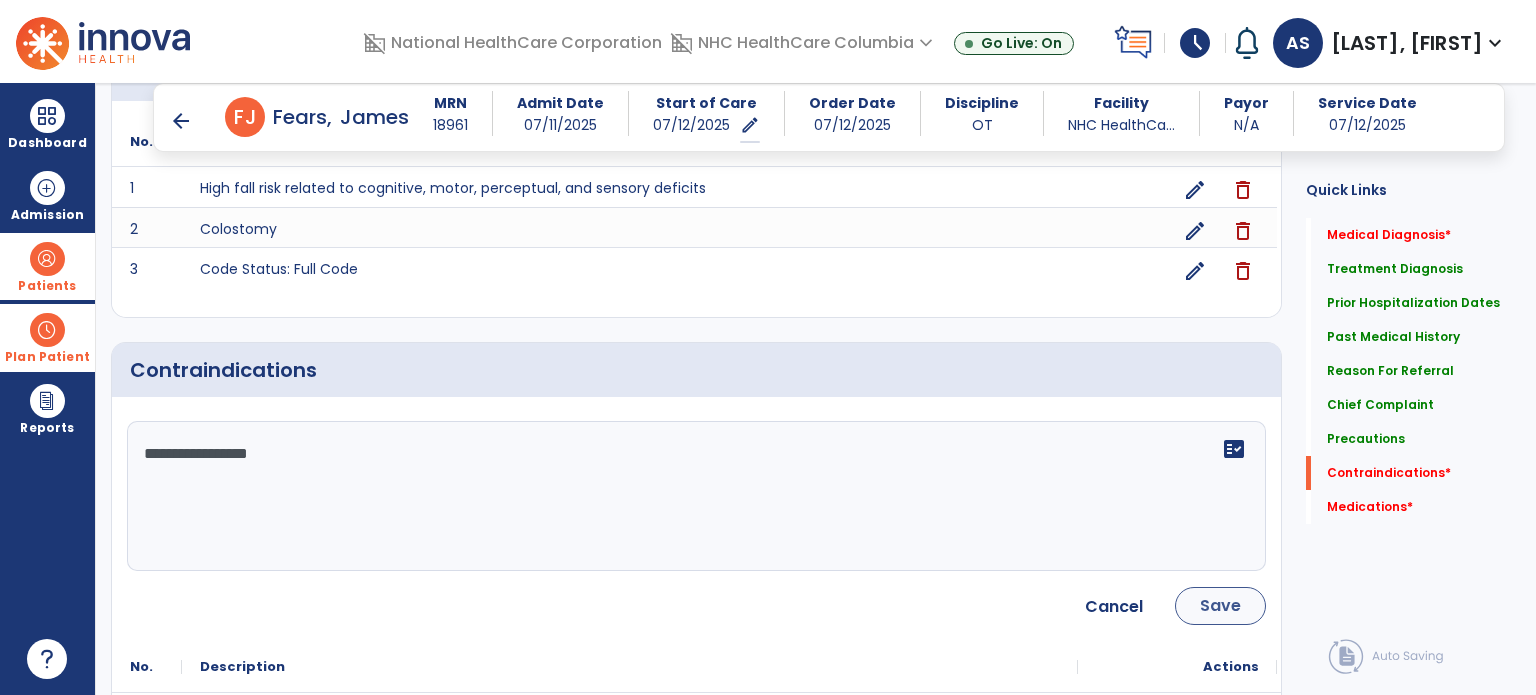 type on "**********" 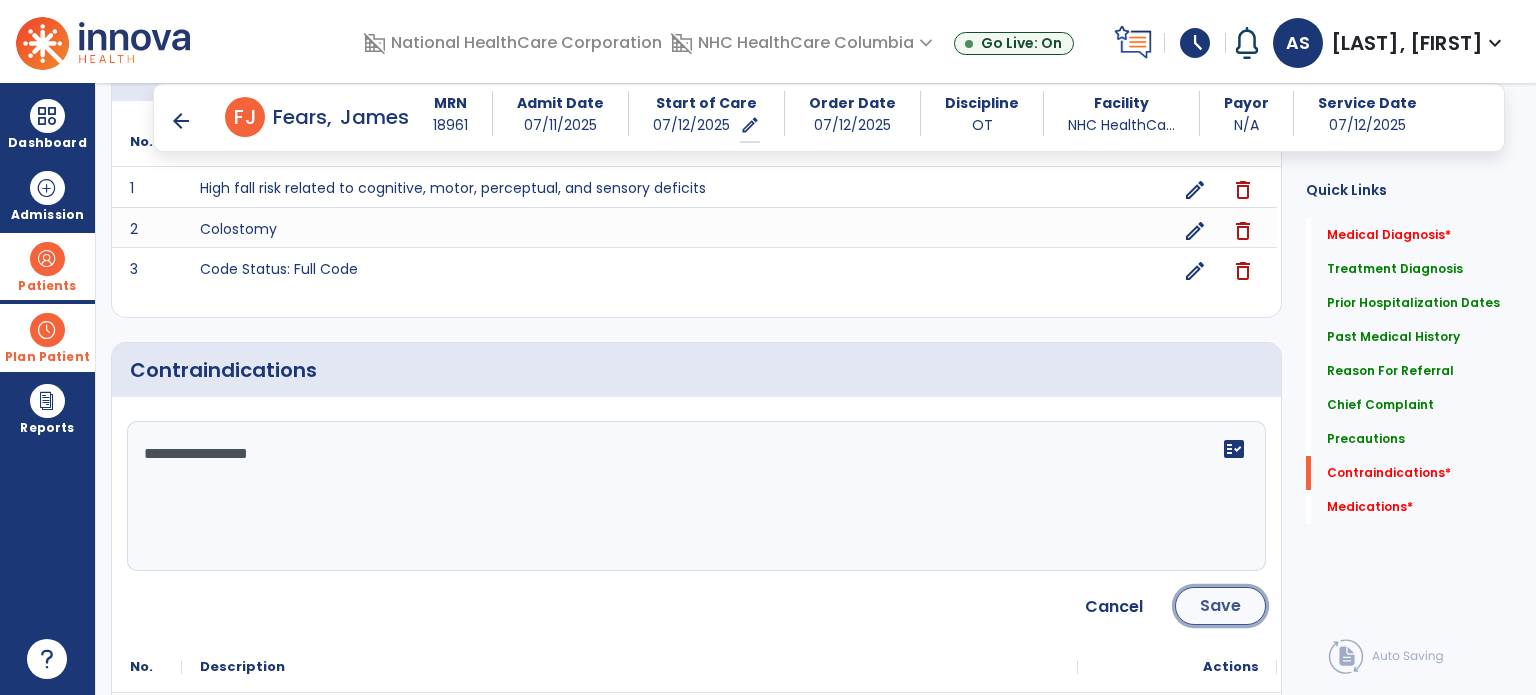 click on "Save" 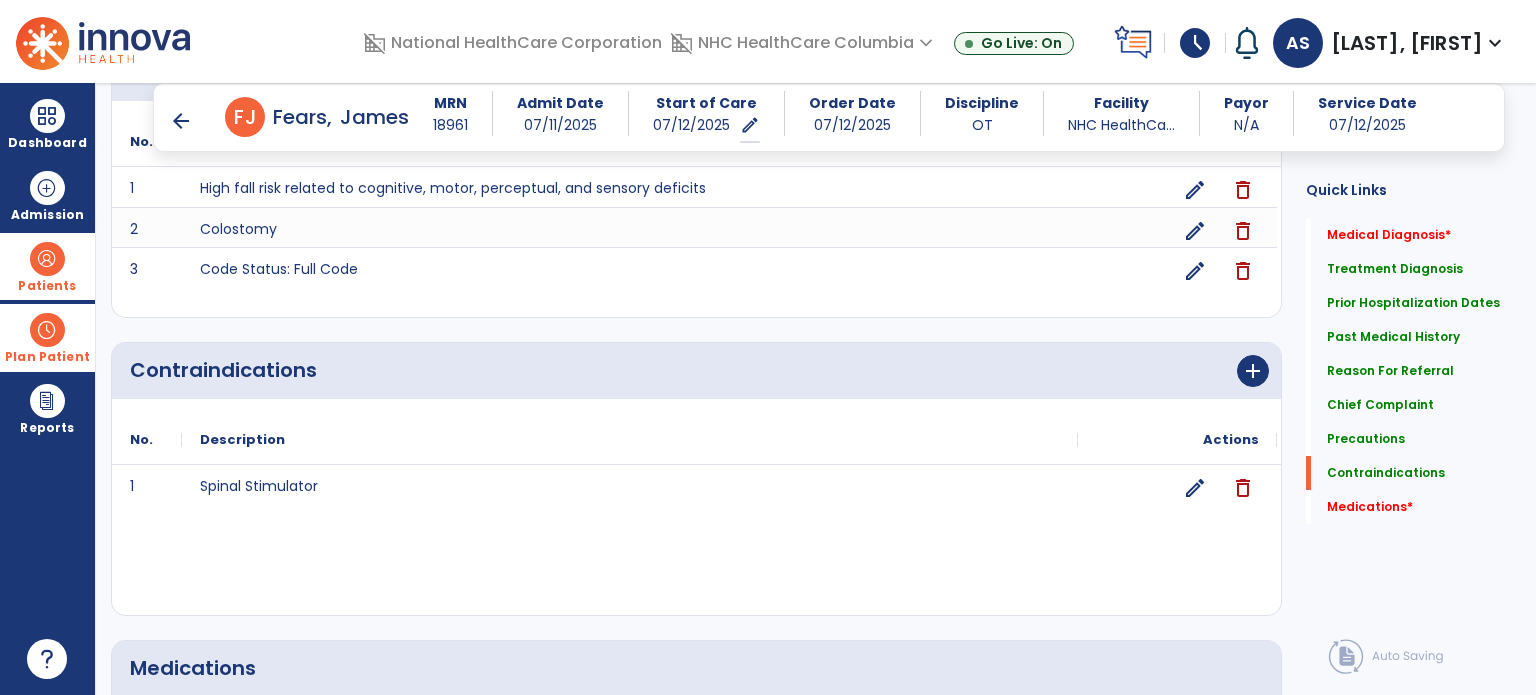 scroll, scrollTop: 2513, scrollLeft: 0, axis: vertical 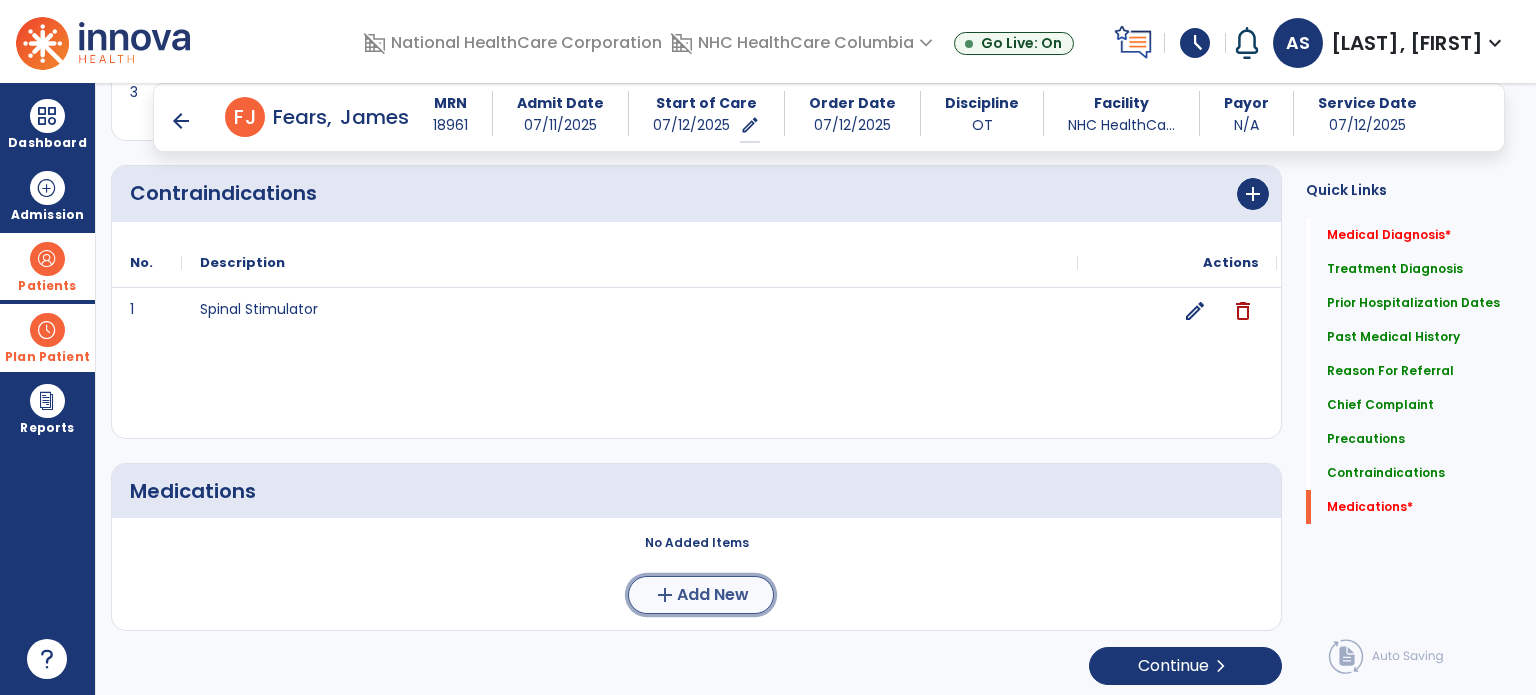 click on "Add New" 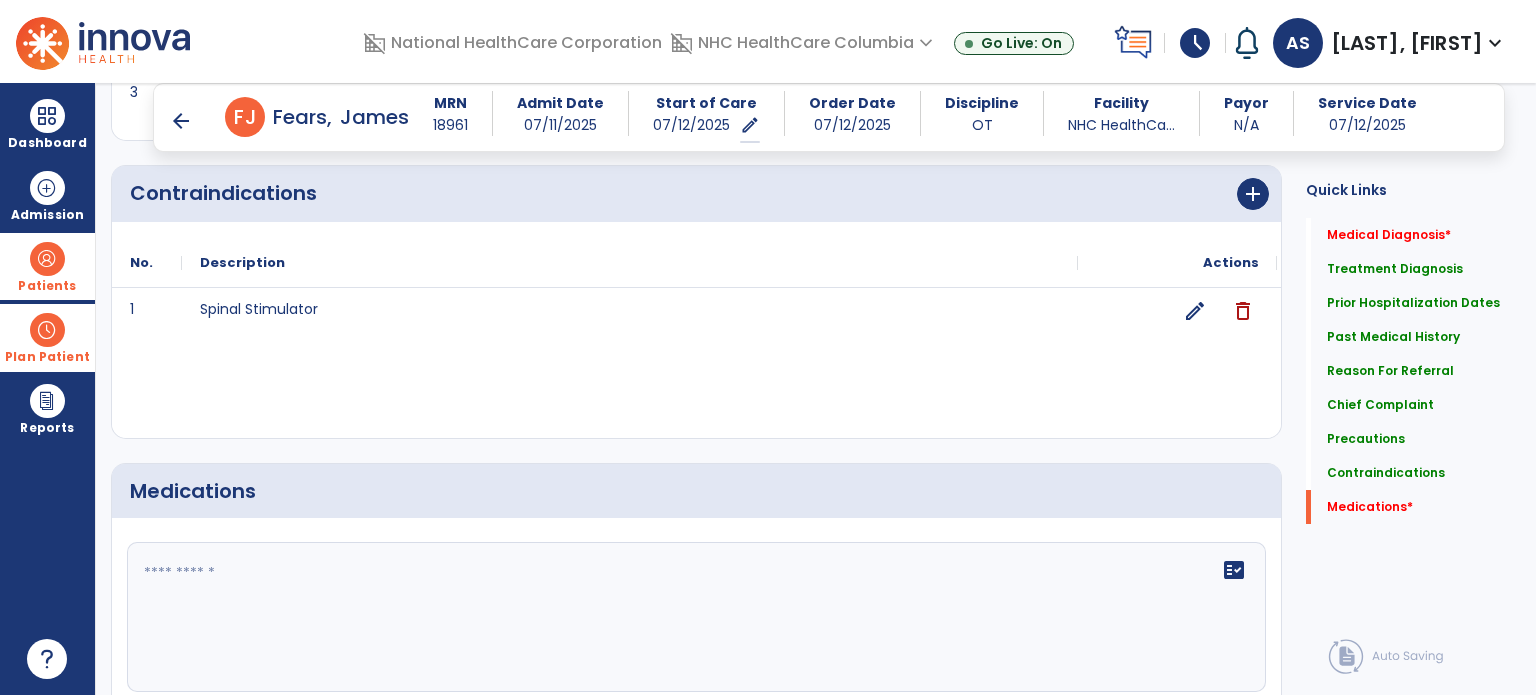 click 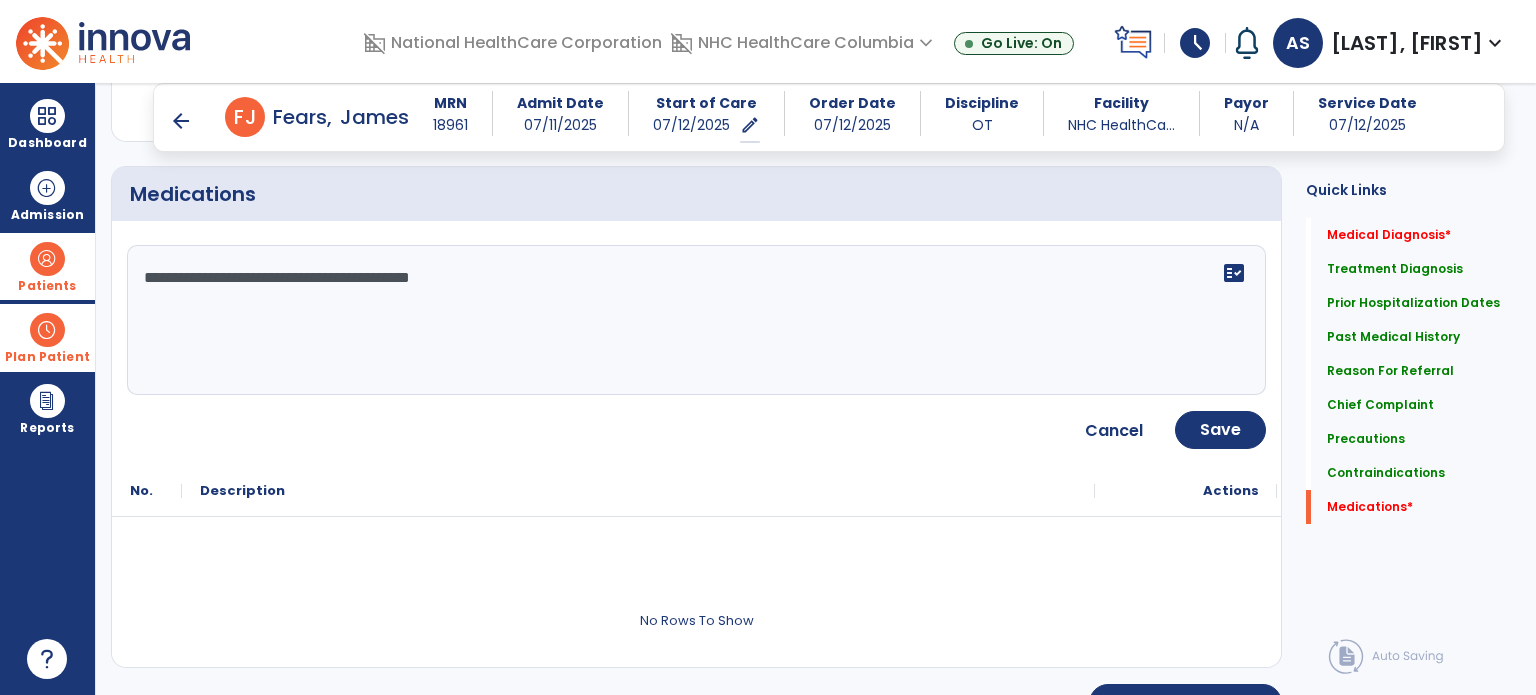 scroll, scrollTop: 2846, scrollLeft: 0, axis: vertical 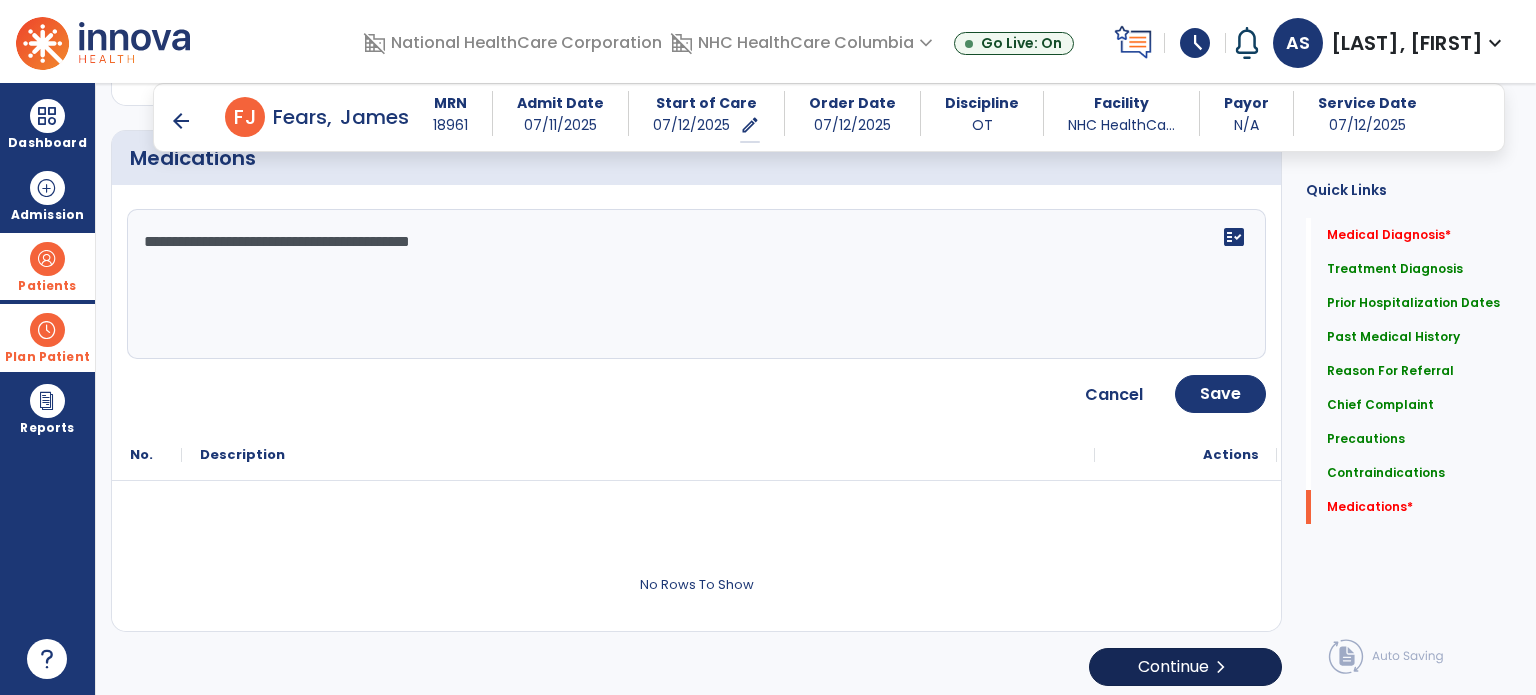 type on "**********" 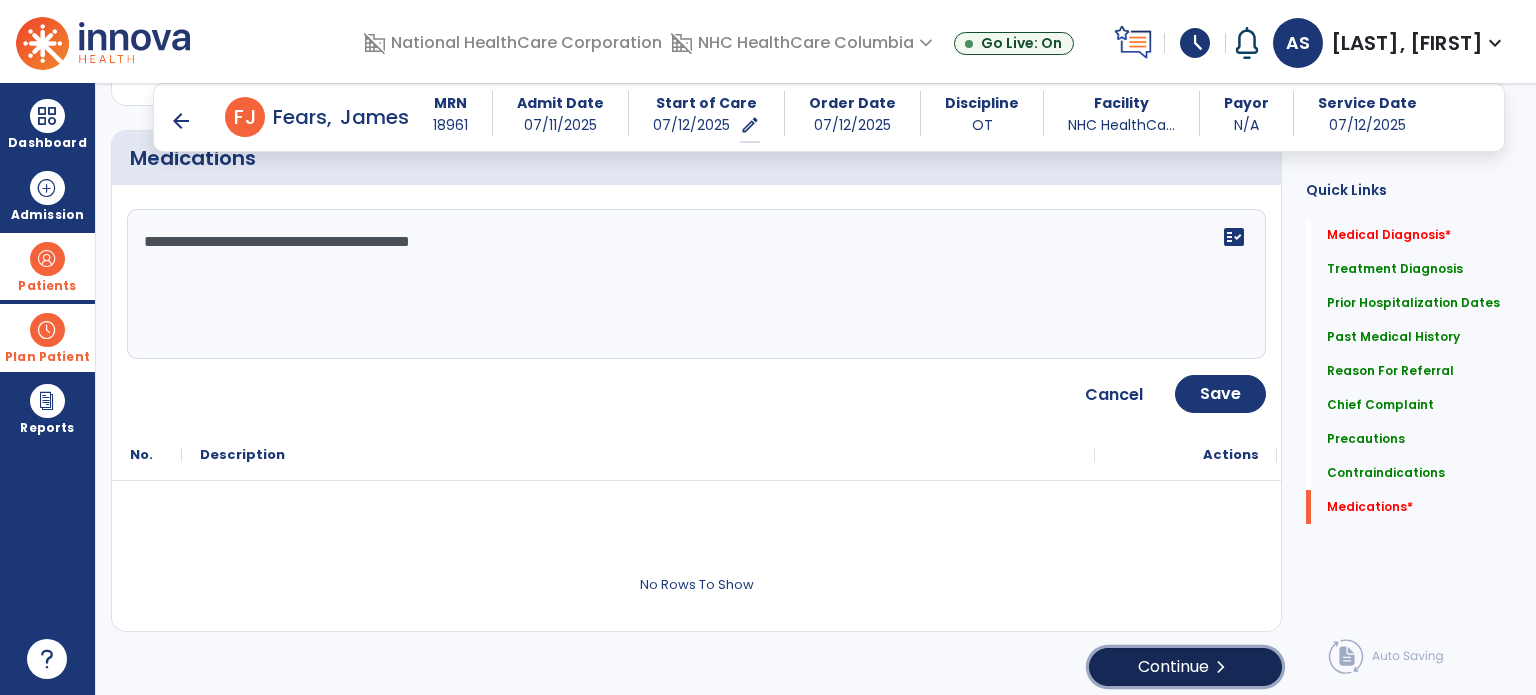 click on "Continue  chevron_right" 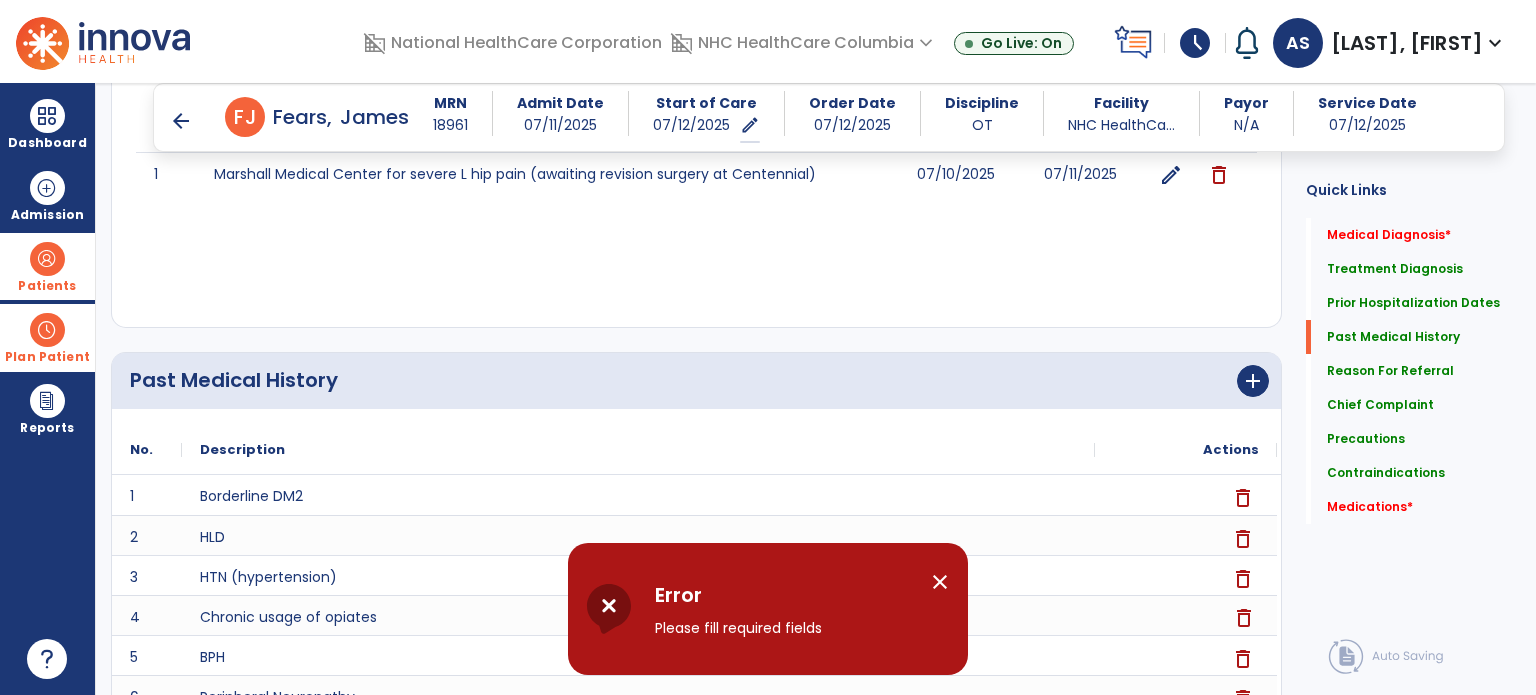 scroll, scrollTop: 0, scrollLeft: 0, axis: both 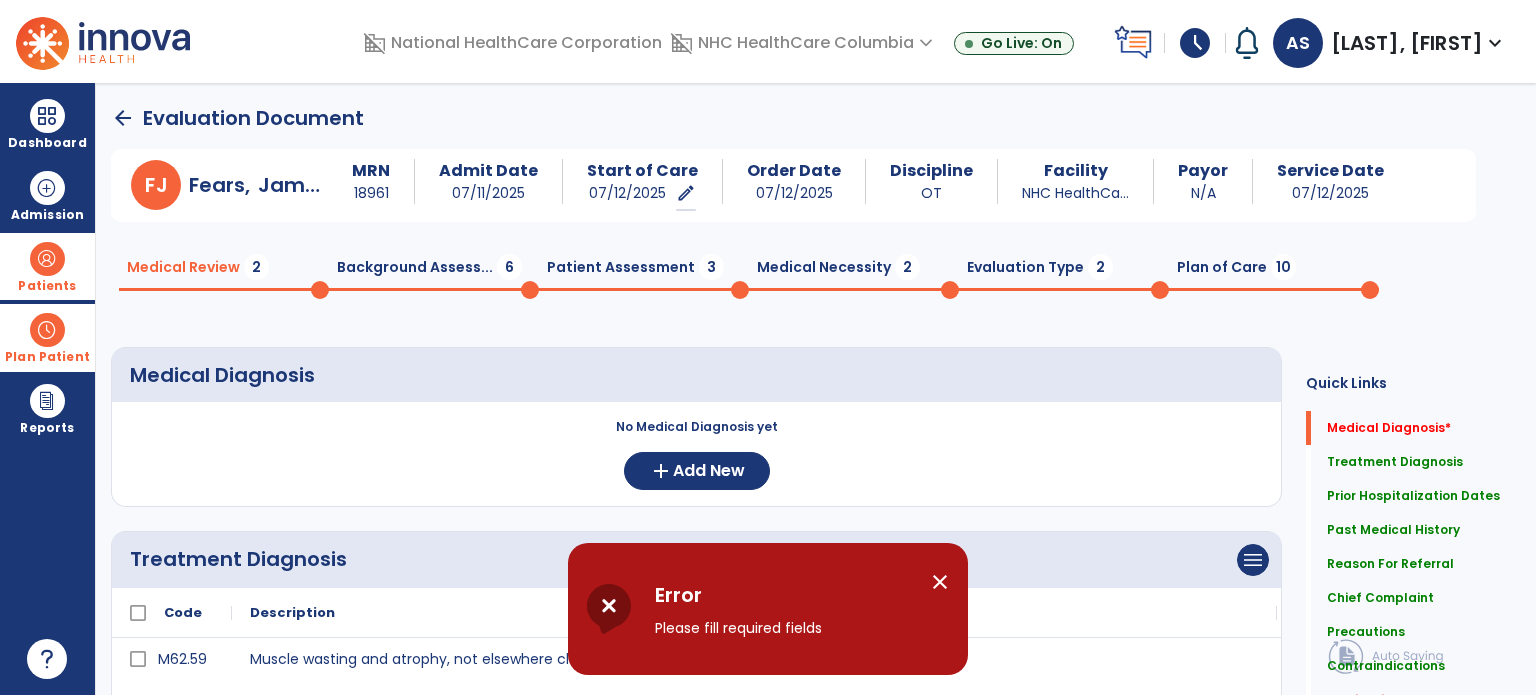 click on "Background Assess...  6" 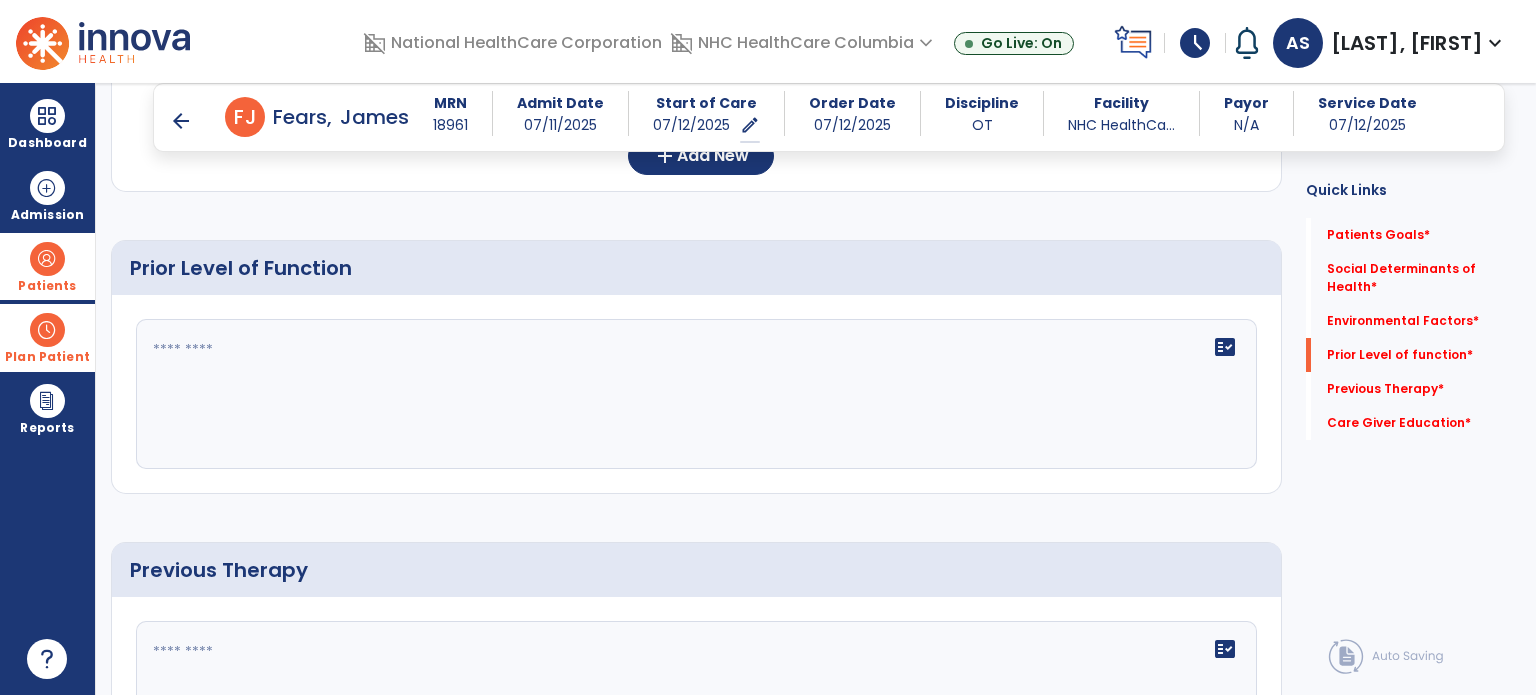 scroll, scrollTop: 744, scrollLeft: 0, axis: vertical 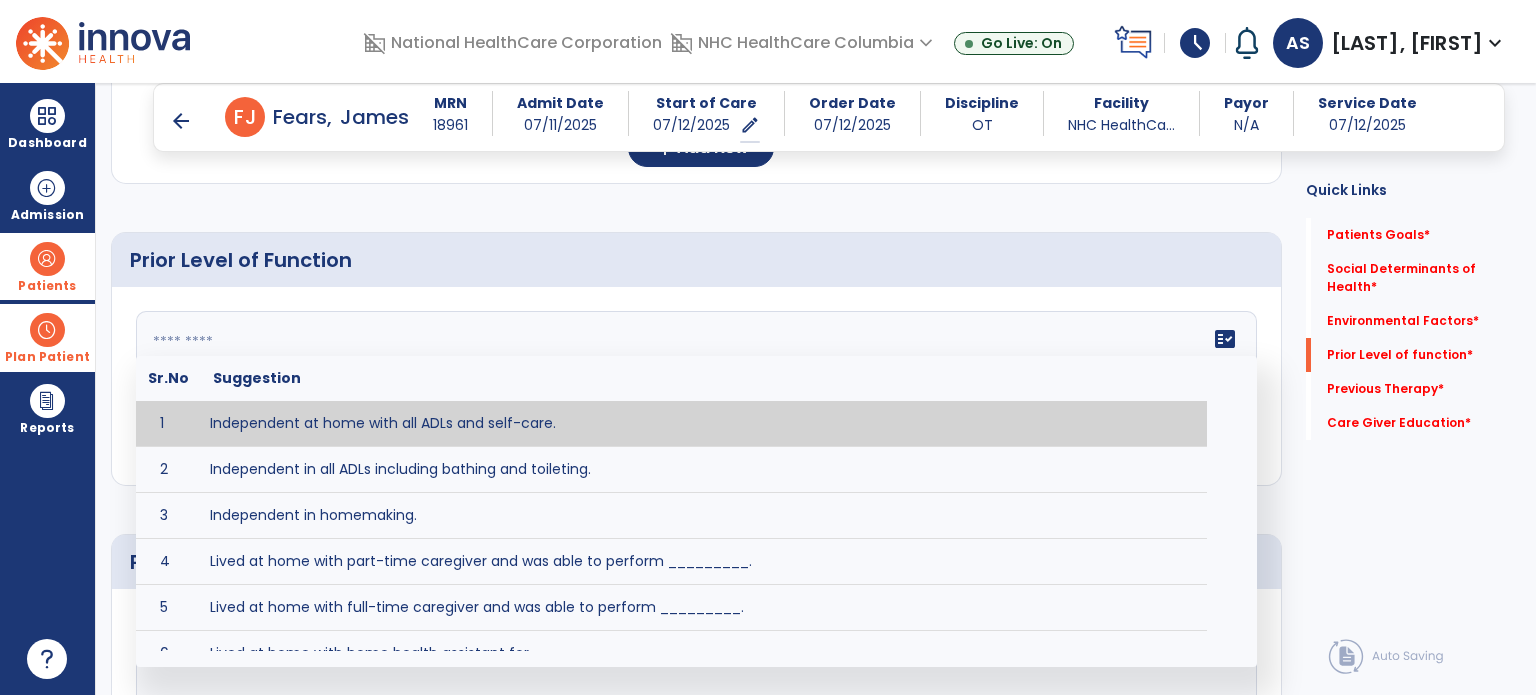 click 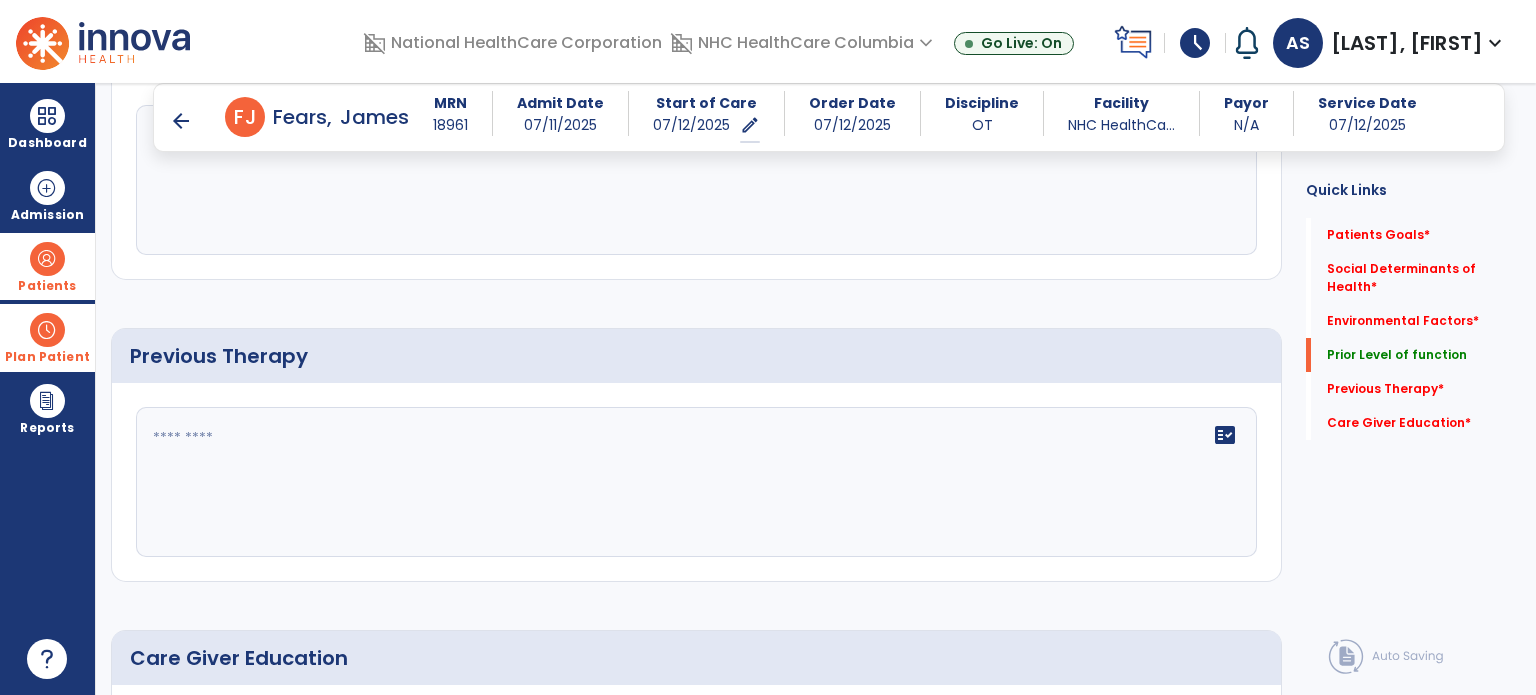 scroll, scrollTop: 950, scrollLeft: 0, axis: vertical 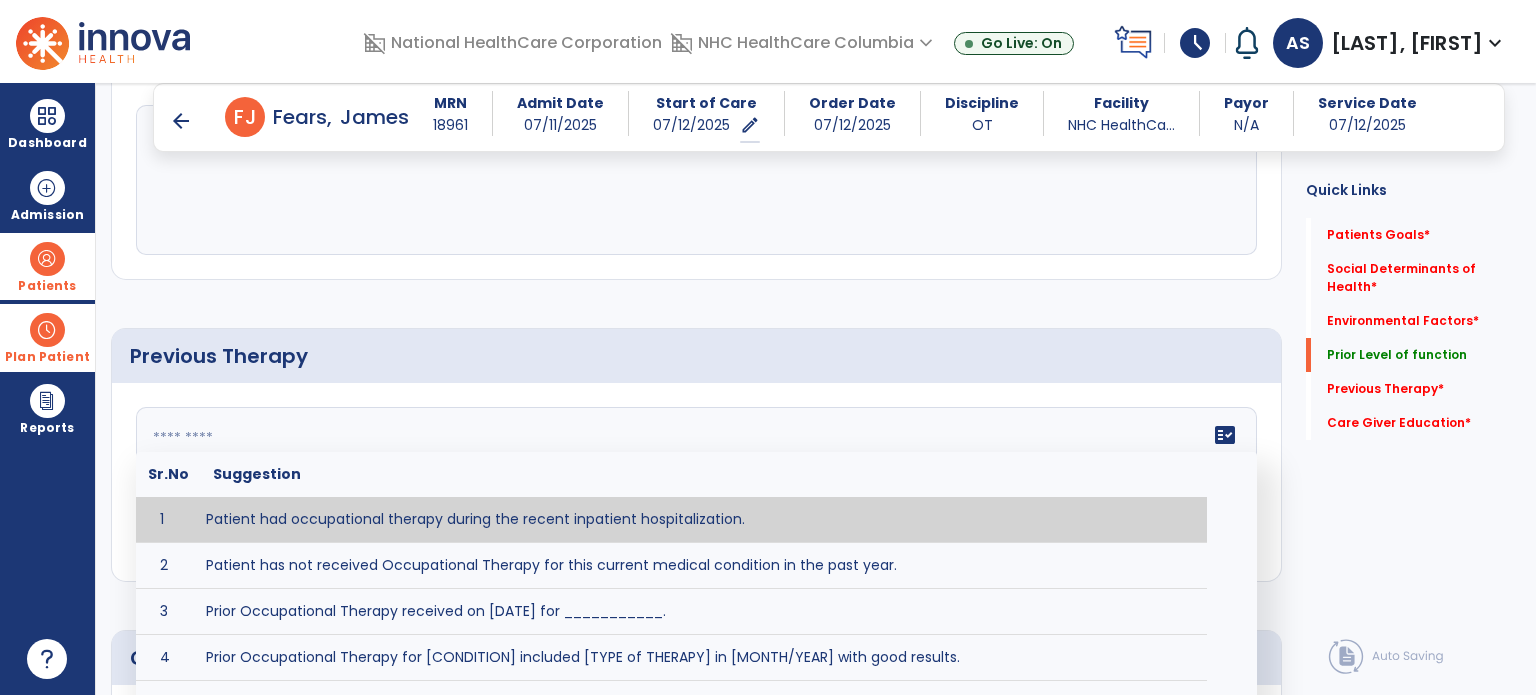 type on "**********" 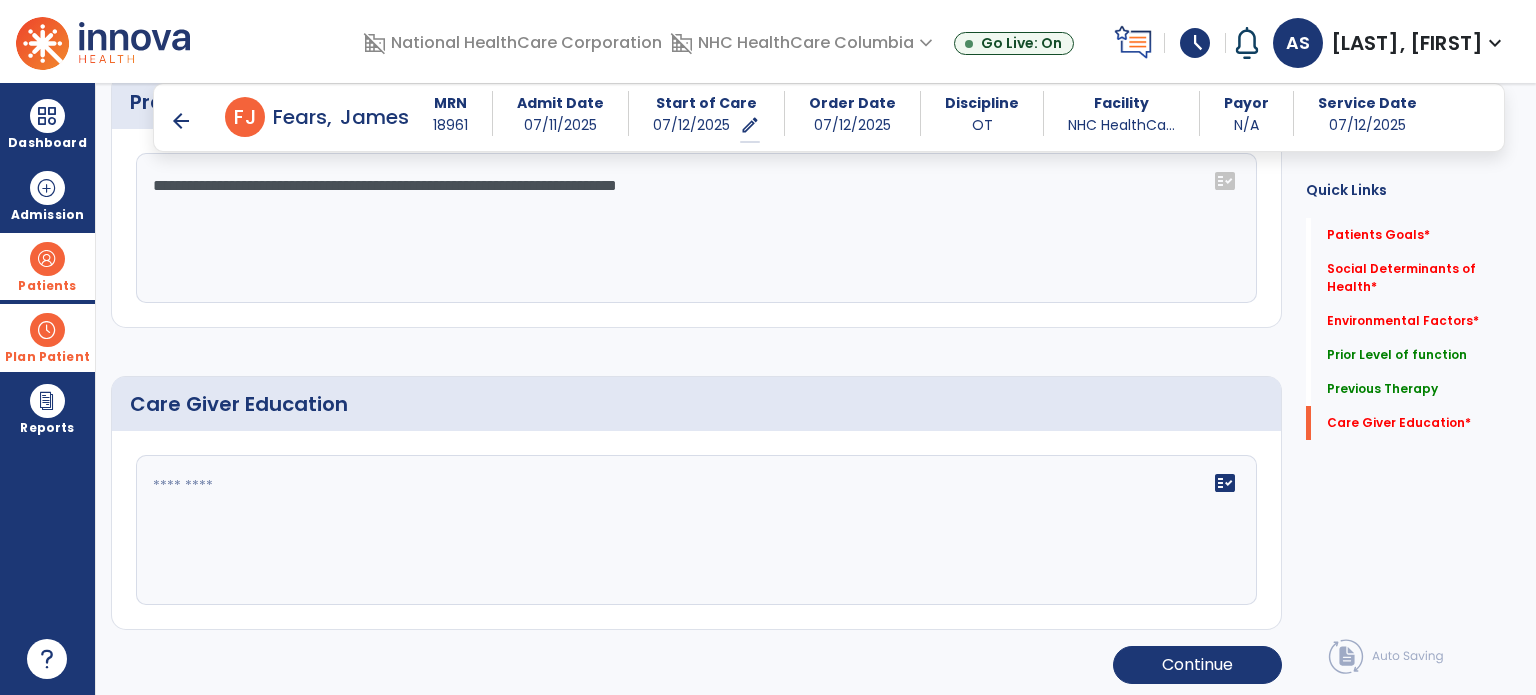 scroll, scrollTop: 1203, scrollLeft: 0, axis: vertical 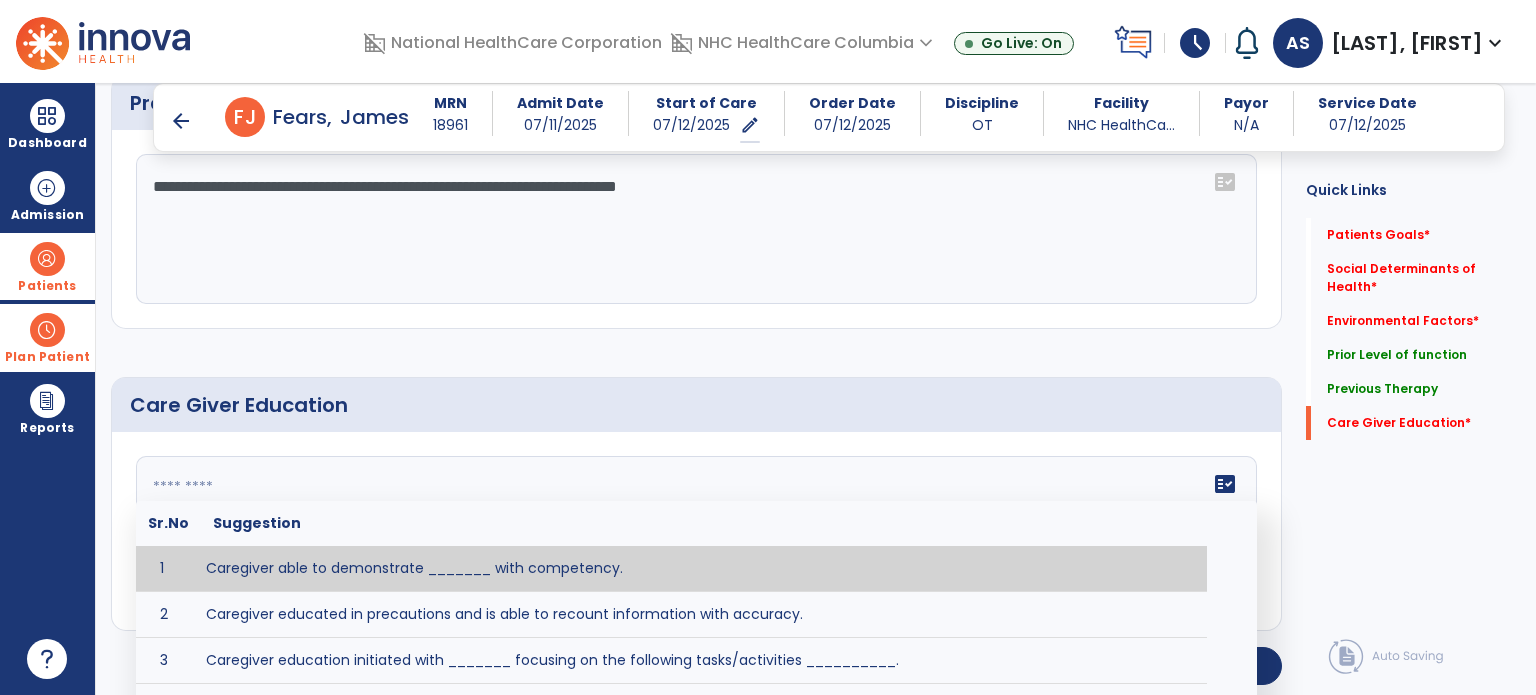 click on "fact_check  Sr.No Suggestion 1 Caregiver able to demonstrate _______ with competency. 2 Caregiver educated in precautions and is able to recount information with accuracy. 3 Caregiver education initiated with _______ focusing on the following tasks/activities __________. 4 Home exercise program initiated with caregiver focusing on __________. 5 Patient educated in precautions and is able to recount information with [VALUE]% accuracy." 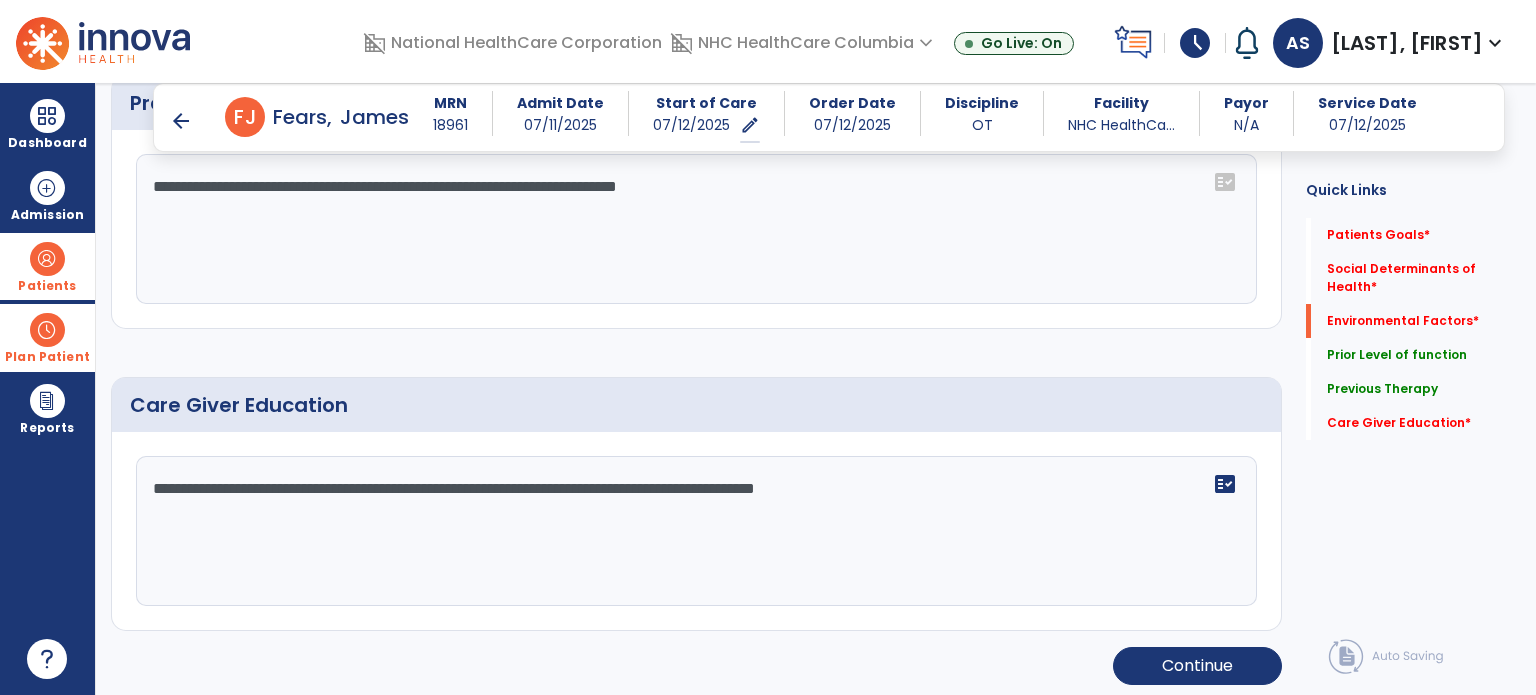 scroll, scrollTop: 0, scrollLeft: 0, axis: both 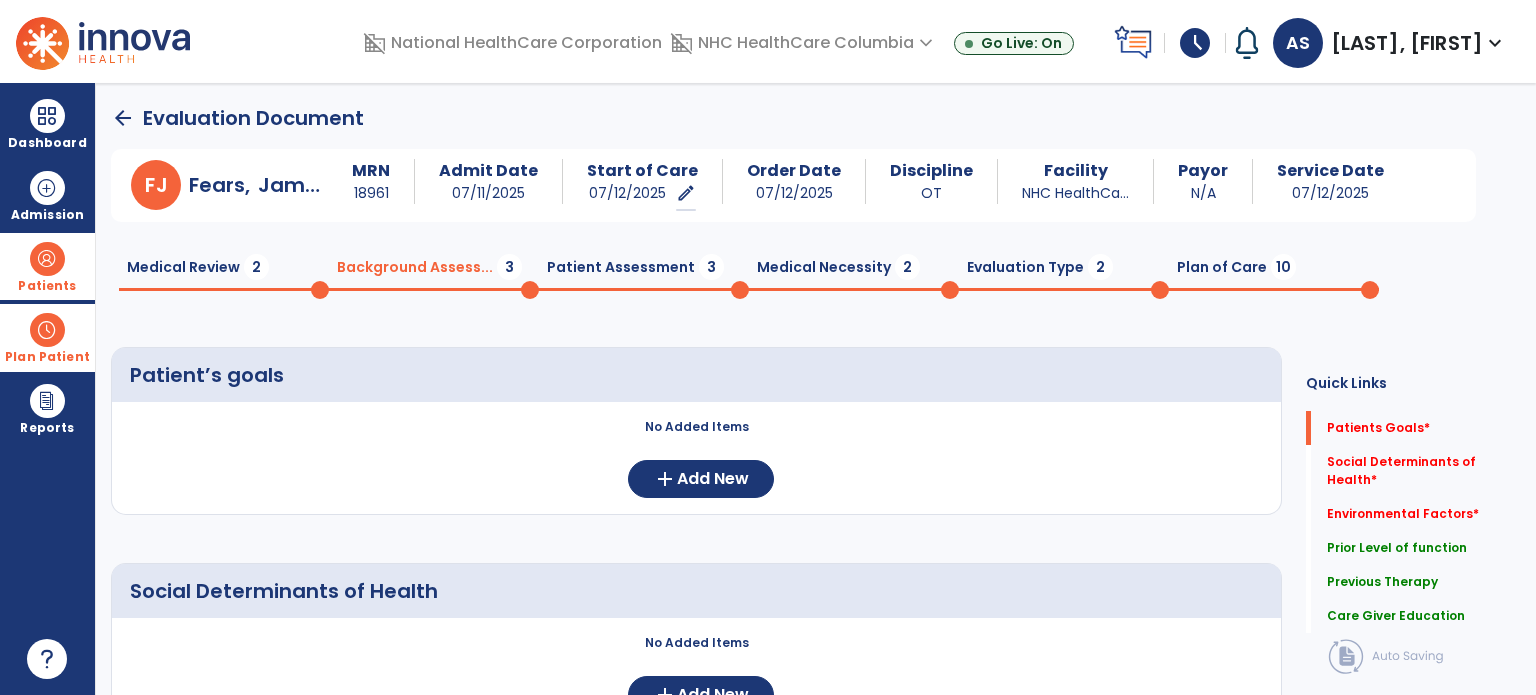 type on "**********" 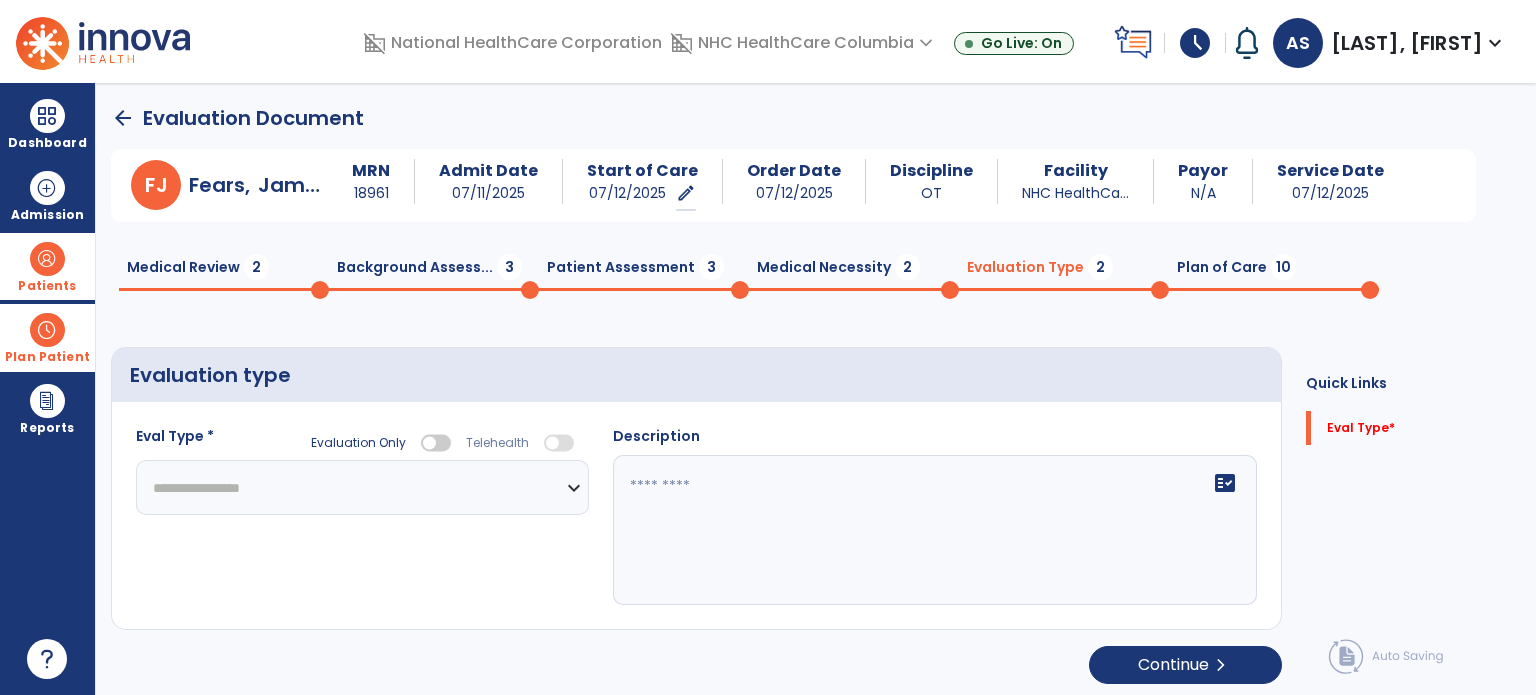 click on "**********" 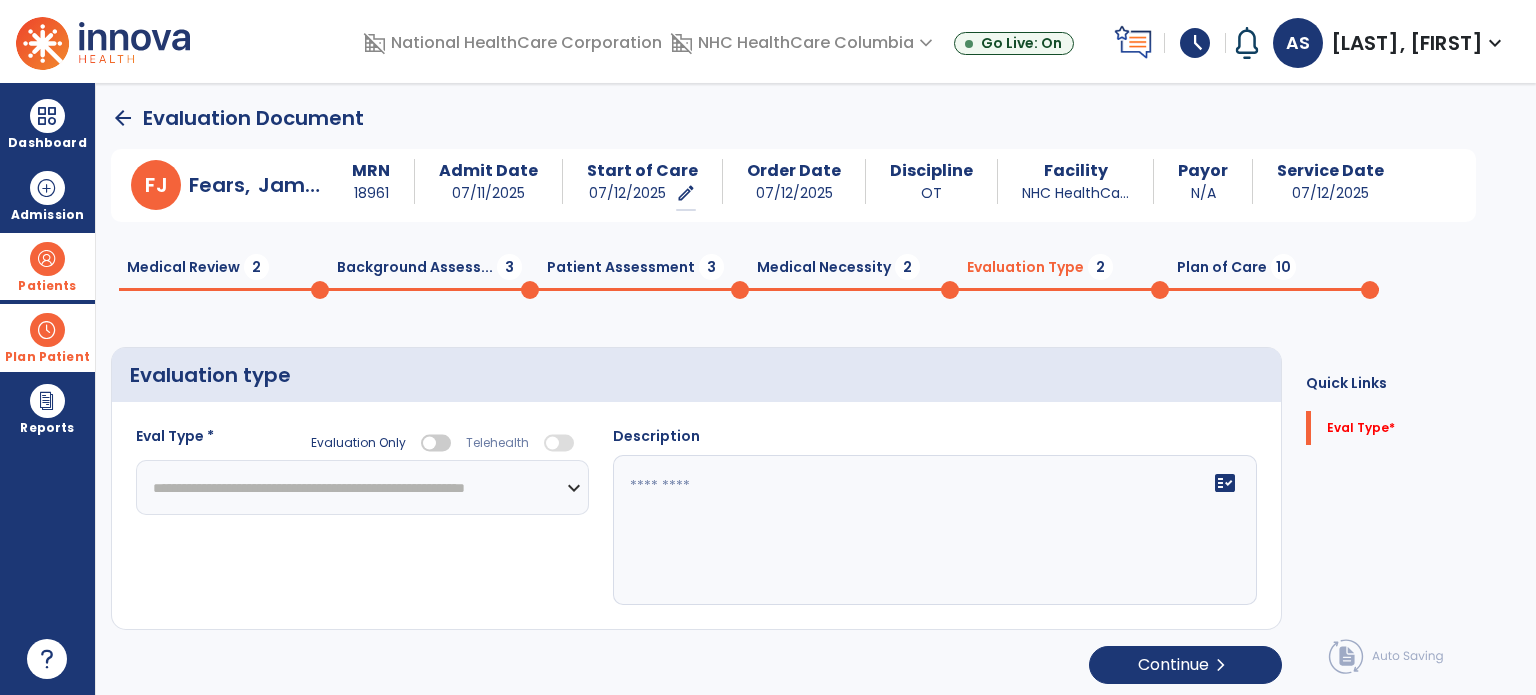 click on "**********" 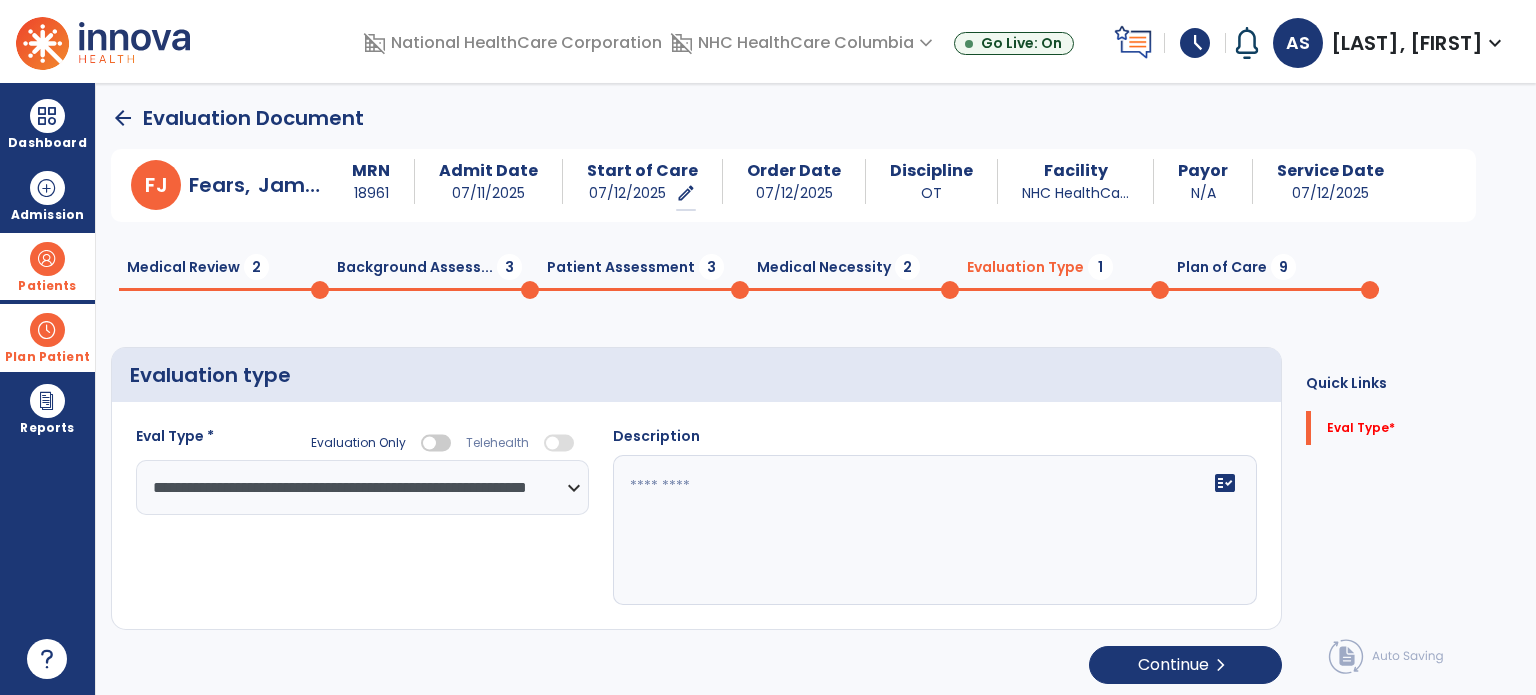 click on "Plan of Care  9" 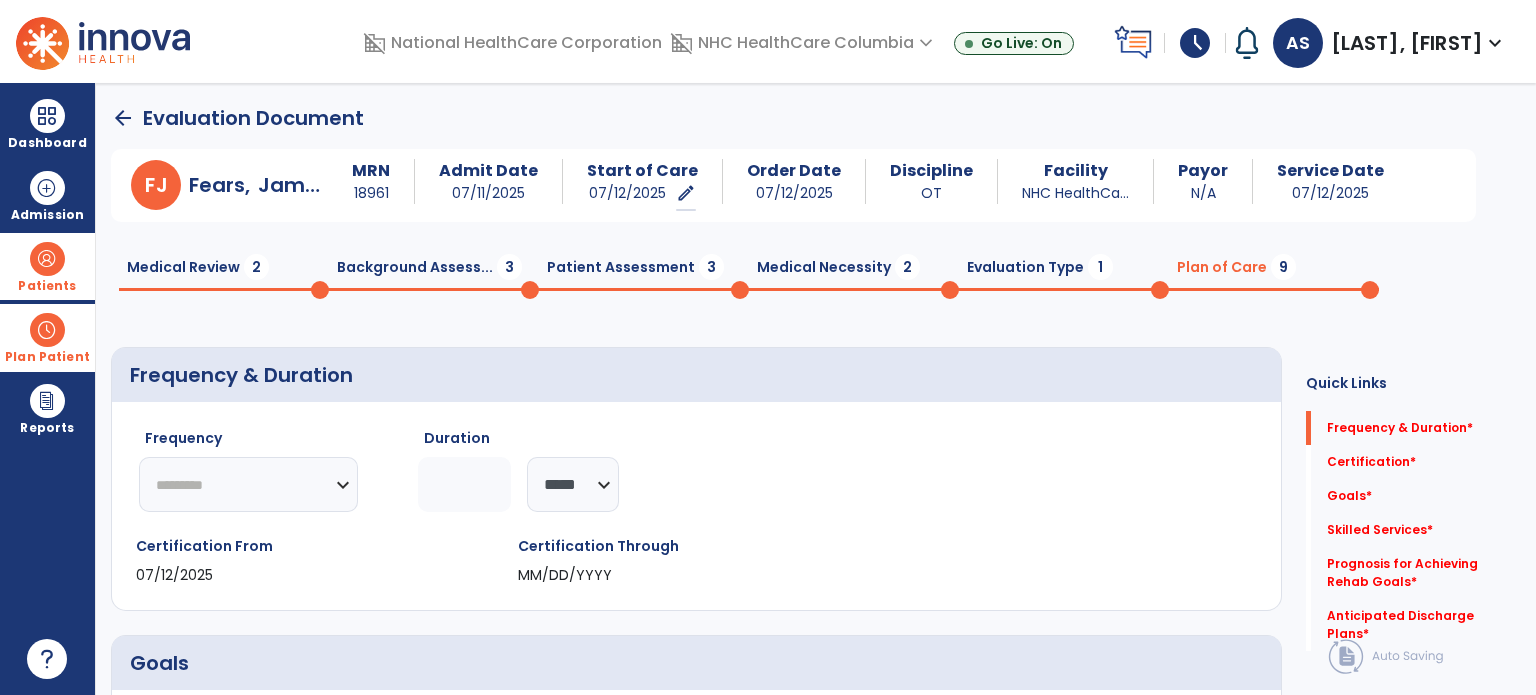 click on "********* ** ** ** ** ** ** **" 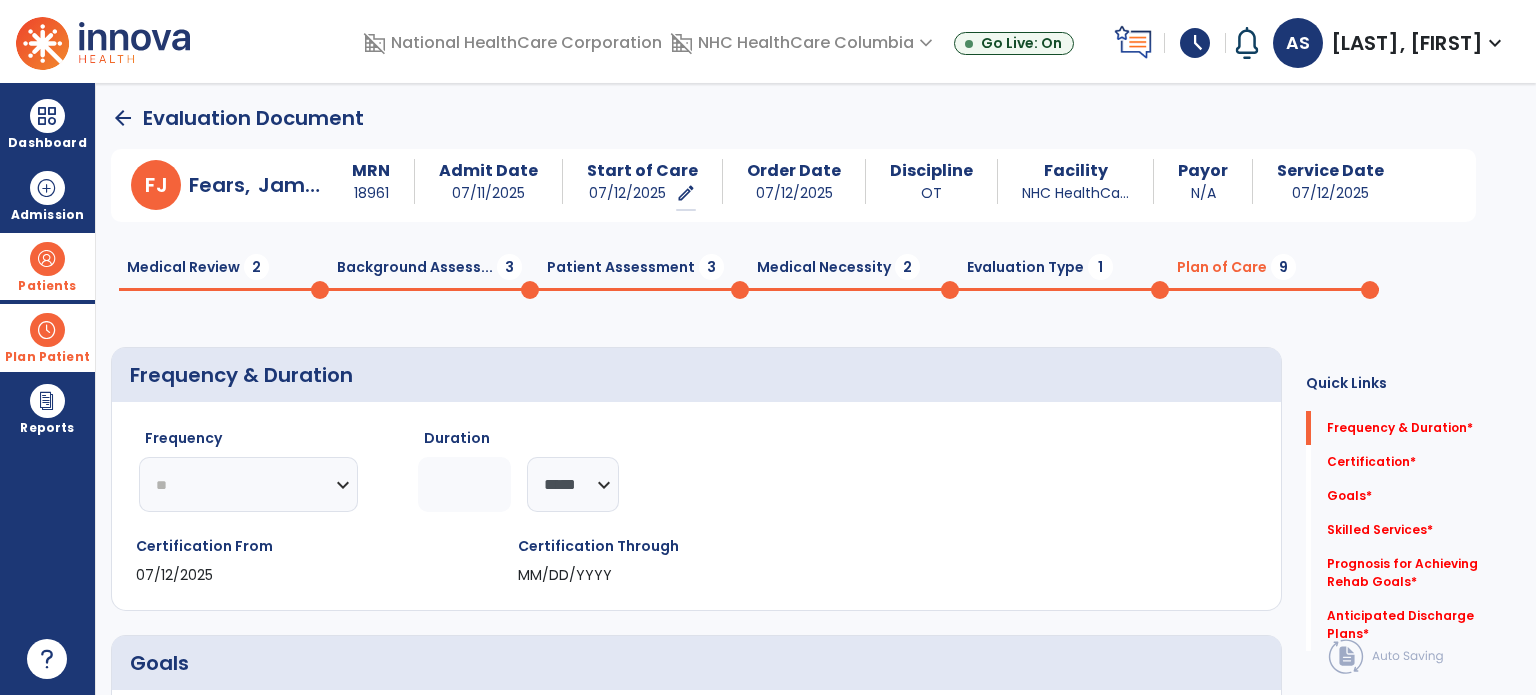click on "********* ** ** ** ** ** ** **" 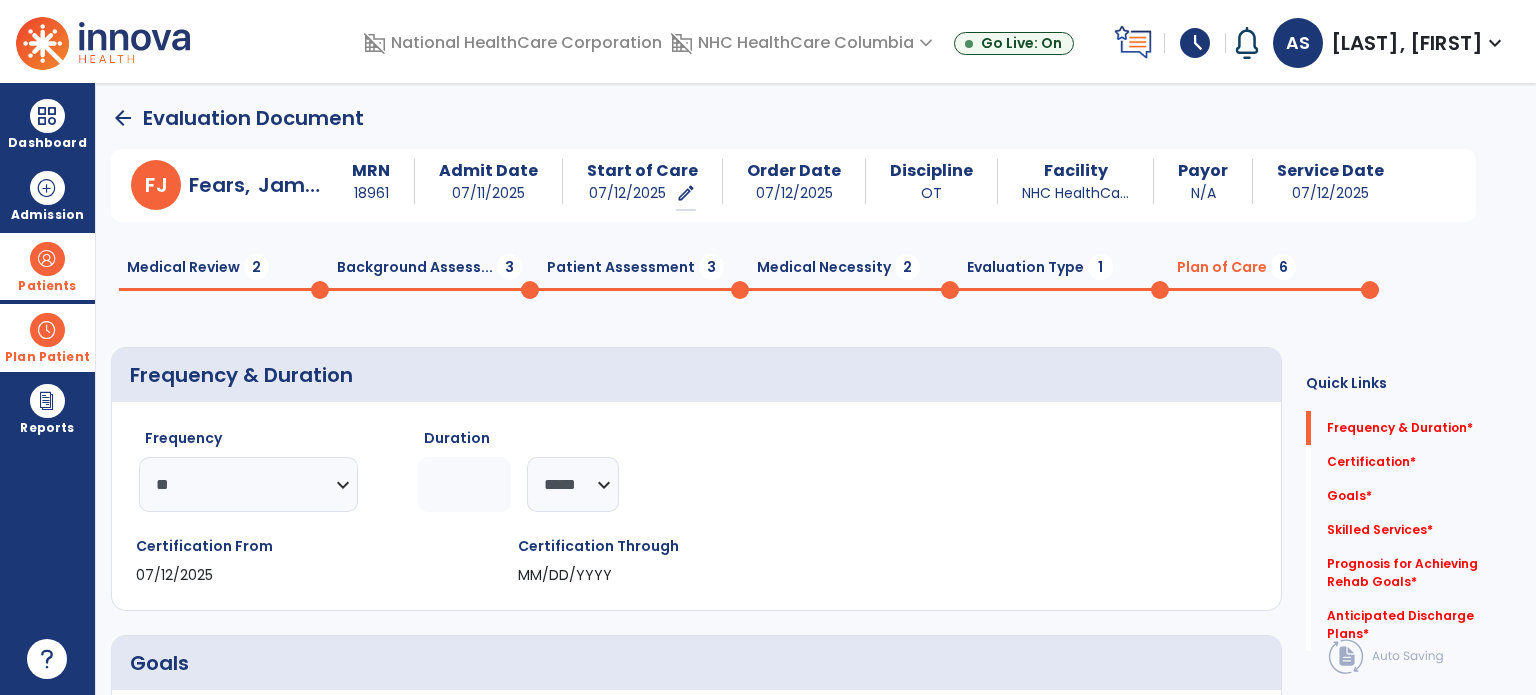 click 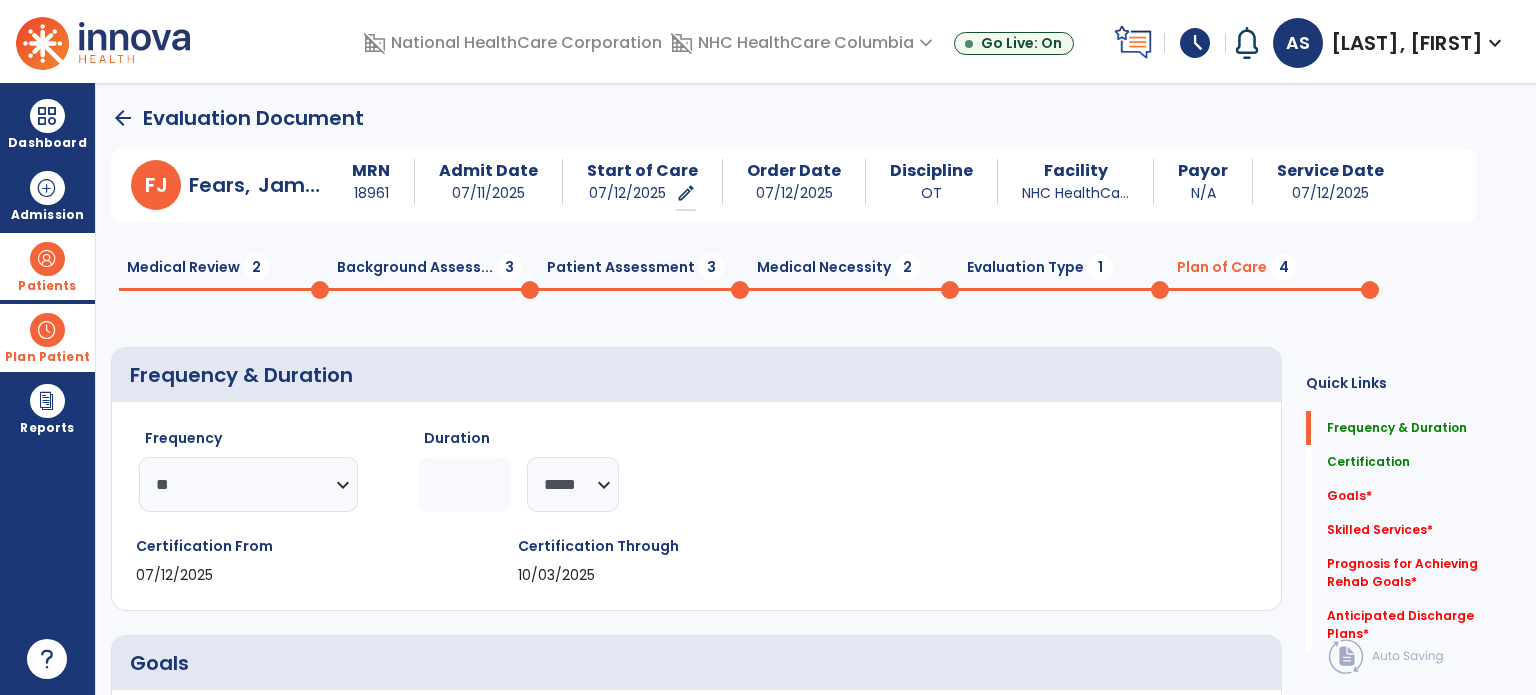 click on "Frequency  ********* ** ** ** ** ** ** **  Duration  ** ******** *****" 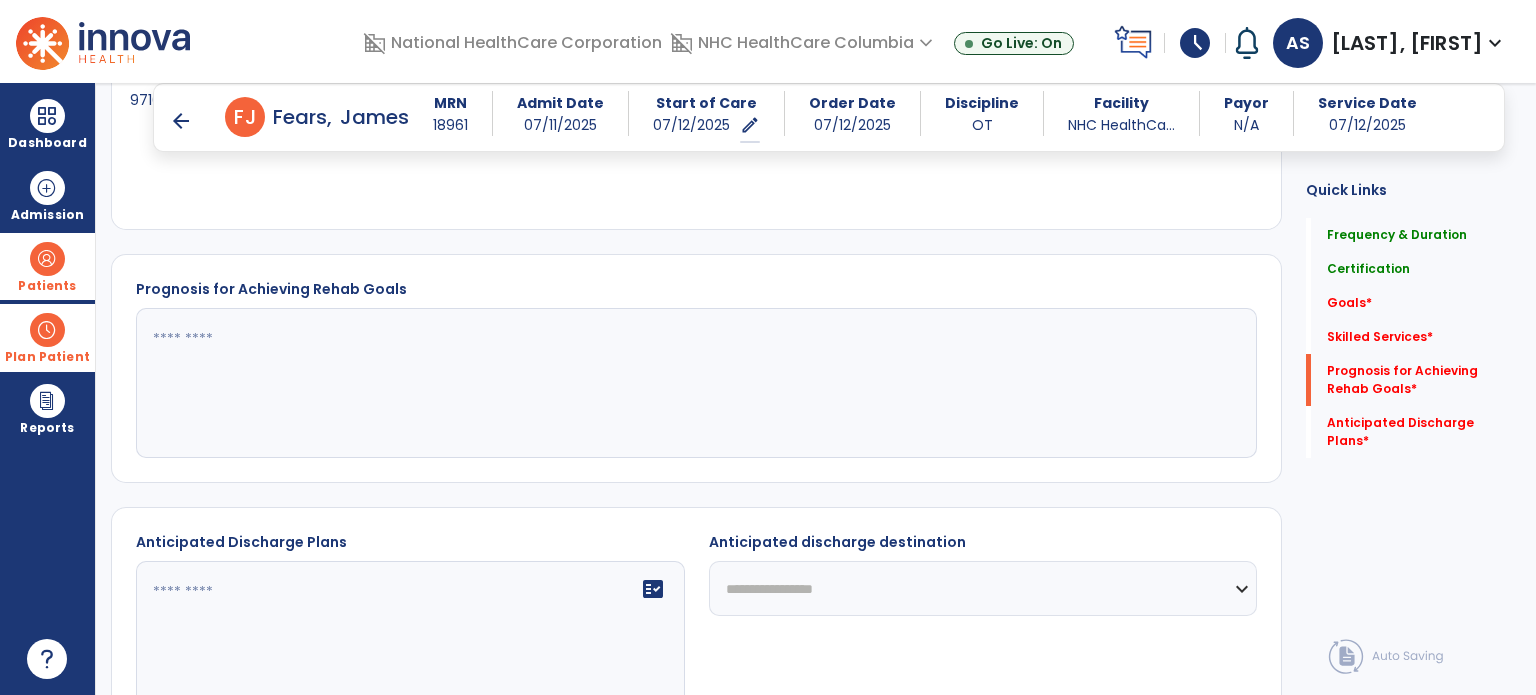 scroll, scrollTop: 971, scrollLeft: 0, axis: vertical 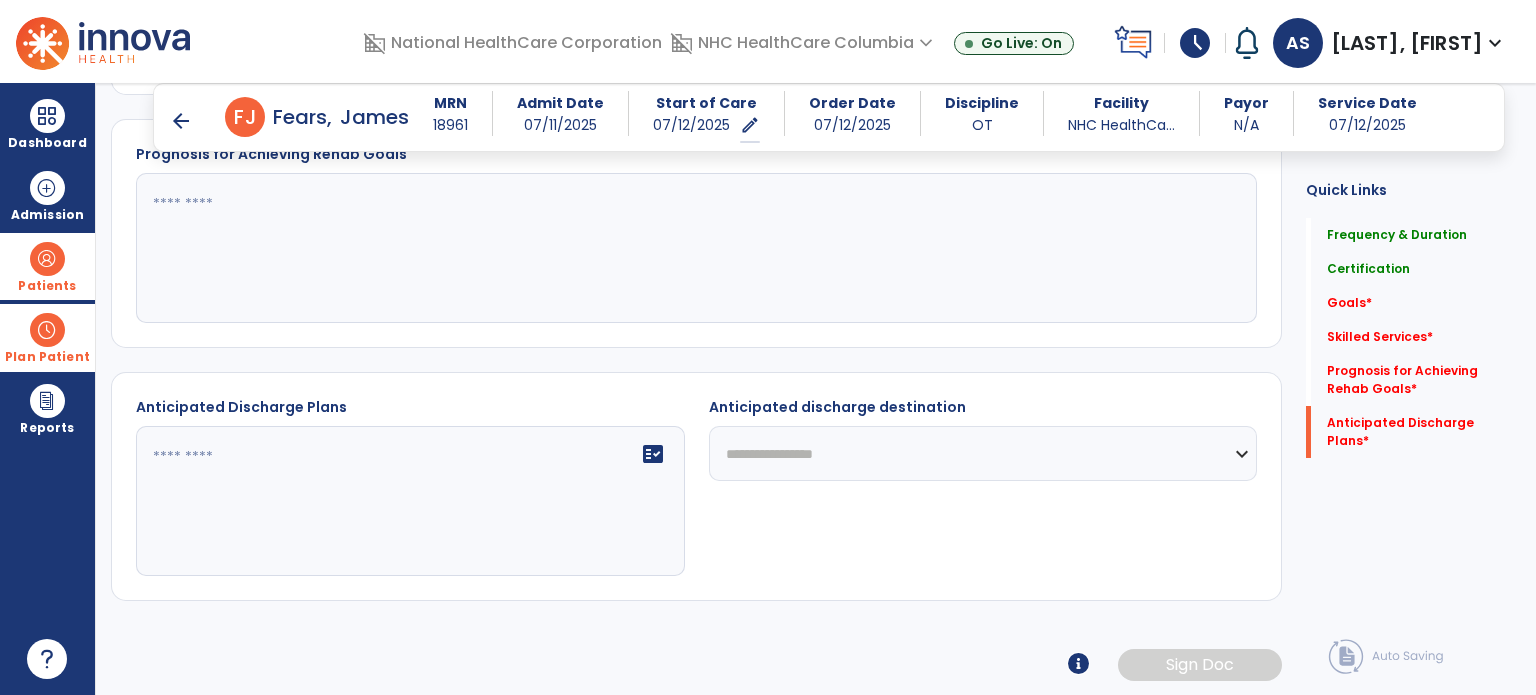 click 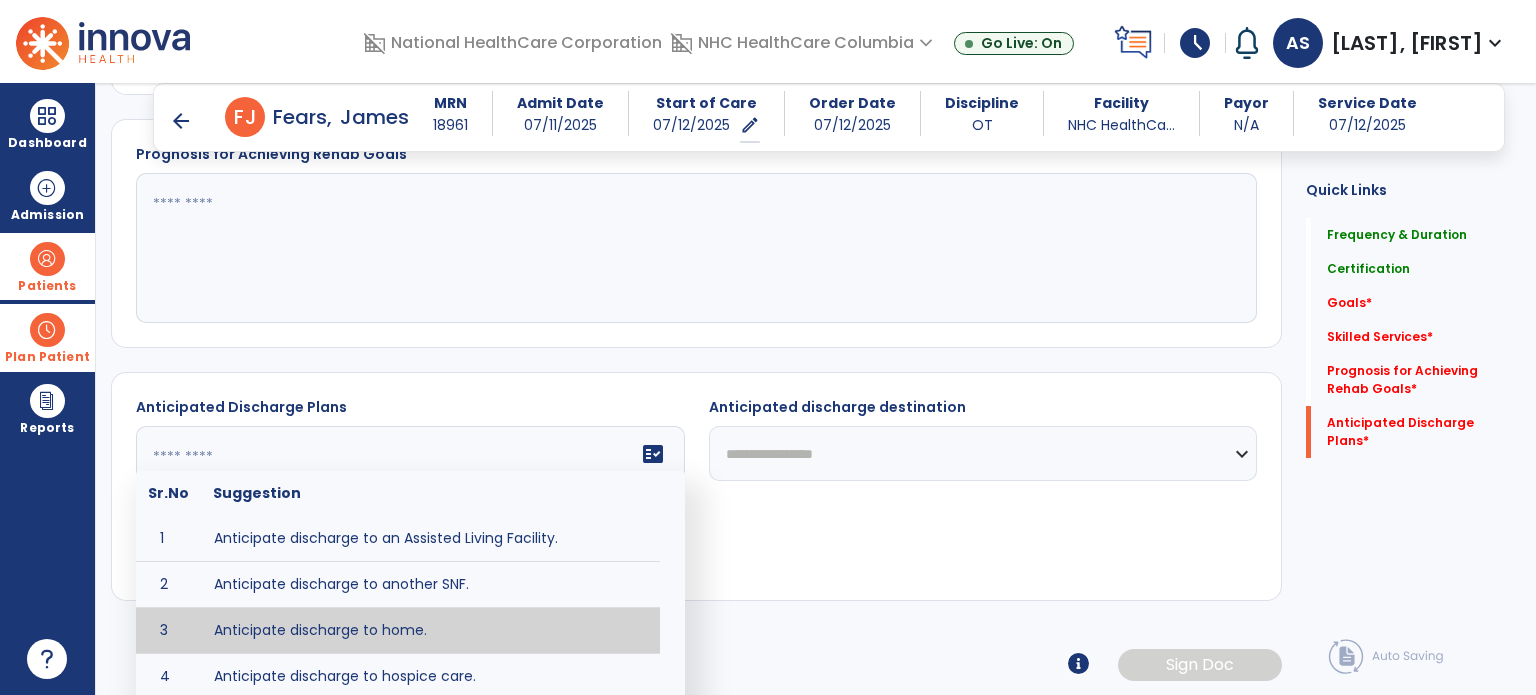 type on "**********" 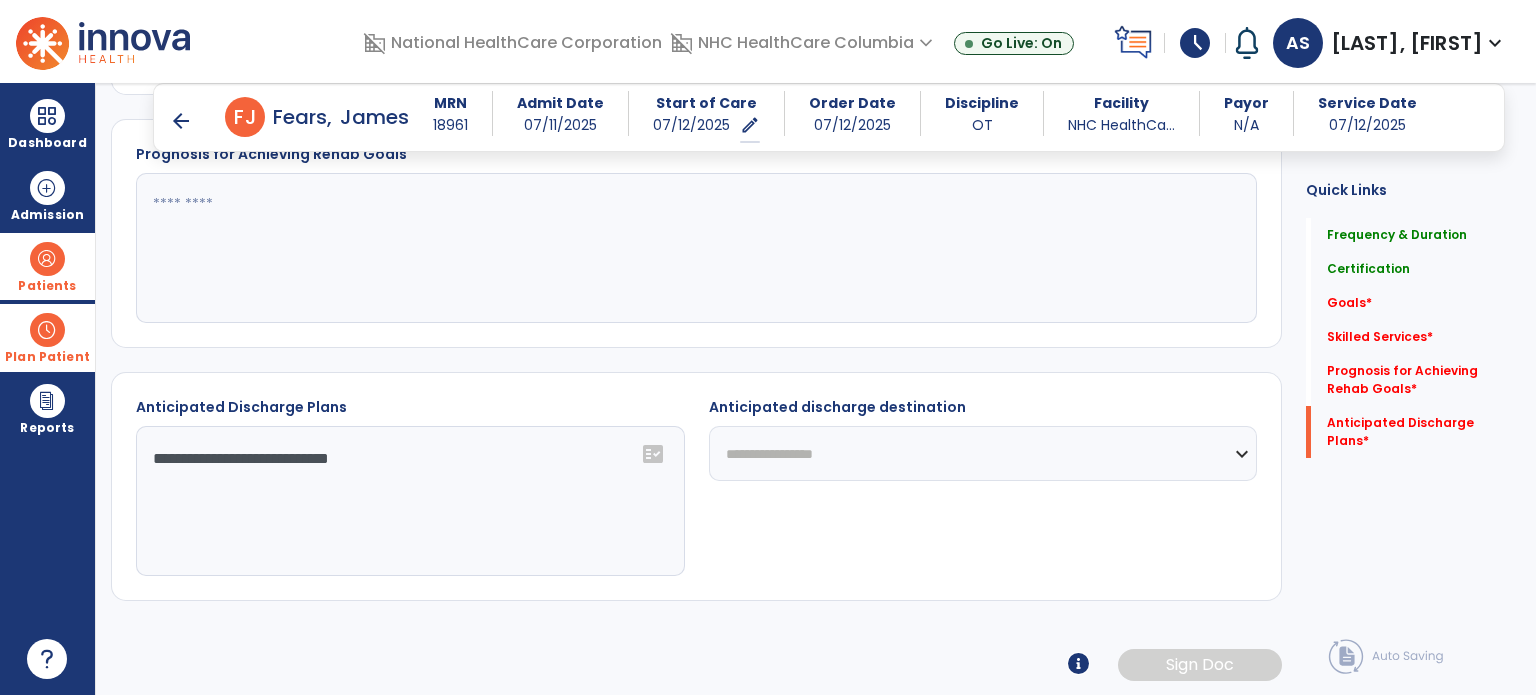 click on "**********" 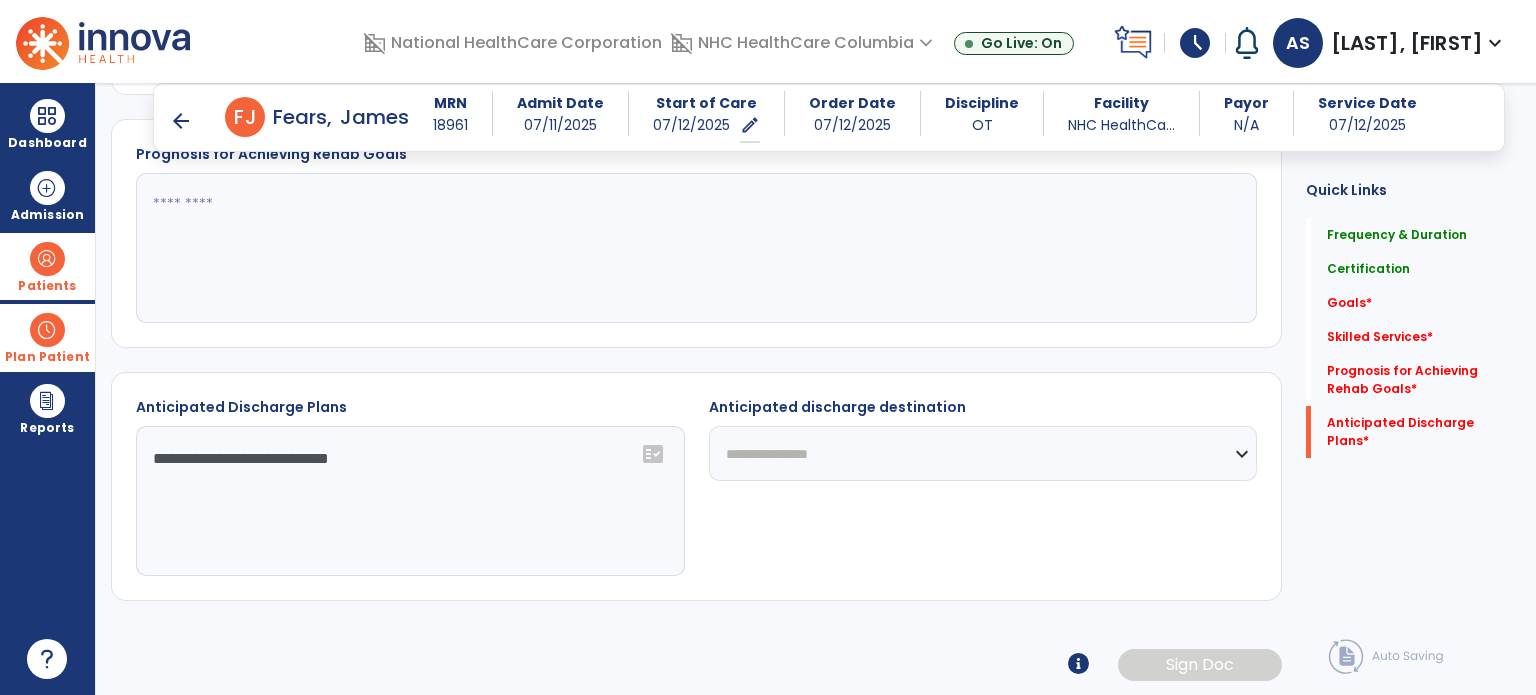 click on "**********" 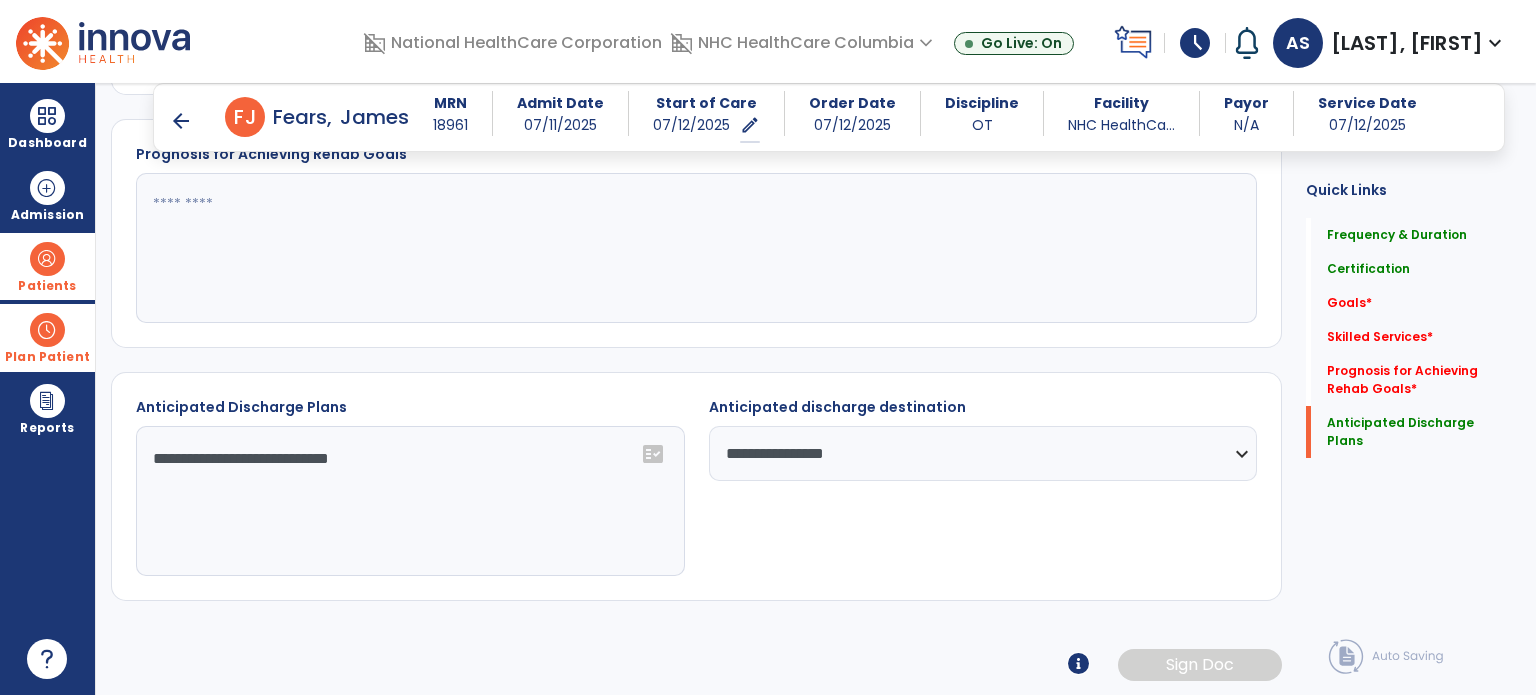 click 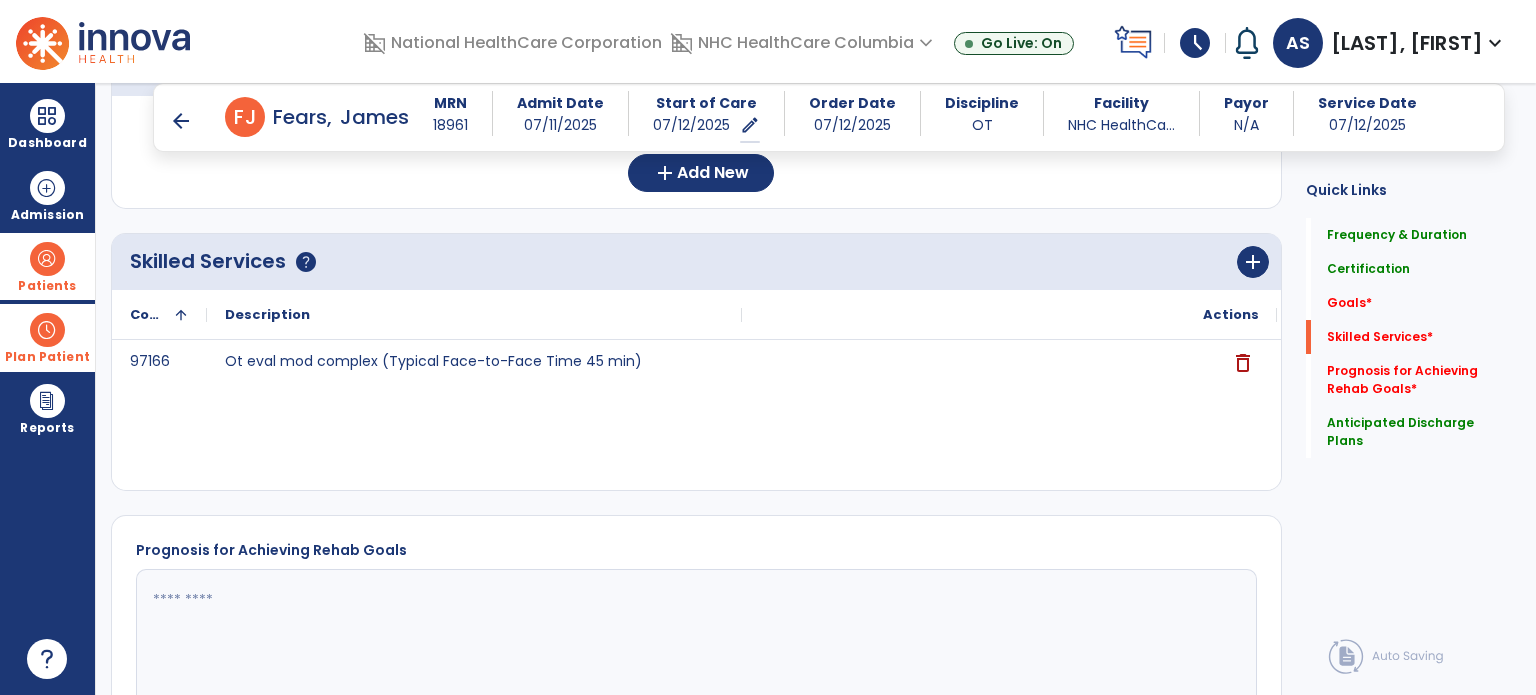 scroll, scrollTop: 576, scrollLeft: 0, axis: vertical 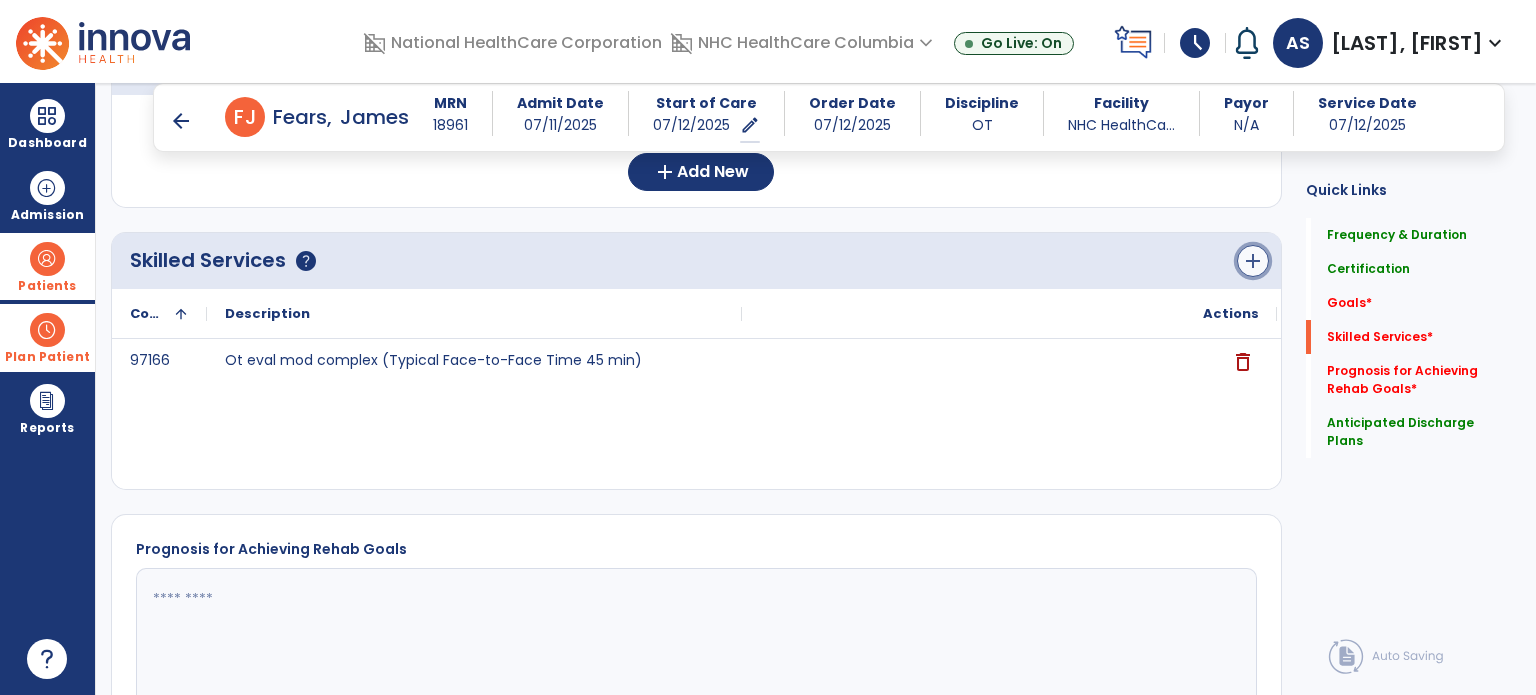 click on "add" 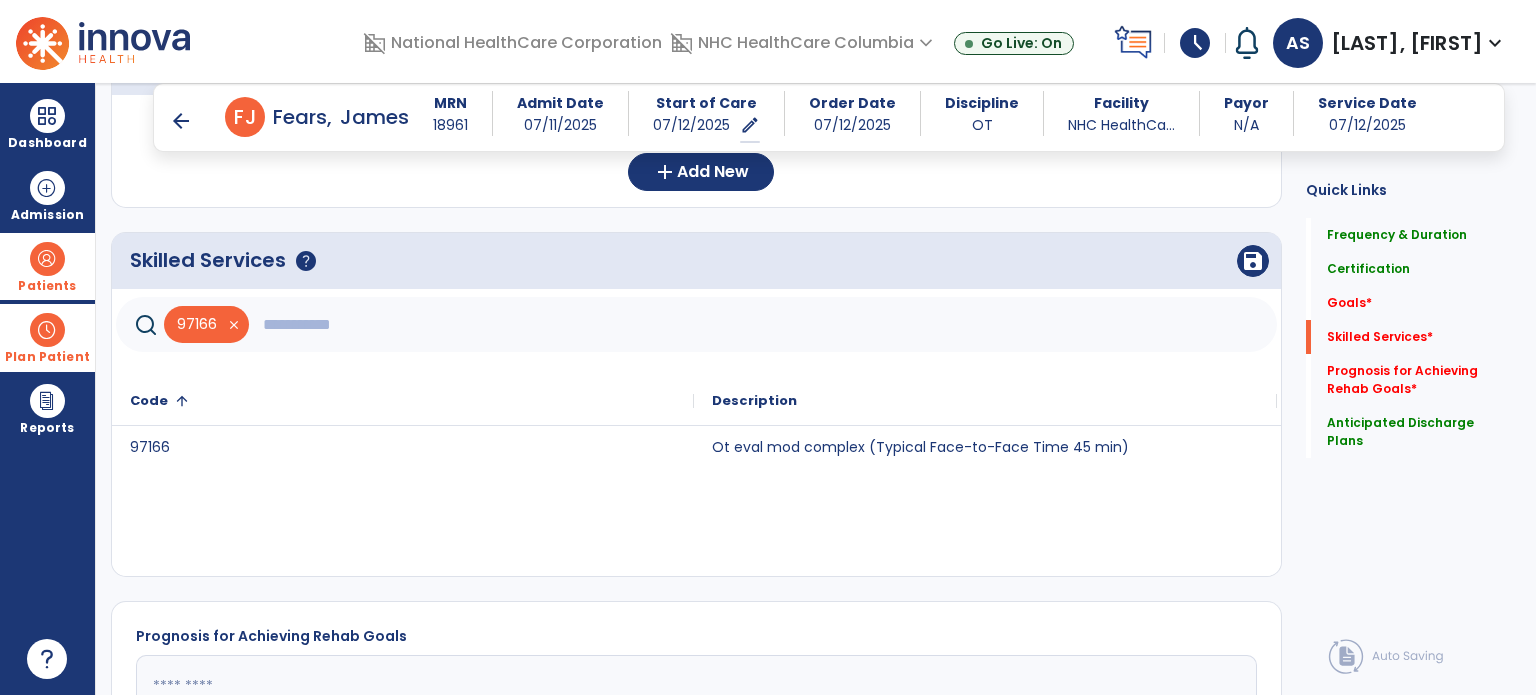 click 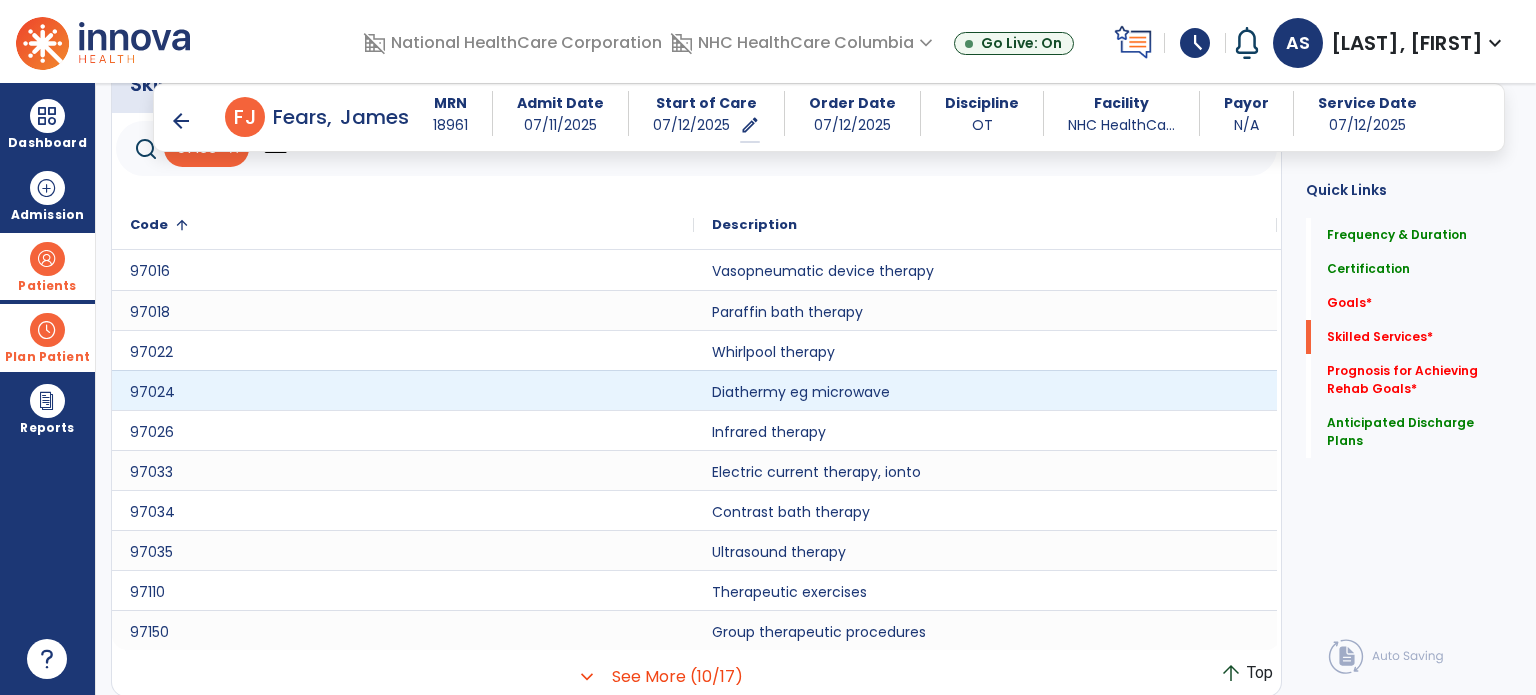 scroll, scrollTop: 752, scrollLeft: 0, axis: vertical 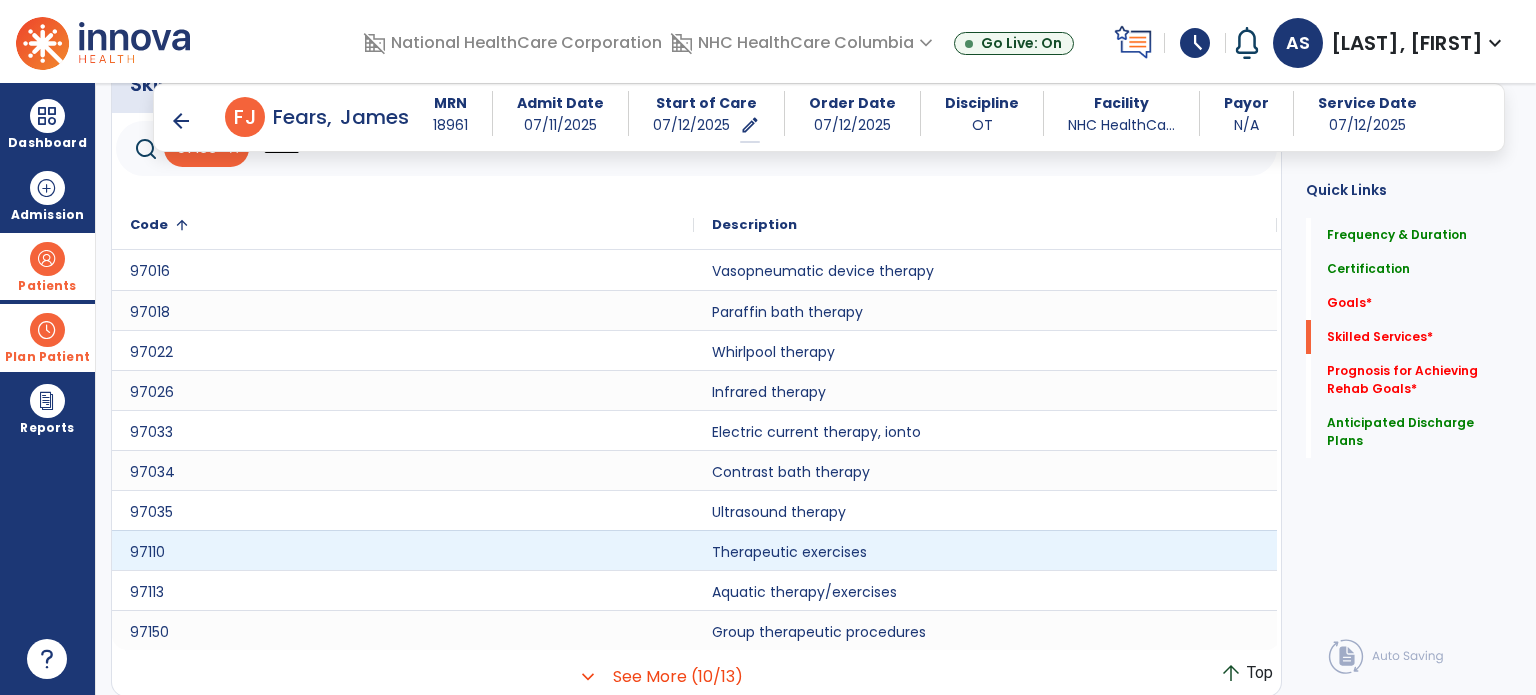 type on "******" 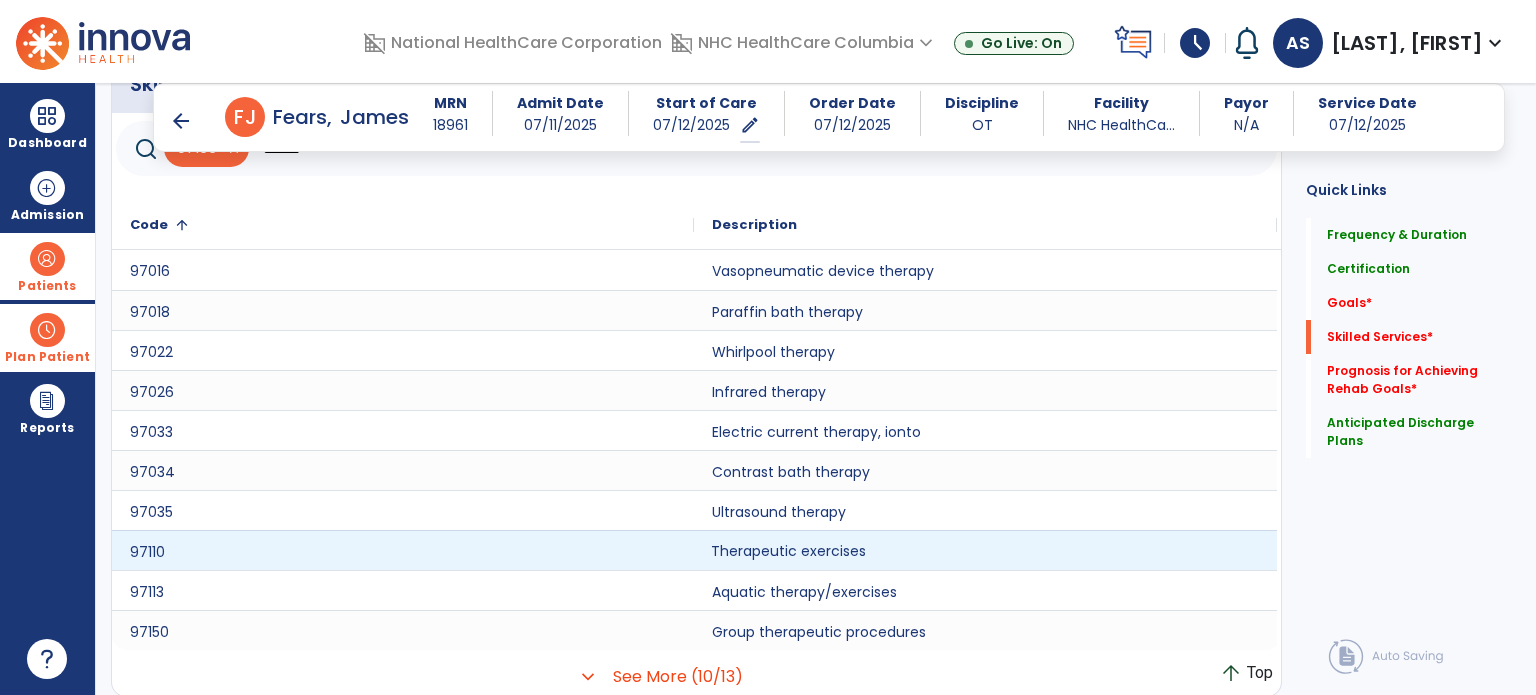 click on "Therapeutic exercises" 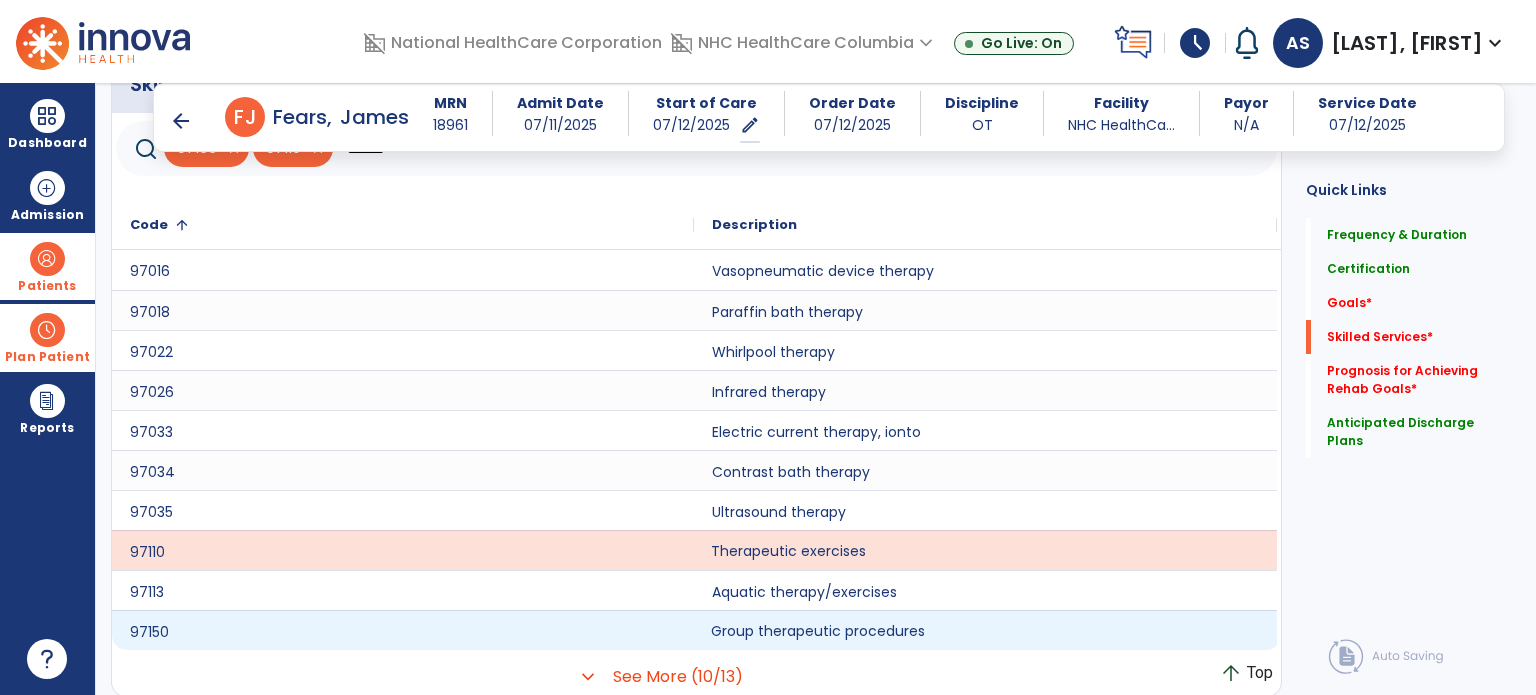 click on "Group therapeutic procedures" 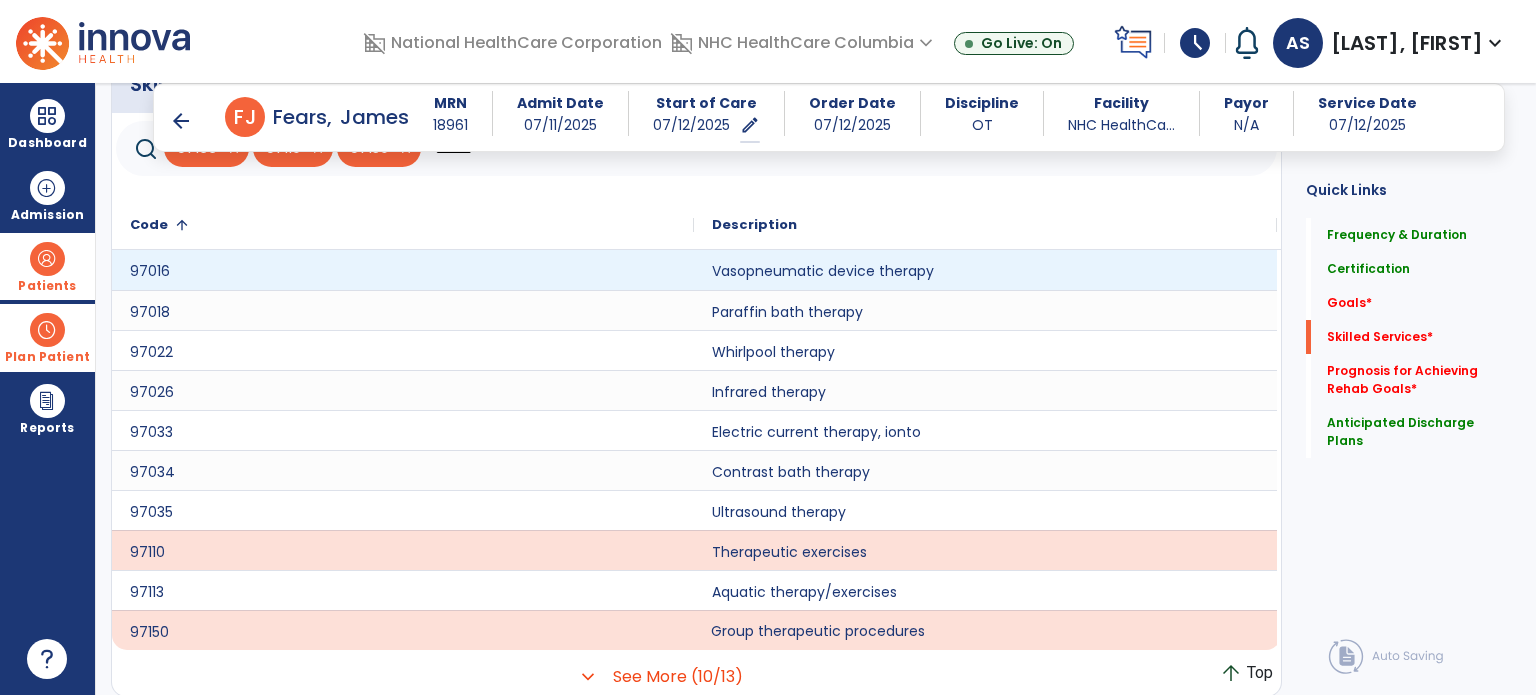scroll, scrollTop: 452, scrollLeft: 0, axis: vertical 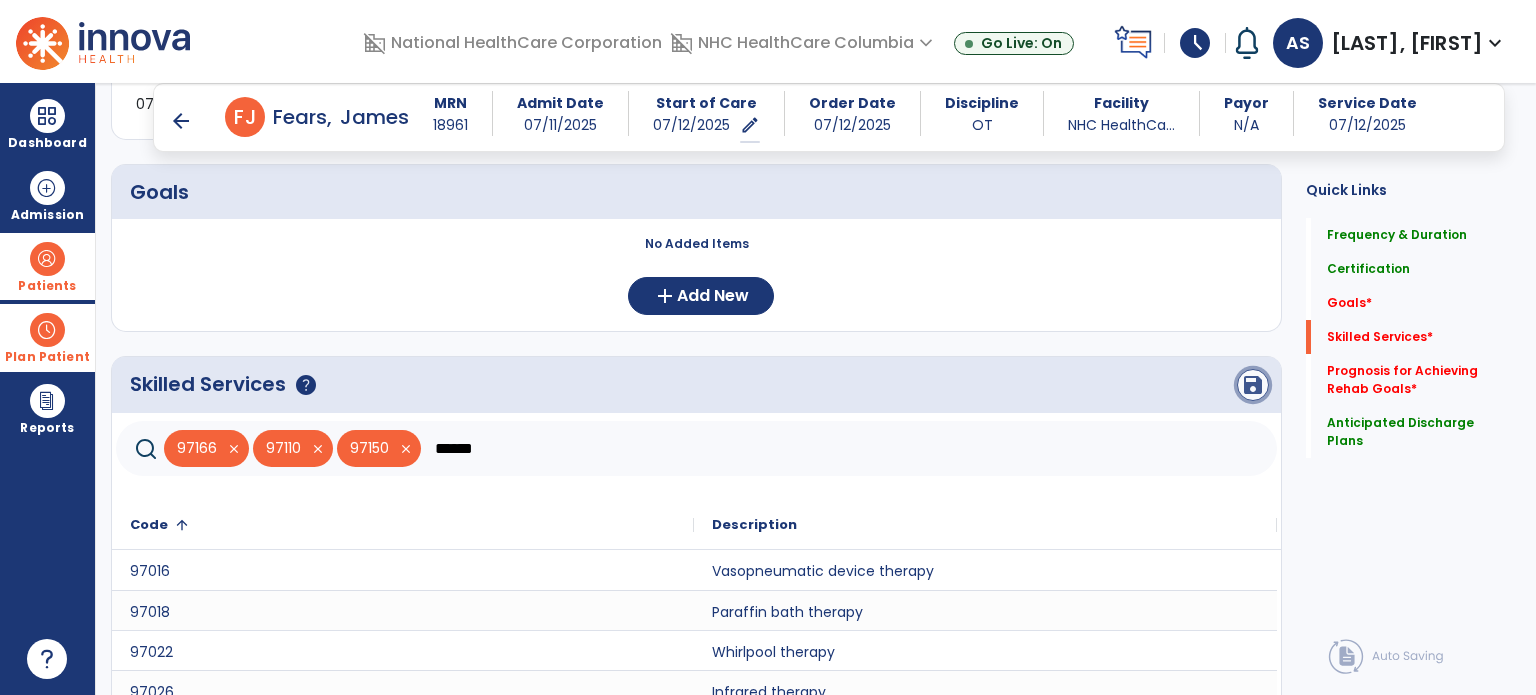 click on "save" 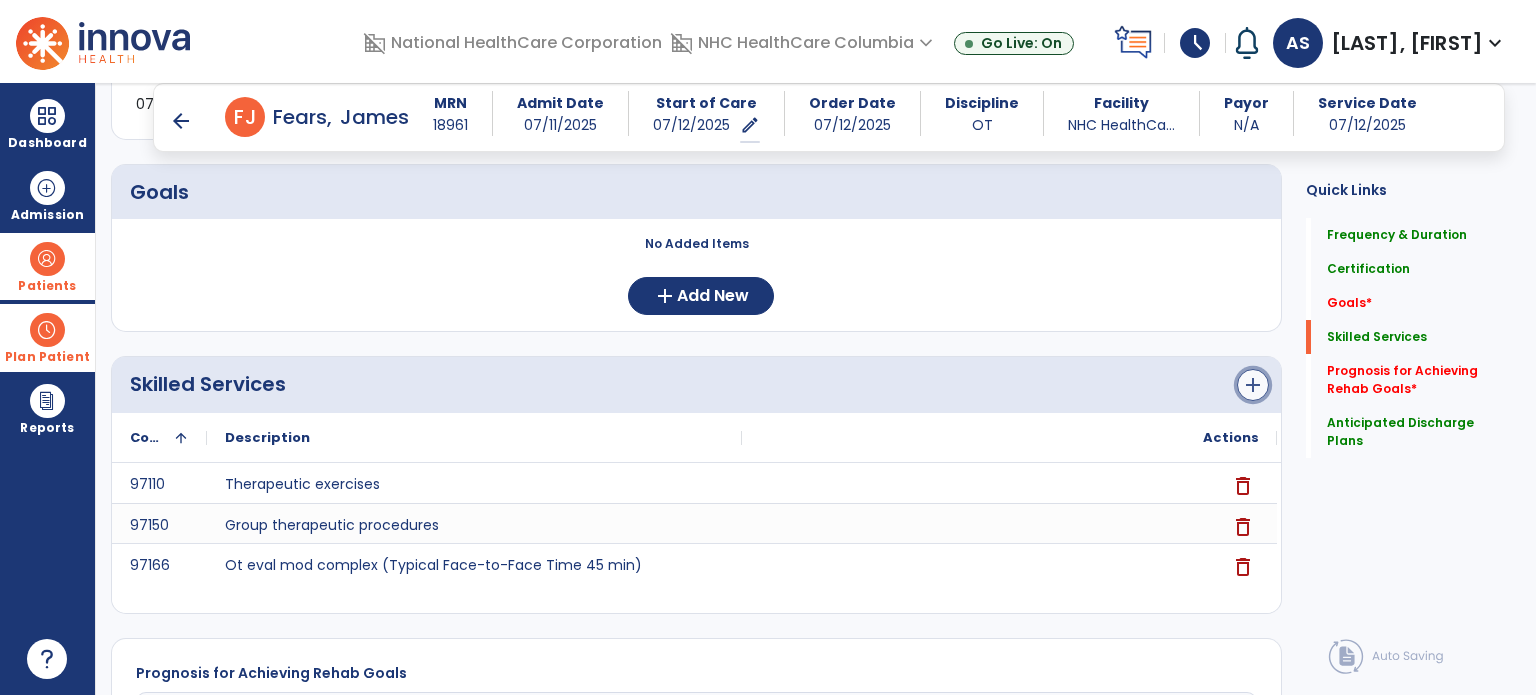 click on "add" 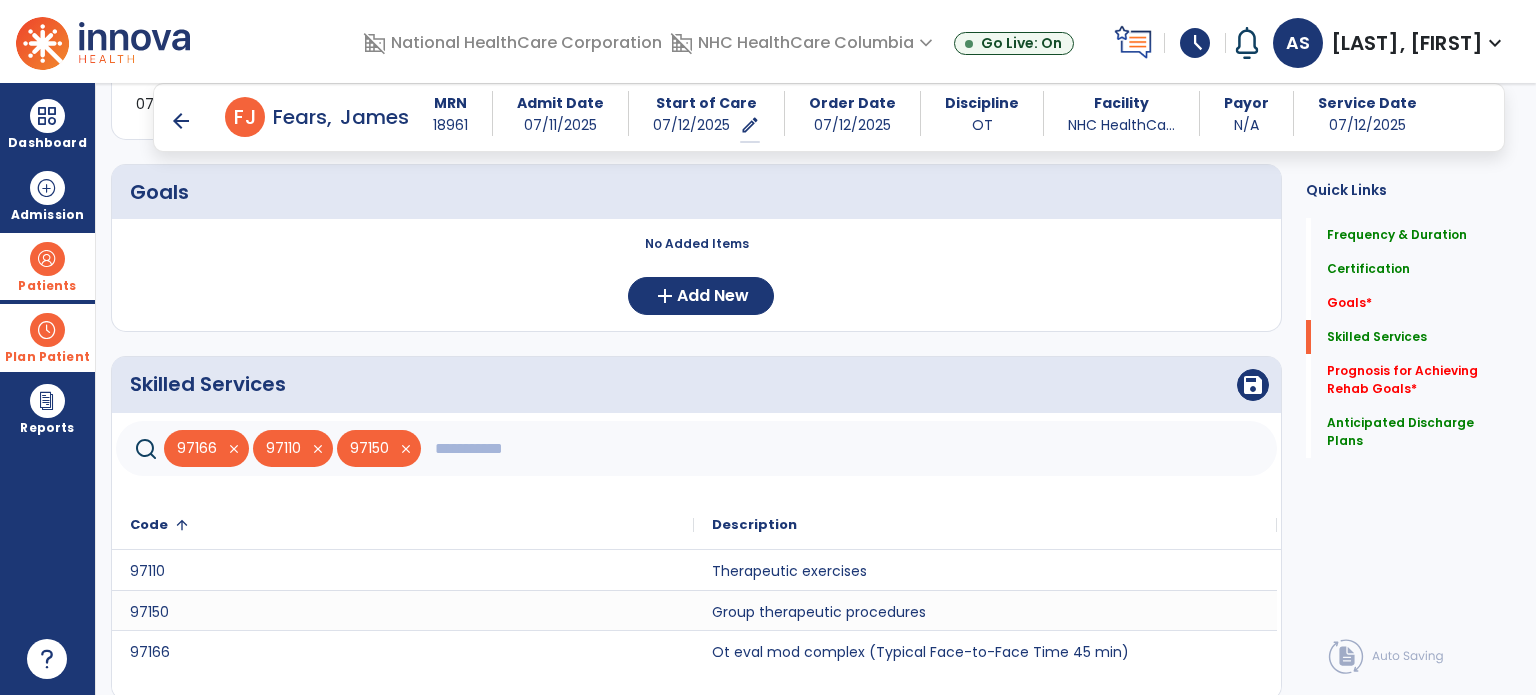 click 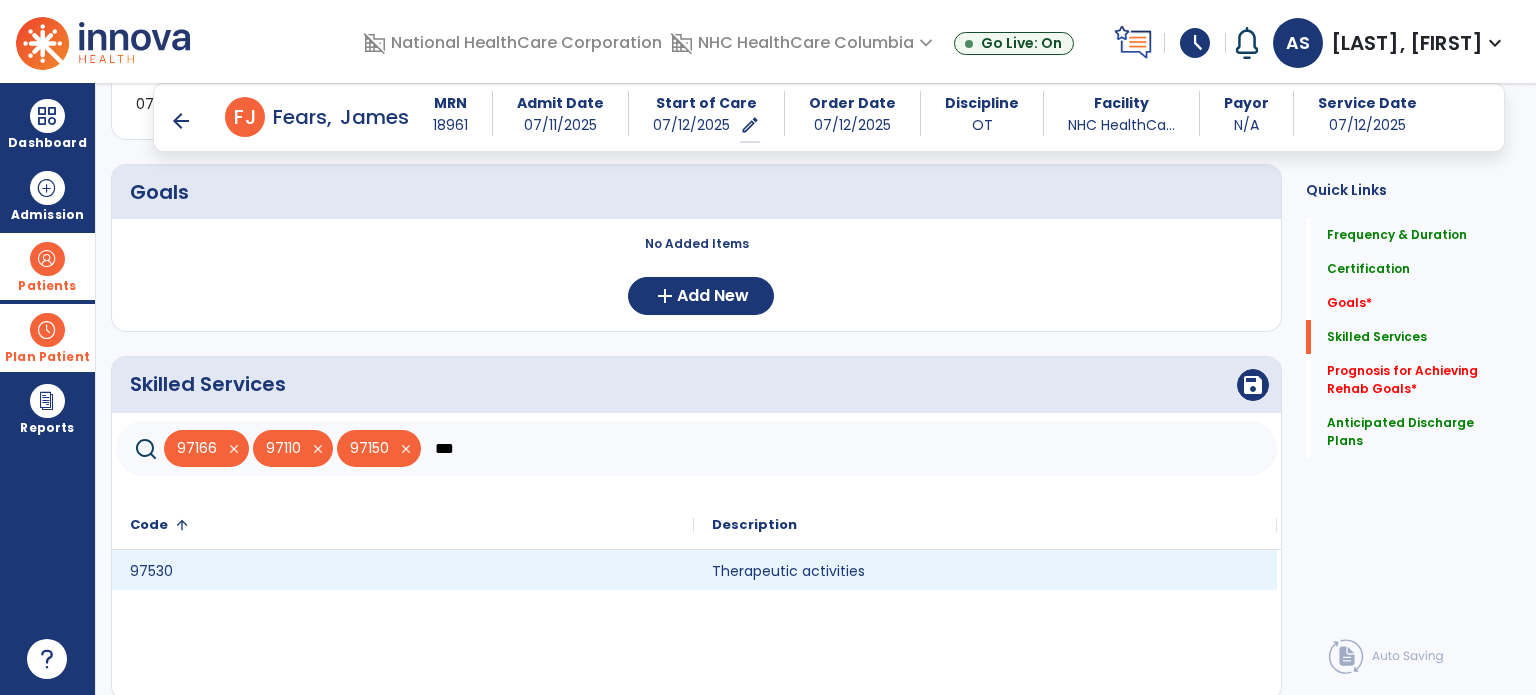 type on "***" 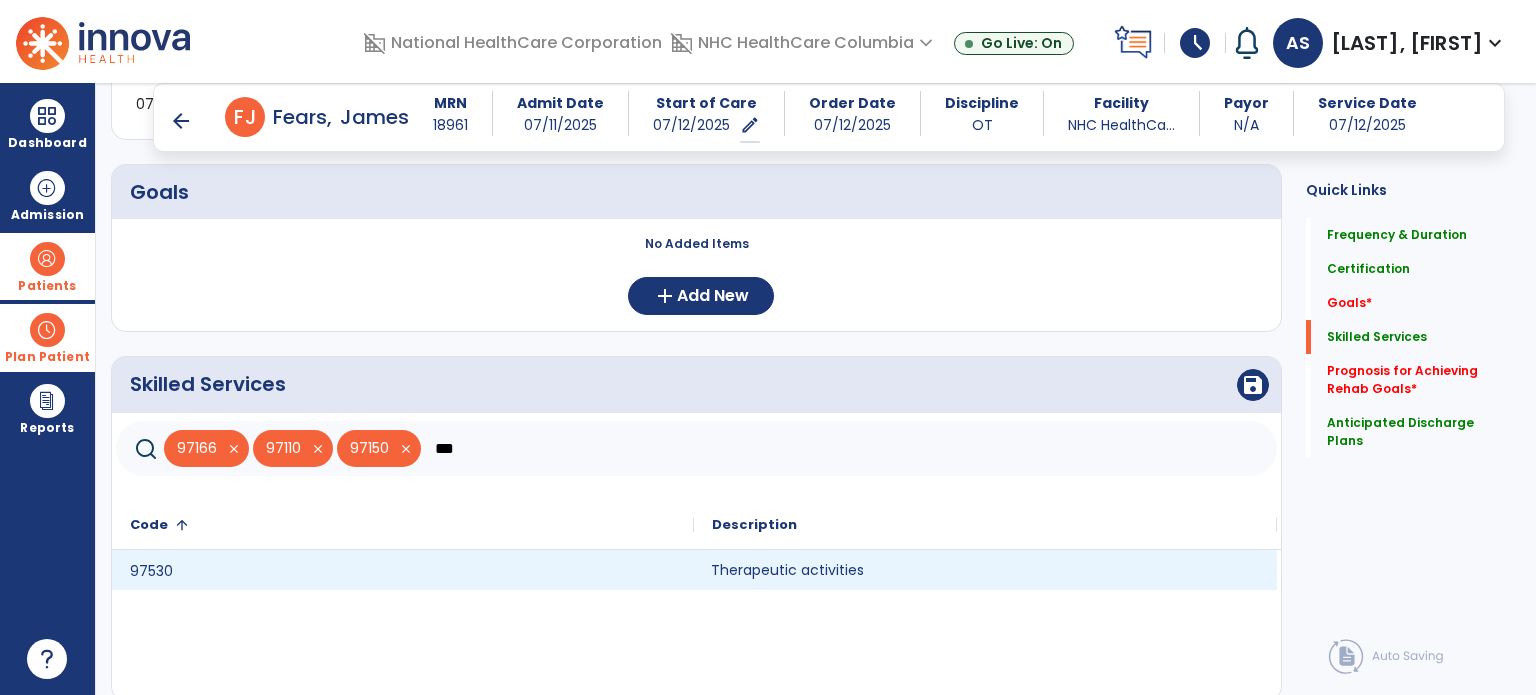 click on "Therapeutic activities" 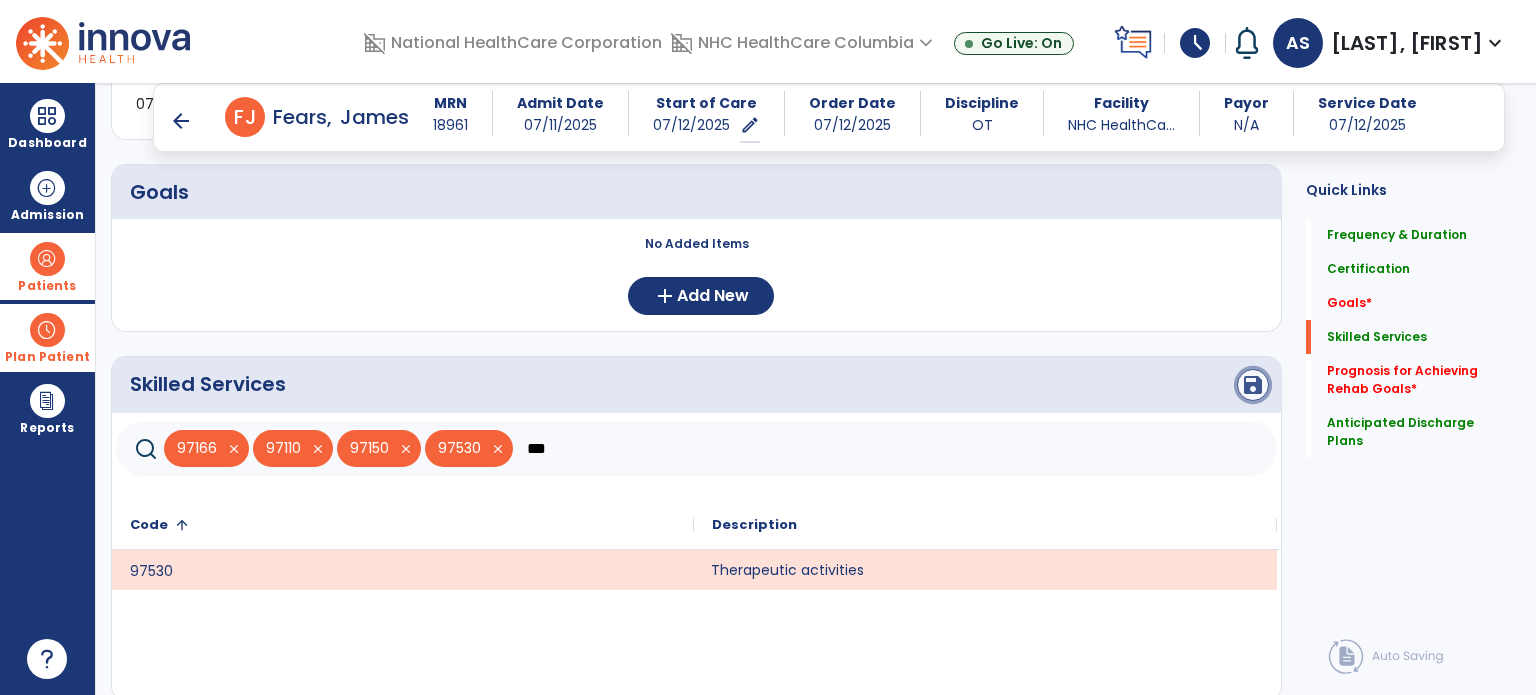 click on "save" 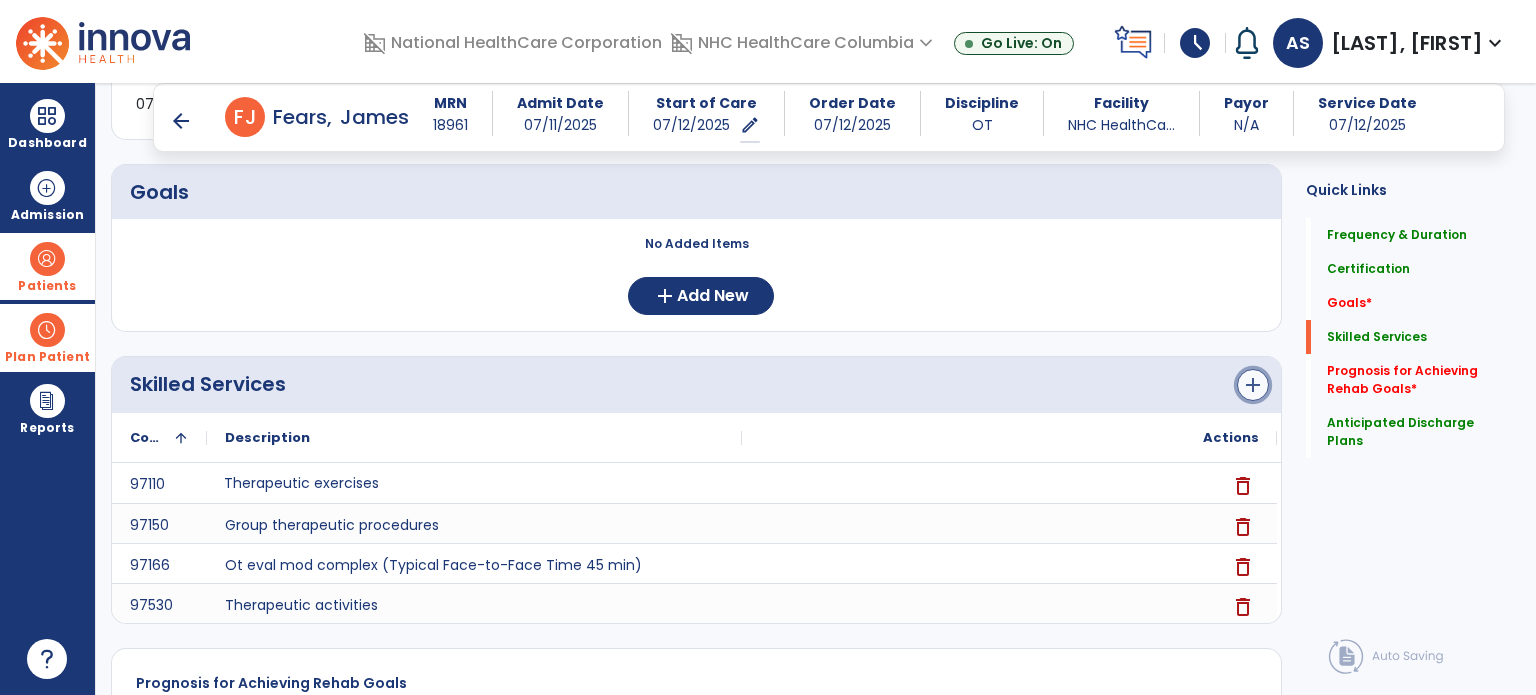 click on "add" 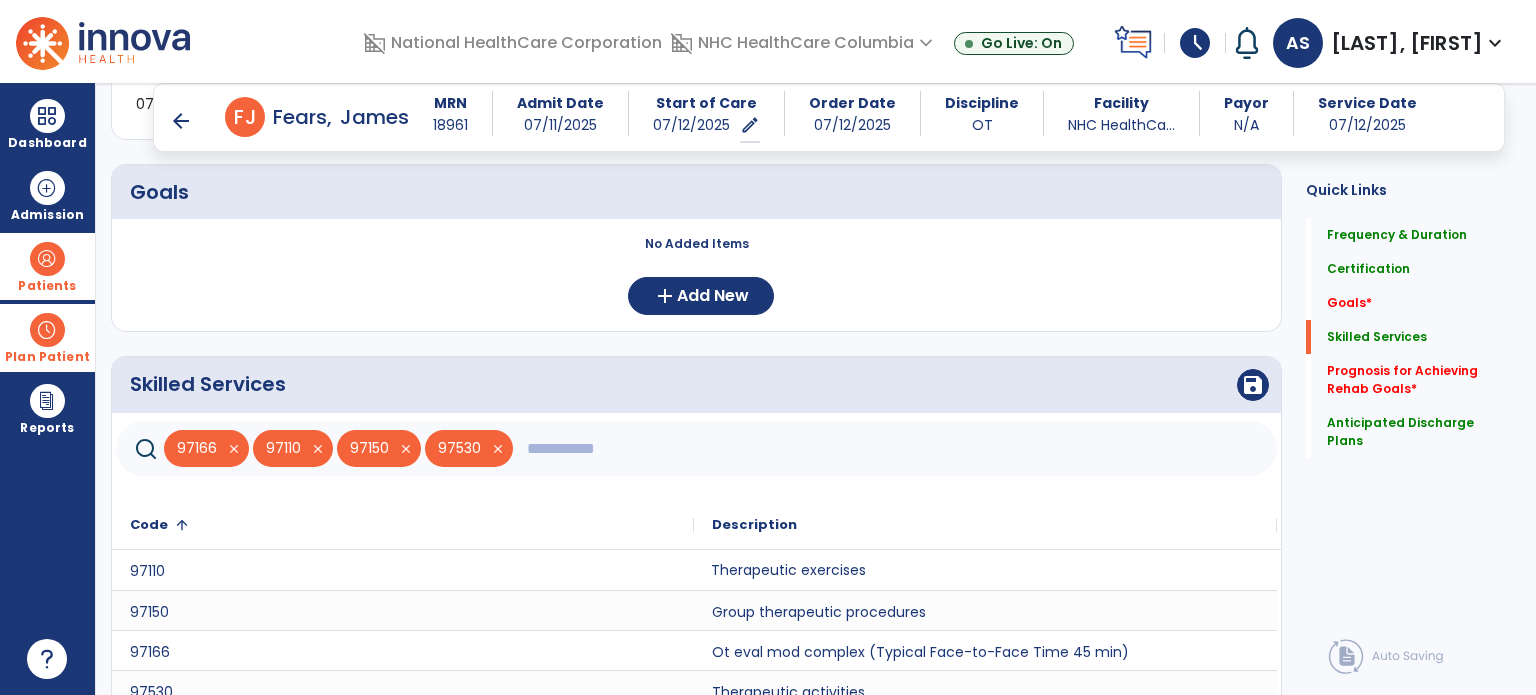 click 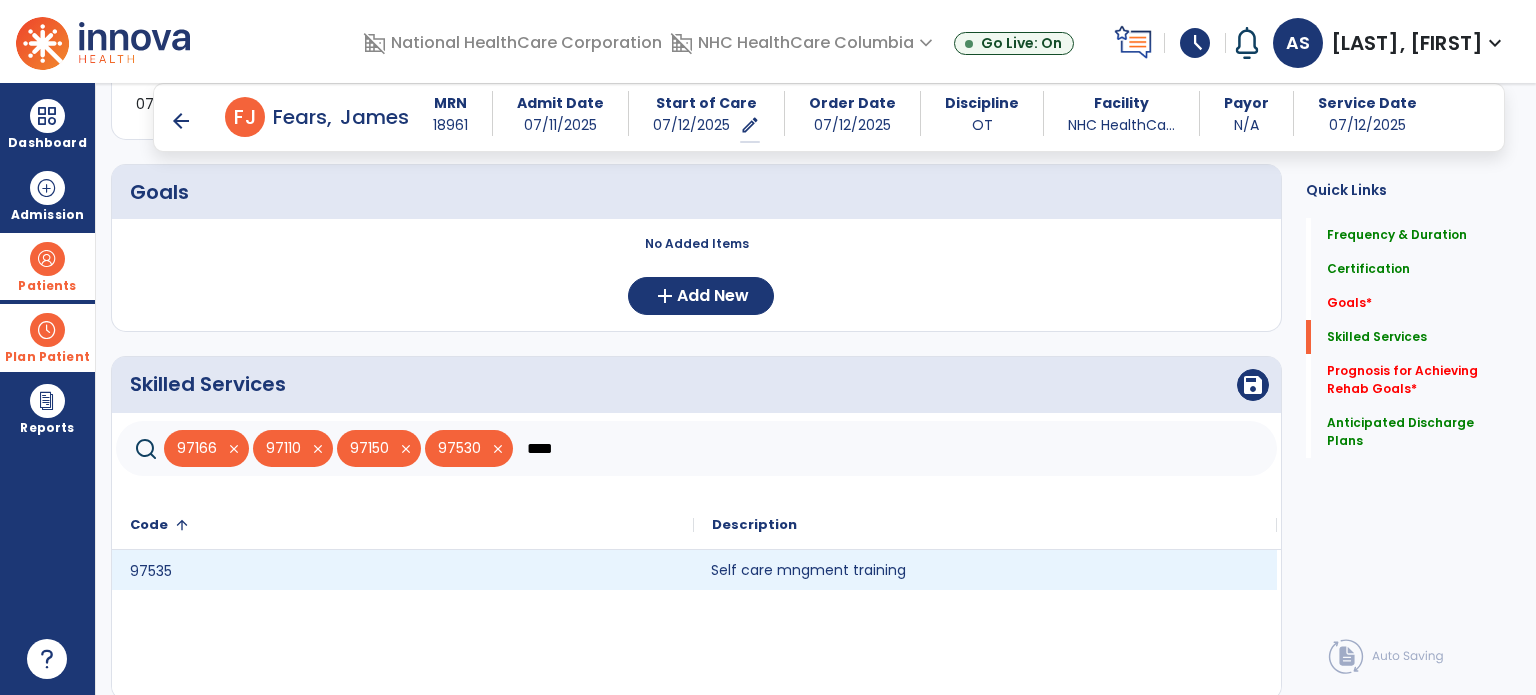 type on "****" 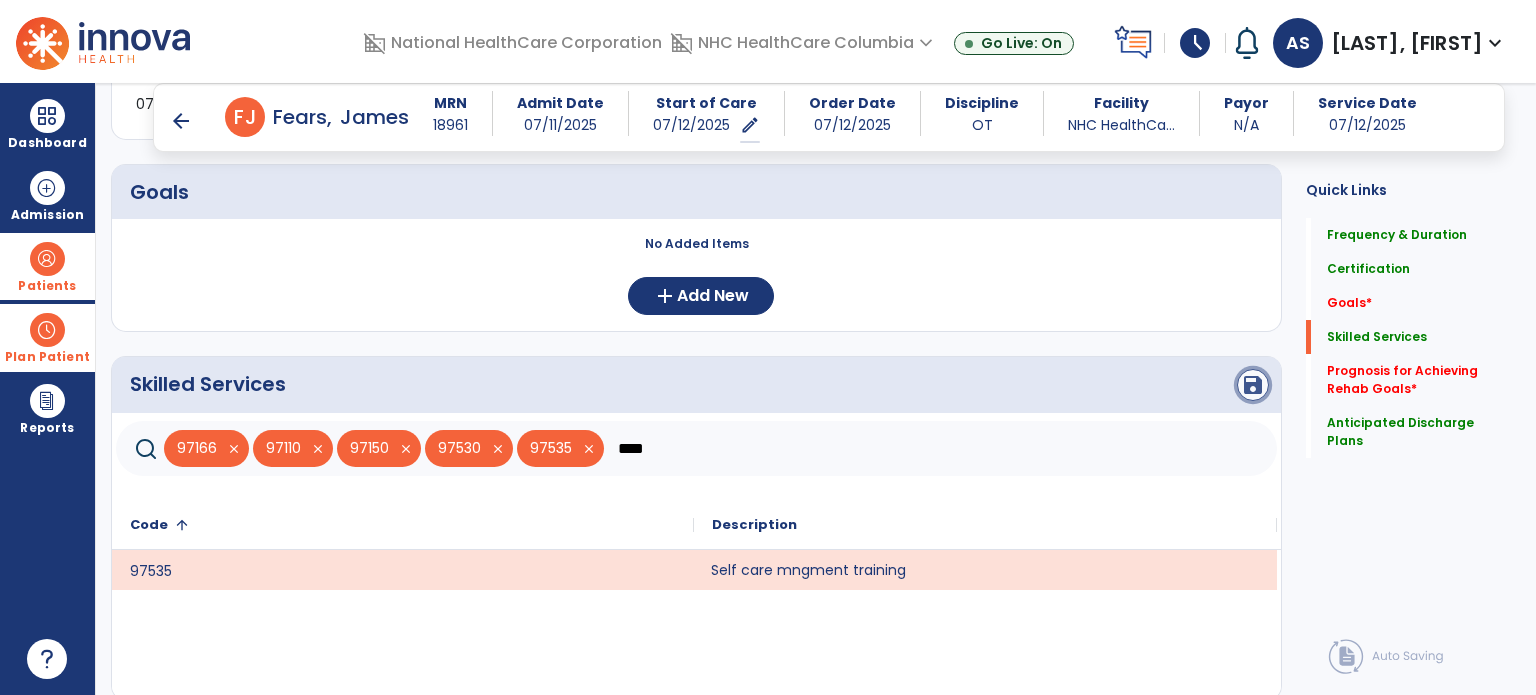 click on "save" 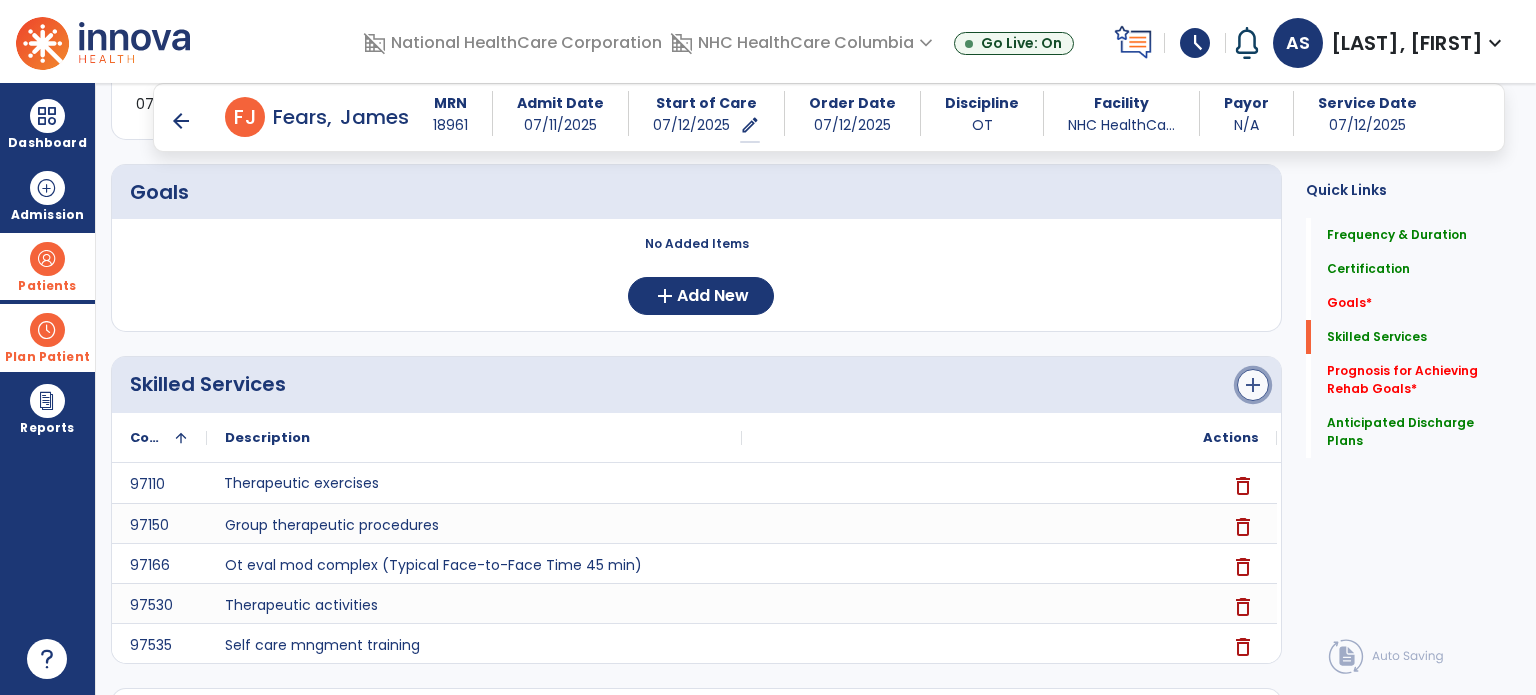 click on "add" 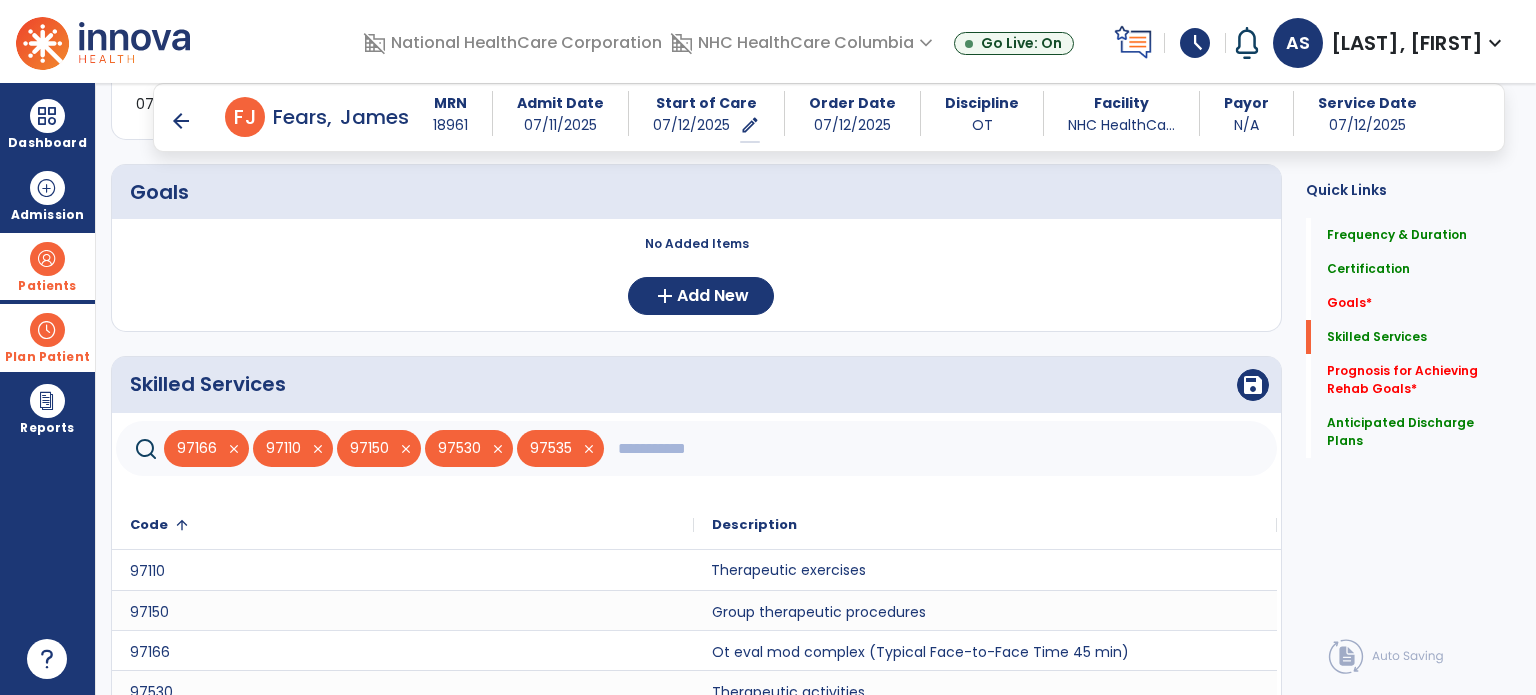click 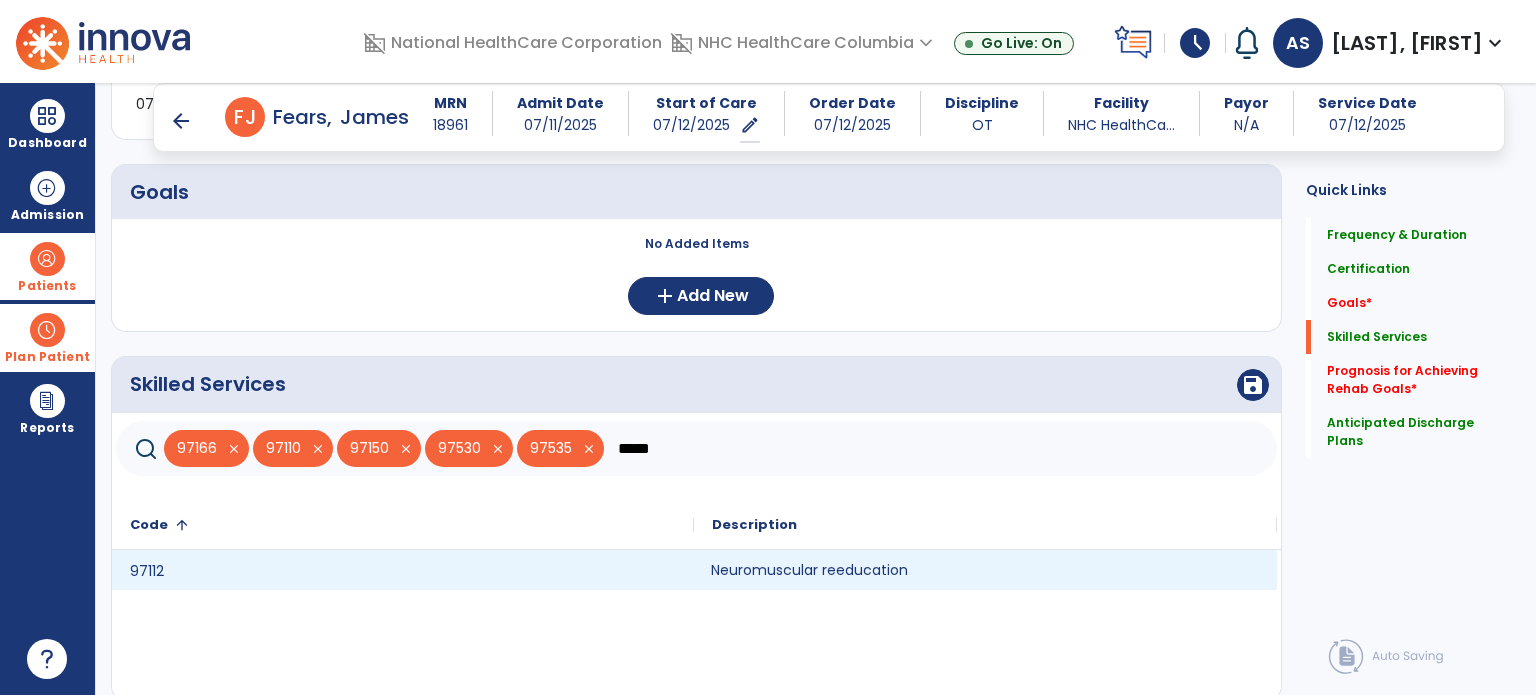 type on "*****" 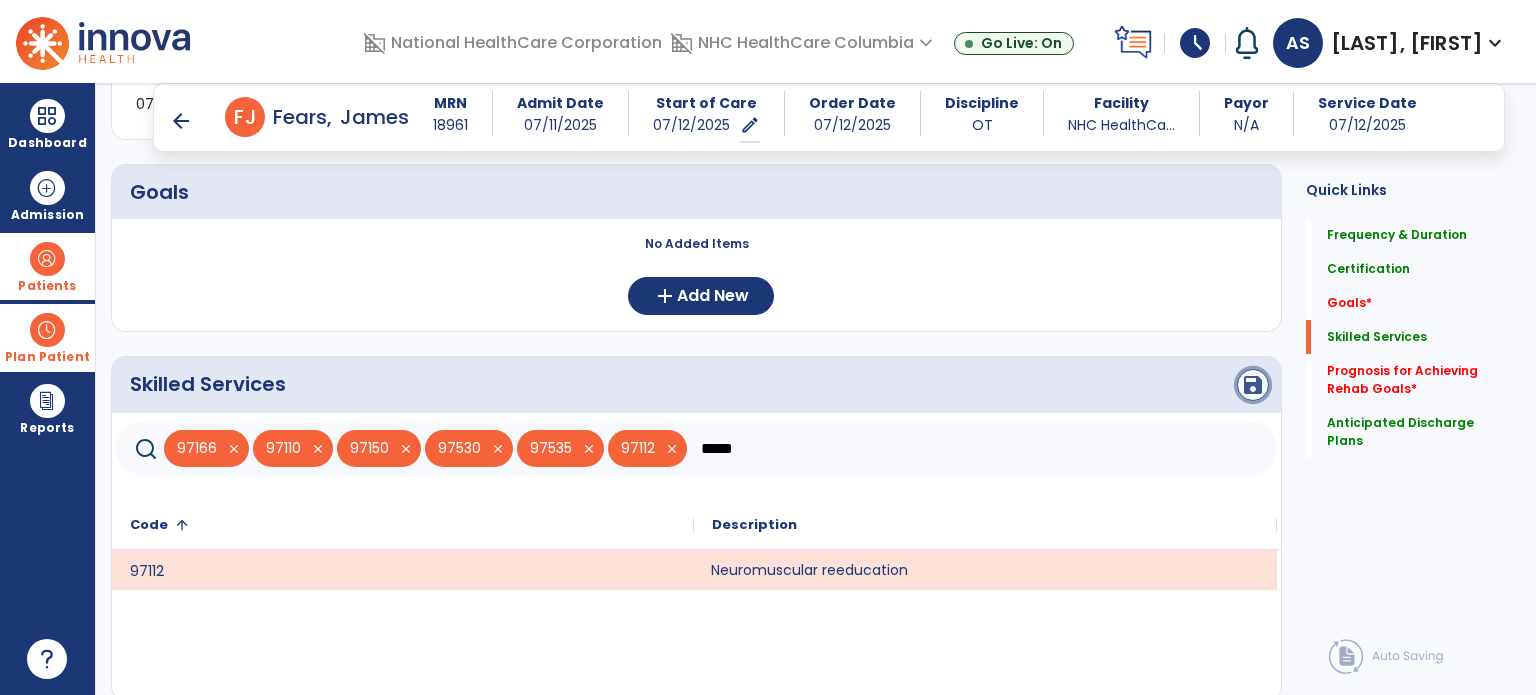 click on "save" 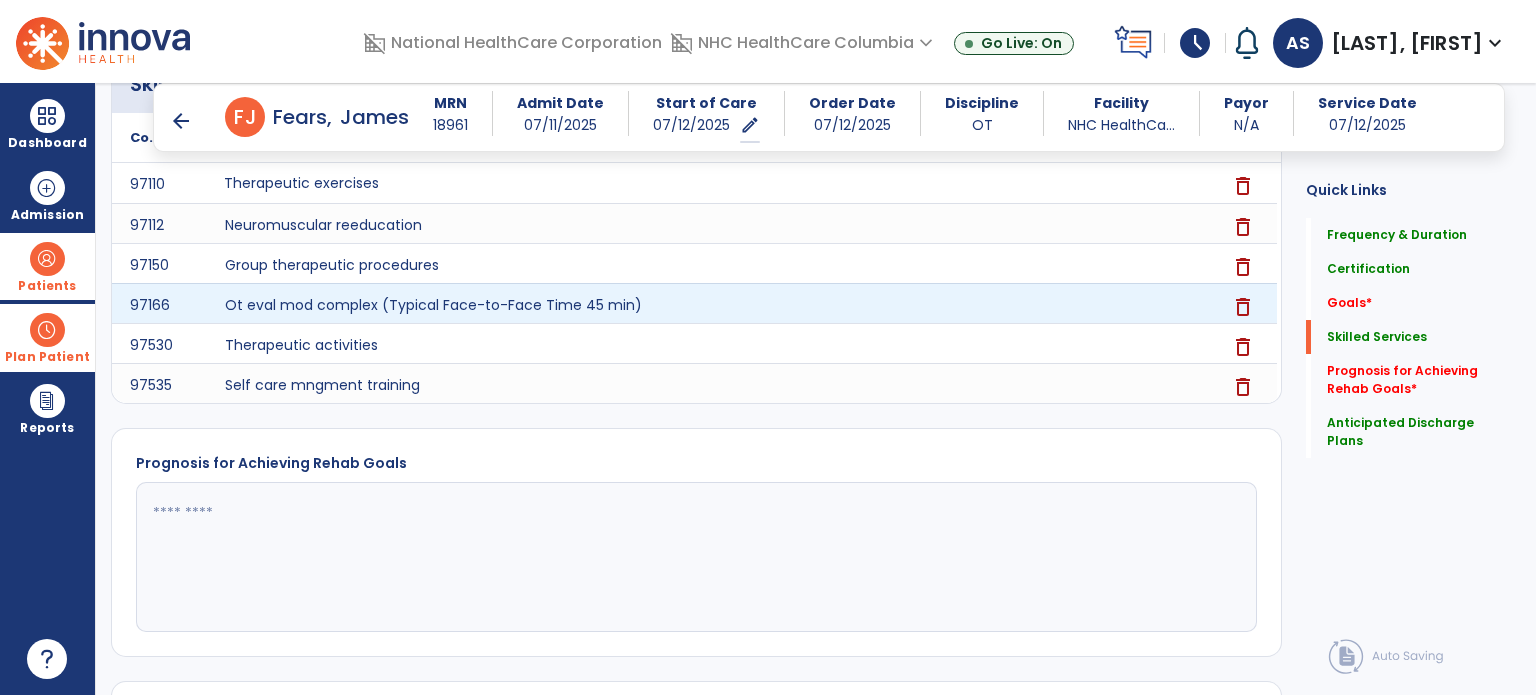 scroll, scrollTop: 552, scrollLeft: 0, axis: vertical 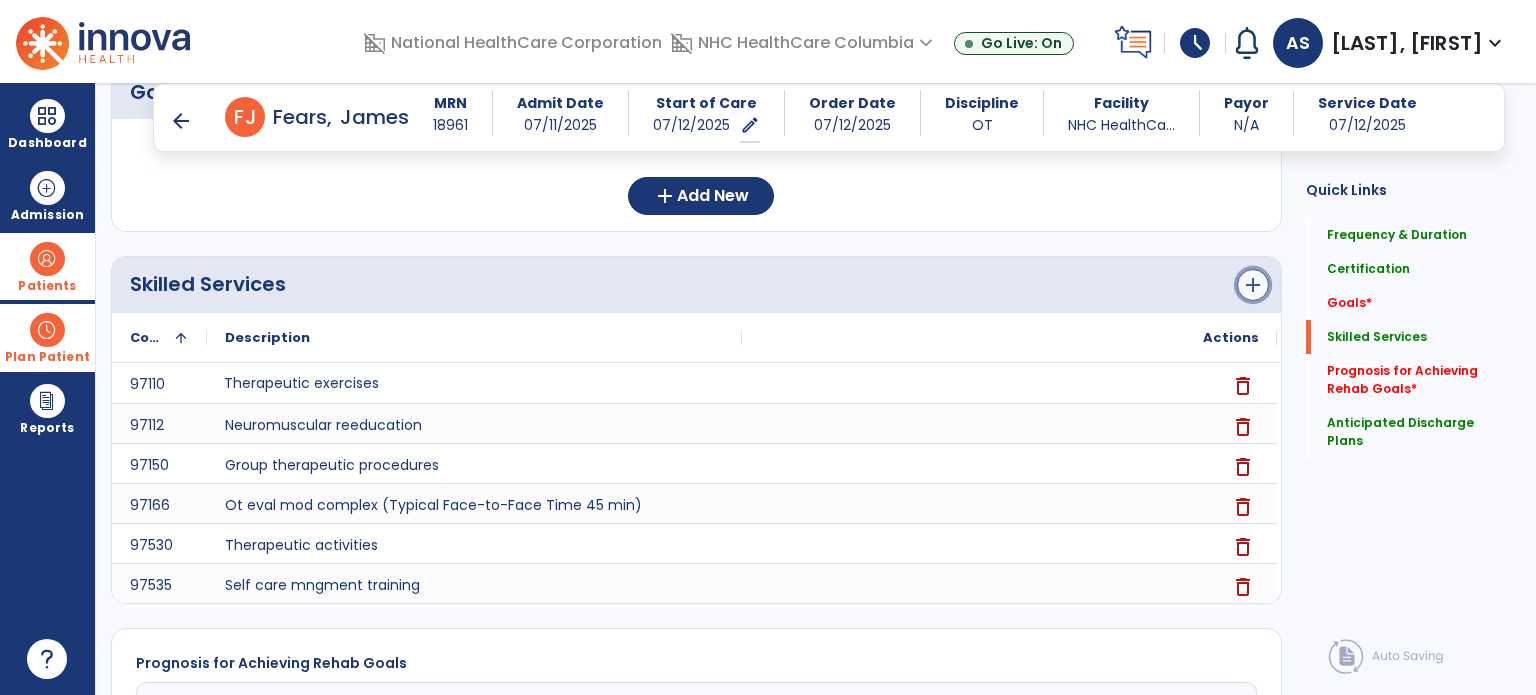 click on "add" 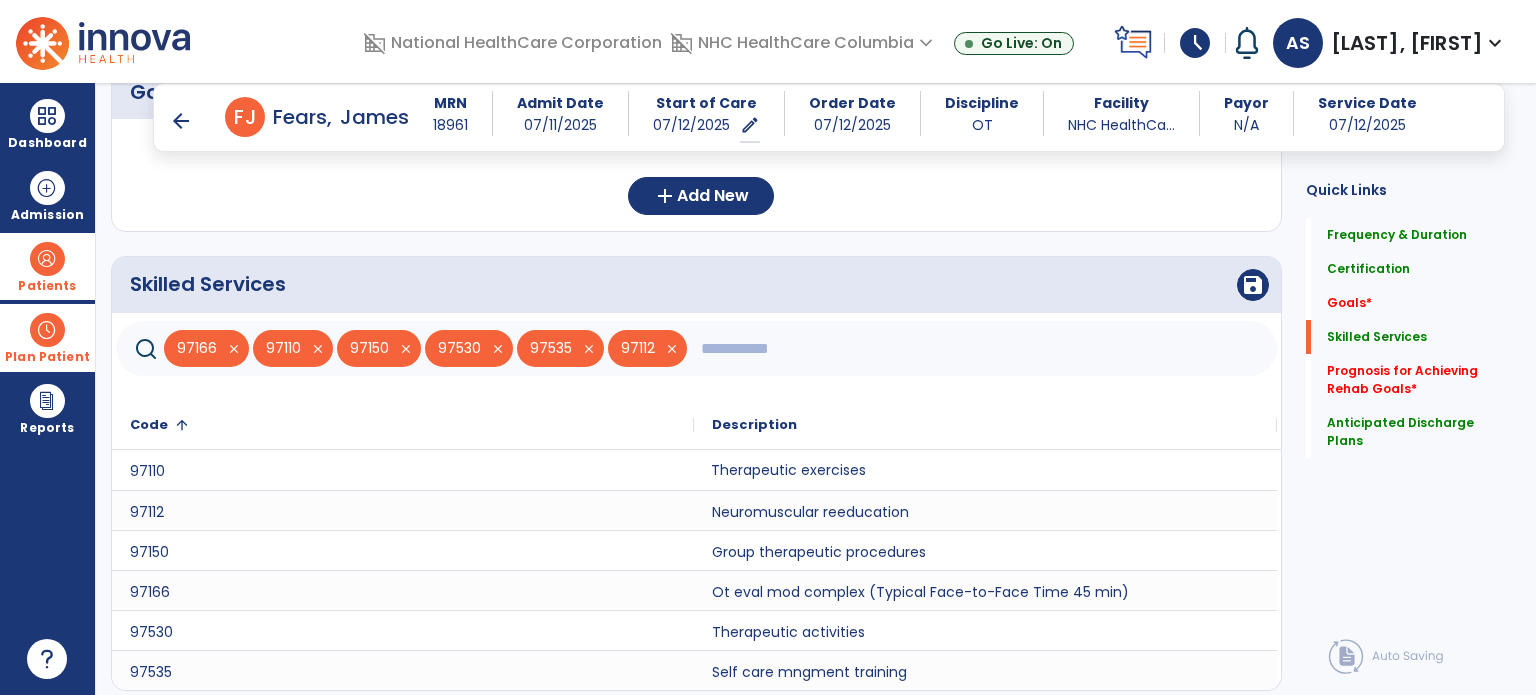 click 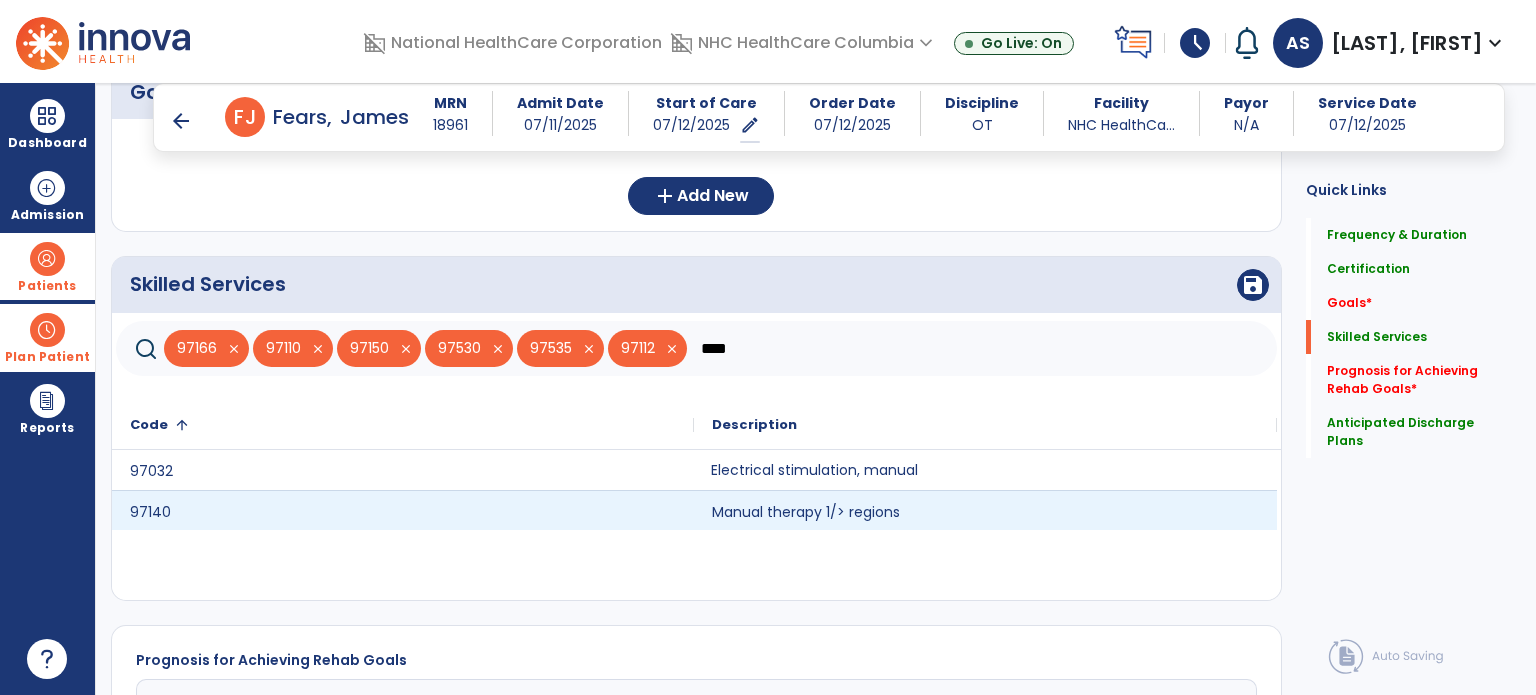 type on "****" 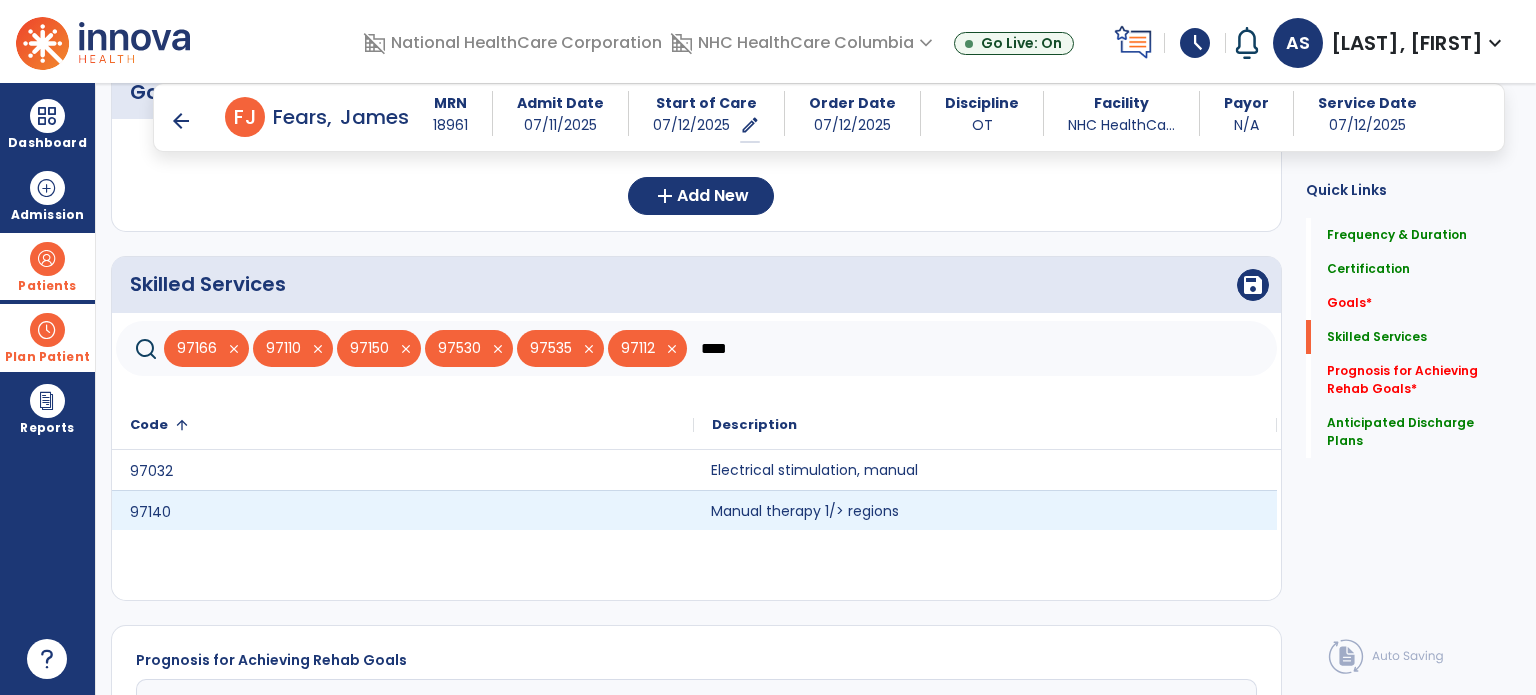 click on "Manual therapy 1/> regions" 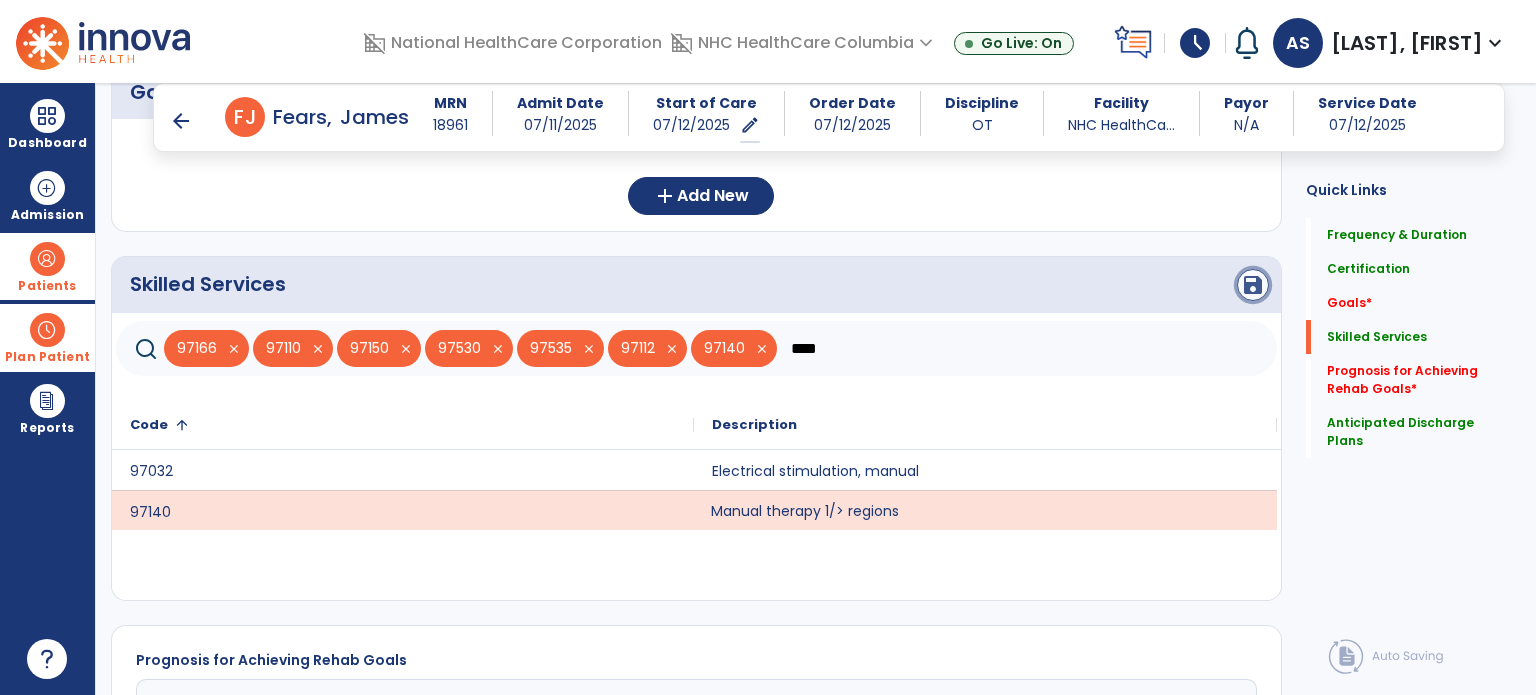 click on "save" 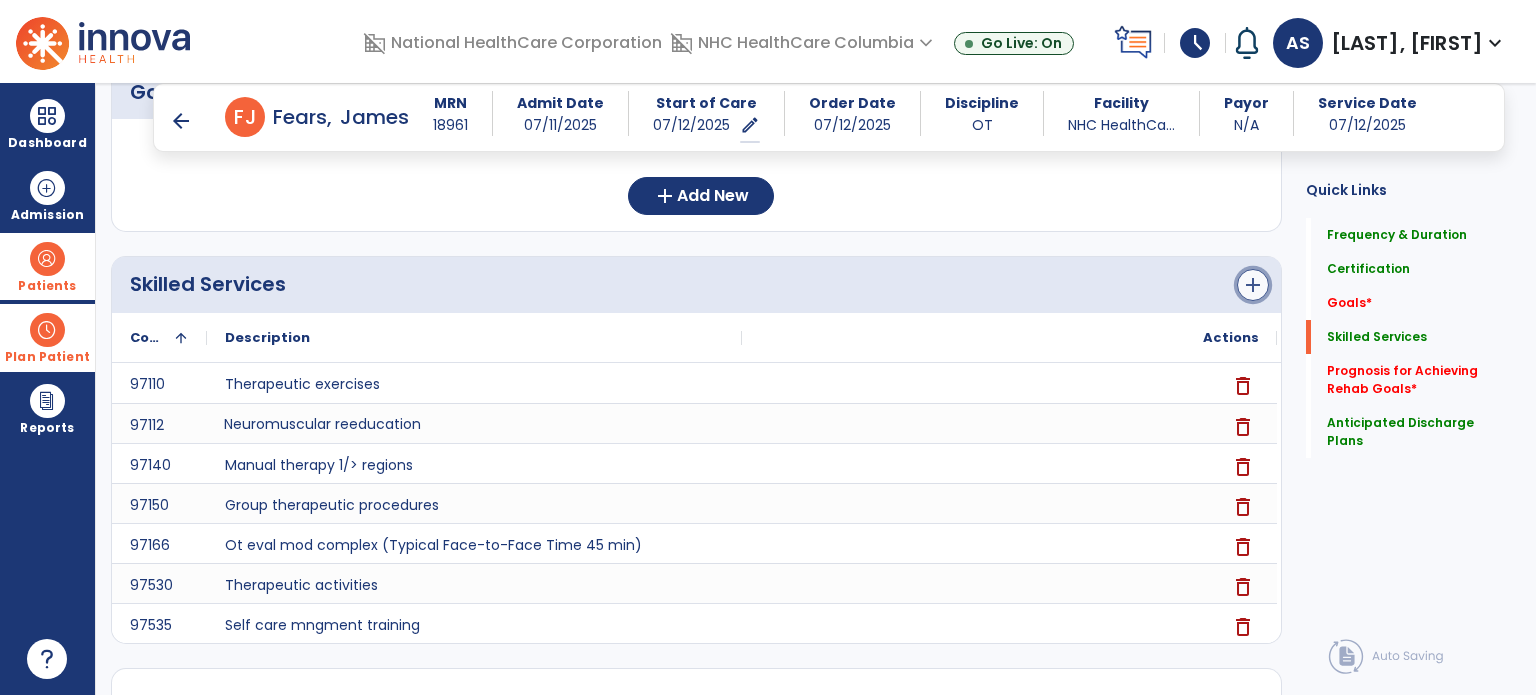 click on "add" 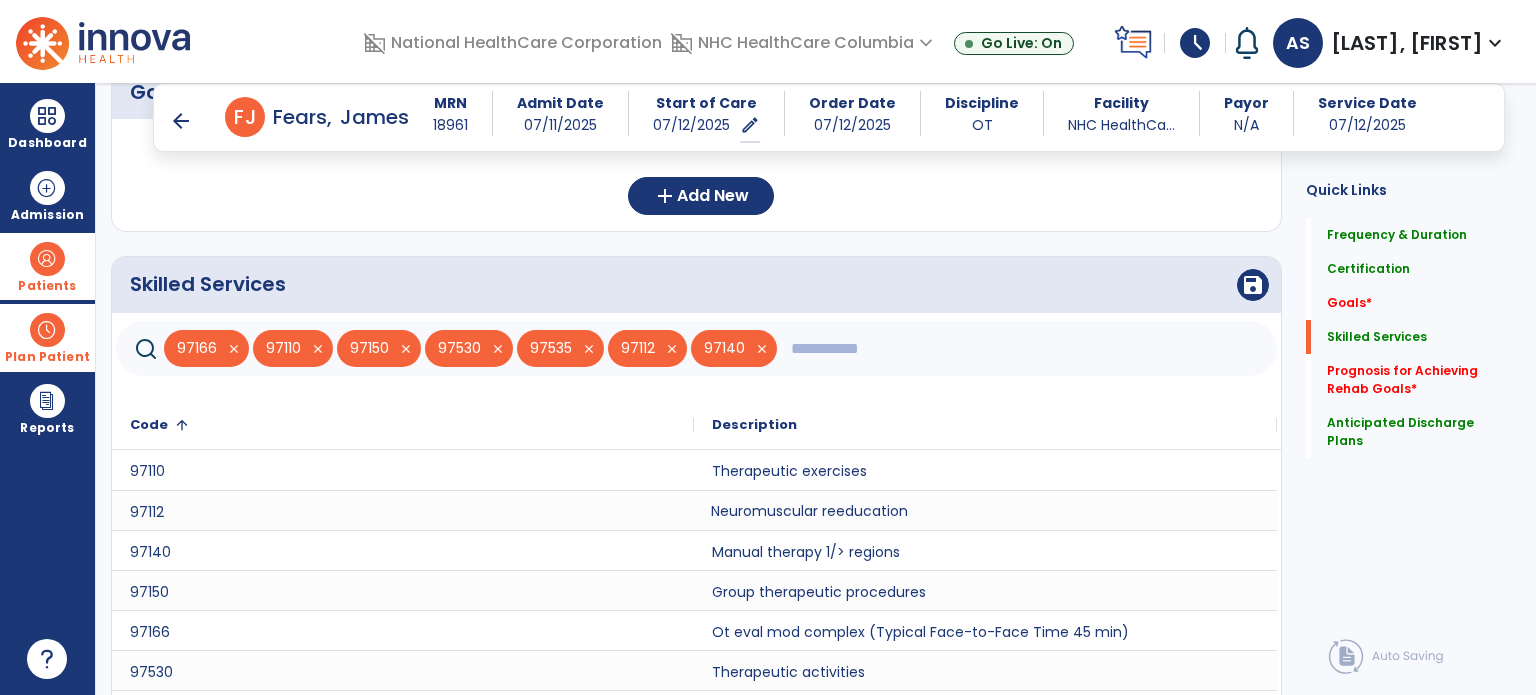 click 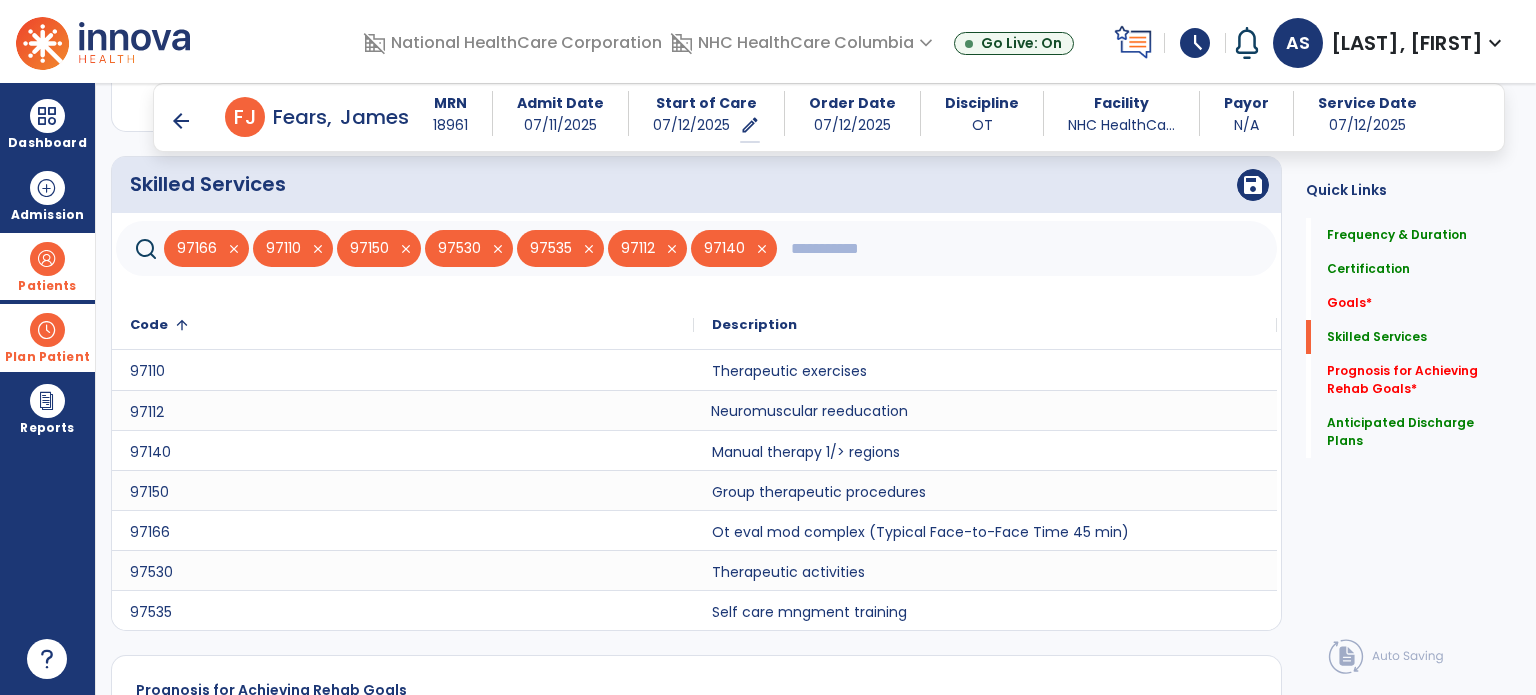 scroll, scrollTop: 552, scrollLeft: 0, axis: vertical 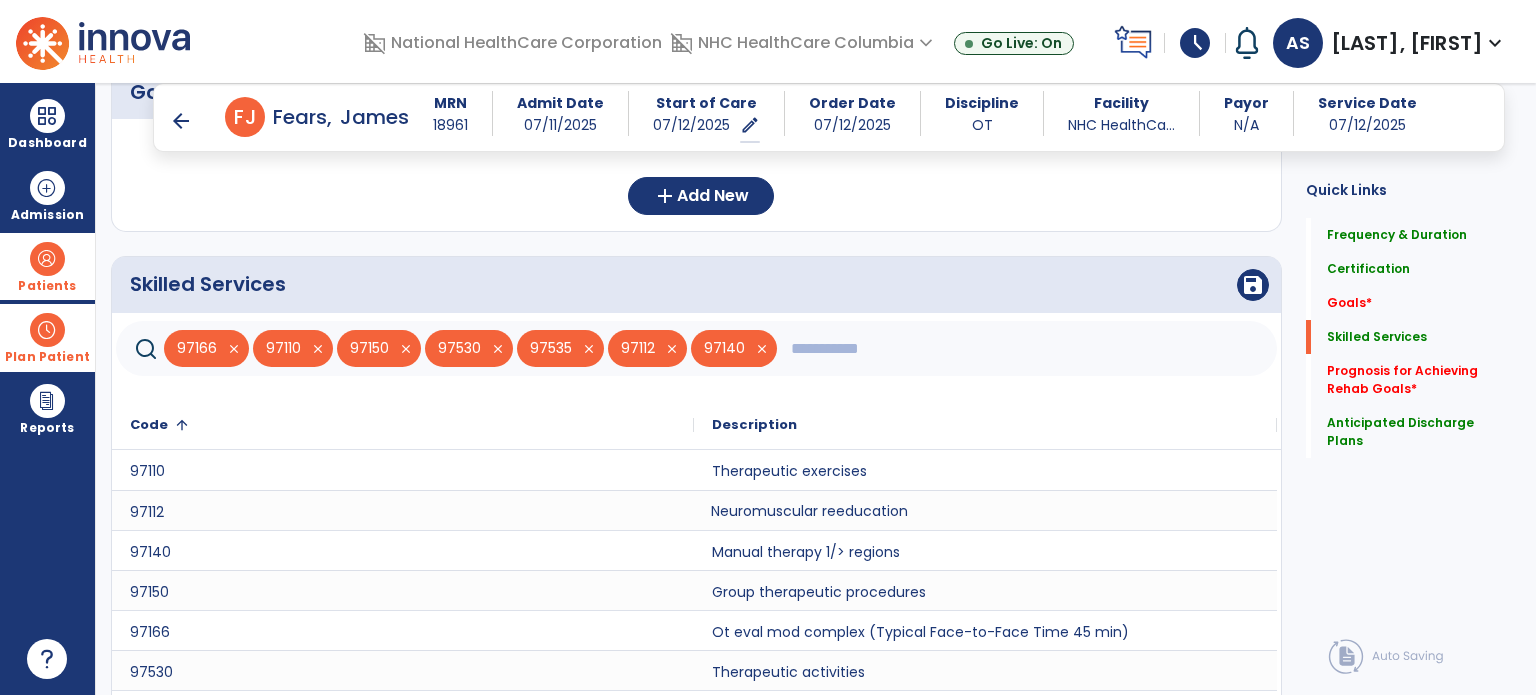 click on "Skilled Services      save" 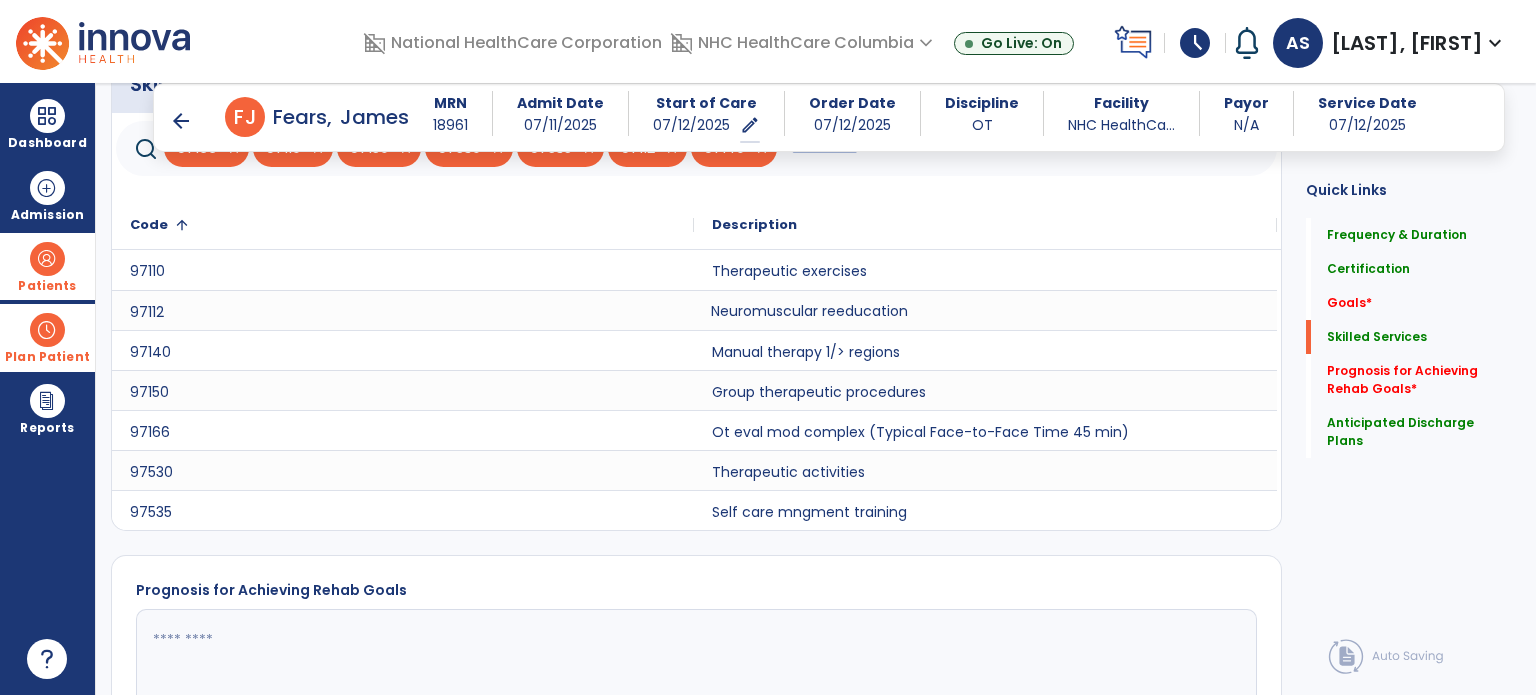 click 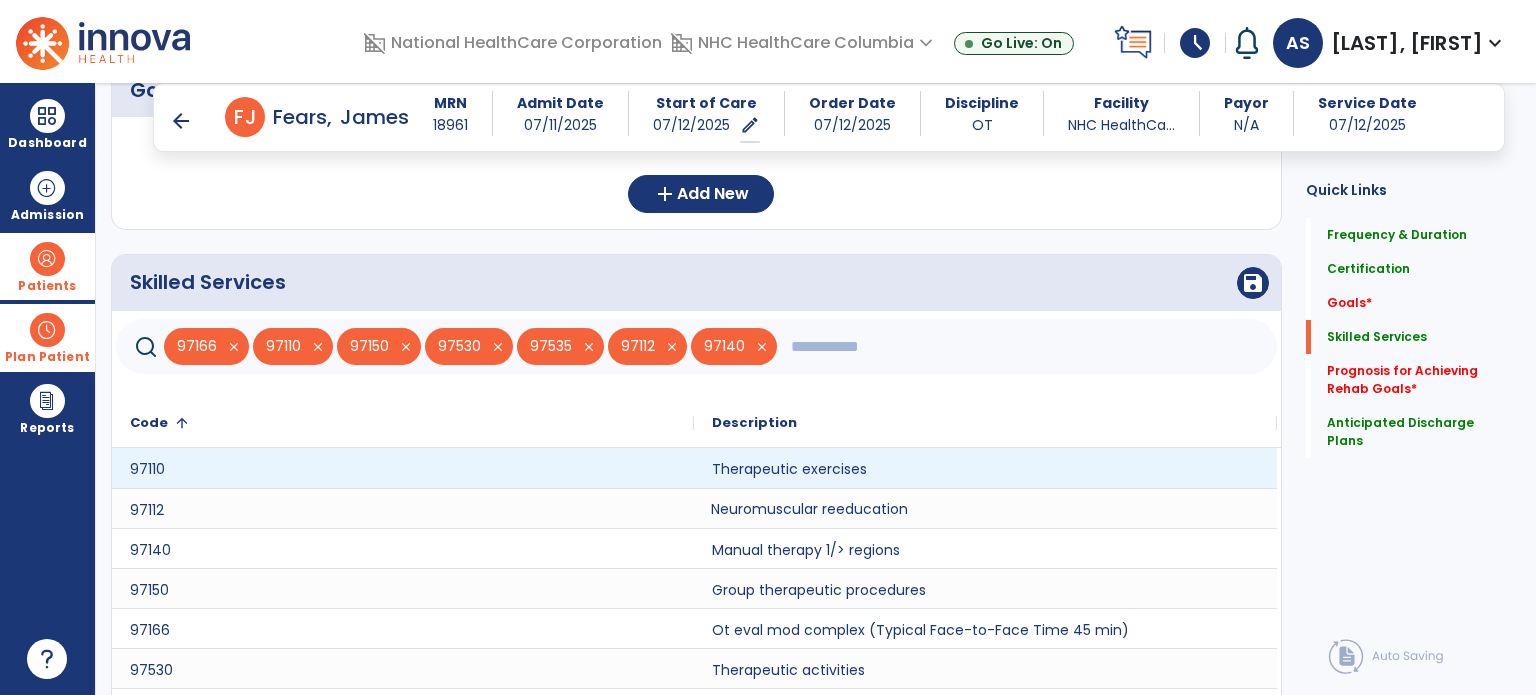 scroll, scrollTop: 552, scrollLeft: 0, axis: vertical 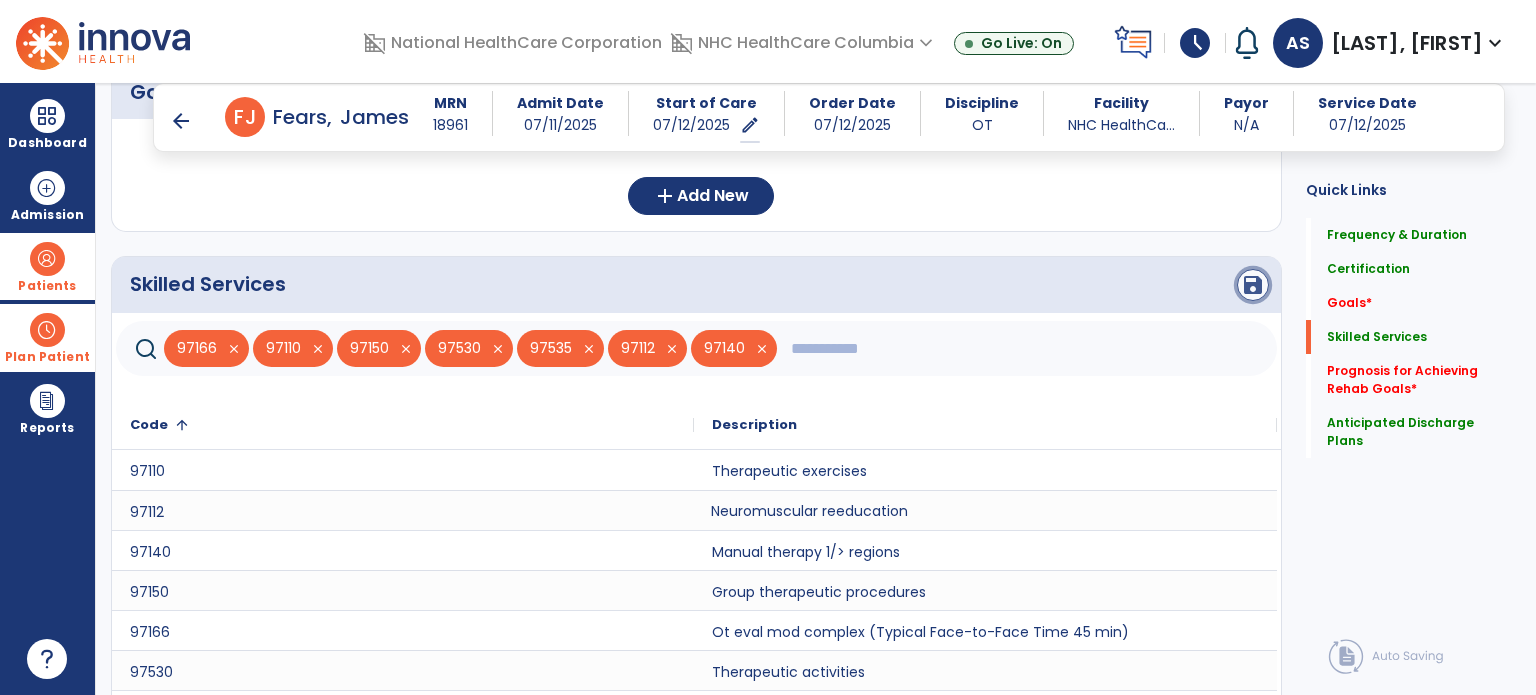 click on "save" 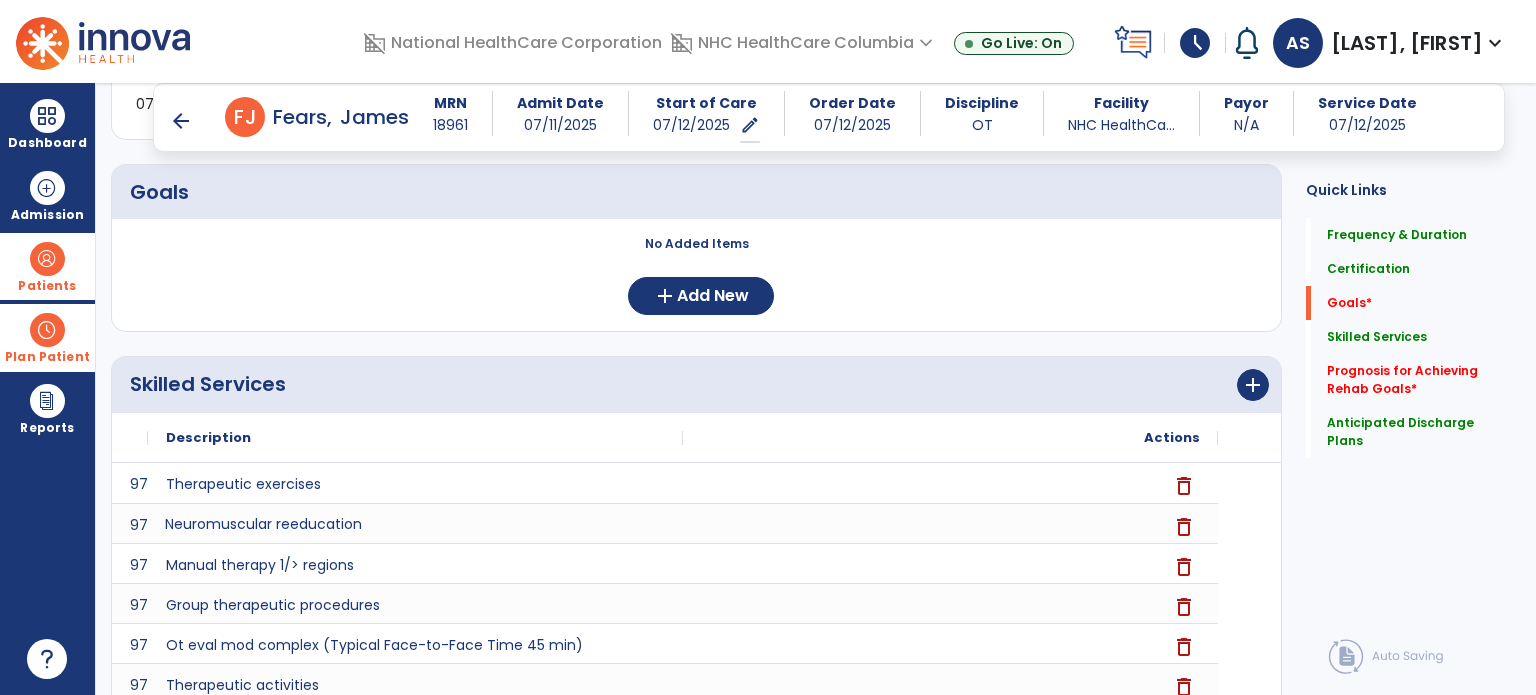 scroll, scrollTop: 0, scrollLeft: 0, axis: both 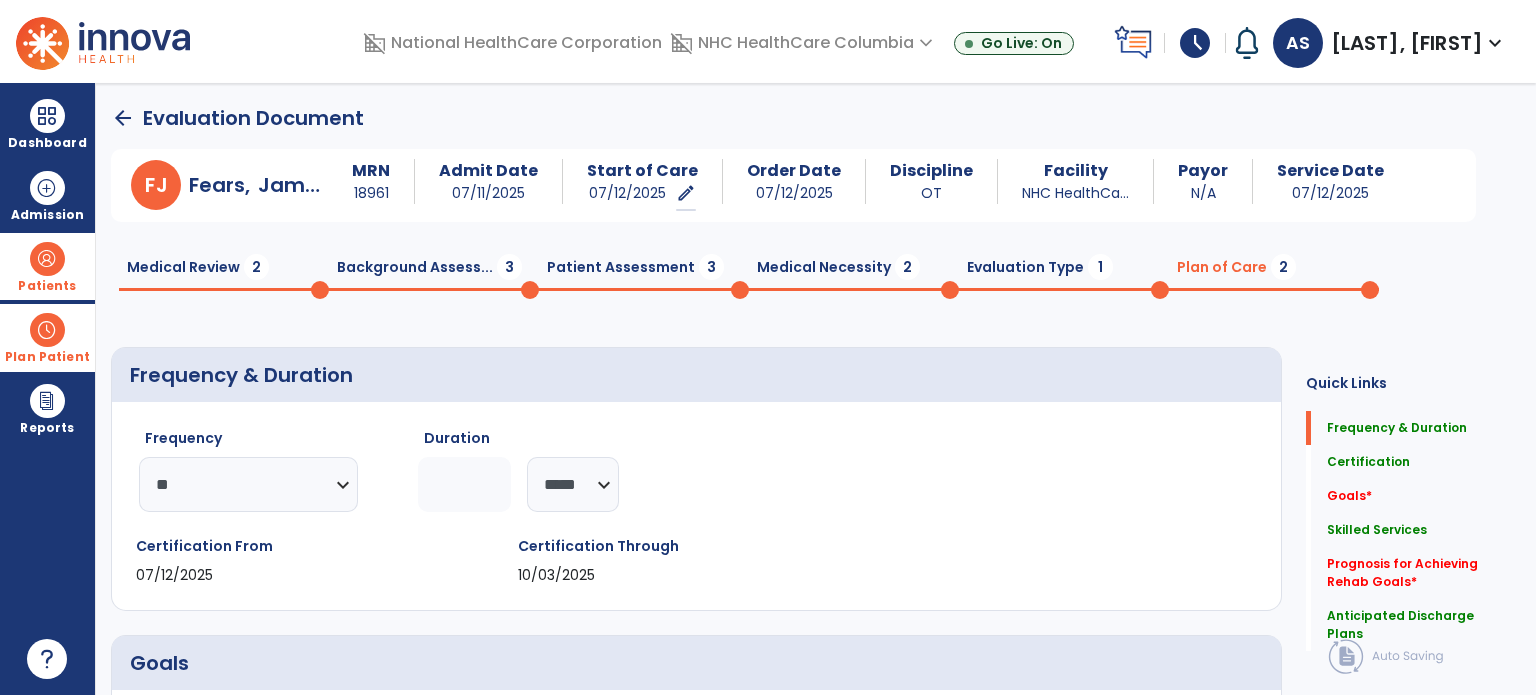 click on "Patient Assessment  3" 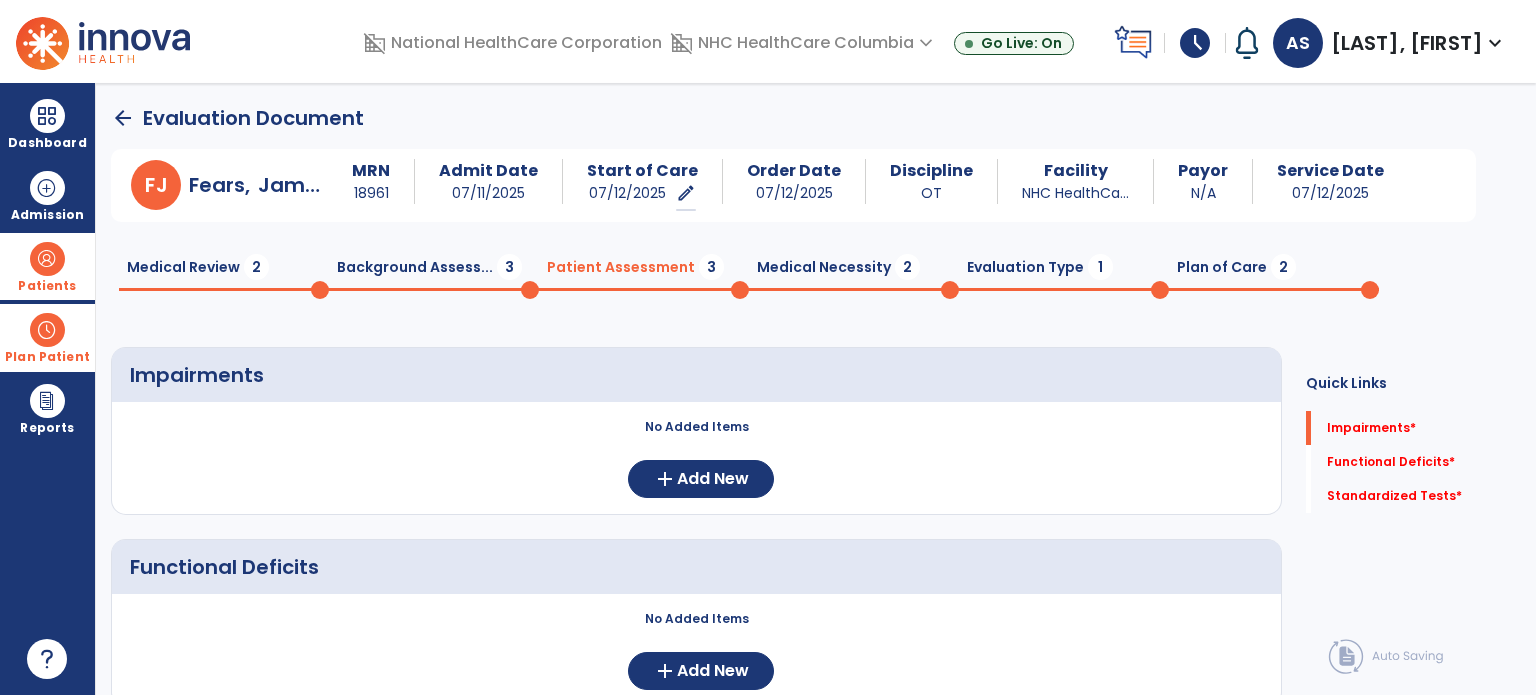 click on "Background Assess...  3" 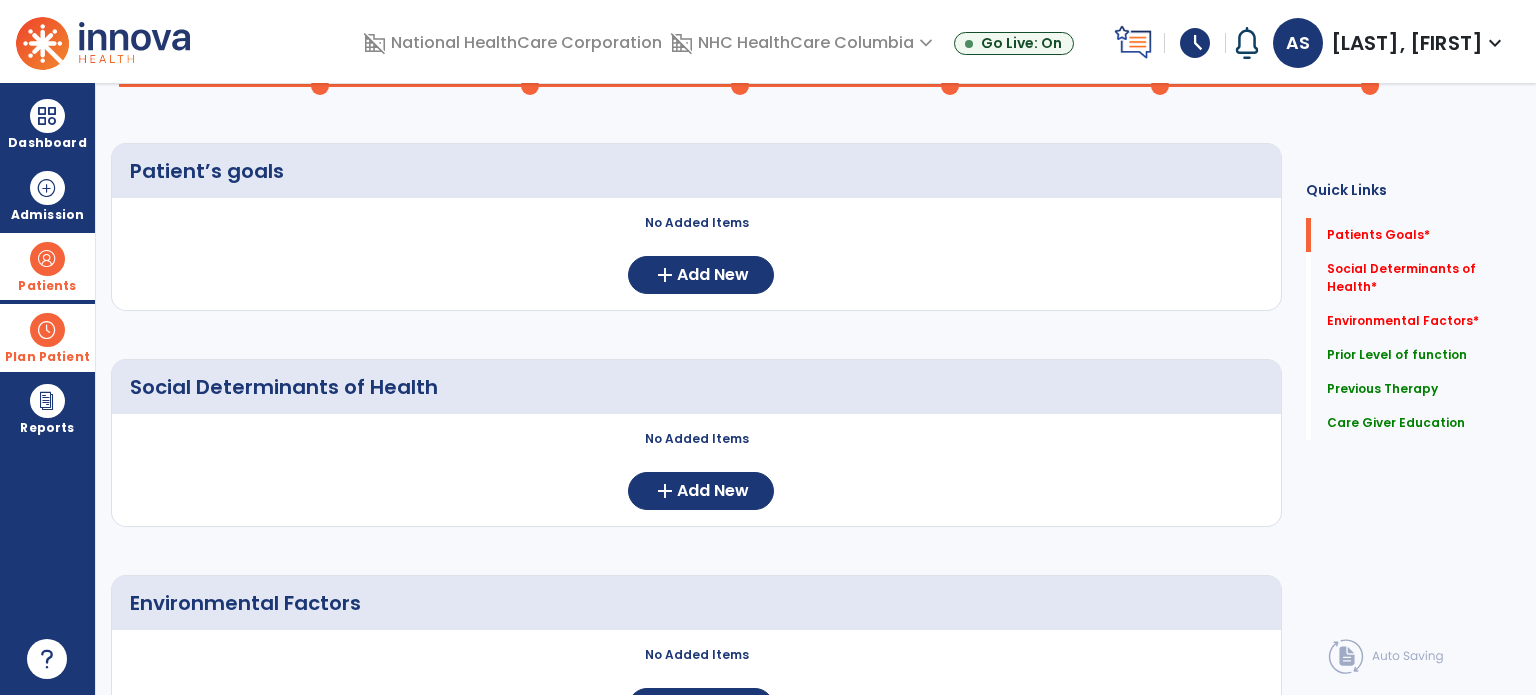 scroll, scrollTop: 0, scrollLeft: 0, axis: both 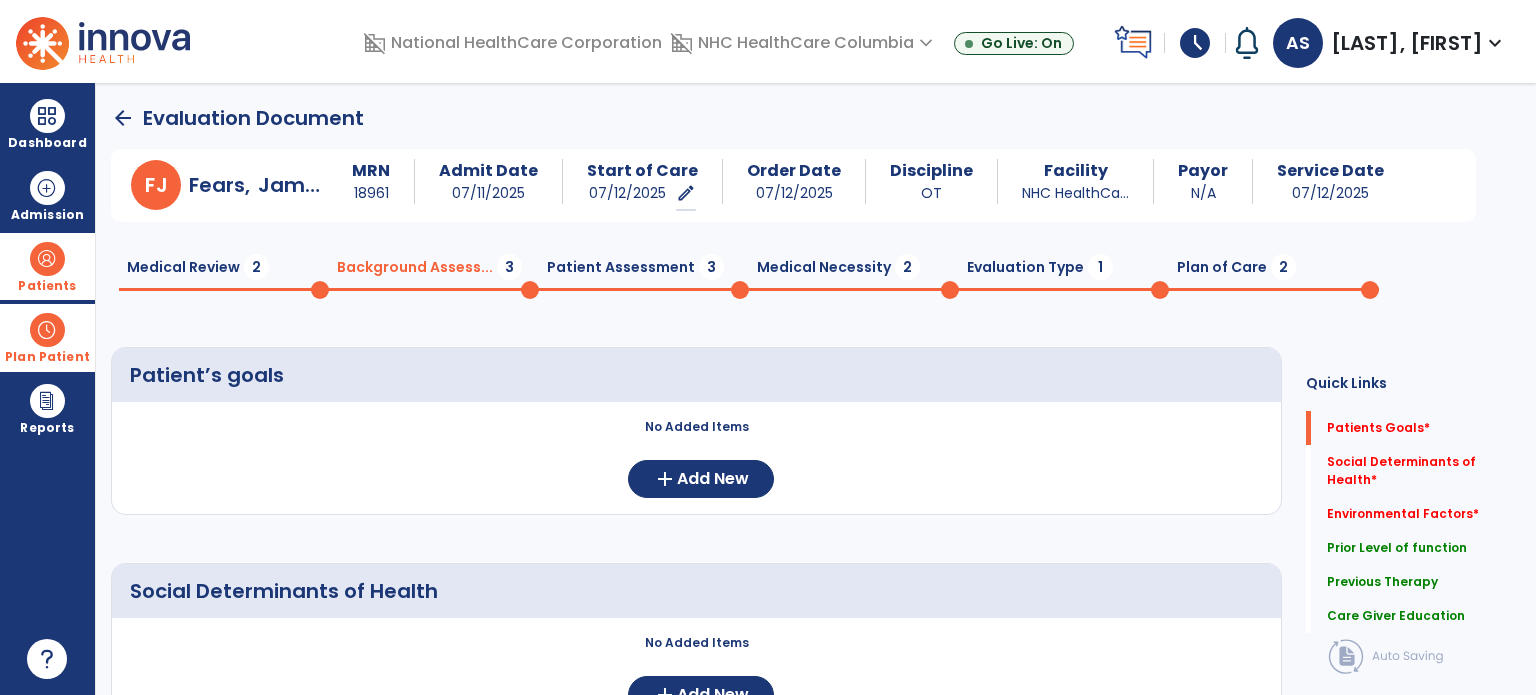 click on "Medical Review  2" 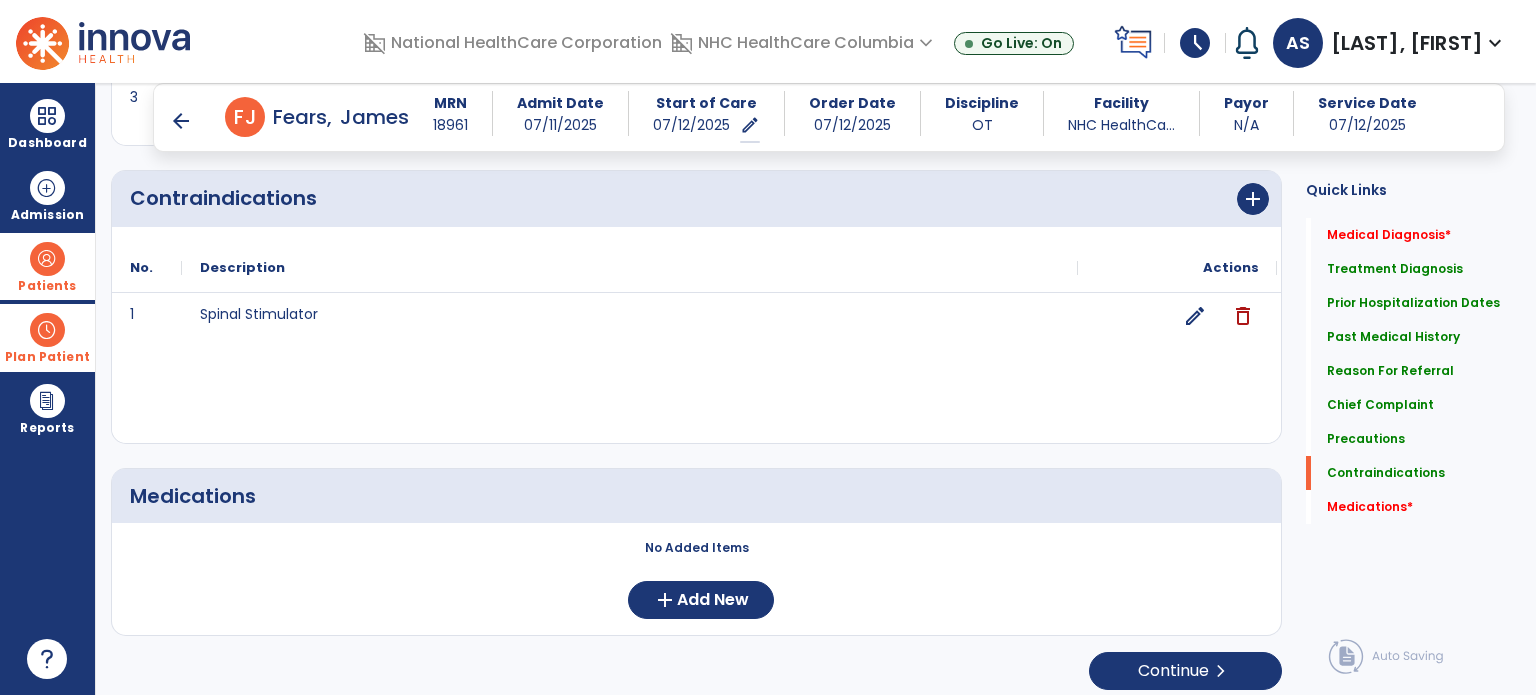 scroll, scrollTop: 2513, scrollLeft: 0, axis: vertical 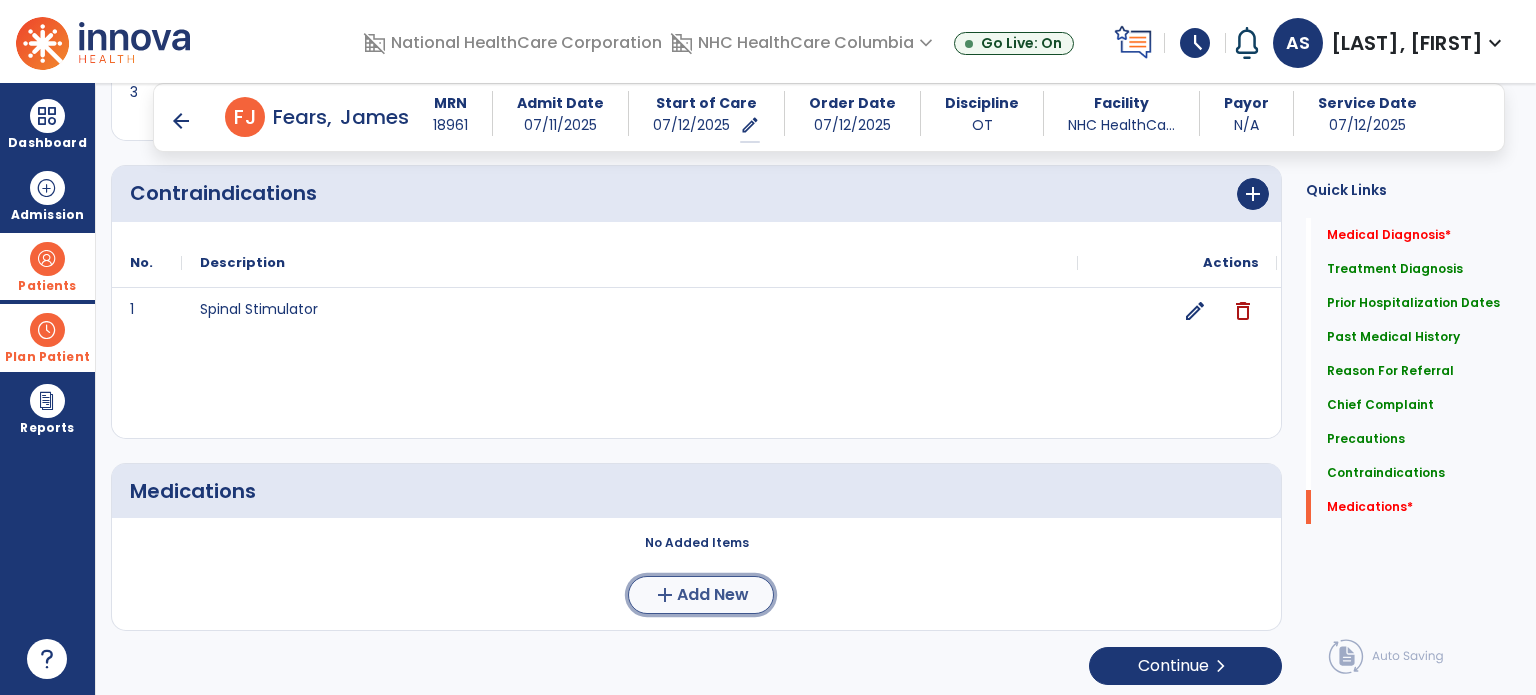click on "Add New" 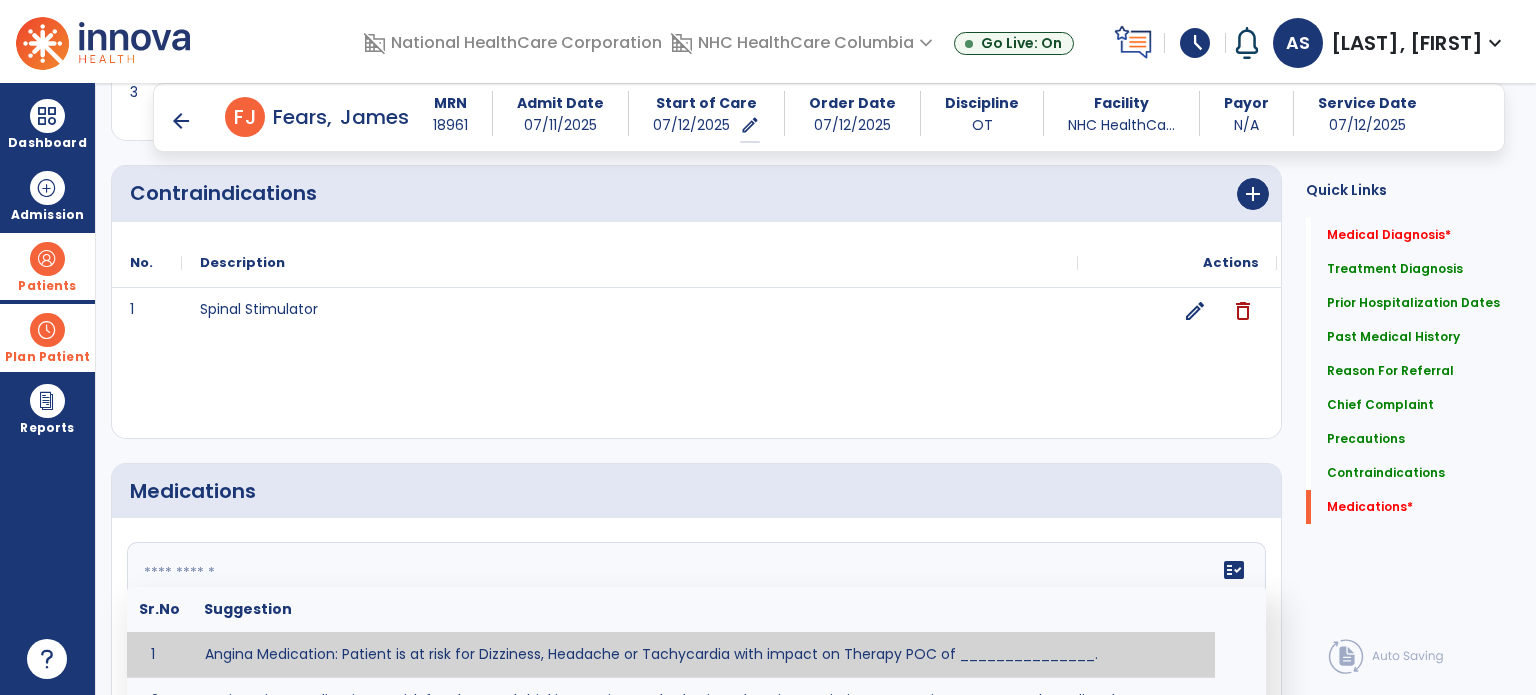 click on "fact_check  Sr.No Suggestion 1 Angina Medication: Patient is at risk for Dizziness, Headache or Tachycardia with impact on Therapy POC of _______________. 2 Anti-Anxiety Medication: at risk for Abnormal thinking, Anxiety, Arrhythmias, Clumsiness, Dizziness, Drowsiness, Dry mouth, GI disturbances, Headache, Increased appetite, Loss of appetite, Orthostatic hypotension, Sedation, Seizures, Tachycardia, Unsteadiness, Weakness or Weight gain with impact on Therapy POC of _____________. 3 Anti-Arrhythmic Agents: at risk for Arrhythmias, Confusion, EKG changes, Hallucinations, Hepatotoxicity, Increased blood pressure, Increased heart rate, Lethargy or Toxicity with impact on Therapy POC of 4 Anti-Coagulant medications: with potential risk for hemorrhage (including rectal bleeding and coughing up blood), and heparin-induced thrombocytopenia (HIT syndrome). Potential impact on therapy progress includes _________. 5 6 7 8 Aspirin for ______________. 9 10 11 12 13 14 15 16 17 18 19 20 21 22 23 24" 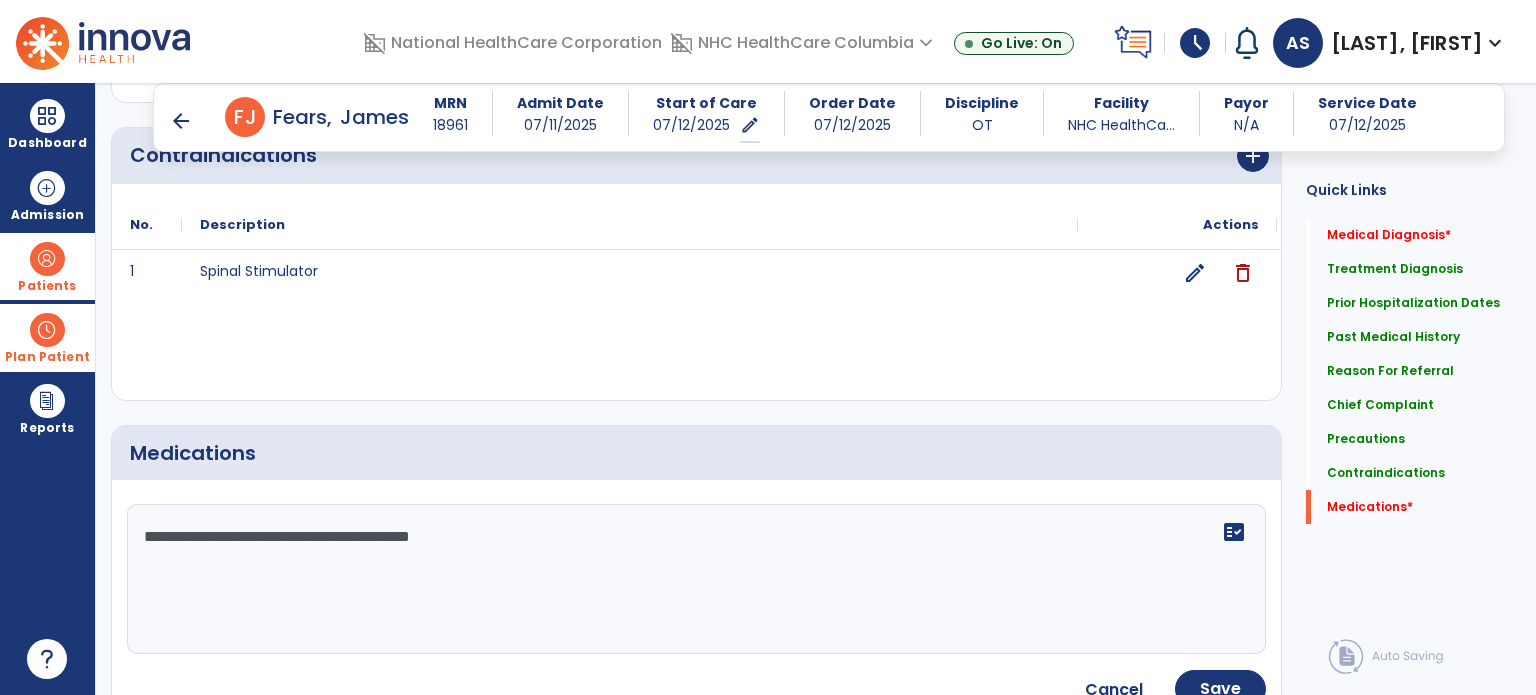 scroll, scrollTop: 2613, scrollLeft: 0, axis: vertical 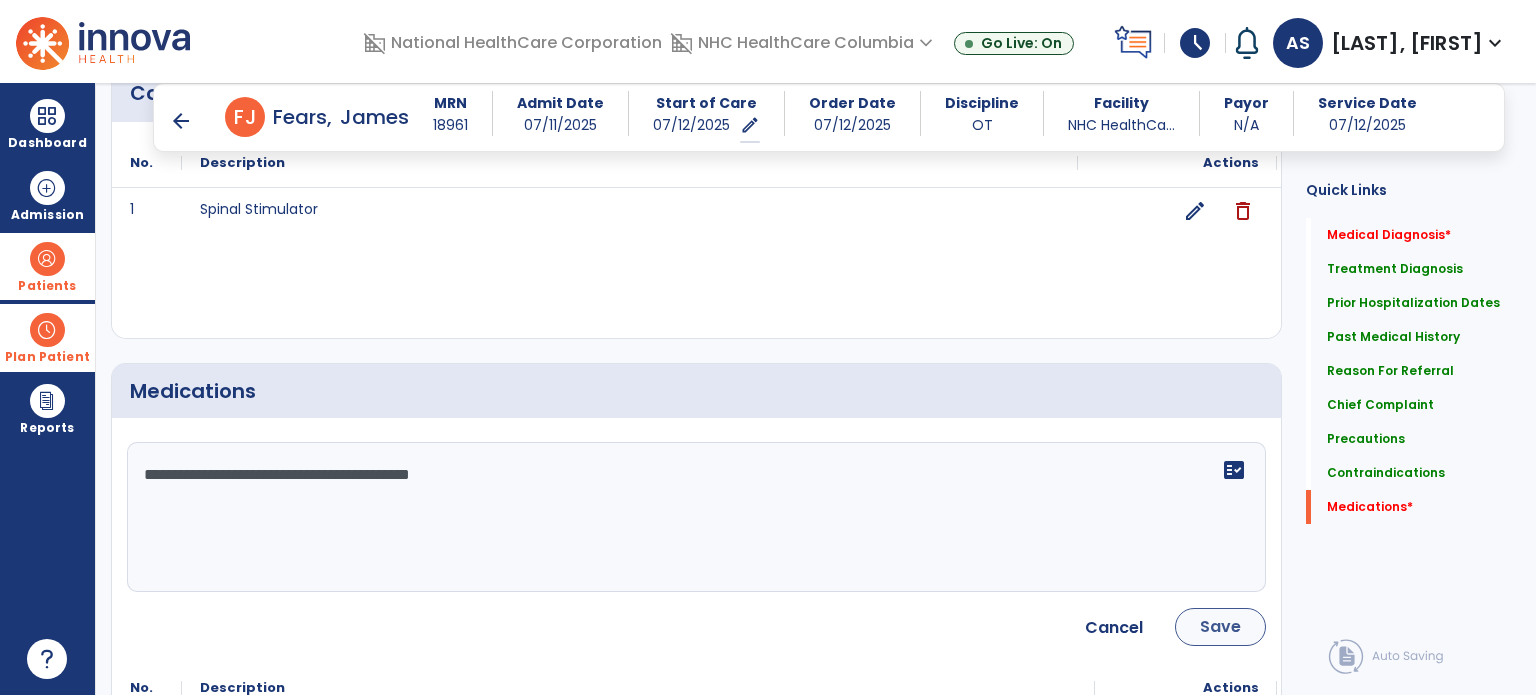 type on "**********" 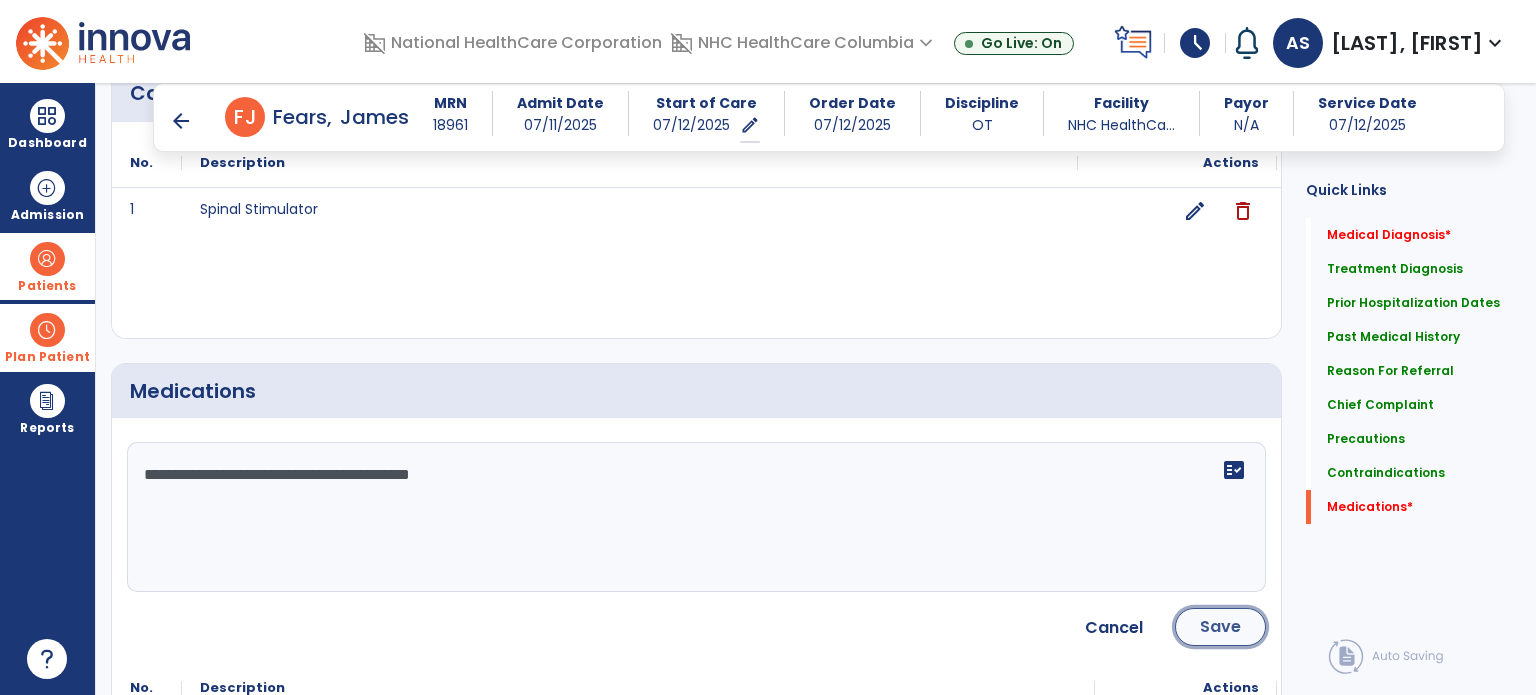 click on "Save" 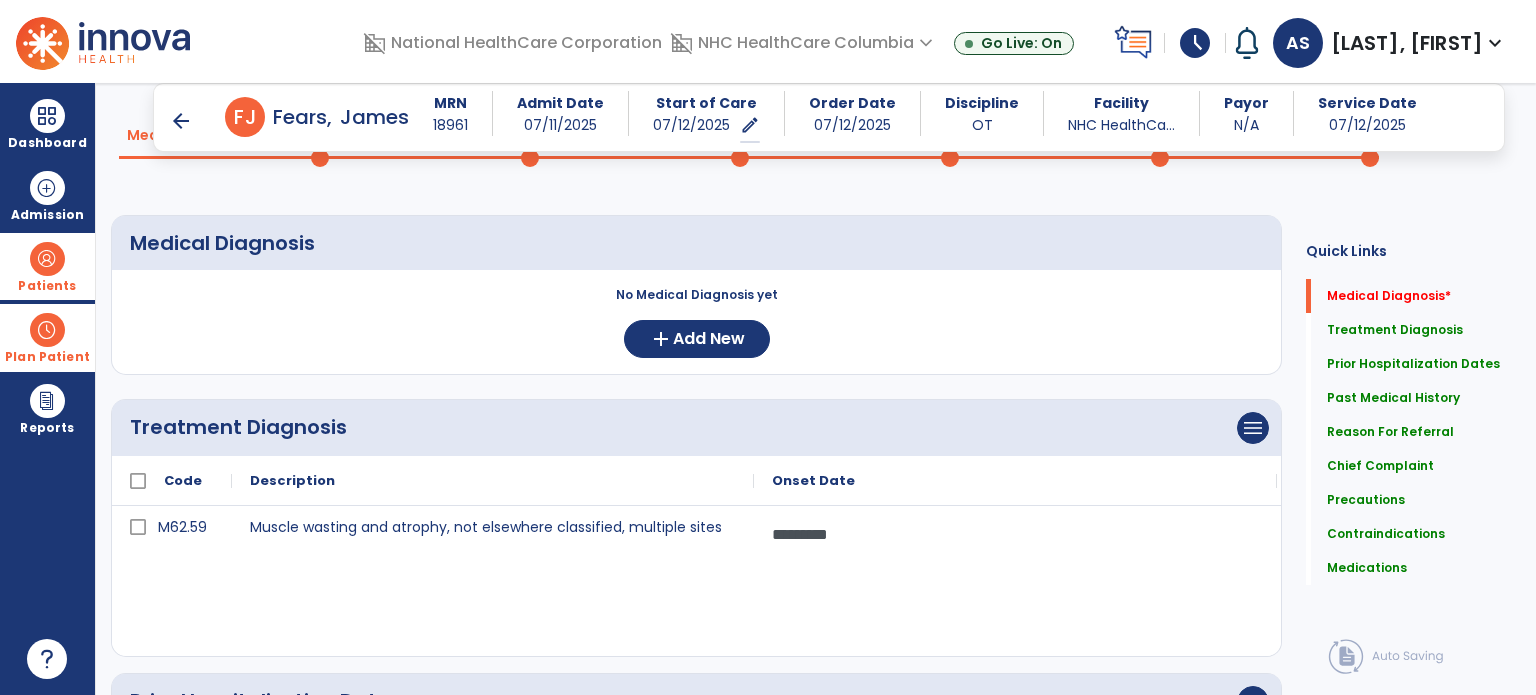 scroll, scrollTop: 0, scrollLeft: 0, axis: both 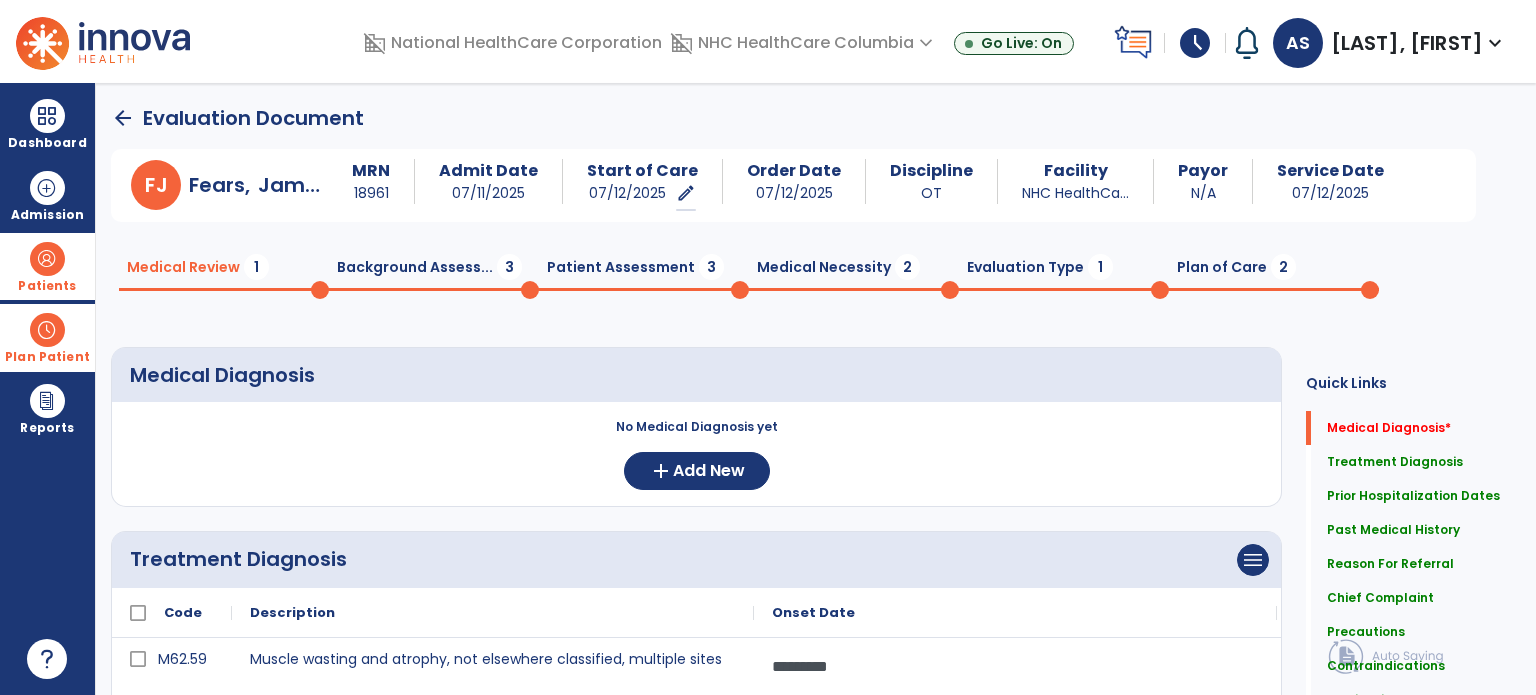 drag, startPoint x: 464, startPoint y: 294, endPoint x: 464, endPoint y: 271, distance: 23 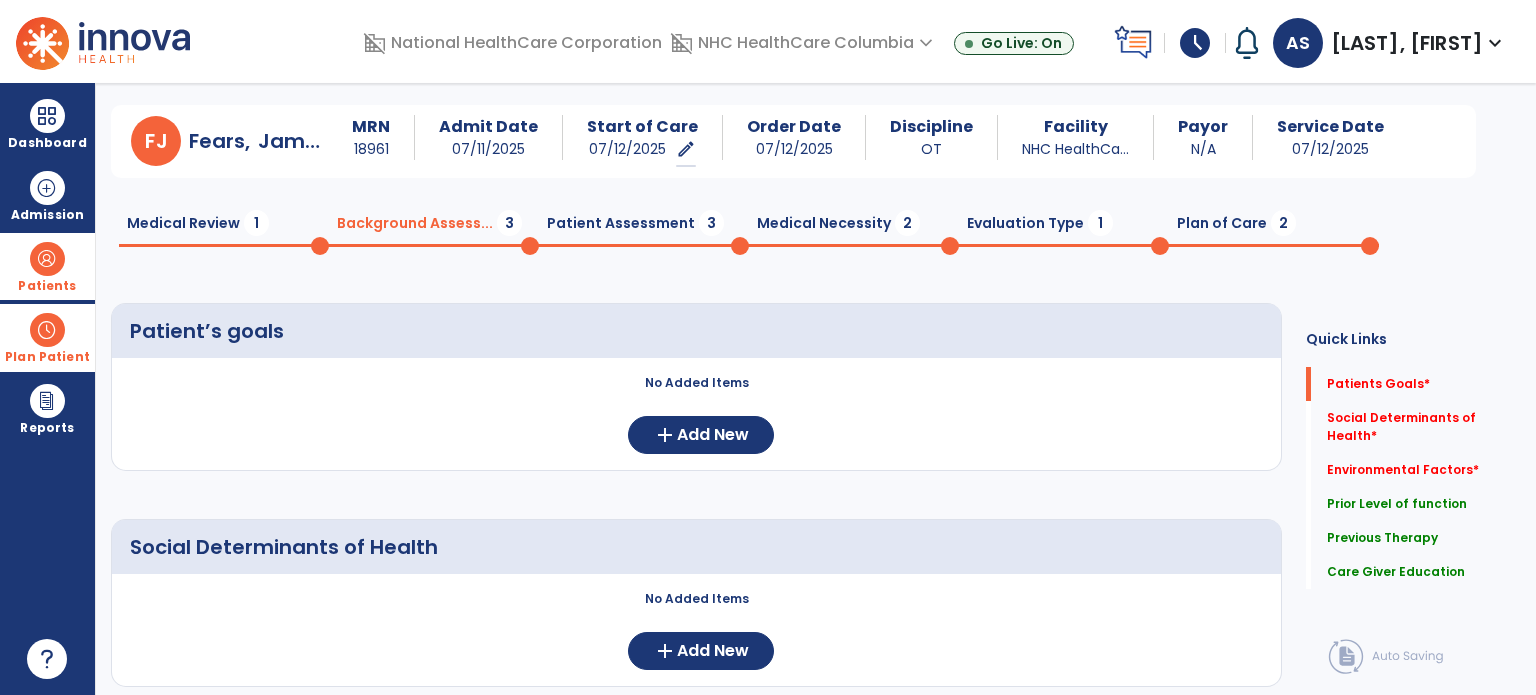 scroll, scrollTop: 0, scrollLeft: 0, axis: both 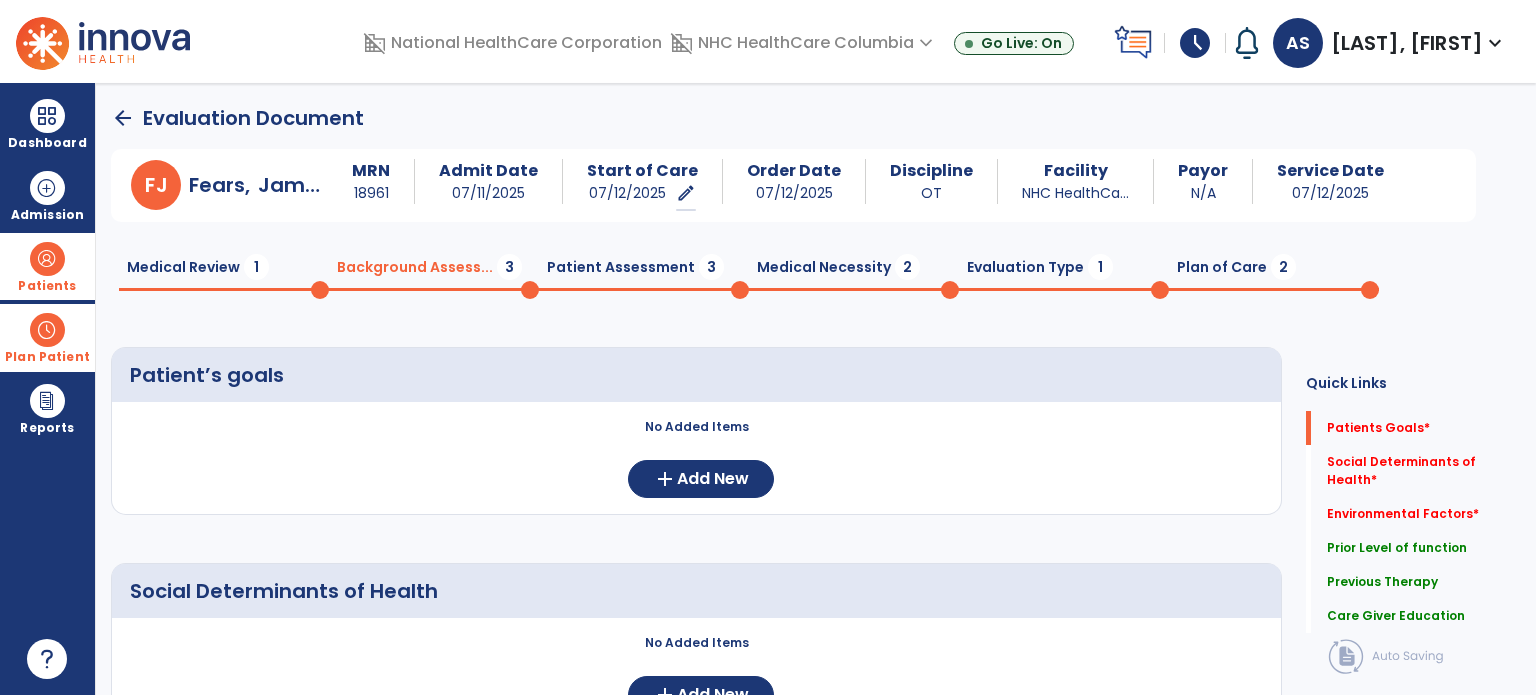 click on "Plan of Care  2" 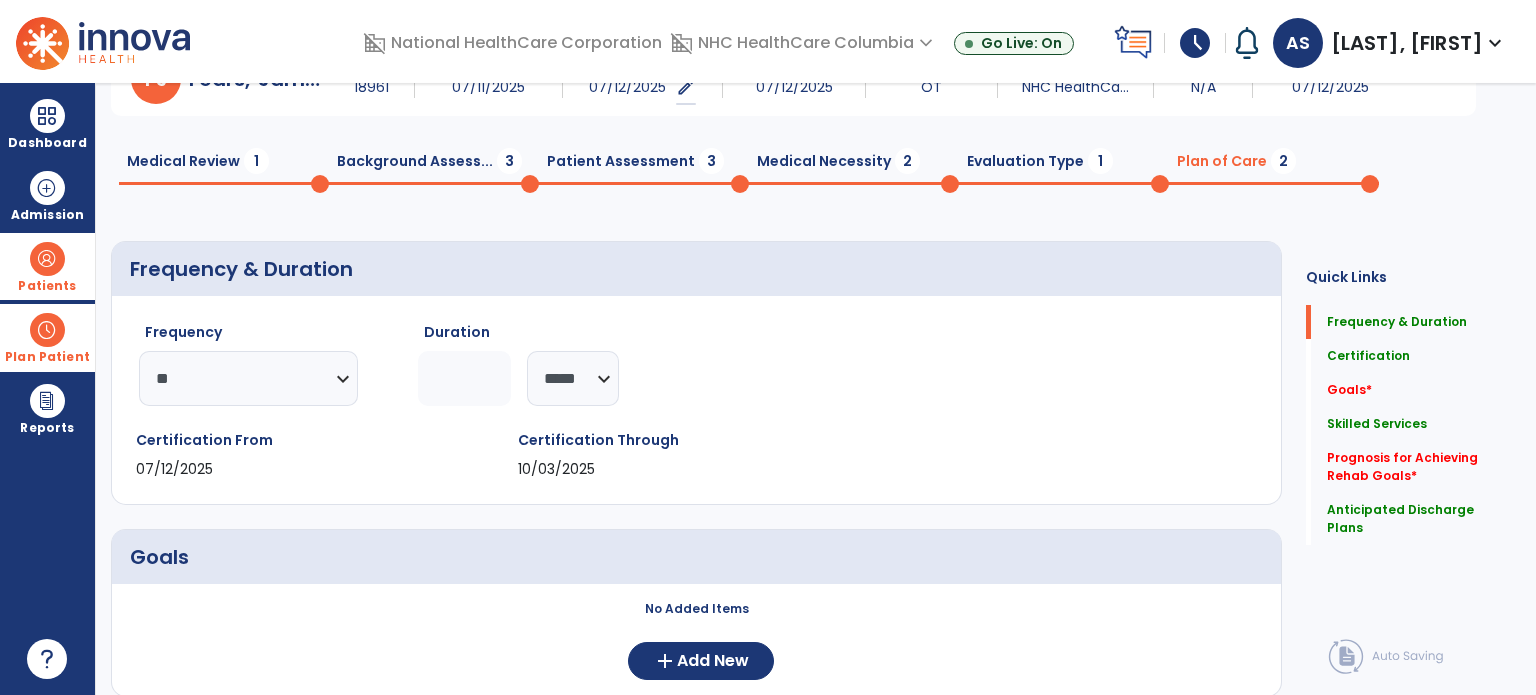 scroll, scrollTop: 0, scrollLeft: 0, axis: both 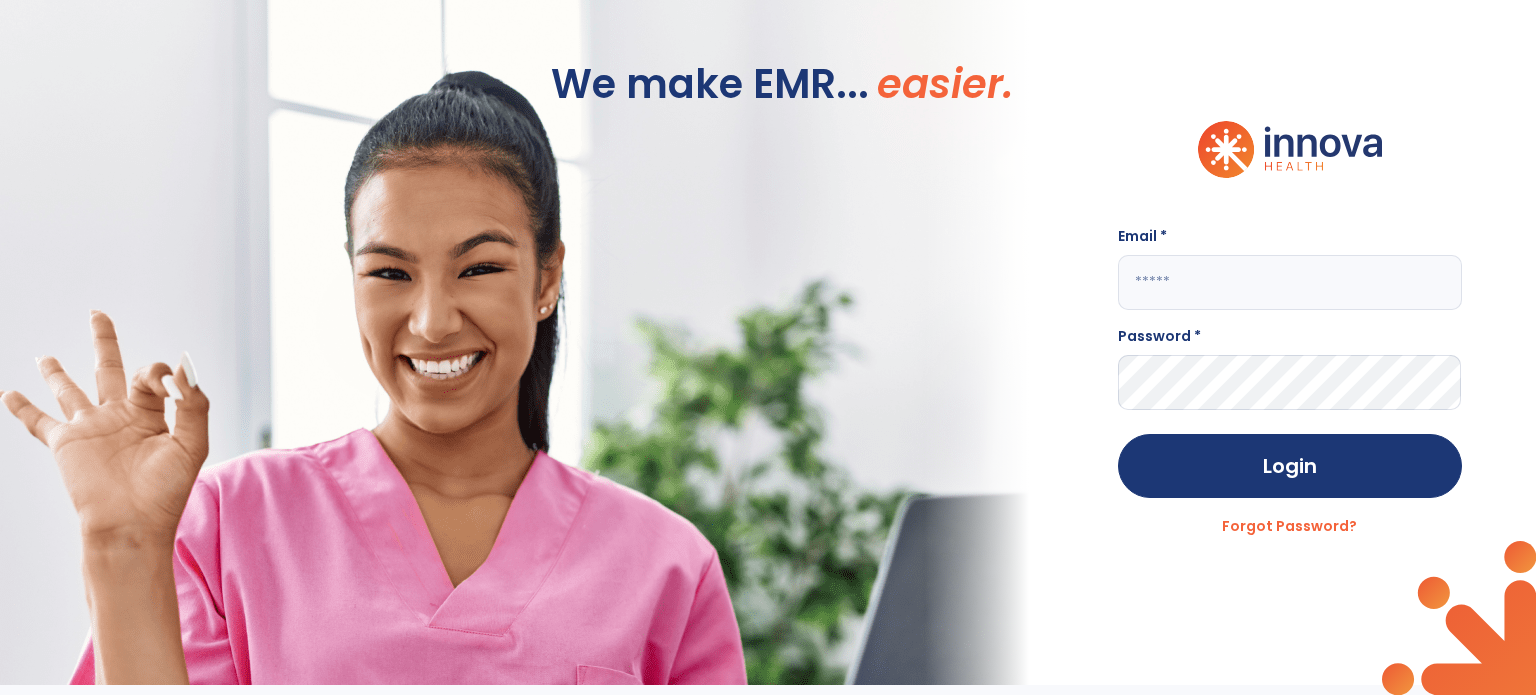 type on "**********" 